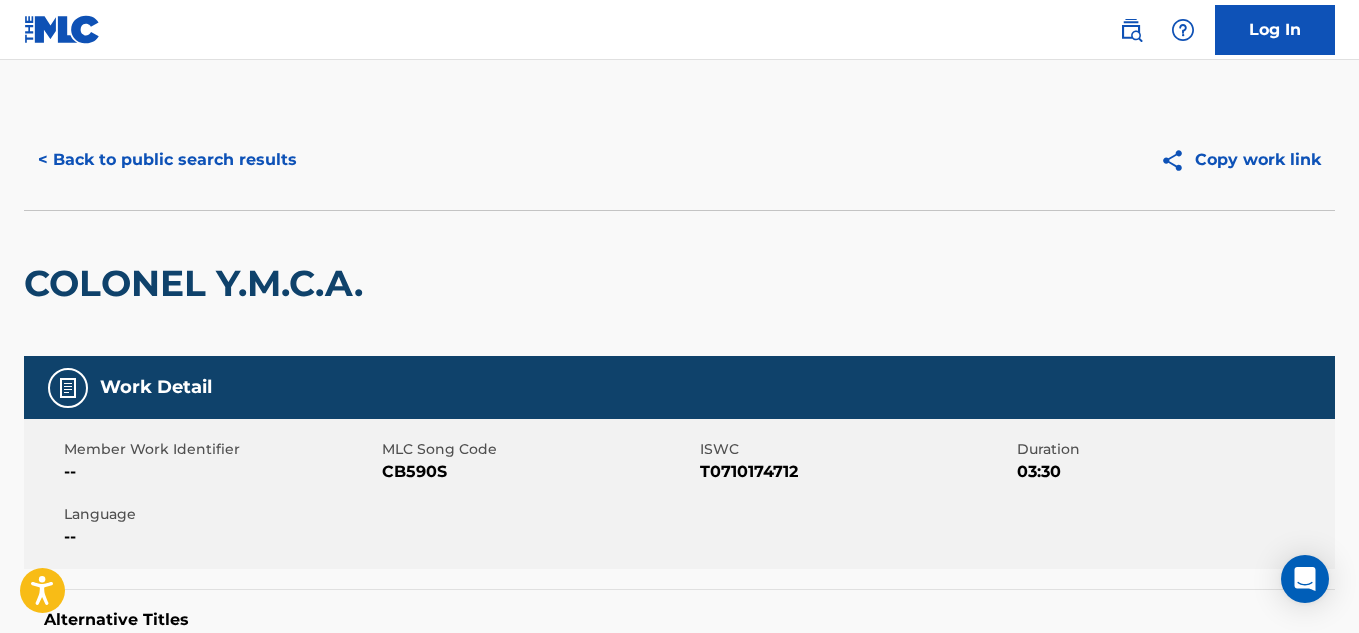 scroll, scrollTop: 386, scrollLeft: 0, axis: vertical 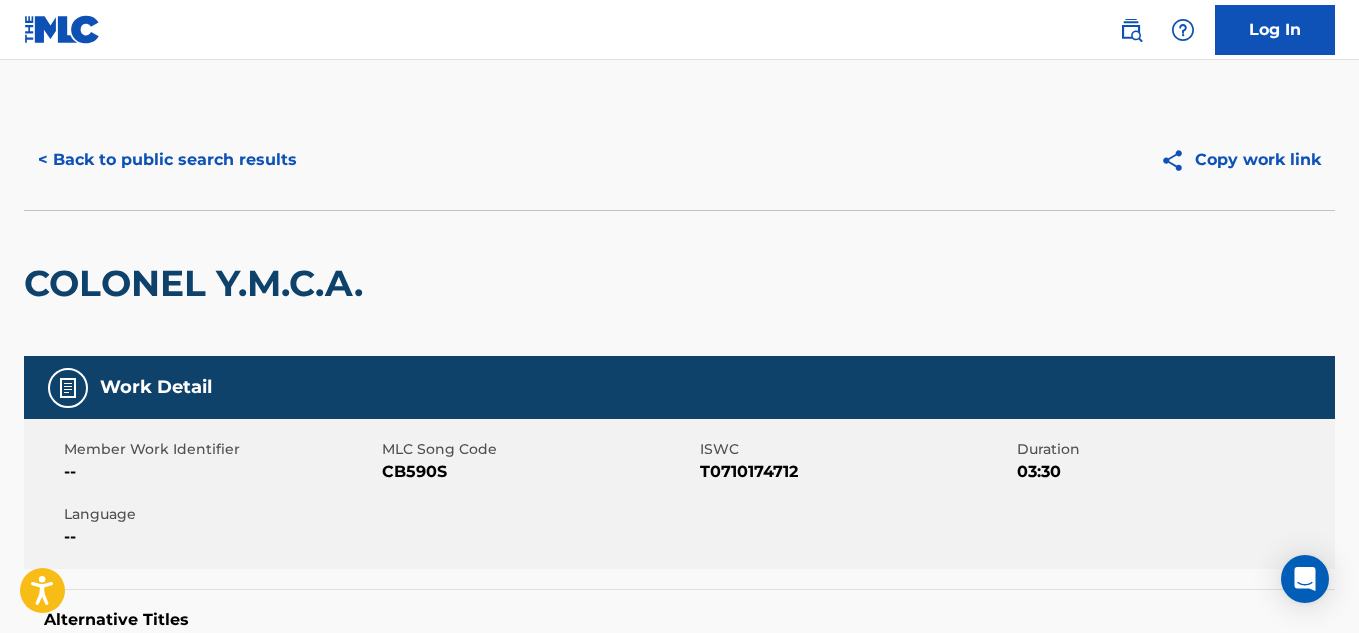 click on "< Back to public search results" at bounding box center [167, 160] 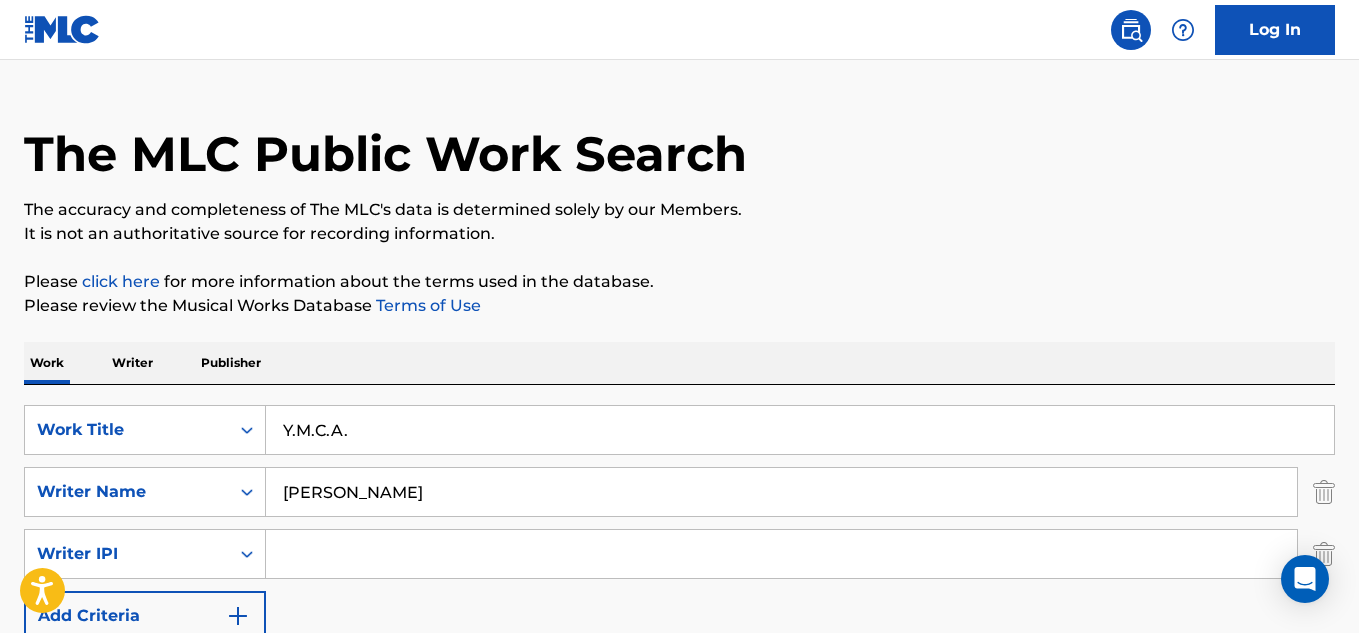 scroll, scrollTop: 142, scrollLeft: 0, axis: vertical 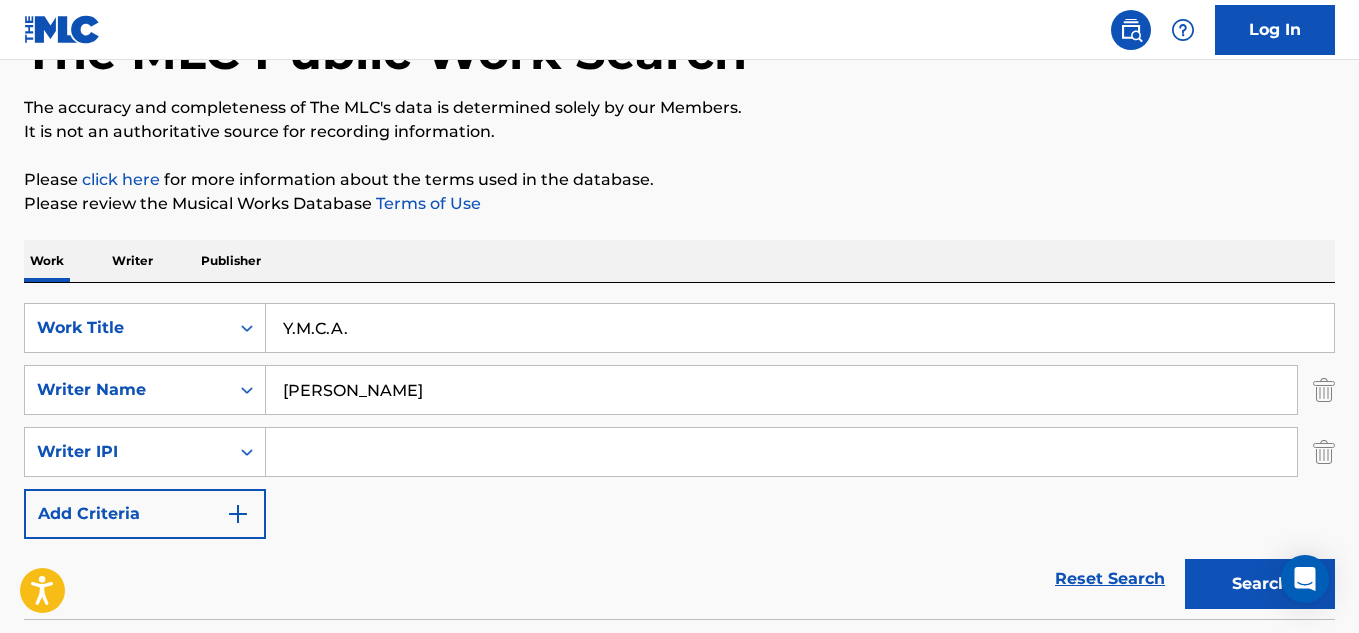 drag, startPoint x: 334, startPoint y: 328, endPoint x: 319, endPoint y: 330, distance: 15.132746 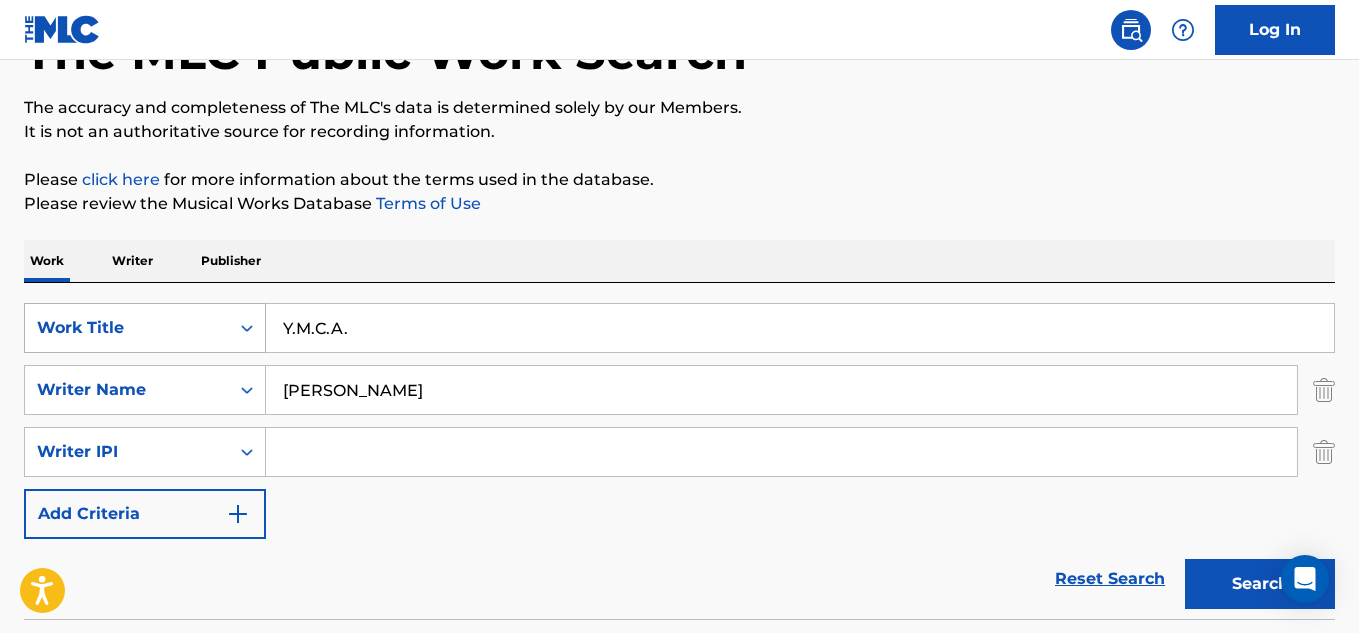 drag, startPoint x: 415, startPoint y: 321, endPoint x: 206, endPoint y: 342, distance: 210.05237 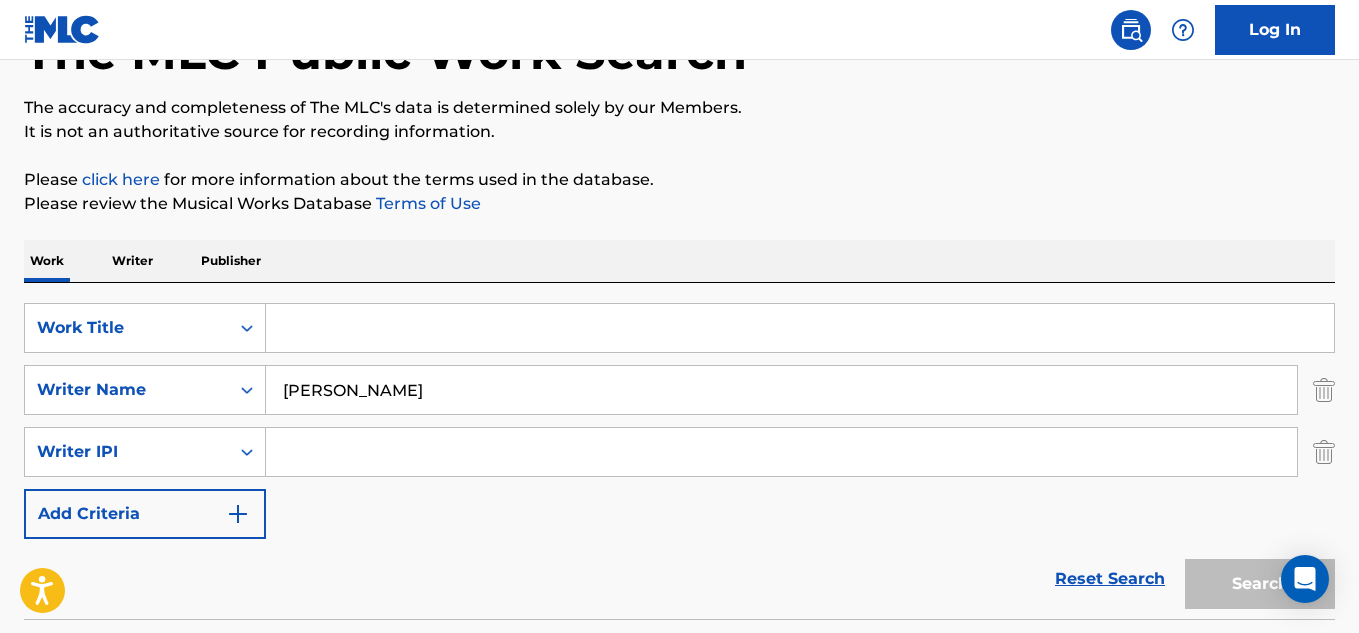 type 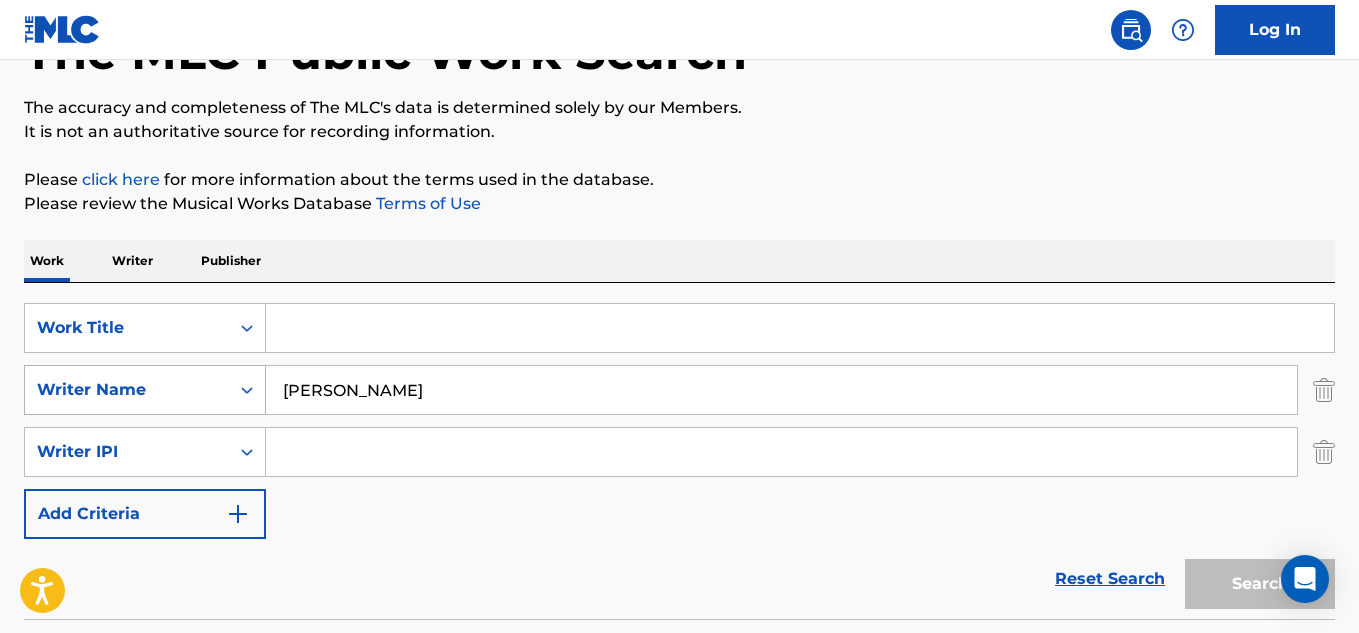 drag, startPoint x: 344, startPoint y: 409, endPoint x: 265, endPoint y: 400, distance: 79.51101 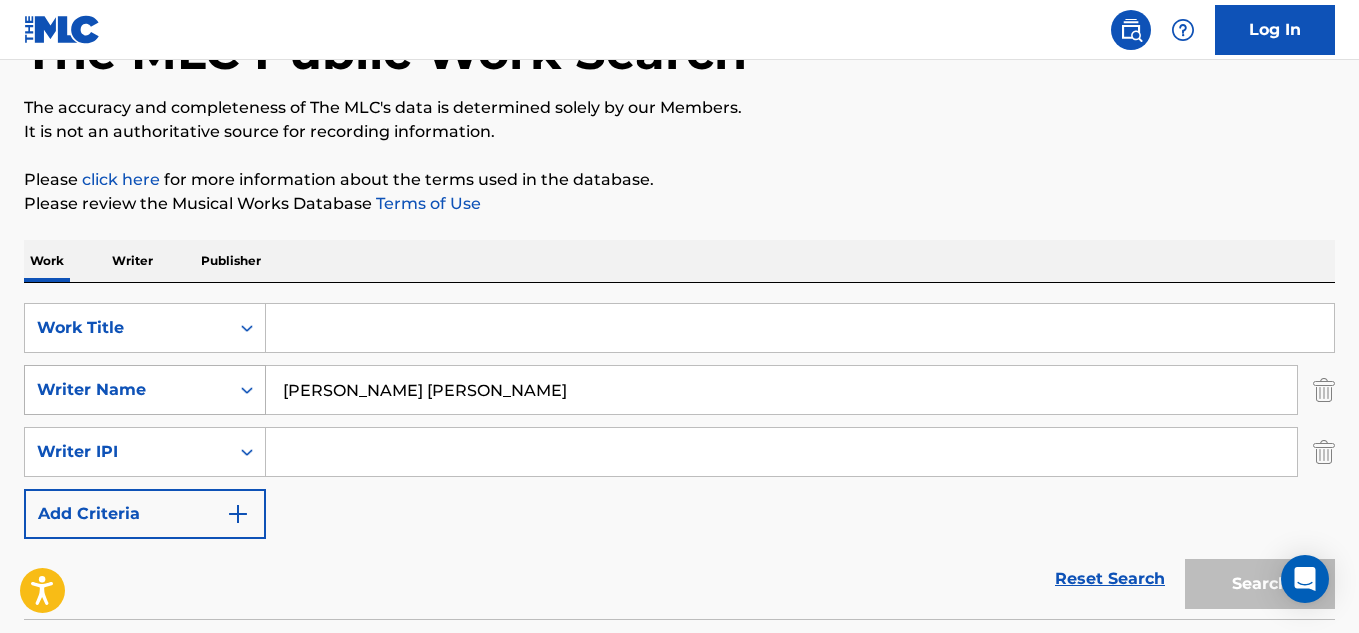 type on "John Thomas Osborne" 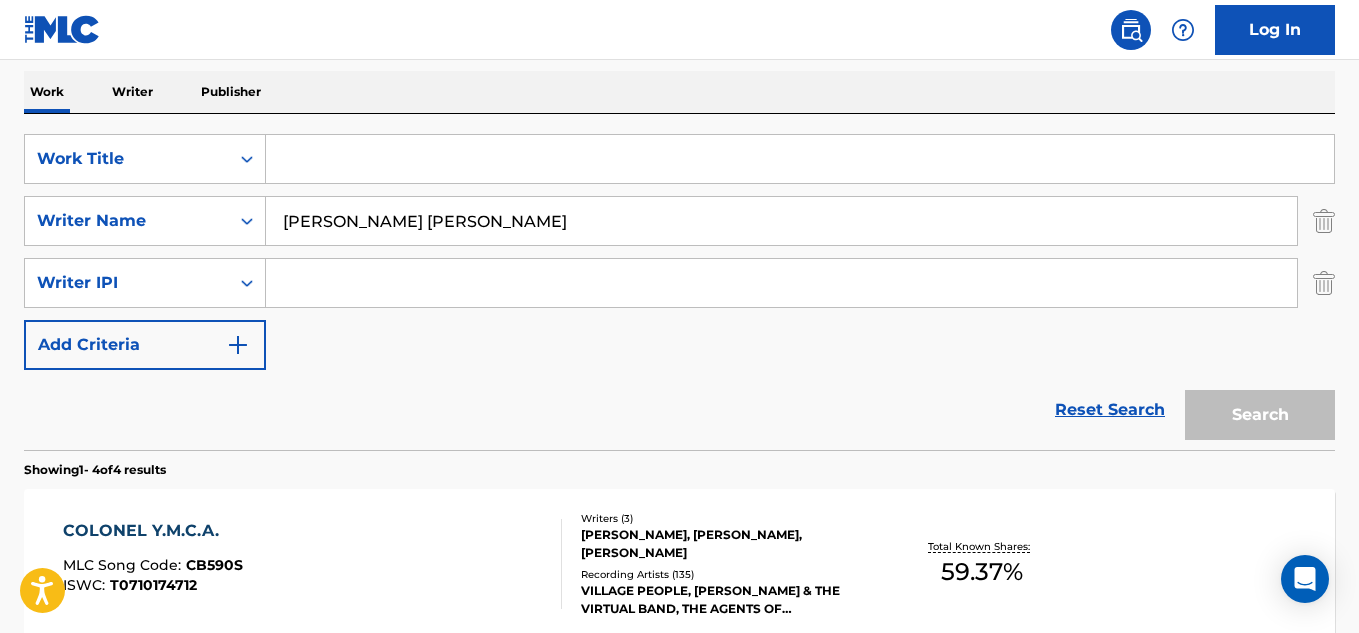 scroll, scrollTop: 312, scrollLeft: 0, axis: vertical 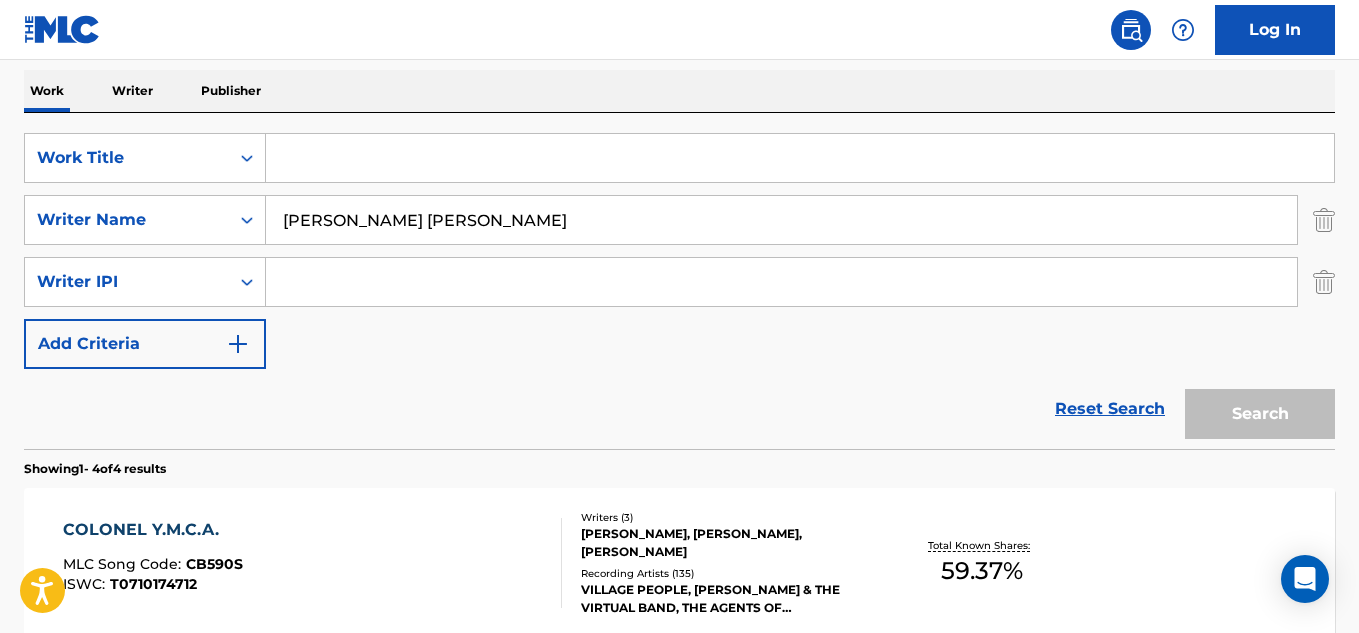 click on "Reset Search" at bounding box center [1110, 409] 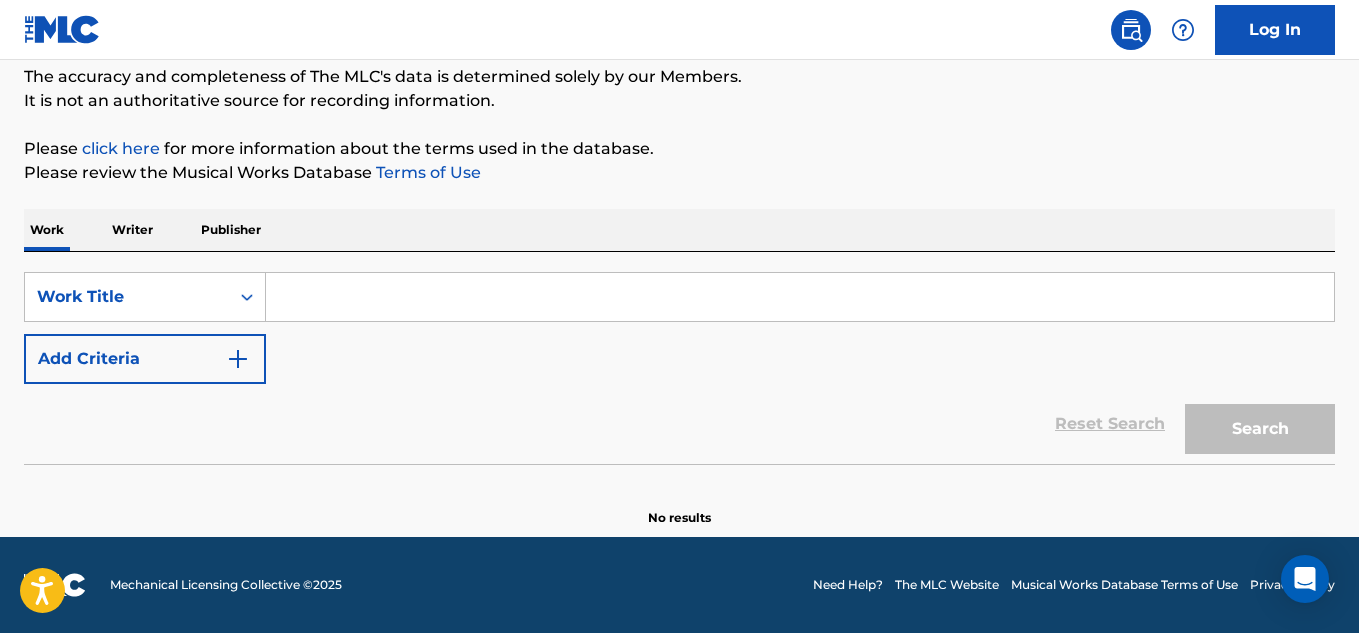 scroll, scrollTop: 173, scrollLeft: 0, axis: vertical 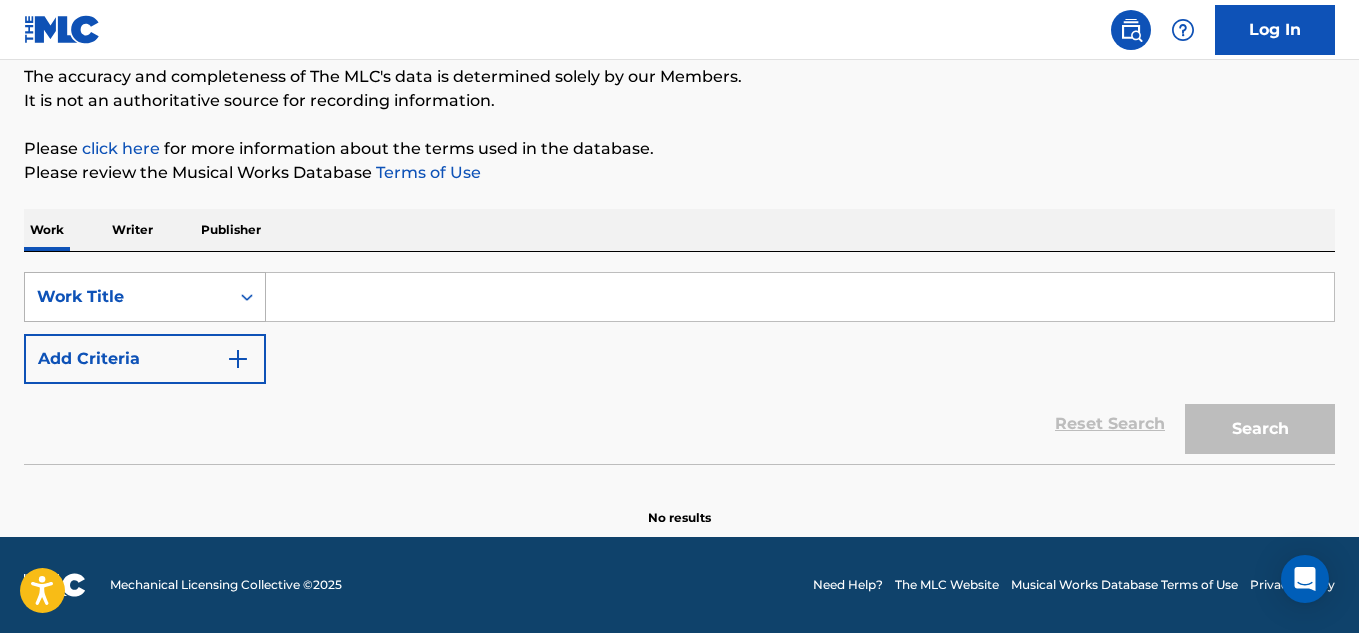 click at bounding box center [247, 297] 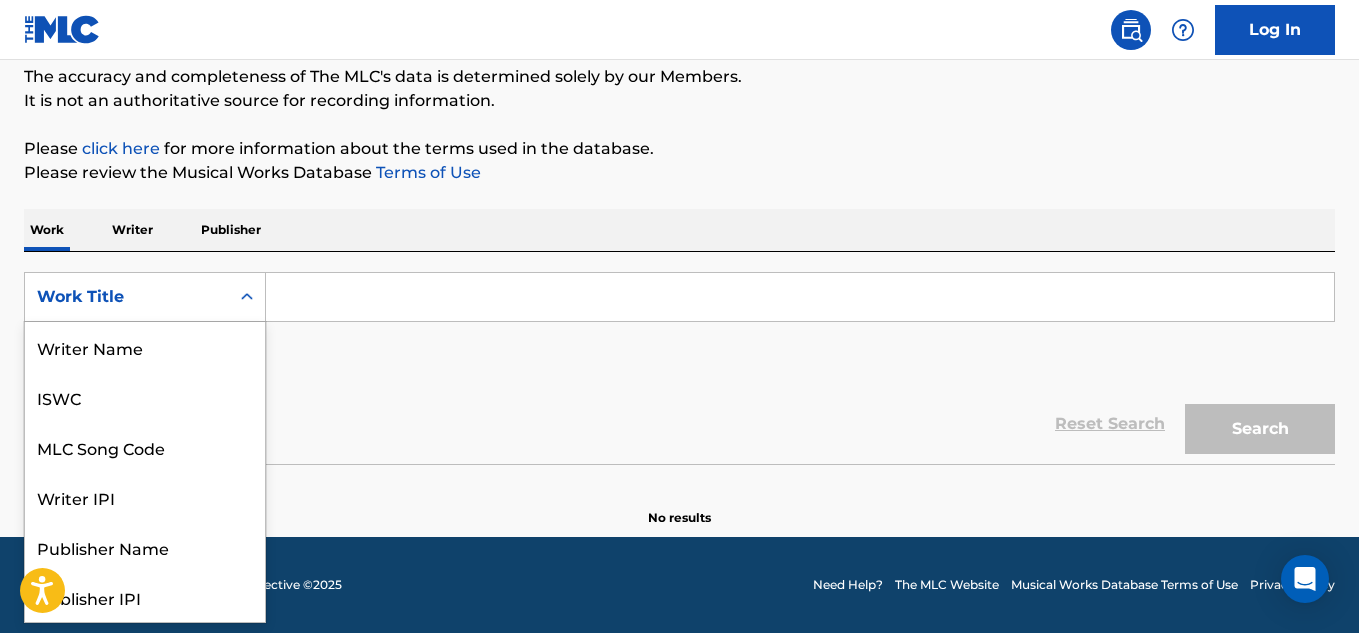 scroll, scrollTop: 100, scrollLeft: 0, axis: vertical 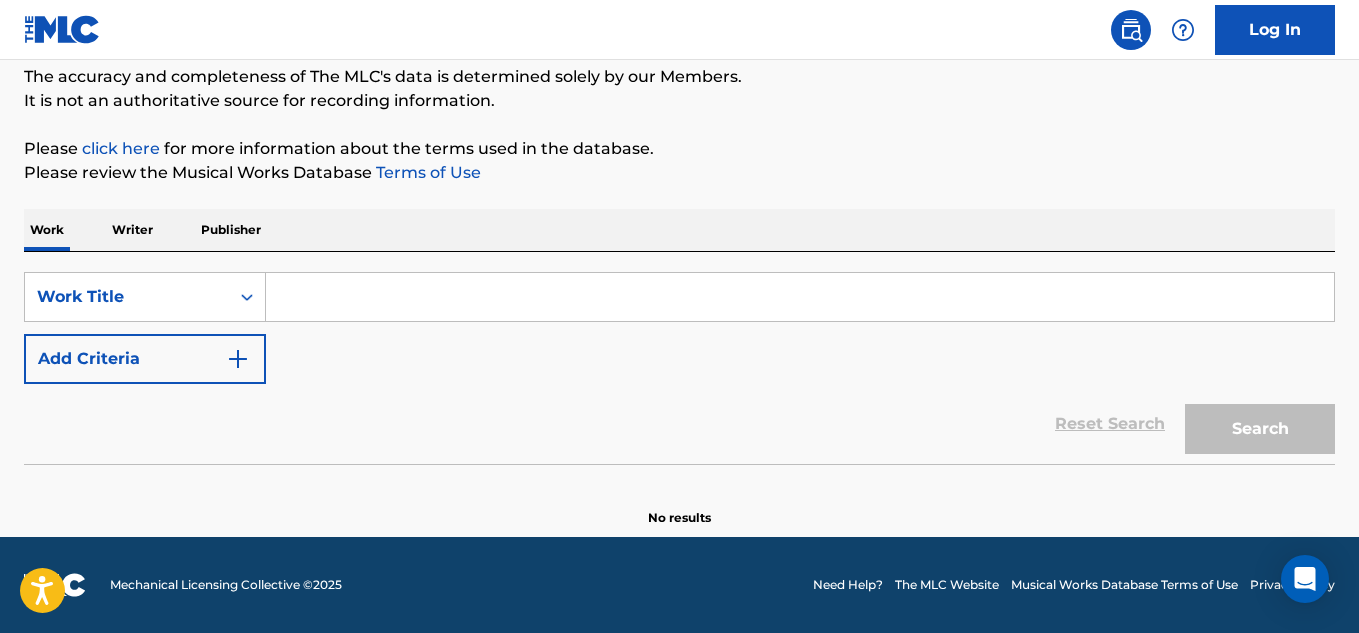click on "Writer" at bounding box center (132, 230) 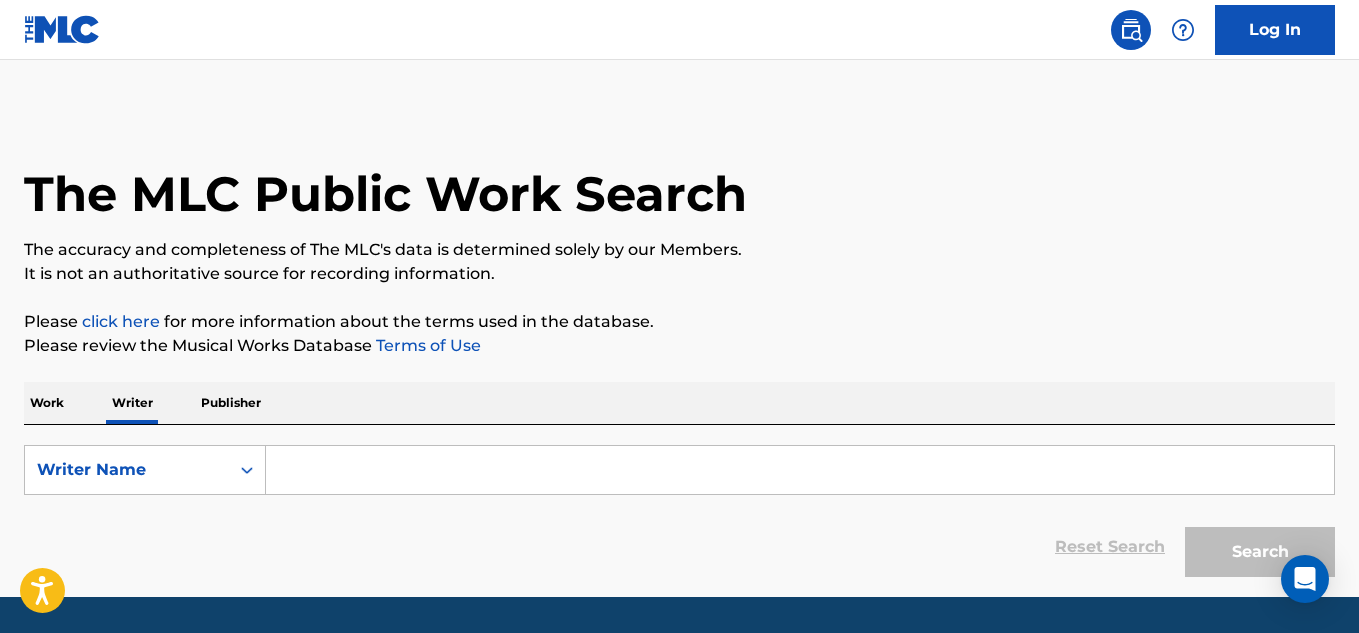 click at bounding box center (800, 470) 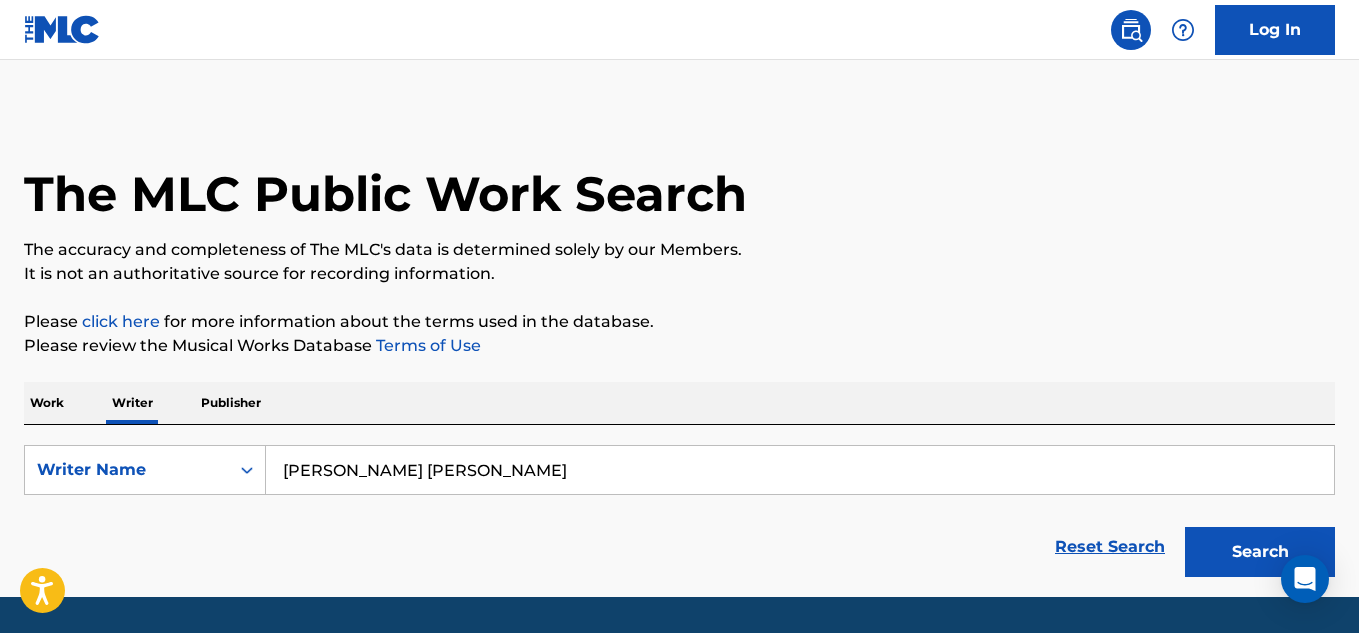 type on "John Thomas Osborne" 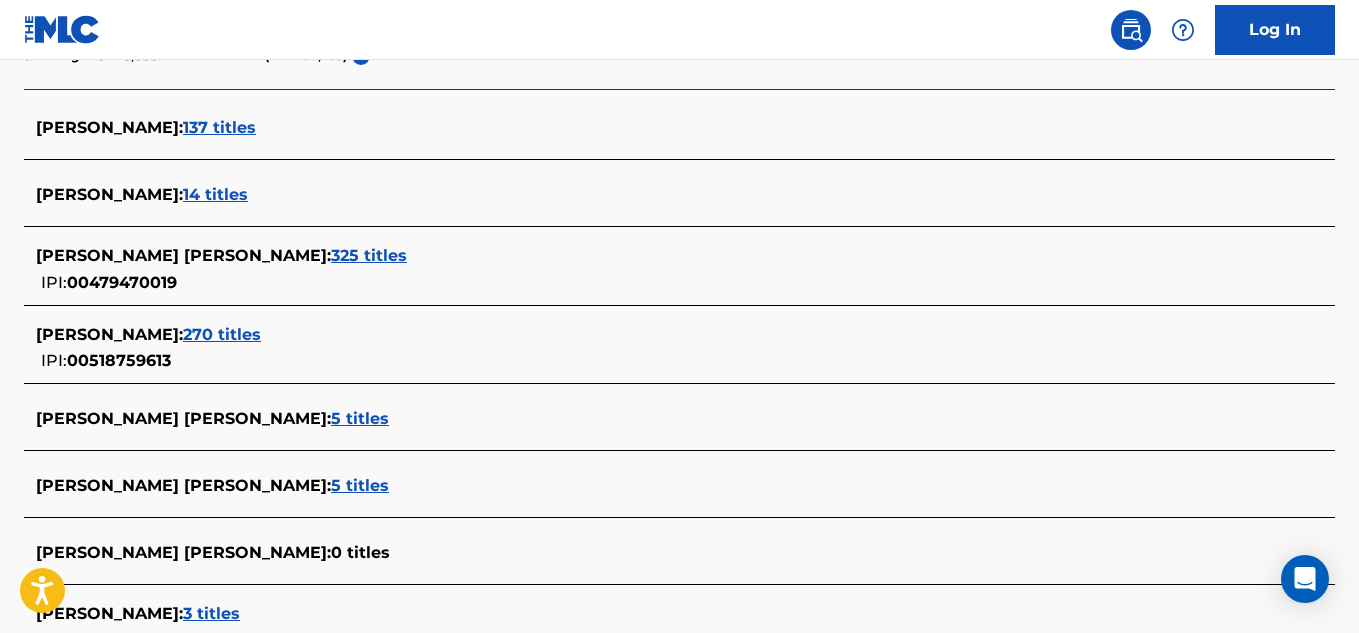 scroll, scrollTop: 576, scrollLeft: 0, axis: vertical 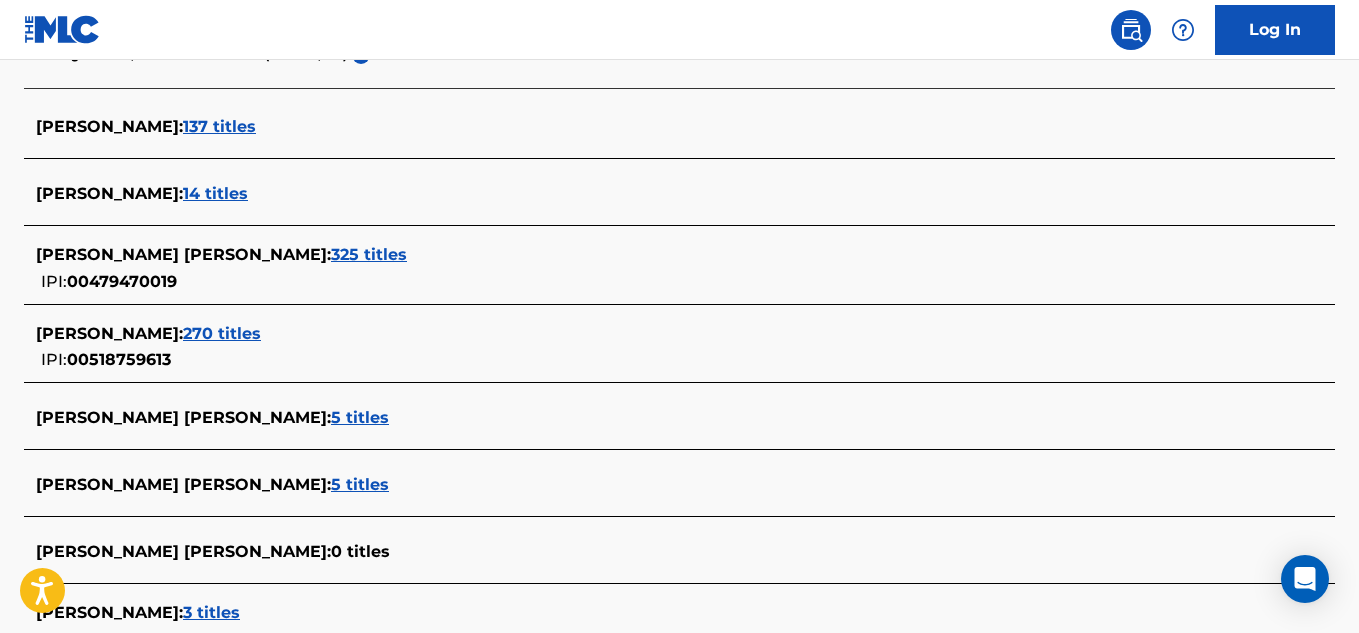 drag, startPoint x: 314, startPoint y: 423, endPoint x: 480, endPoint y: 487, distance: 177.9101 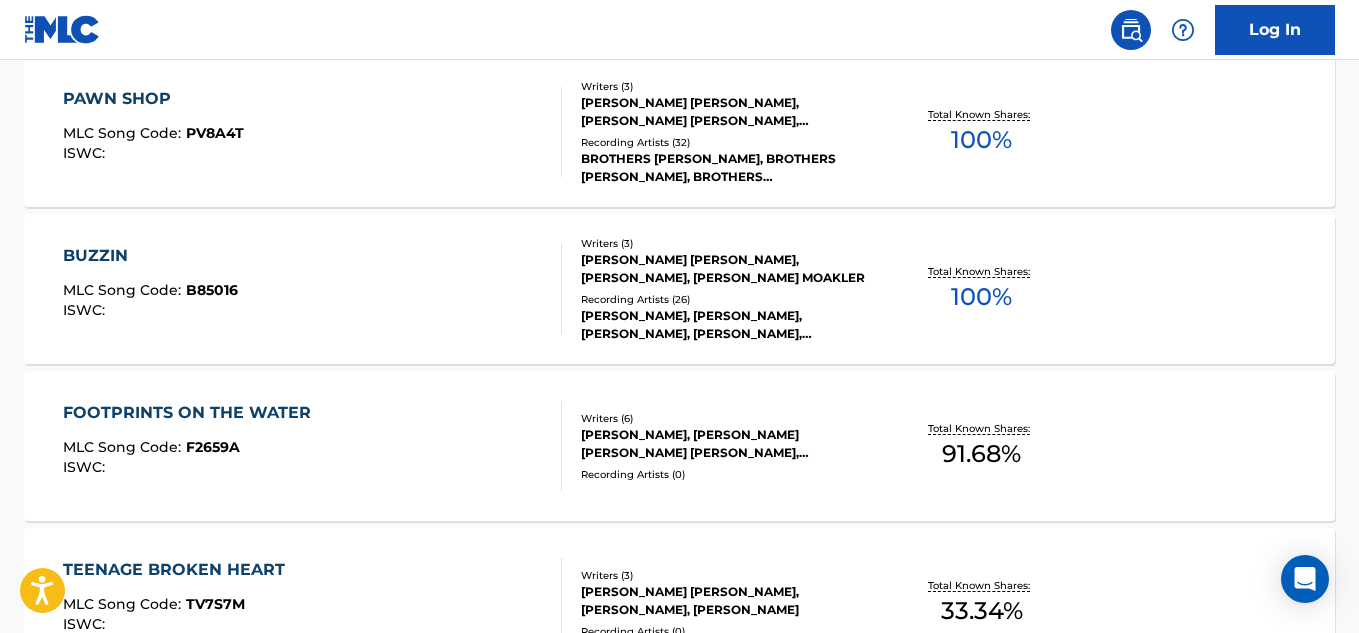 scroll, scrollTop: 671, scrollLeft: 0, axis: vertical 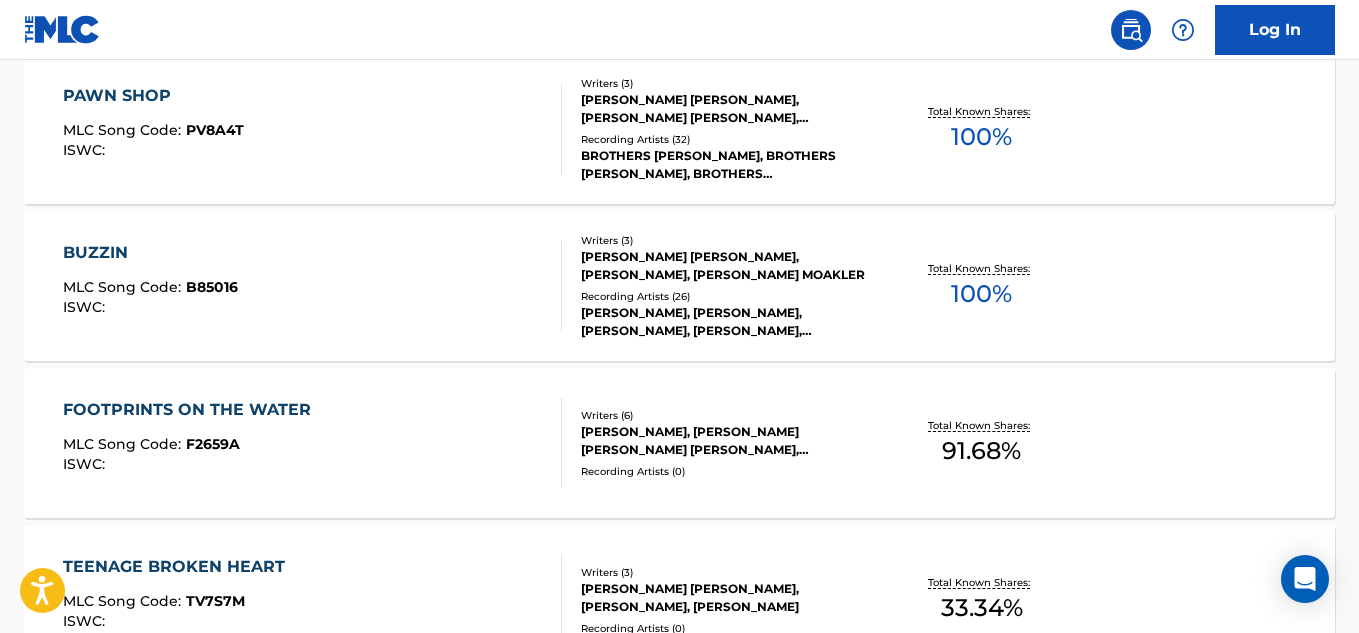 click on "BUZZIN" at bounding box center [150, 253] 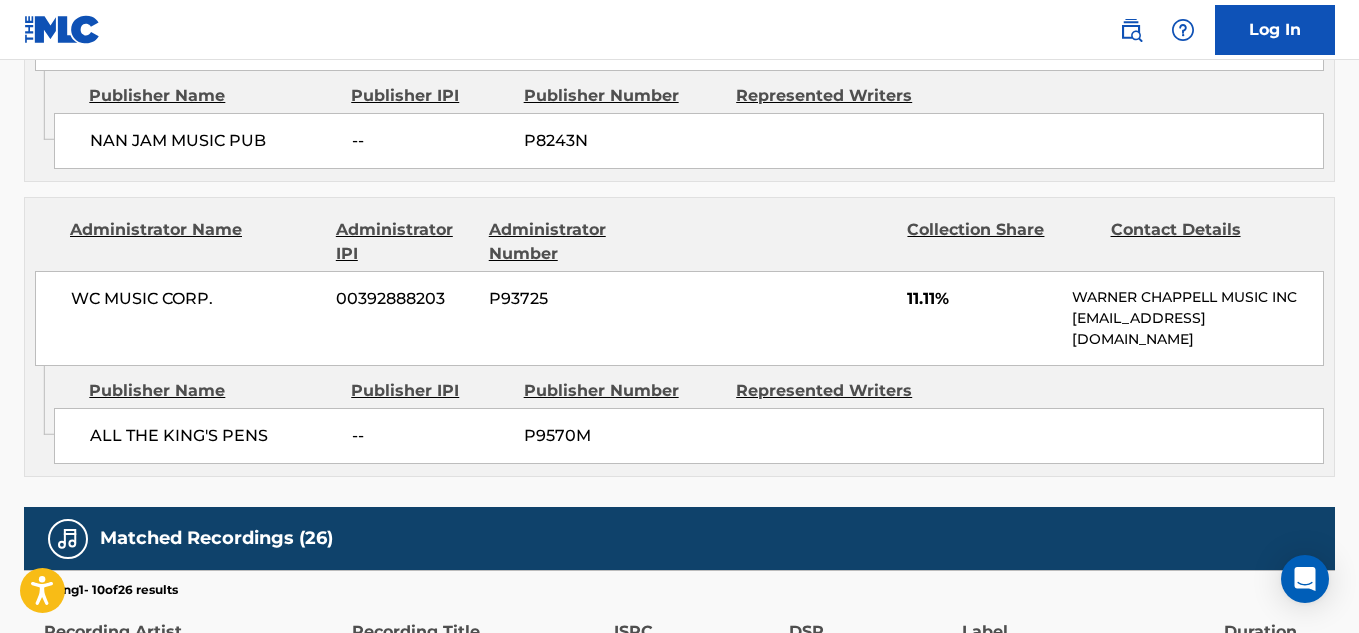 scroll, scrollTop: 1338, scrollLeft: 0, axis: vertical 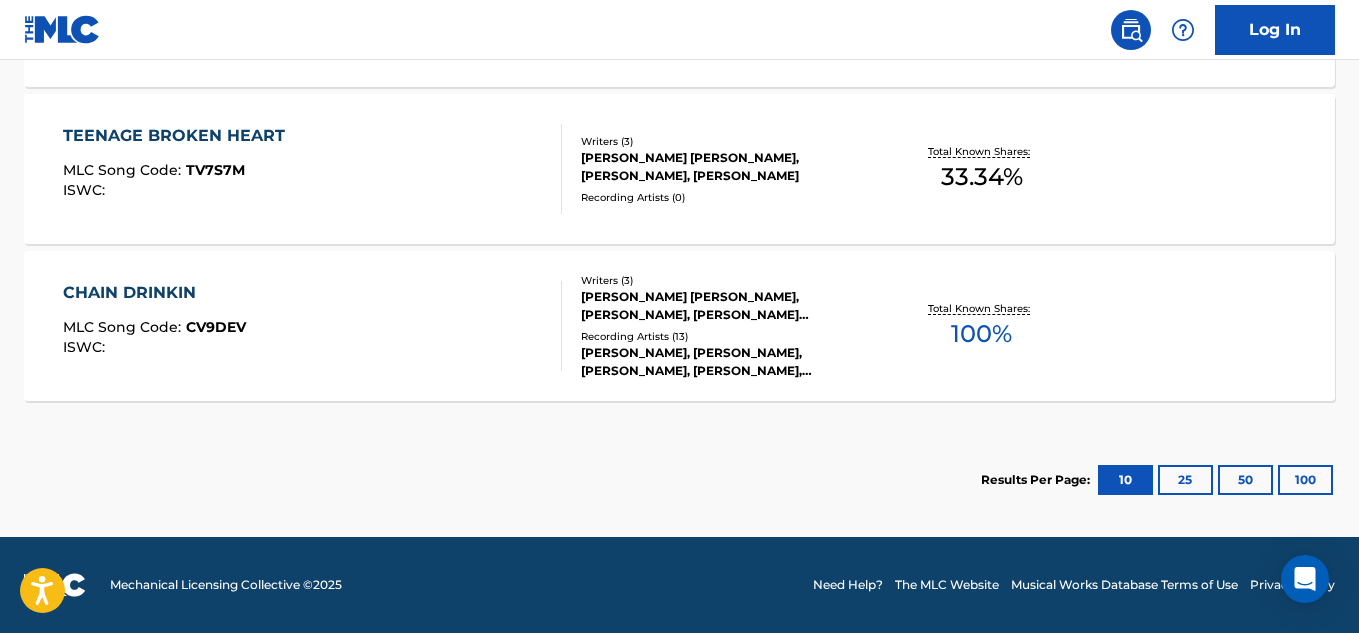 click on "CHAIN DRINKIN MLC Song Code : CV9DEV ISWC : Writers ( 3 ) THOMAS JOHN OSBORNE, KENDAL MARVEL, JOHN THOMAS OSBORNE Recording Artists ( 13 ) CODY JOHNSON, CODY JOHNSON, CODY JOHNSON, CODY JOHNSON, CODY JOHNSON Total Known Shares: 100 %" at bounding box center (679, 326) 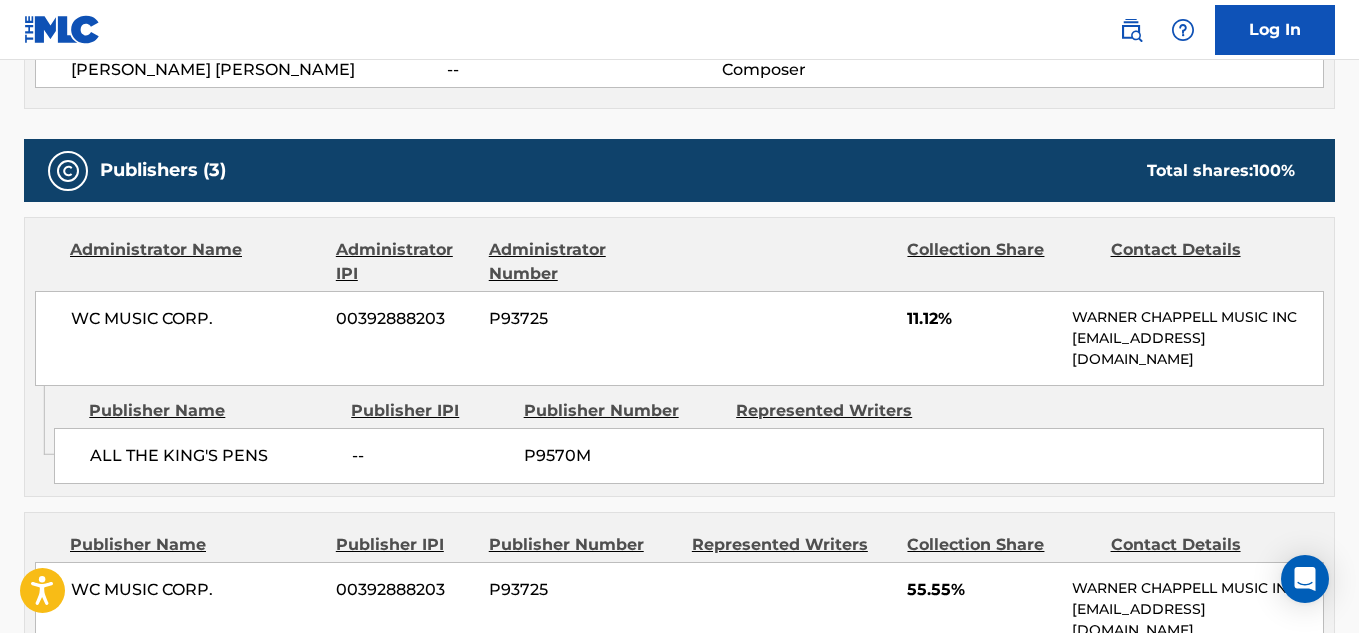 scroll, scrollTop: 1008, scrollLeft: 0, axis: vertical 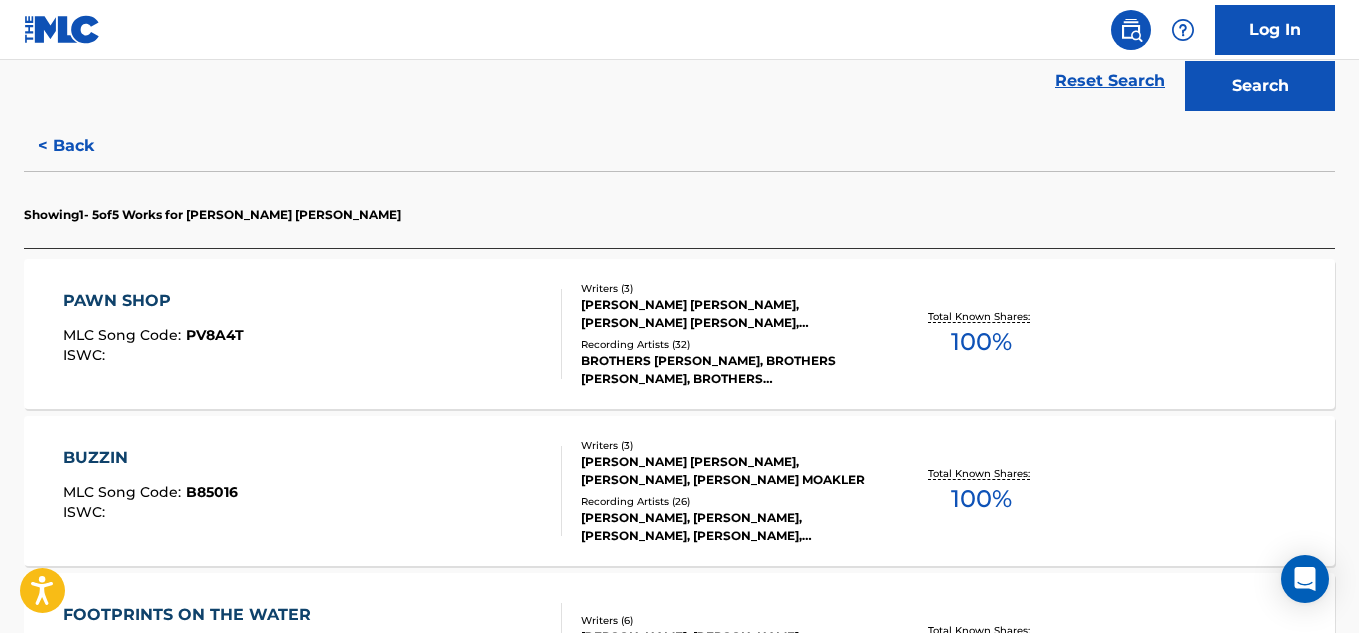 click on "PAWN SHOP" at bounding box center (153, 301) 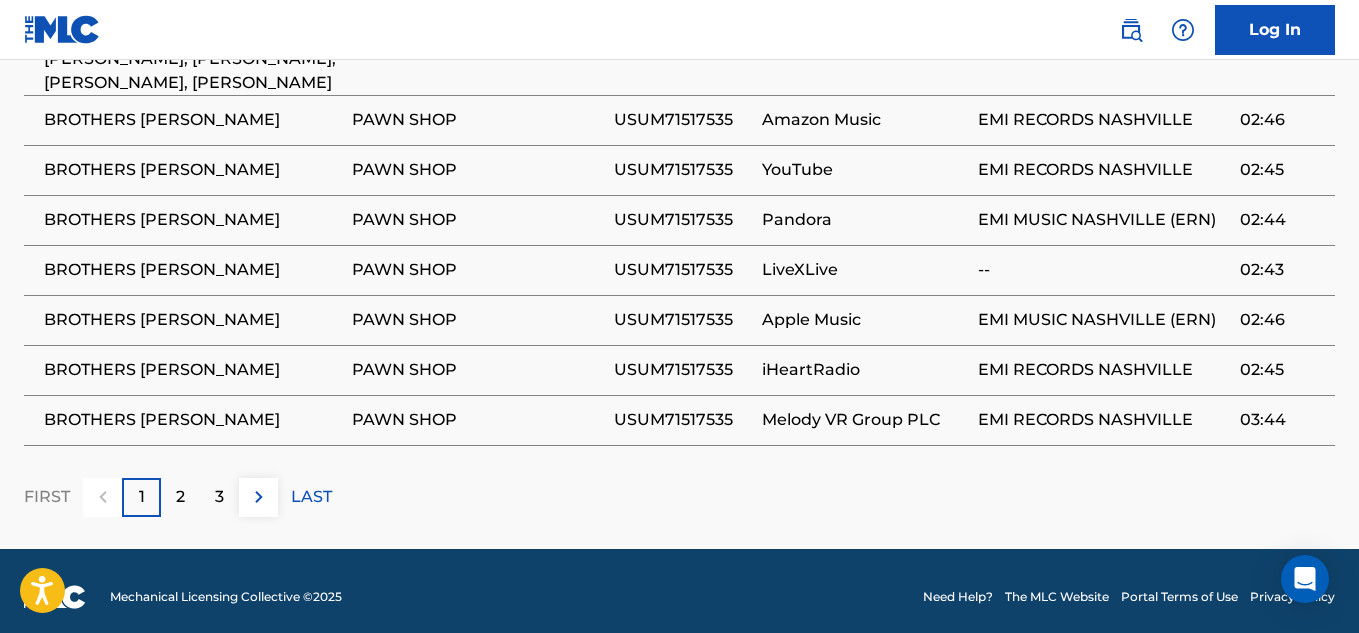 scroll, scrollTop: 2278, scrollLeft: 0, axis: vertical 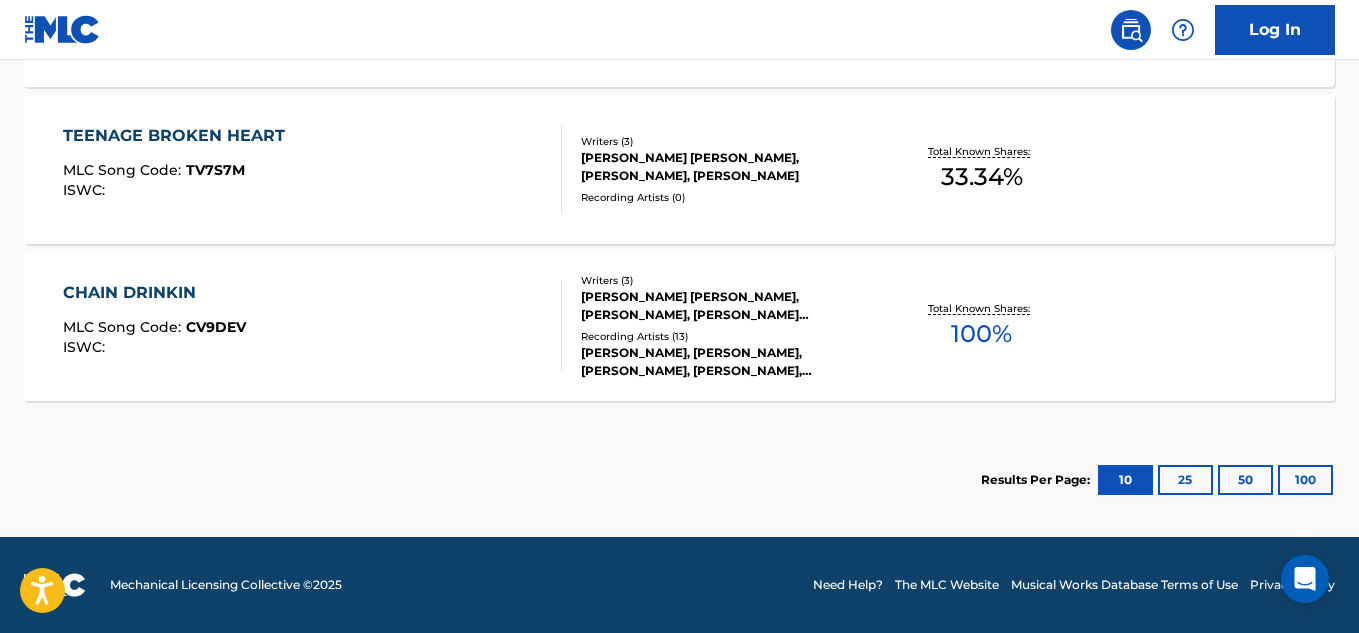 click on "CHAIN DRINKIN MLC Song Code : CV9DEV ISWC :" at bounding box center [312, 326] 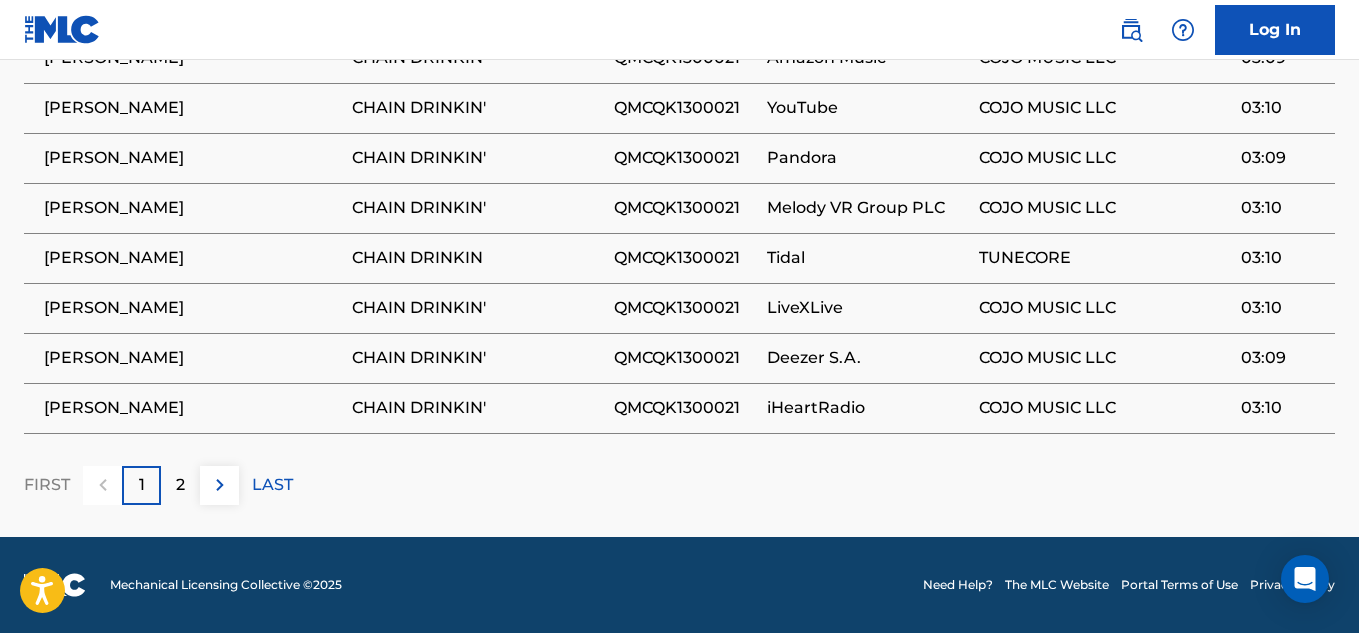 scroll, scrollTop: 2043, scrollLeft: 0, axis: vertical 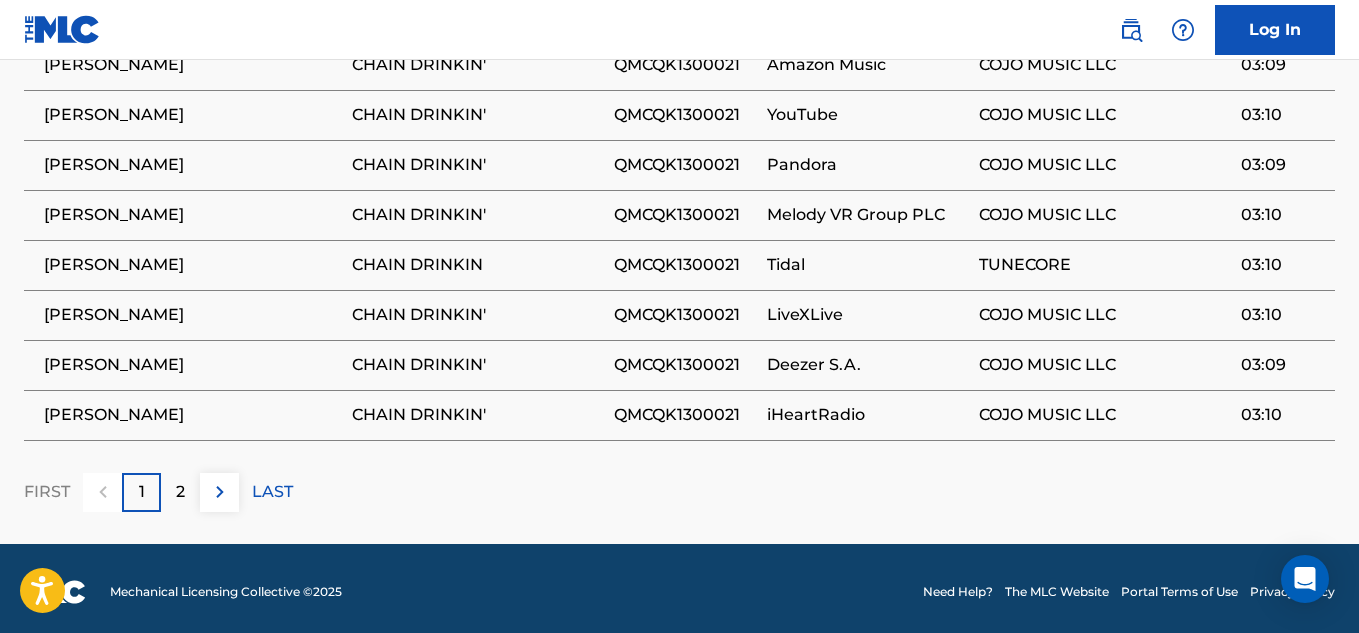 click on "2" at bounding box center (180, 492) 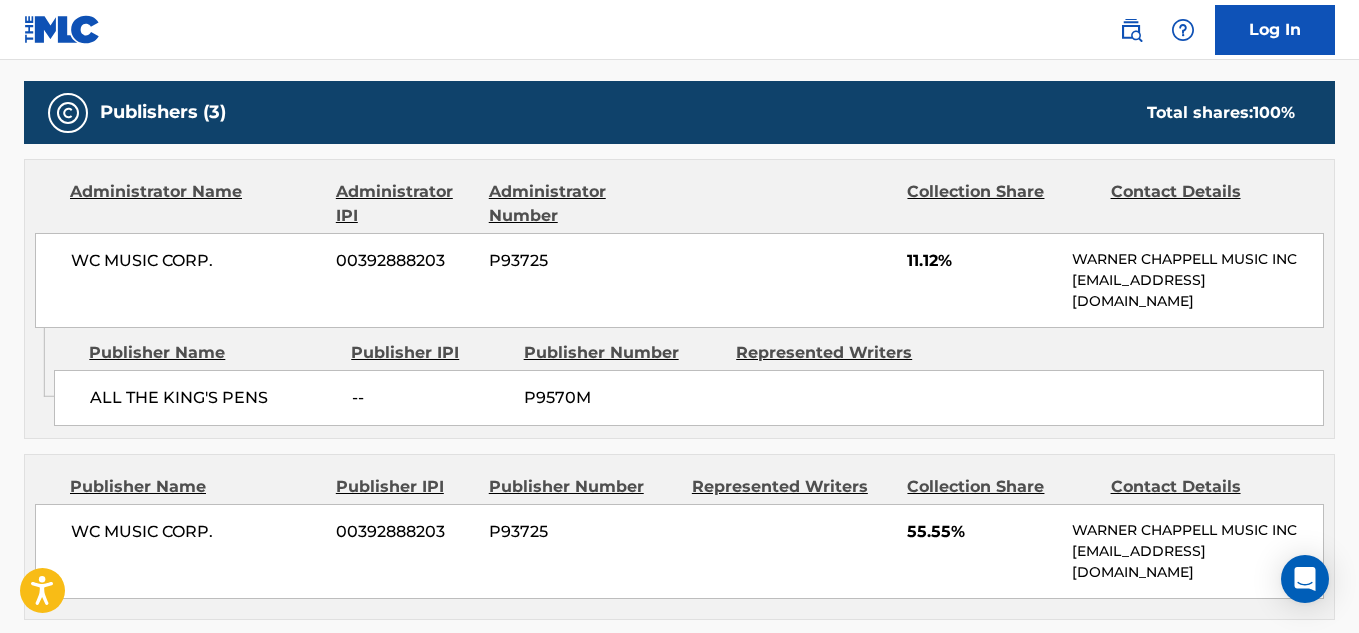 scroll, scrollTop: 864, scrollLeft: 0, axis: vertical 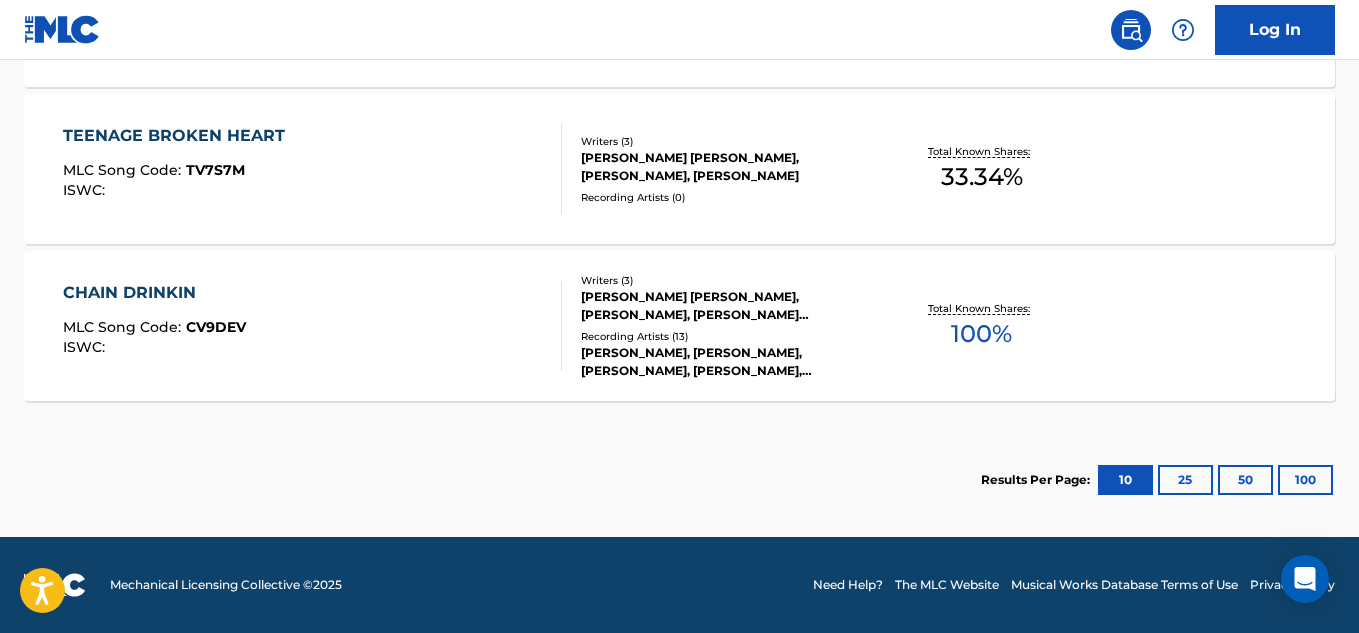 click on "100" at bounding box center (1305, 480) 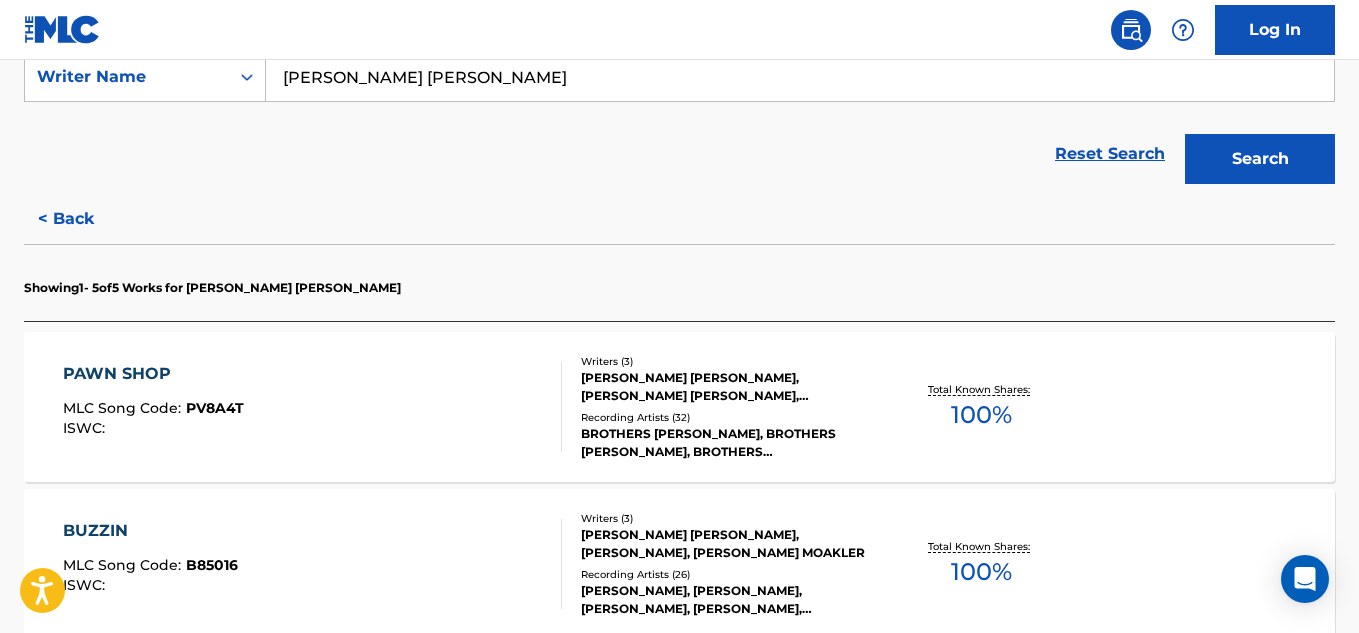 scroll, scrollTop: 394, scrollLeft: 0, axis: vertical 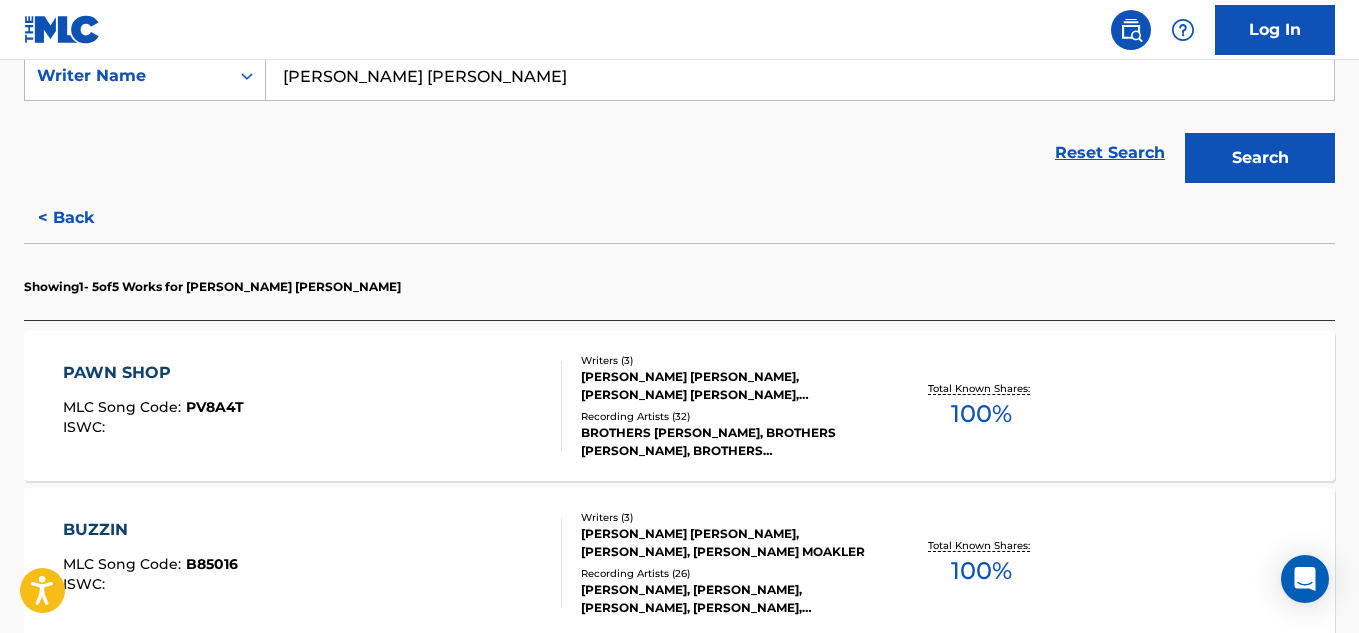 click on "PAWN SHOP" at bounding box center (153, 373) 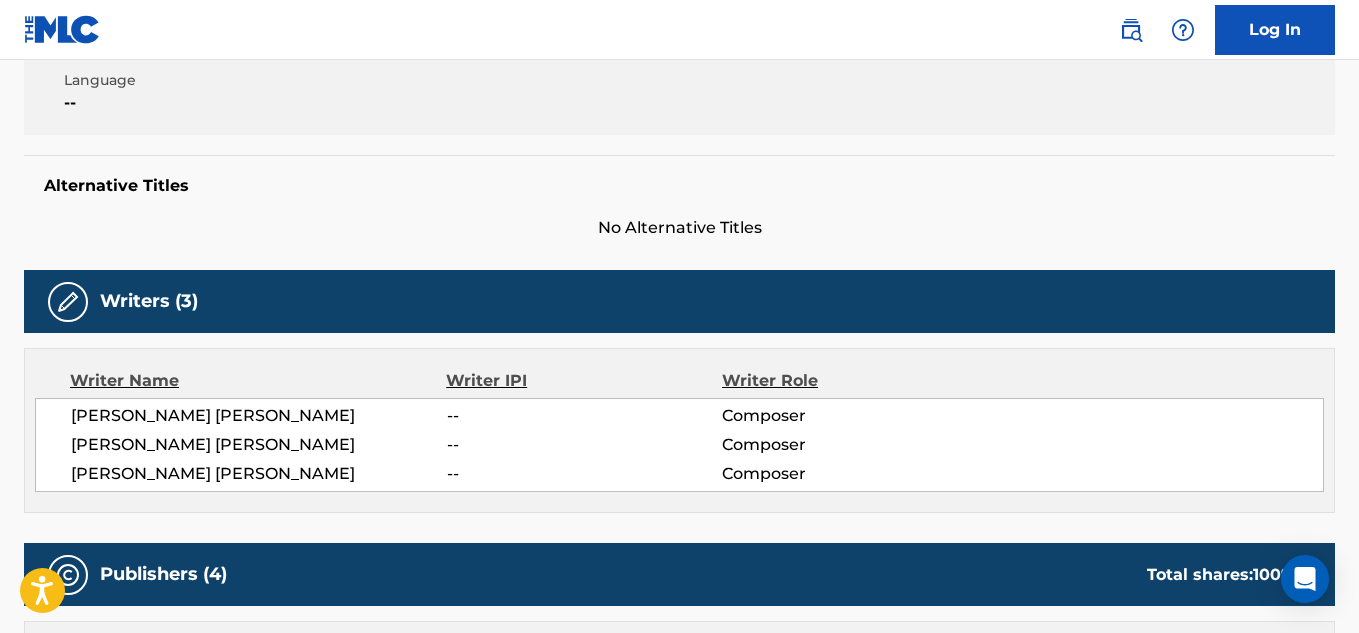 scroll, scrollTop: 435, scrollLeft: 0, axis: vertical 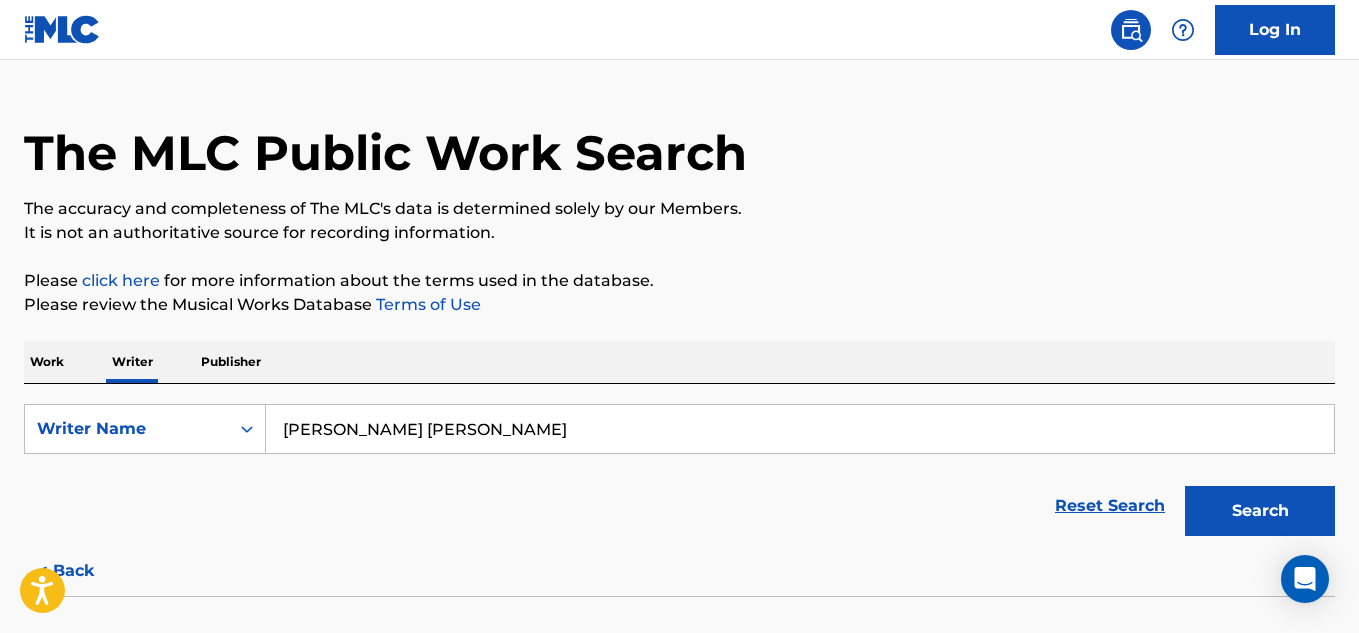 click on "Search" at bounding box center [1260, 511] 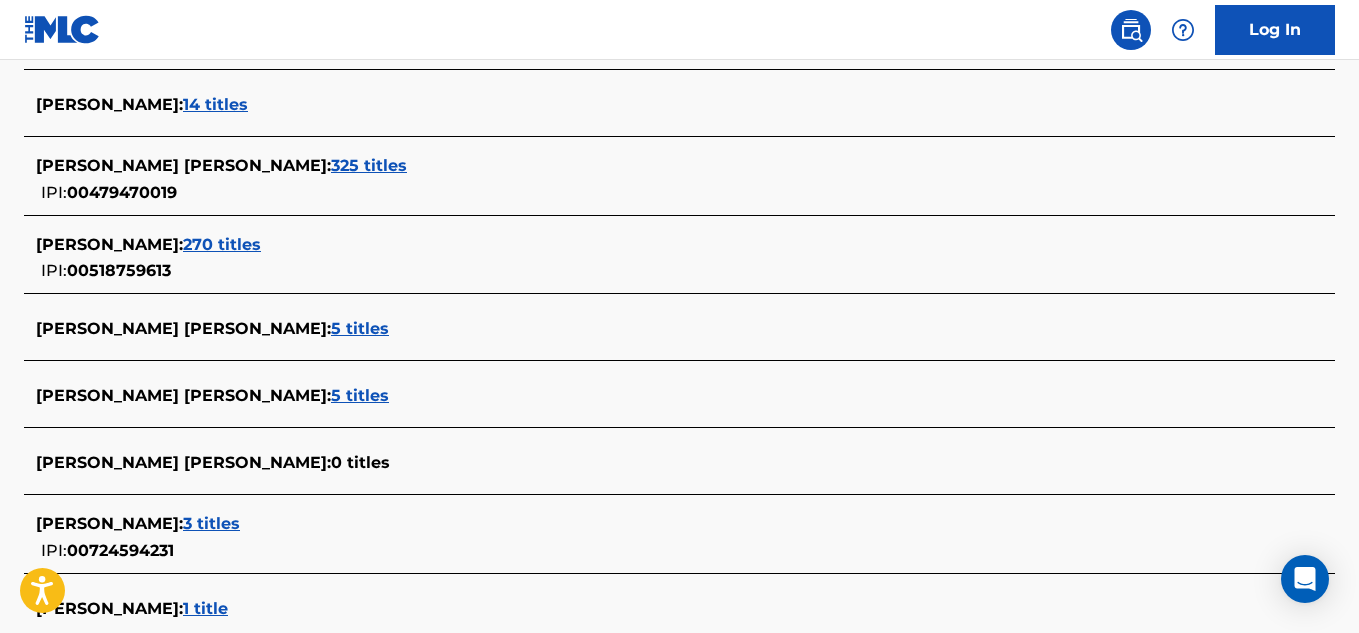 scroll, scrollTop: 669, scrollLeft: 0, axis: vertical 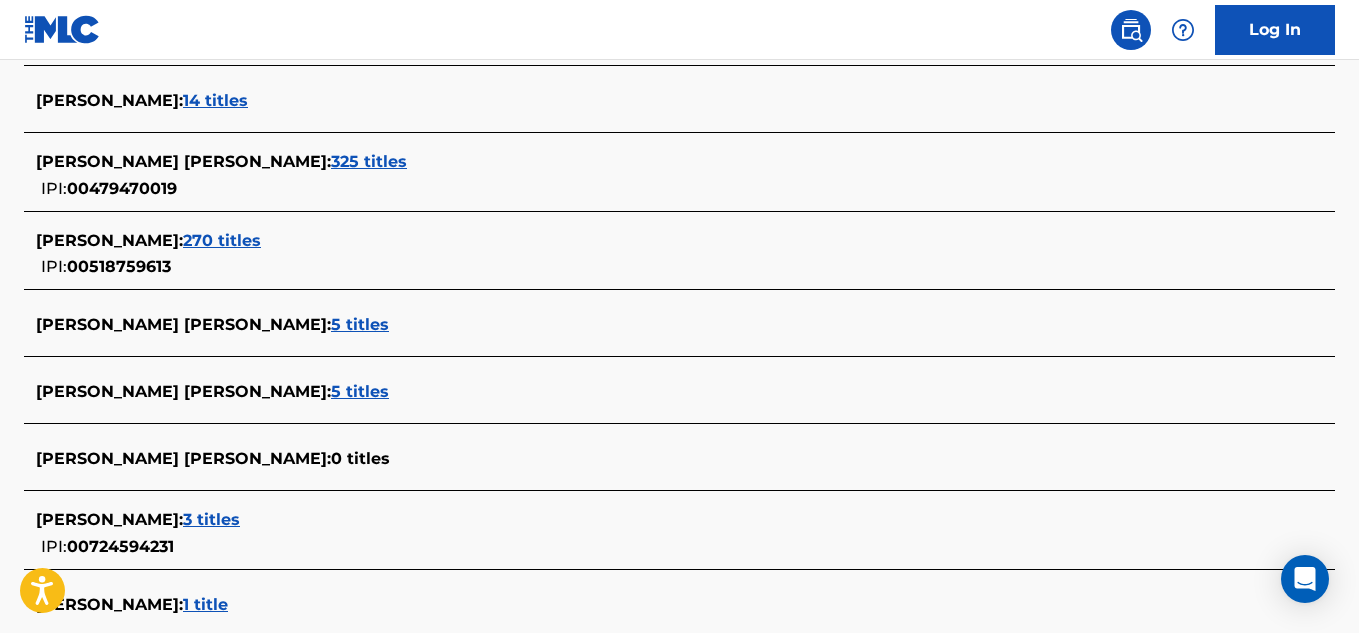 drag, startPoint x: 286, startPoint y: 162, endPoint x: 235, endPoint y: 174, distance: 52.392746 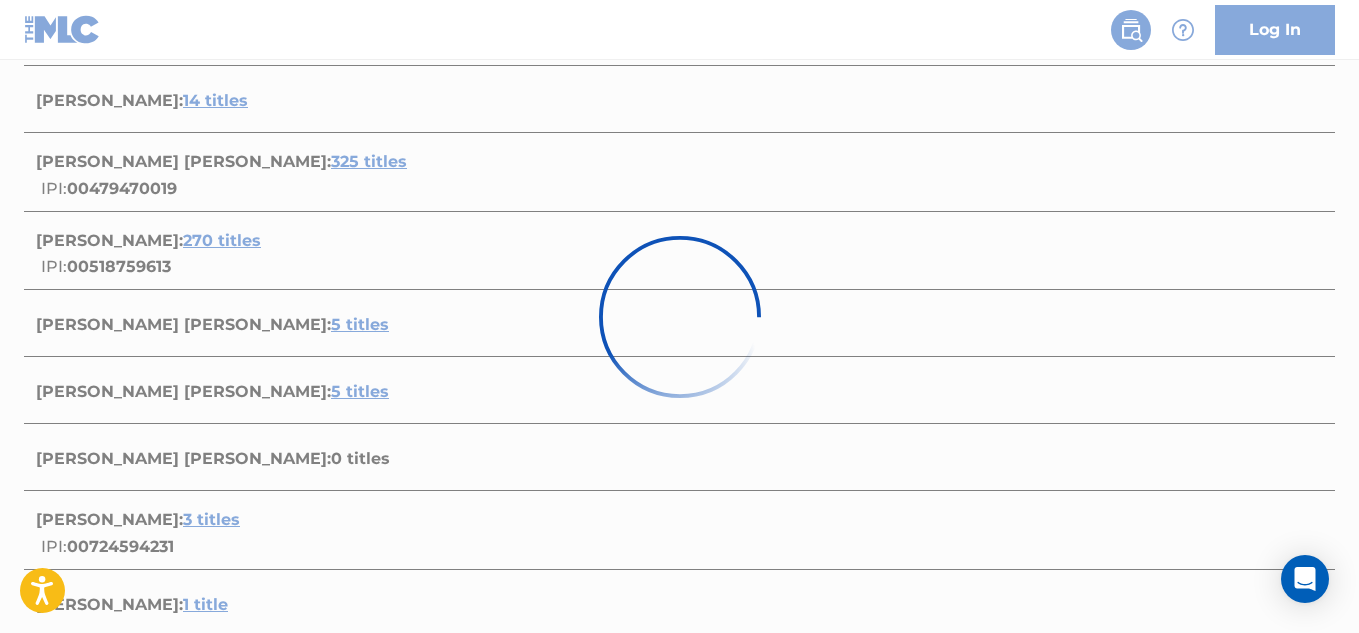 click at bounding box center (679, 316) 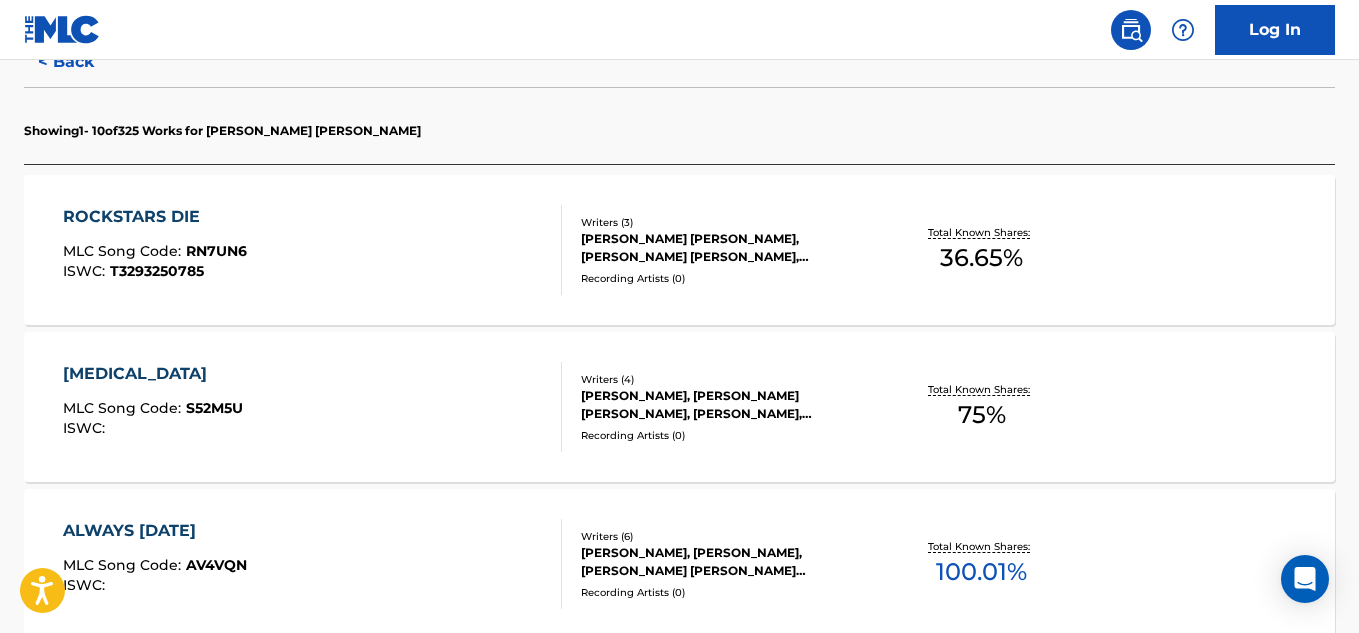 scroll, scrollTop: 549, scrollLeft: 0, axis: vertical 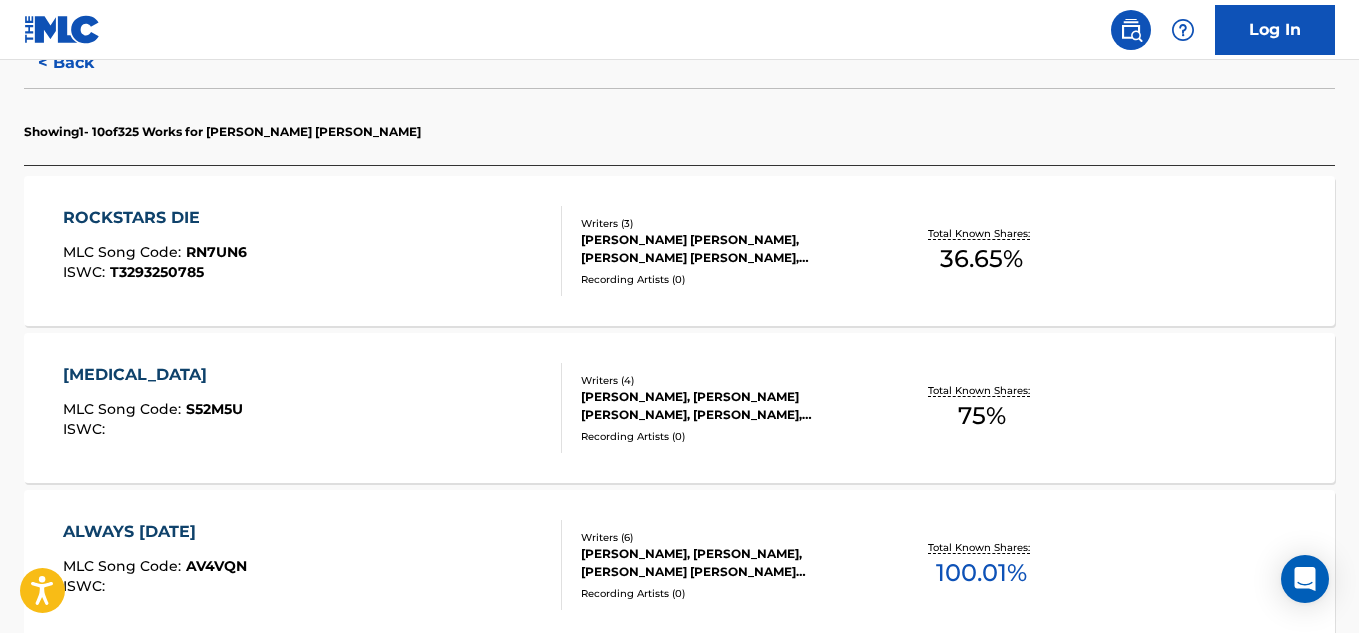 click on "ROCKSTARS DIE MLC Song Code : RN7UN6 ISWC : T3293250785" at bounding box center (312, 251) 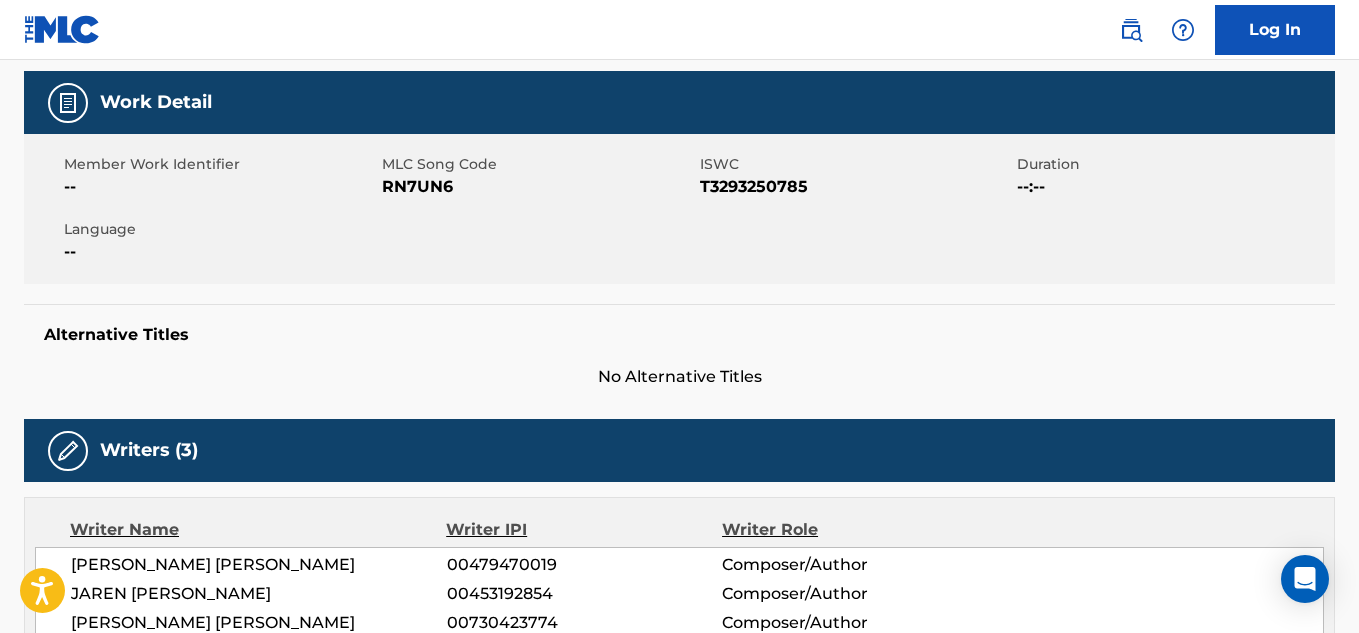 scroll, scrollTop: 0, scrollLeft: 0, axis: both 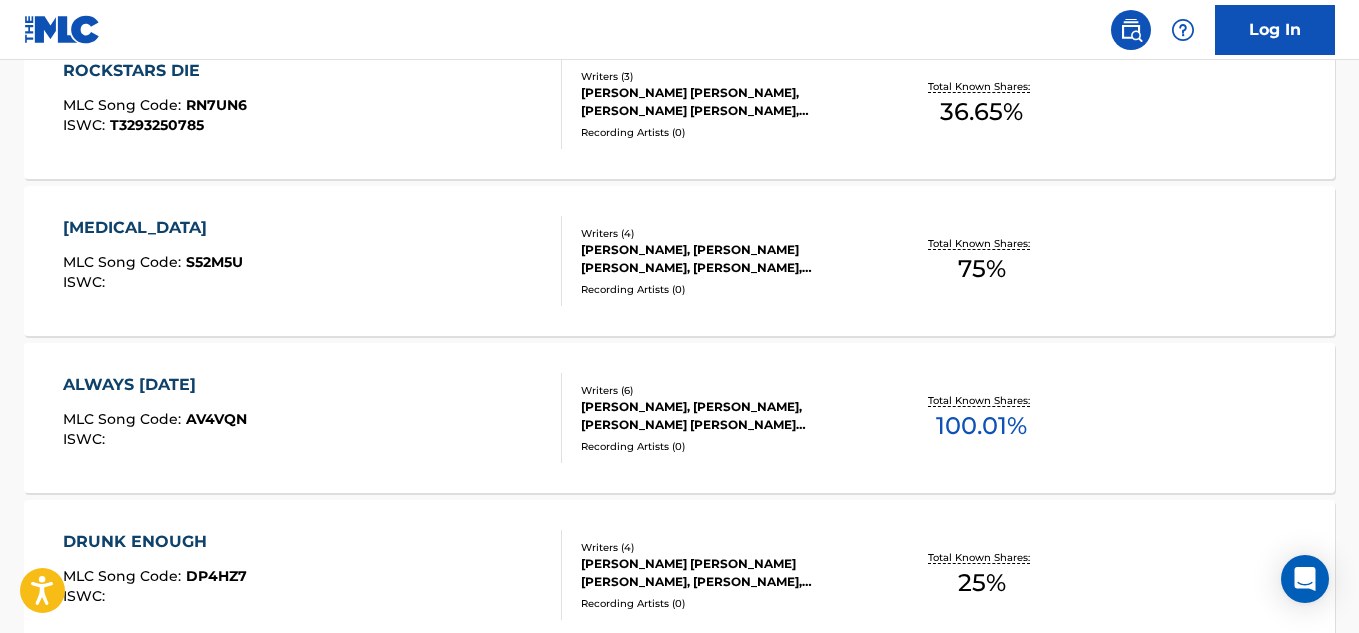 click on "SUNBURN MLC Song Code : S52M5U ISWC :" at bounding box center (312, 261) 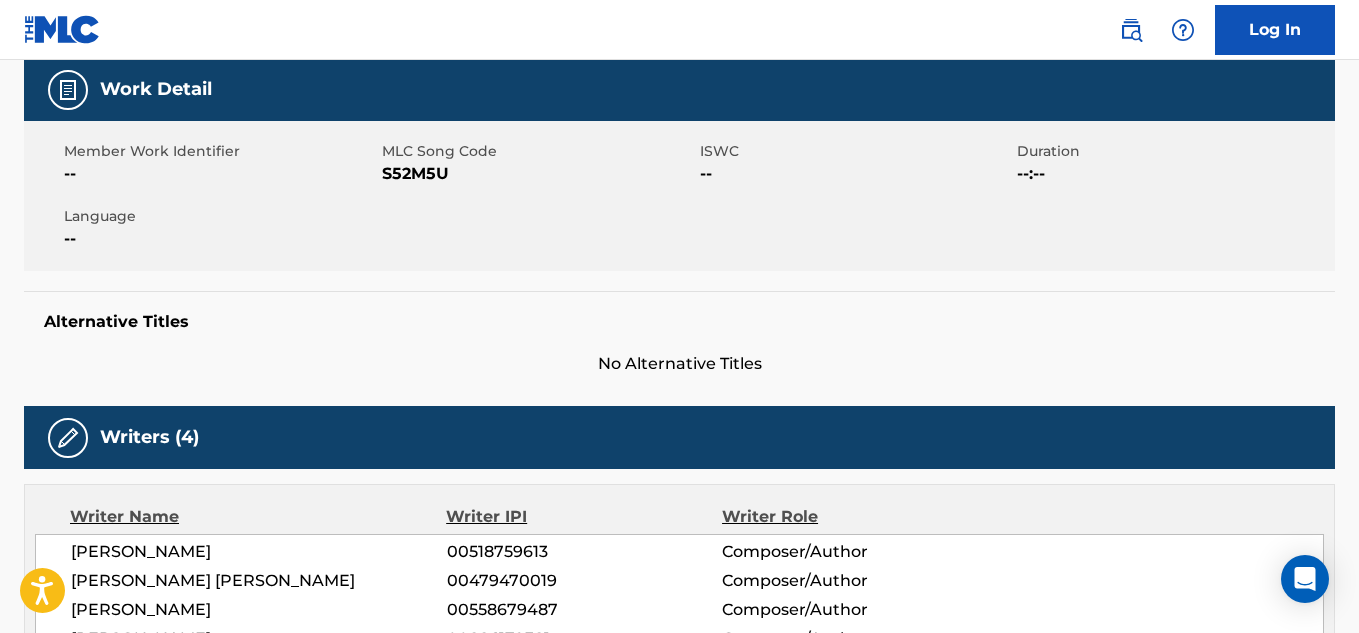 scroll, scrollTop: 85, scrollLeft: 0, axis: vertical 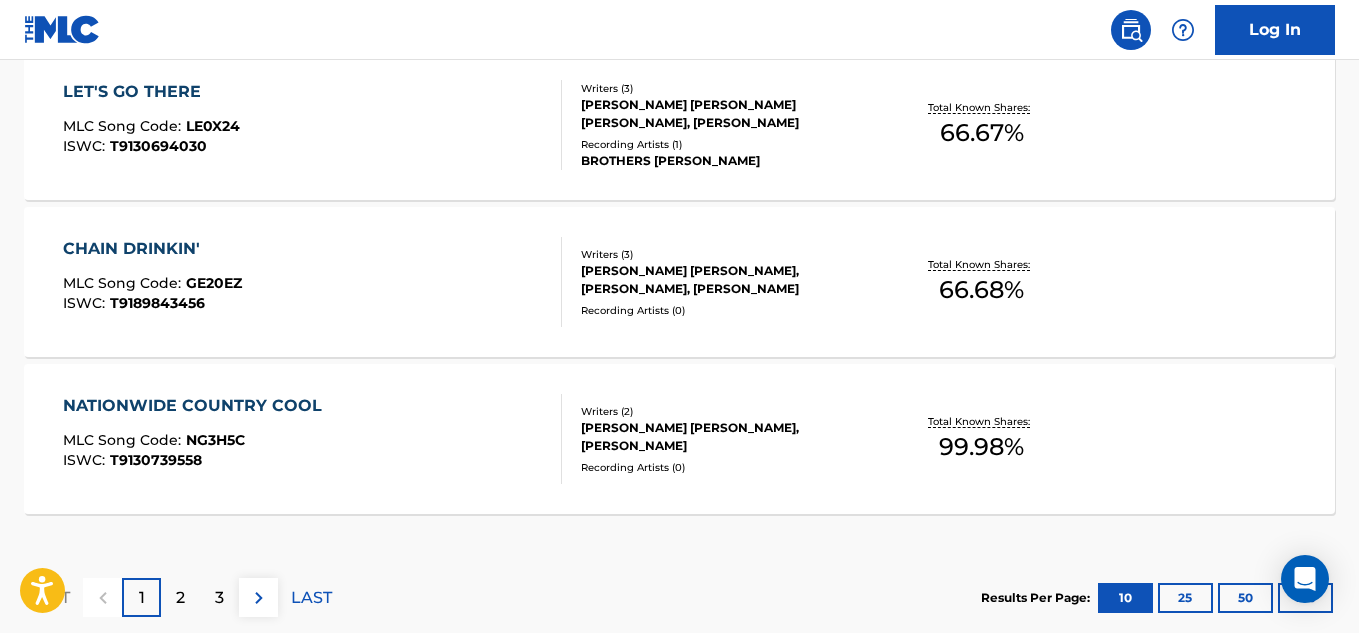 click on "2" at bounding box center (180, 598) 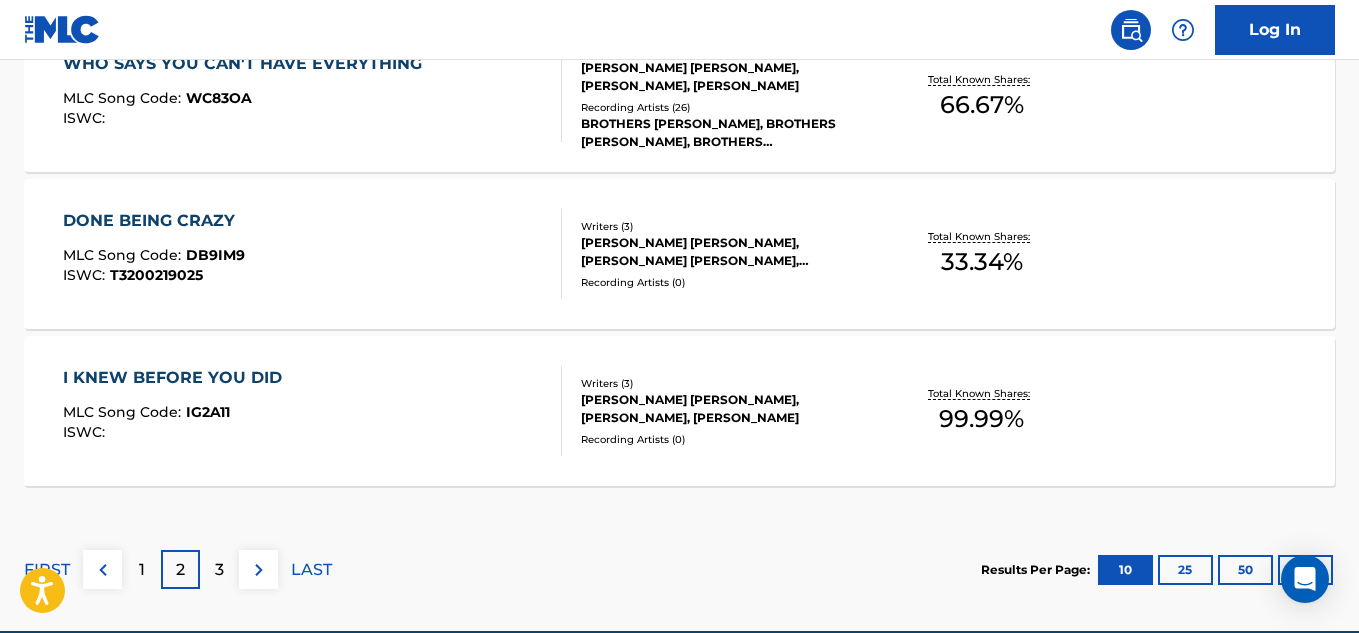scroll, scrollTop: 1817, scrollLeft: 0, axis: vertical 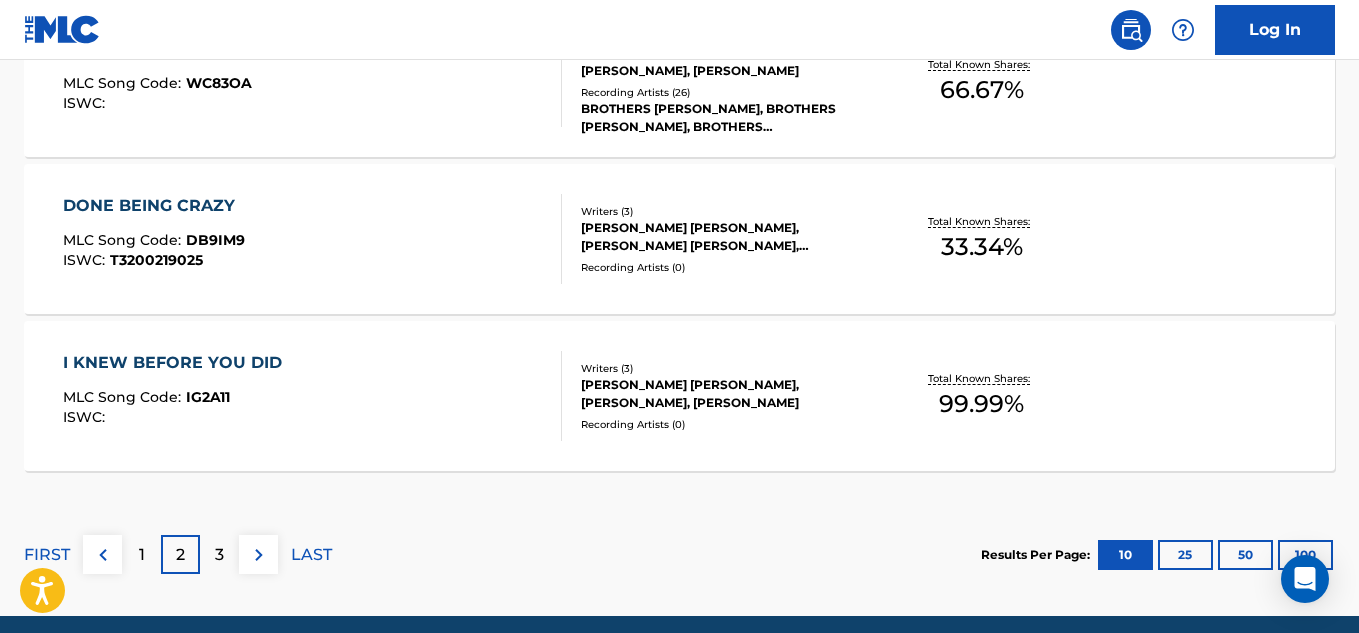 click on "3" at bounding box center [219, 554] 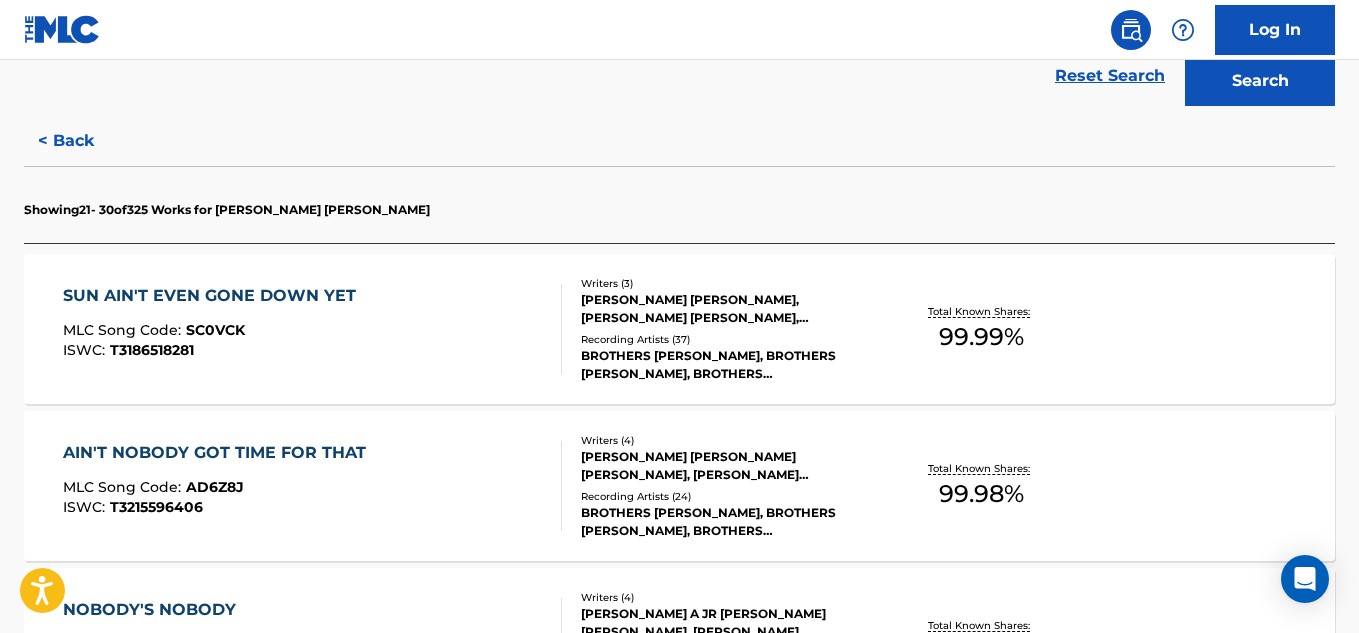 scroll, scrollTop: 455, scrollLeft: 0, axis: vertical 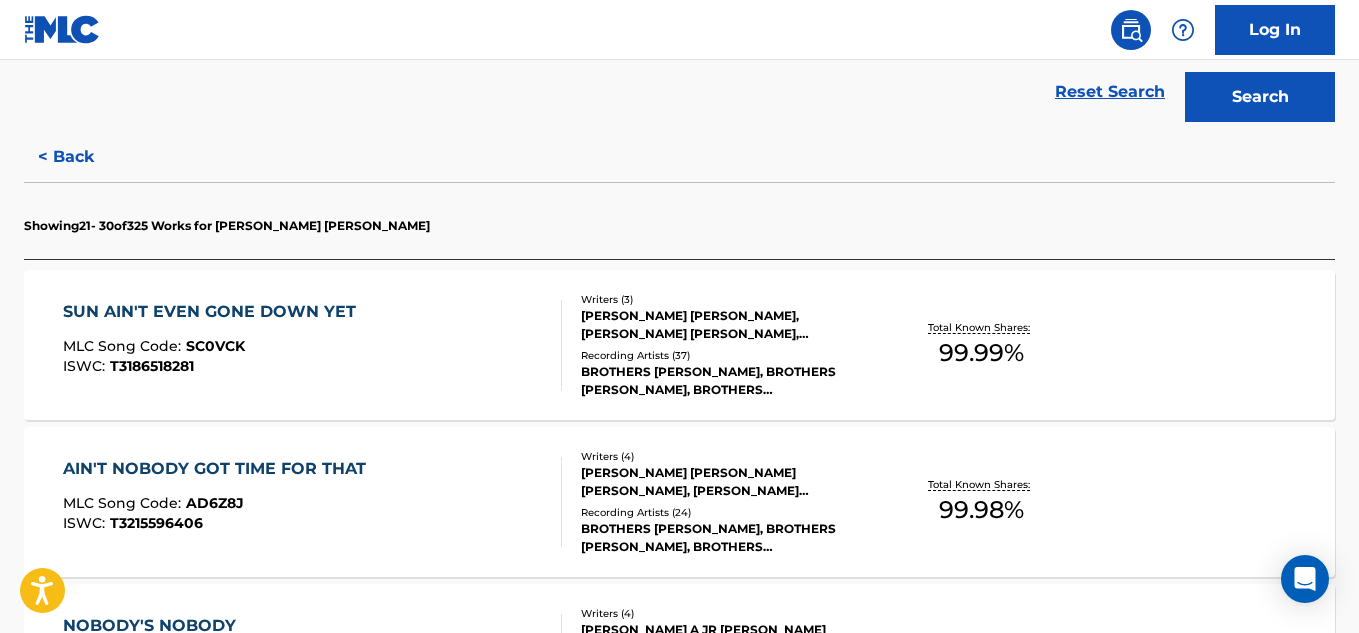 click on "Reset Search" at bounding box center (1110, 92) 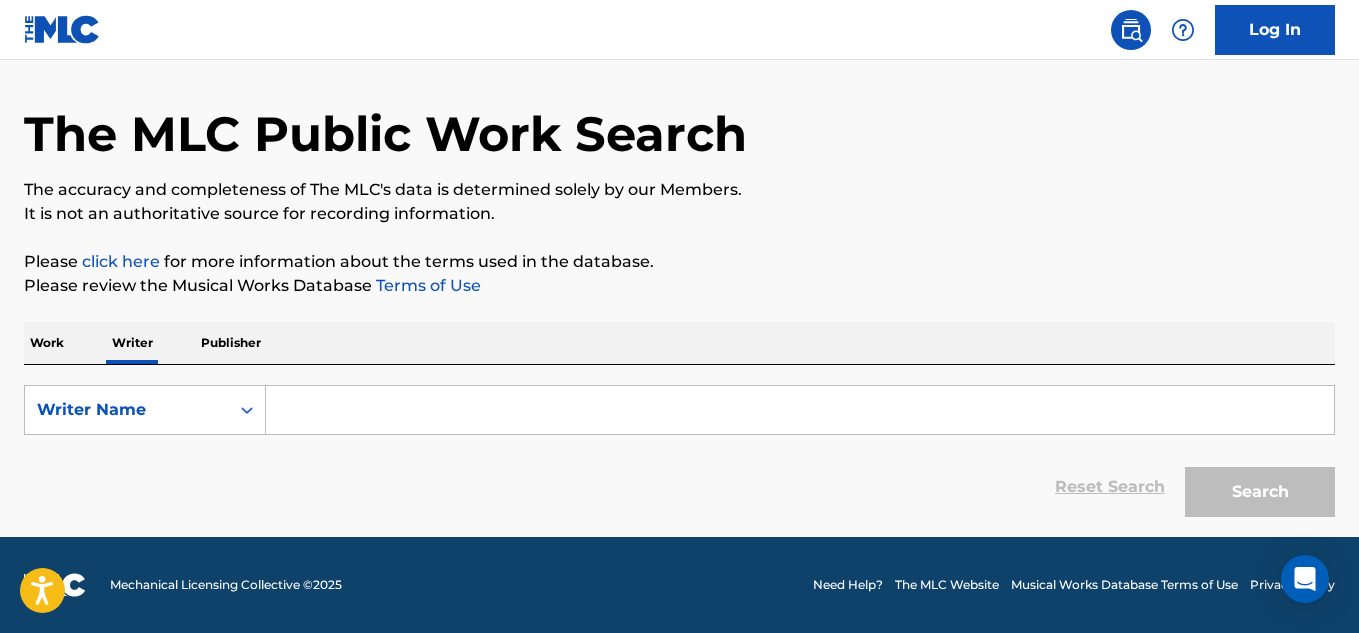 scroll, scrollTop: 60, scrollLeft: 0, axis: vertical 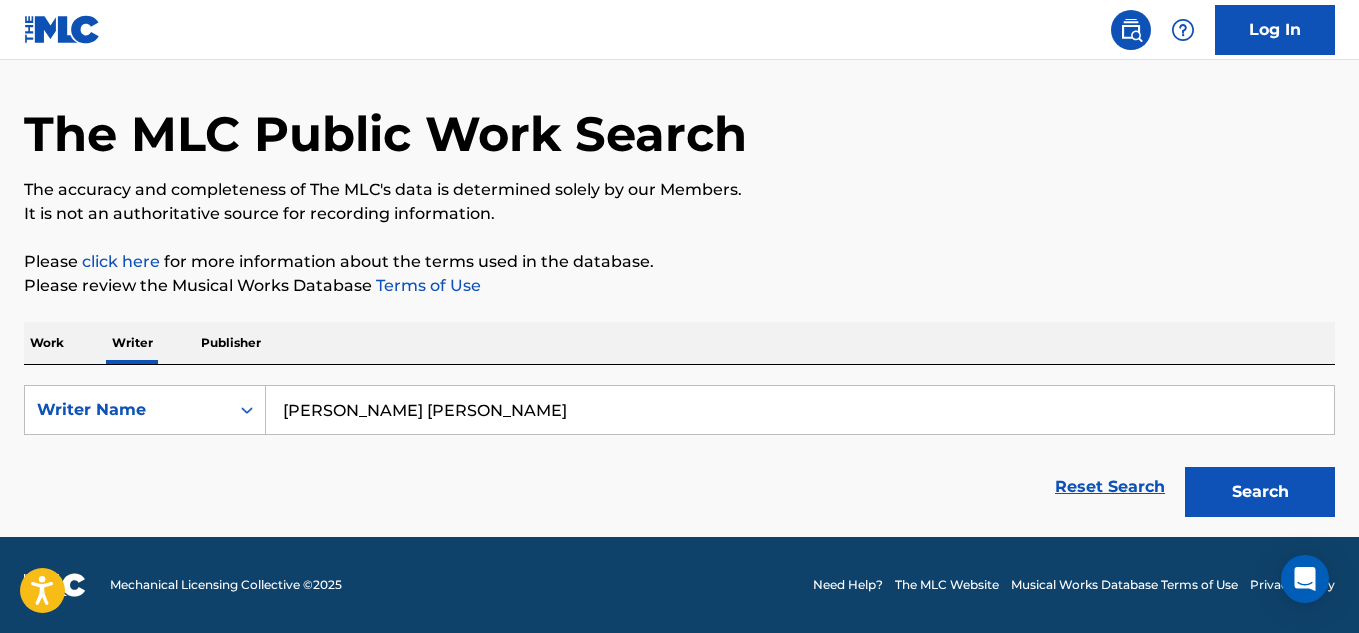 click on "Search" at bounding box center [1260, 492] 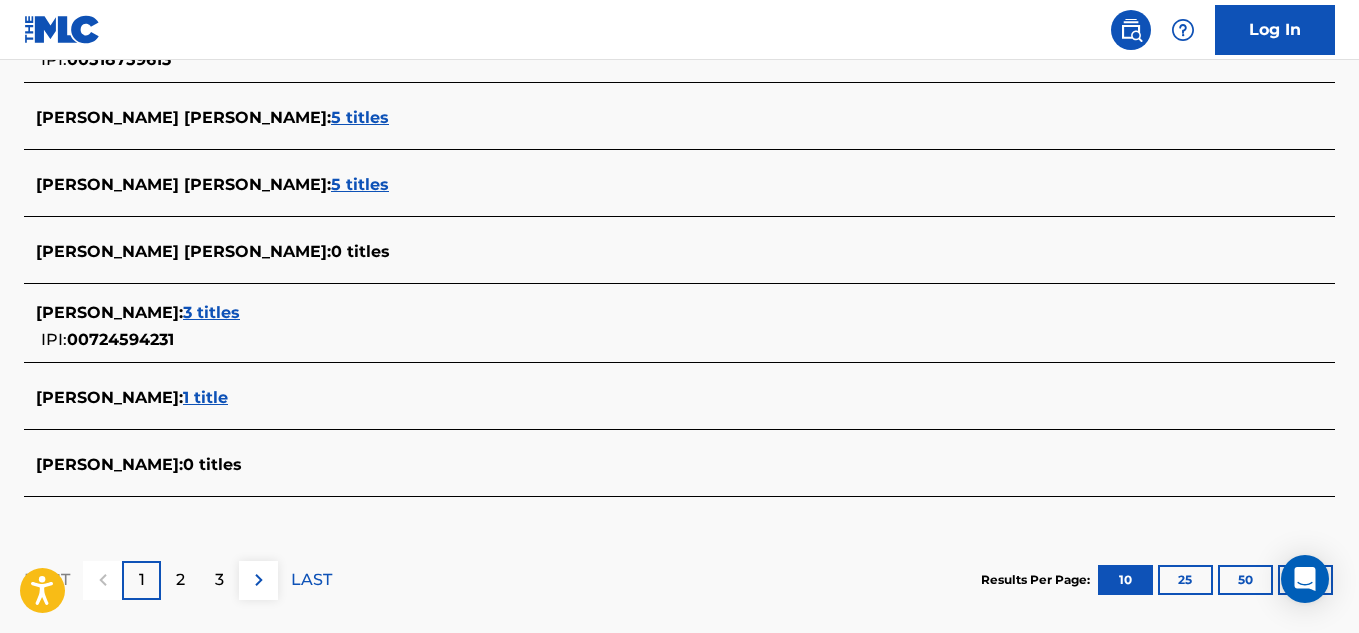 scroll, scrollTop: 981, scrollLeft: 0, axis: vertical 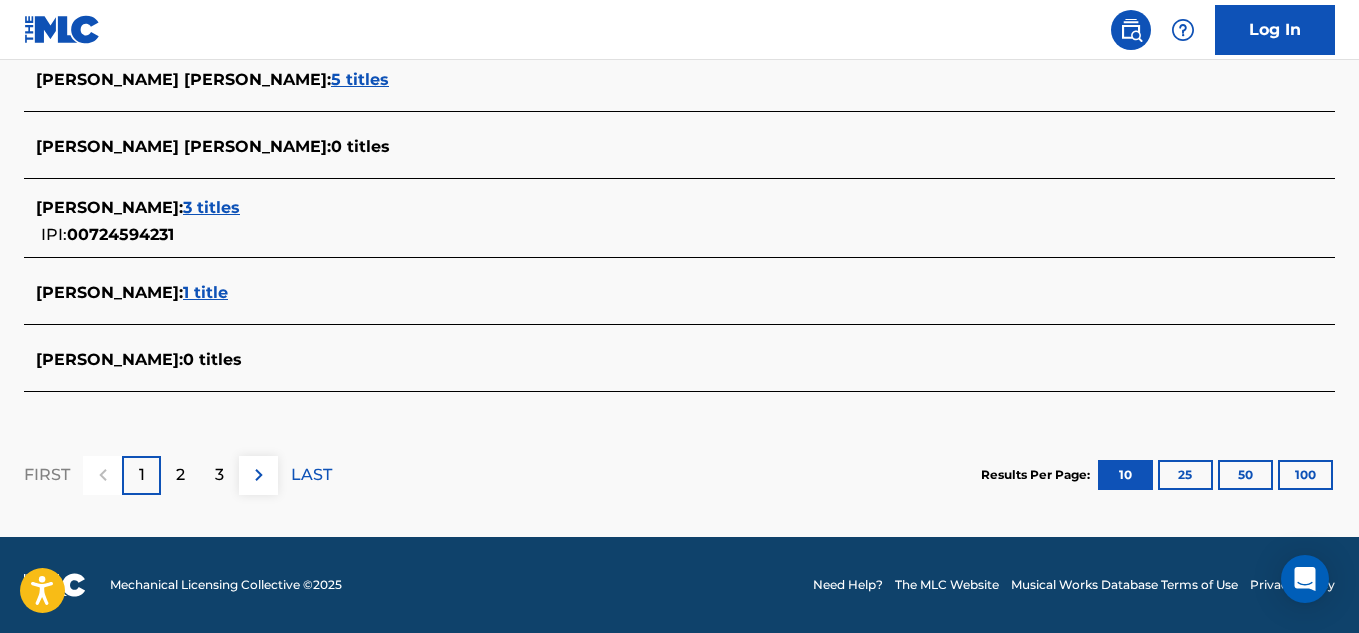 click on "100" at bounding box center (1305, 475) 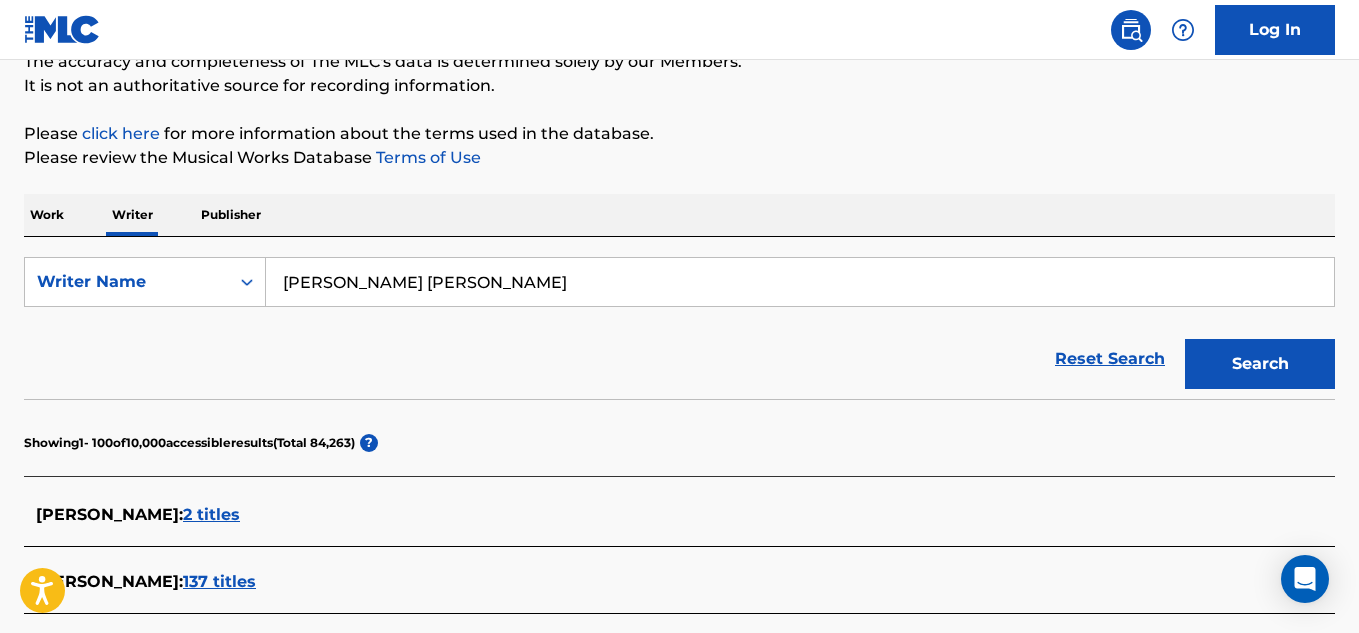 scroll, scrollTop: 981, scrollLeft: 0, axis: vertical 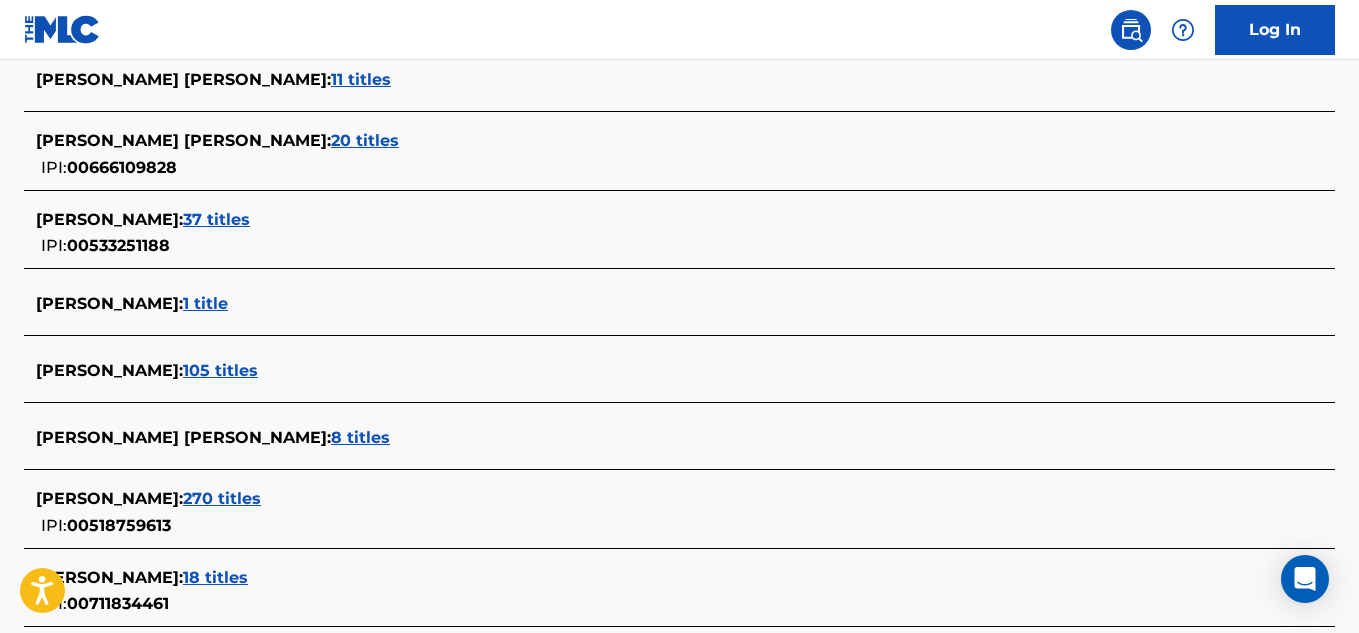 click on "1 title" at bounding box center (205, 303) 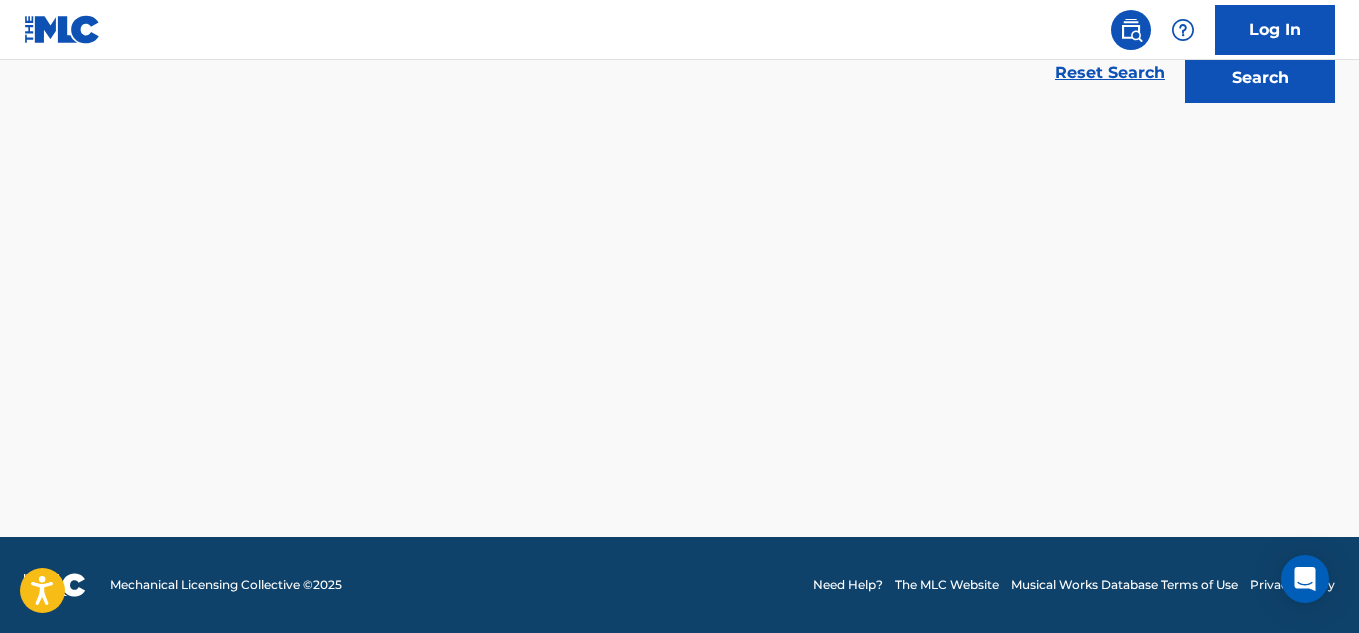 scroll, scrollTop: 474, scrollLeft: 0, axis: vertical 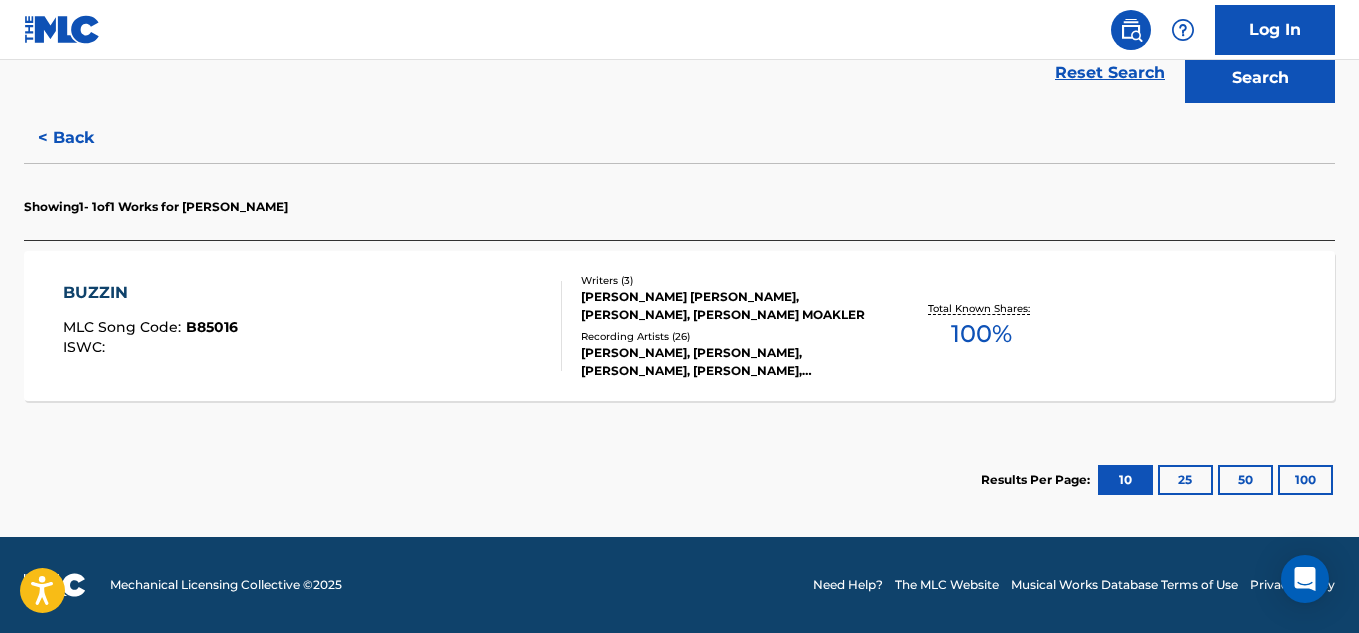 click on "Writers ( 3 )" at bounding box center (727, 280) 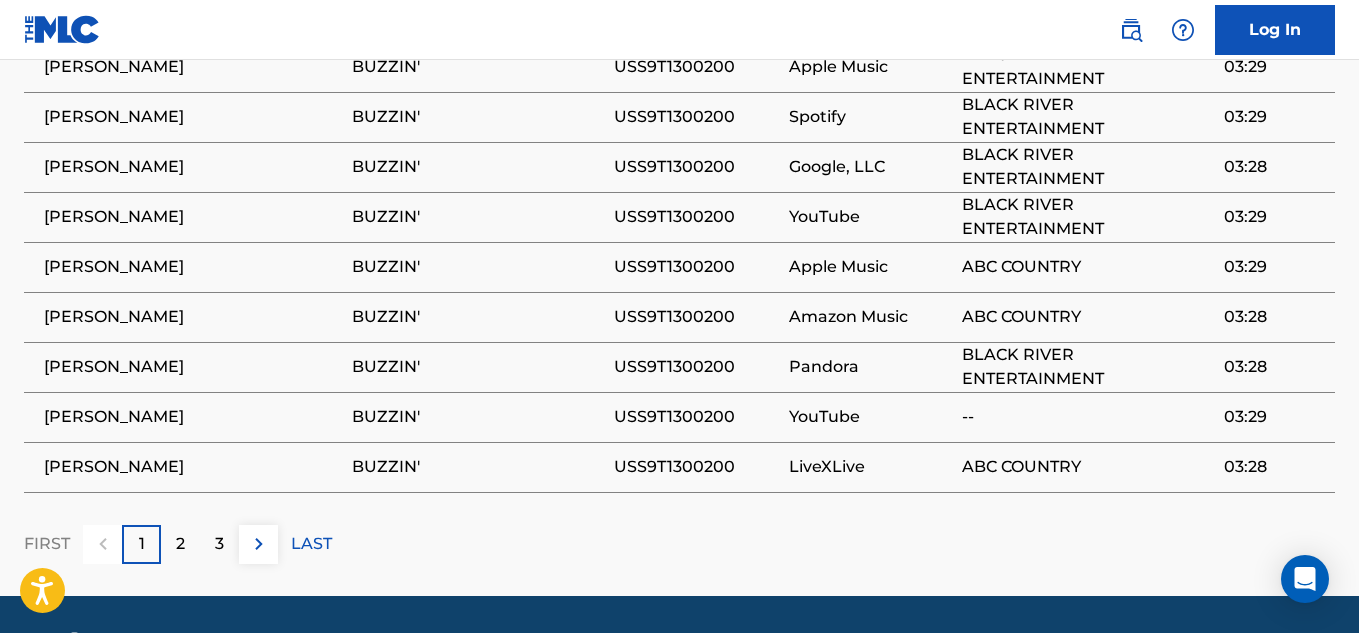 scroll, scrollTop: 1992, scrollLeft: 0, axis: vertical 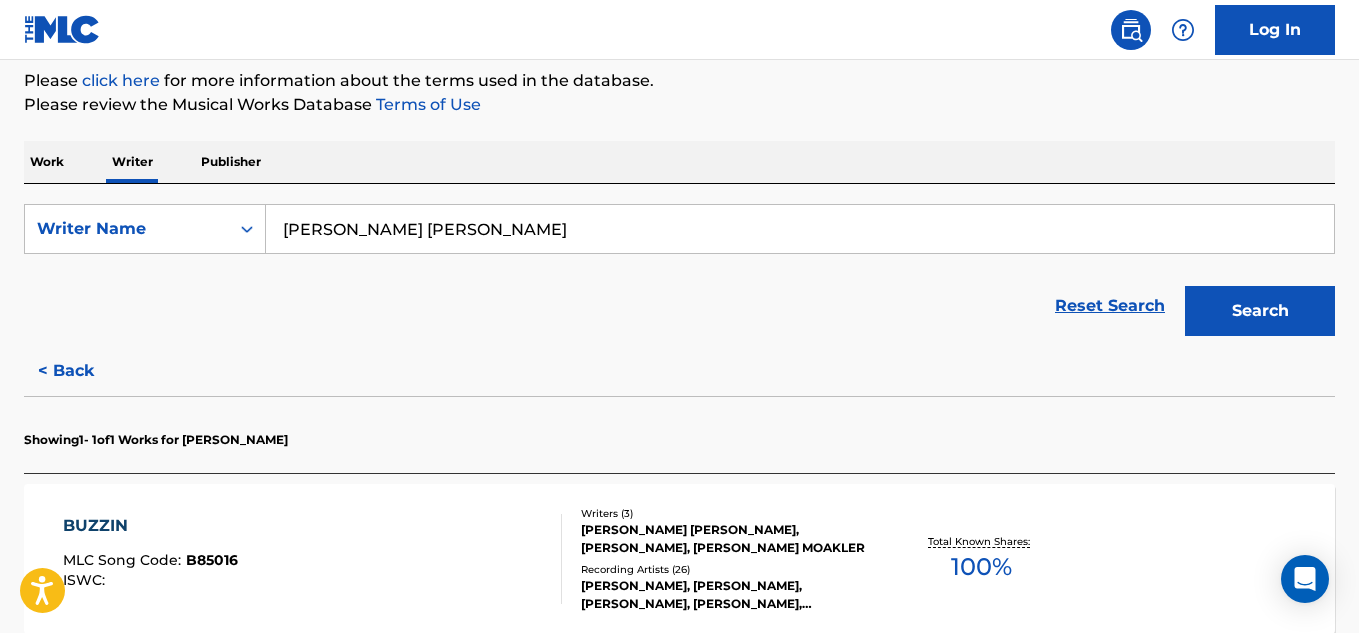click on "< Back" at bounding box center (84, 371) 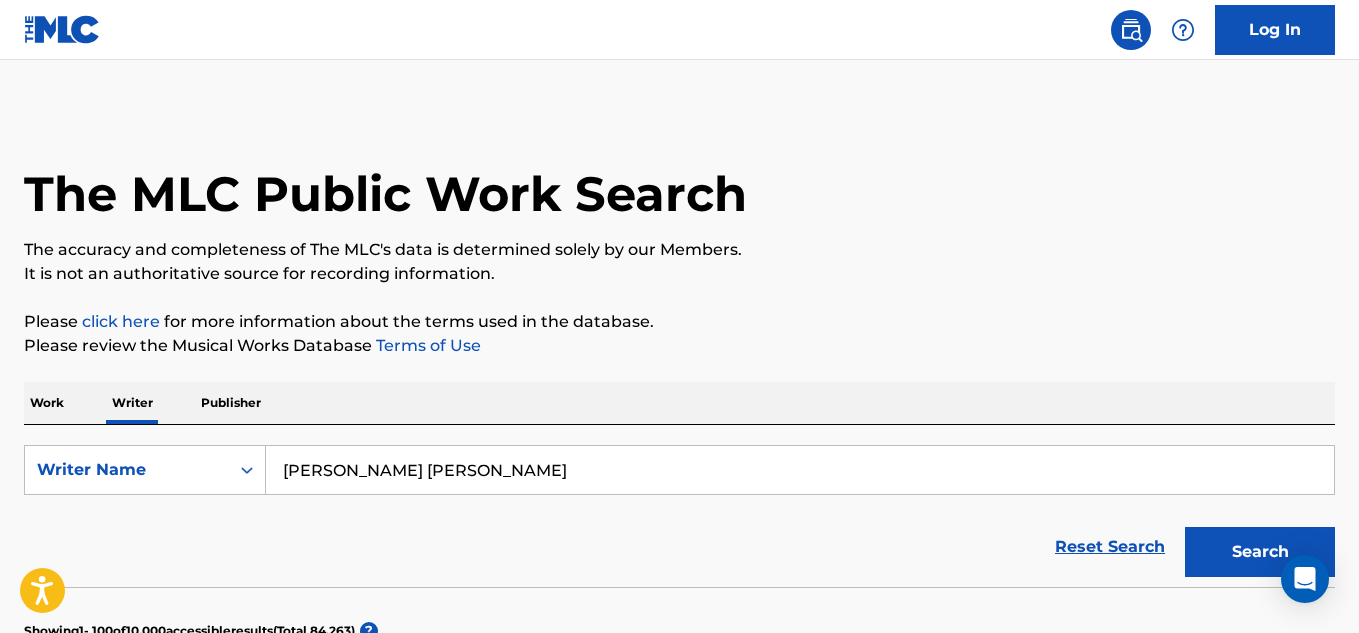 scroll, scrollTop: 521, scrollLeft: 0, axis: vertical 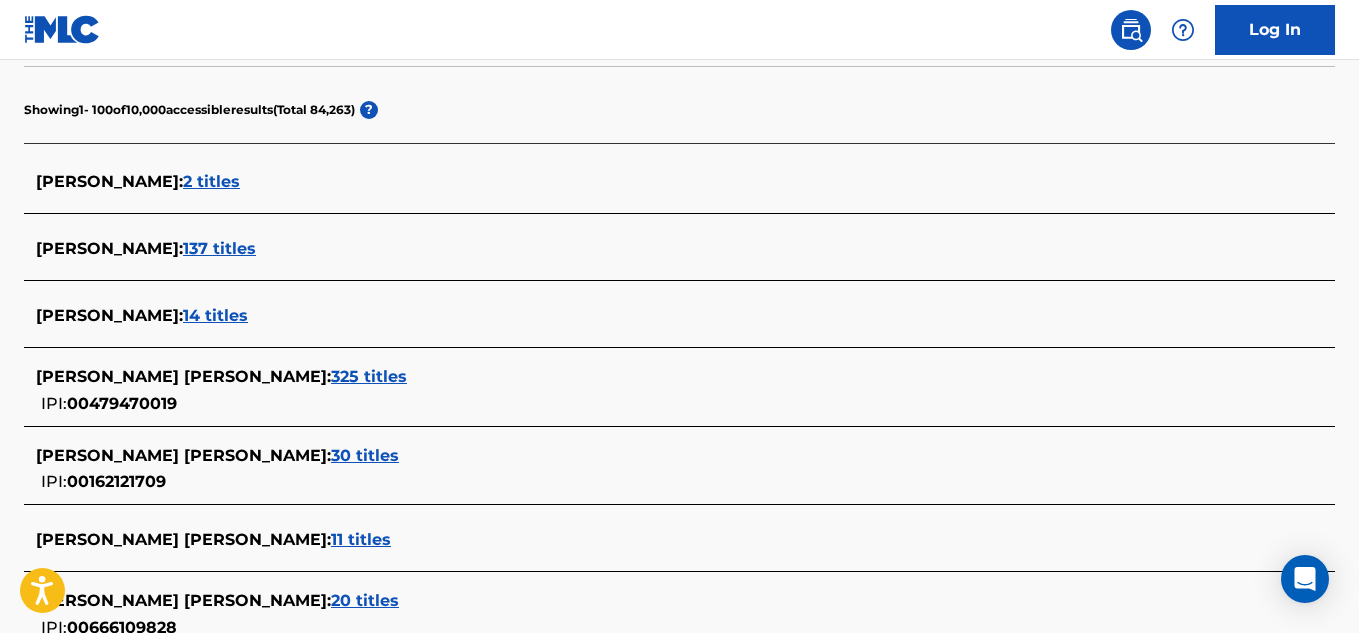 click on "325 titles" at bounding box center [369, 376] 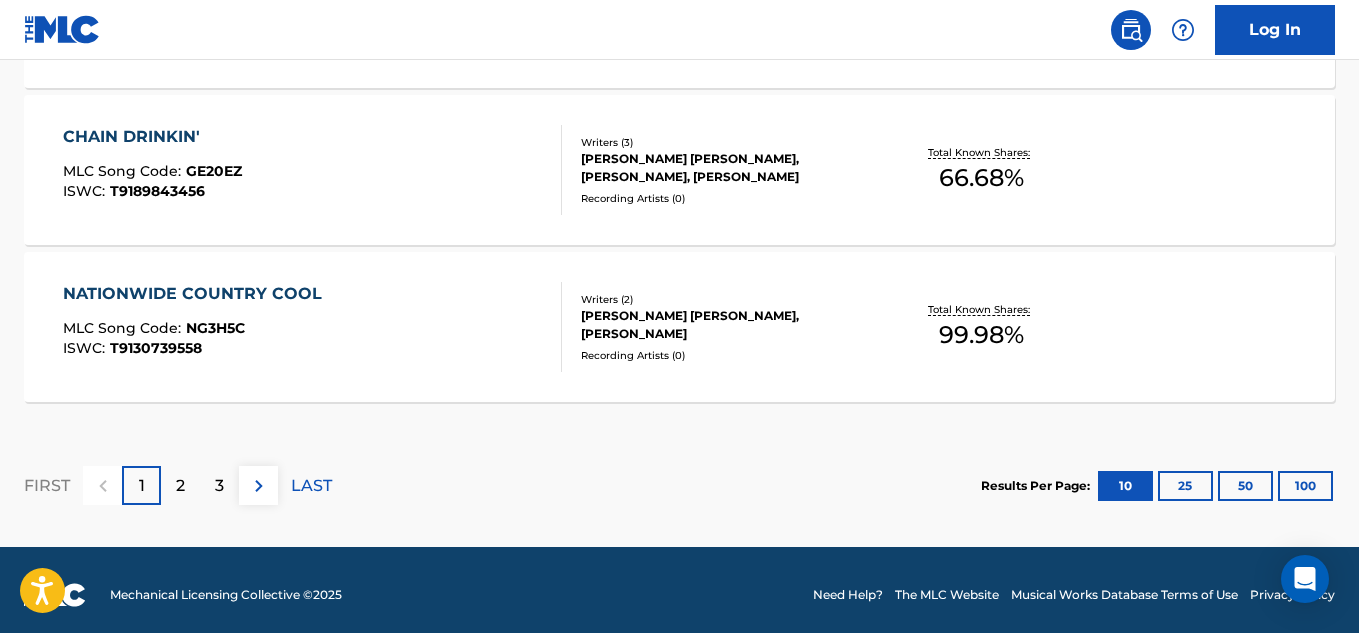 scroll, scrollTop: 1887, scrollLeft: 0, axis: vertical 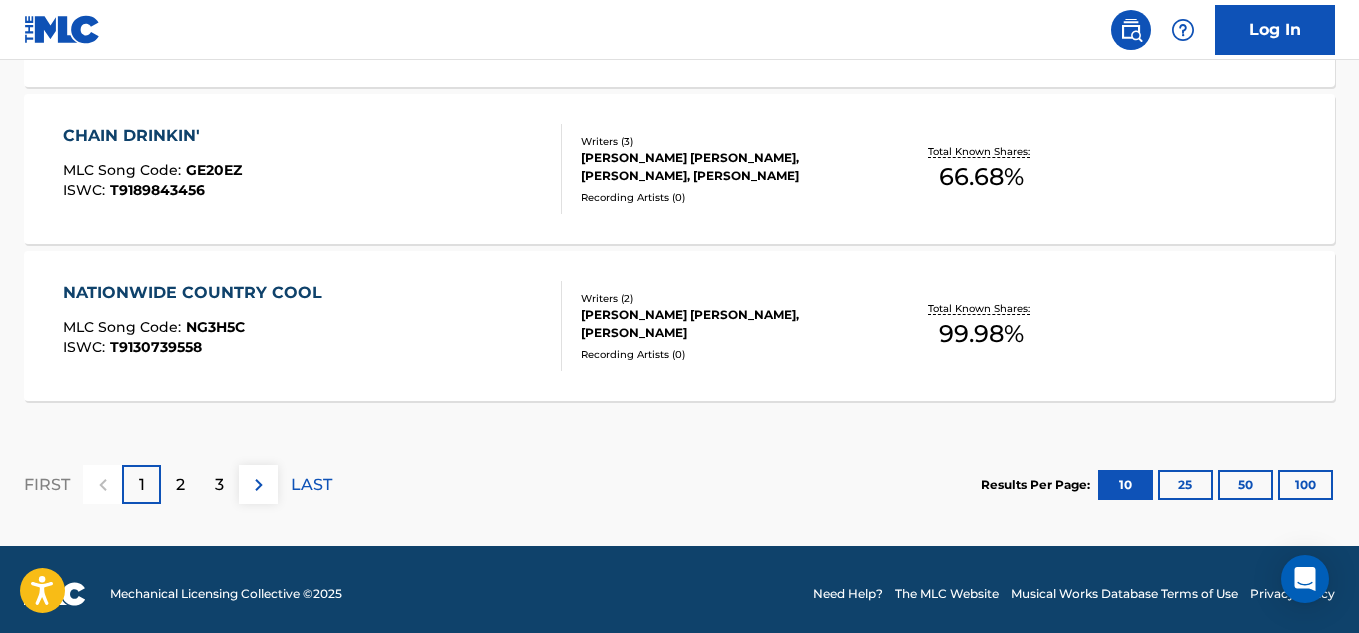 click on "3" at bounding box center (219, 485) 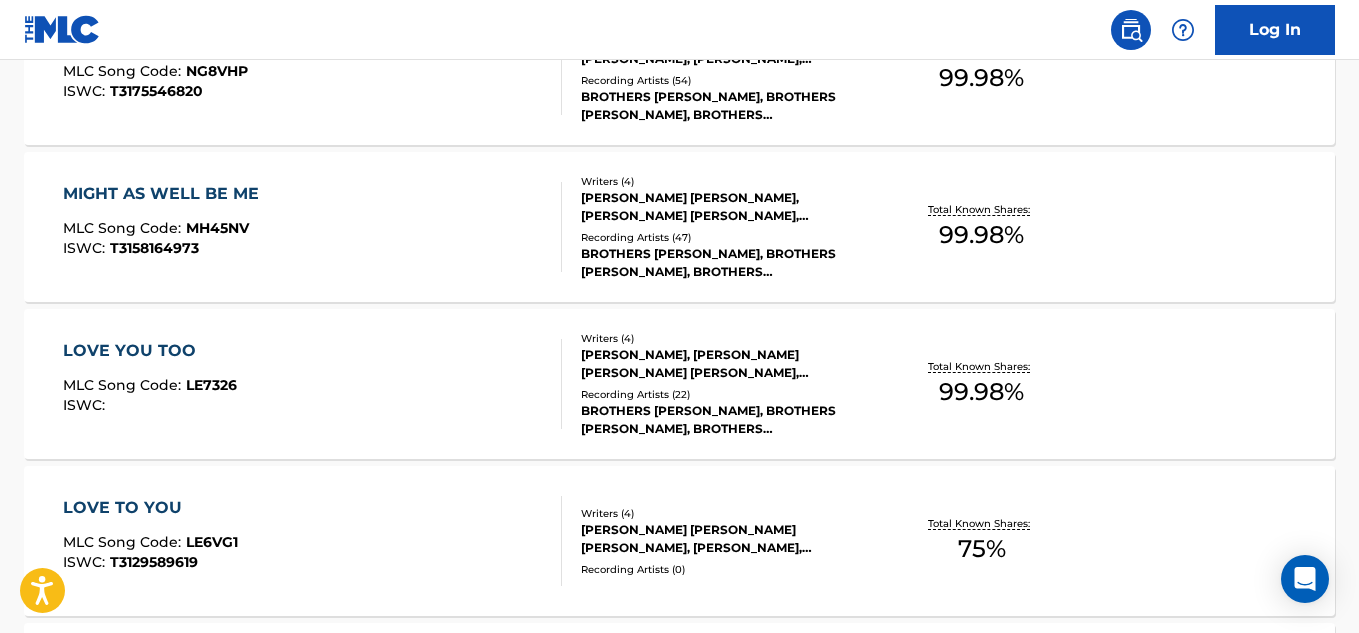 scroll, scrollTop: 1019, scrollLeft: 0, axis: vertical 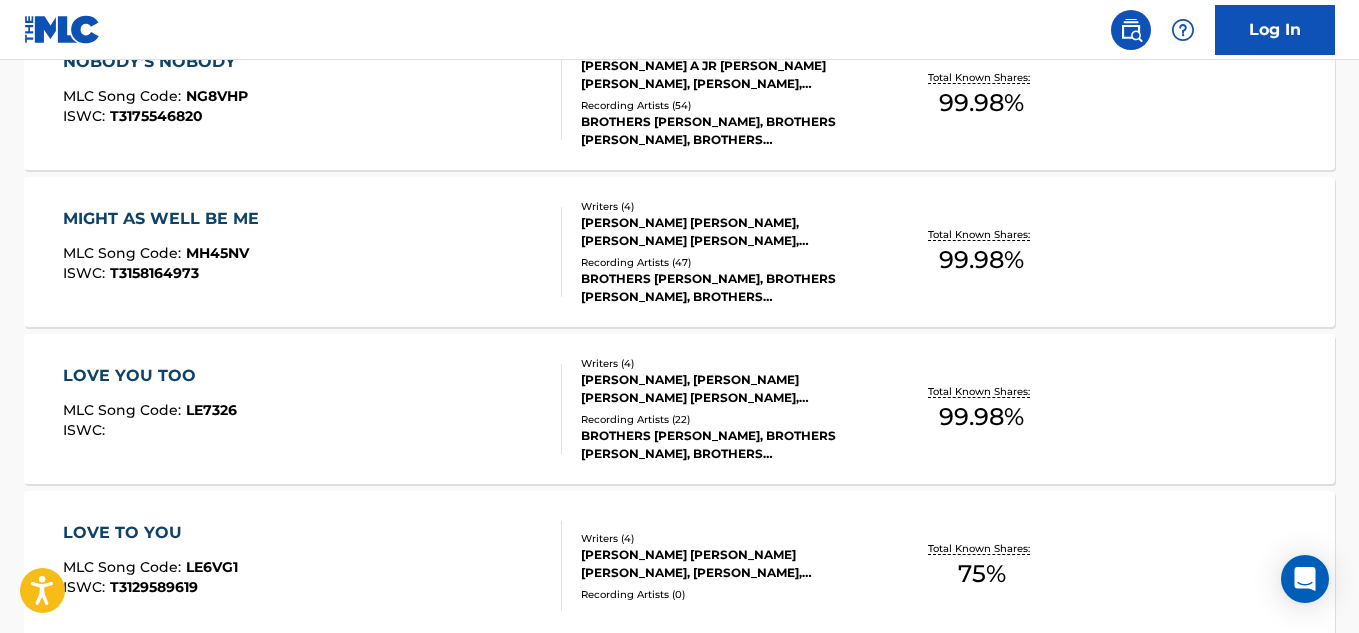 click on "LOVE YOU TOO MLC Song Code : LE7326 ISWC :" at bounding box center [312, 409] 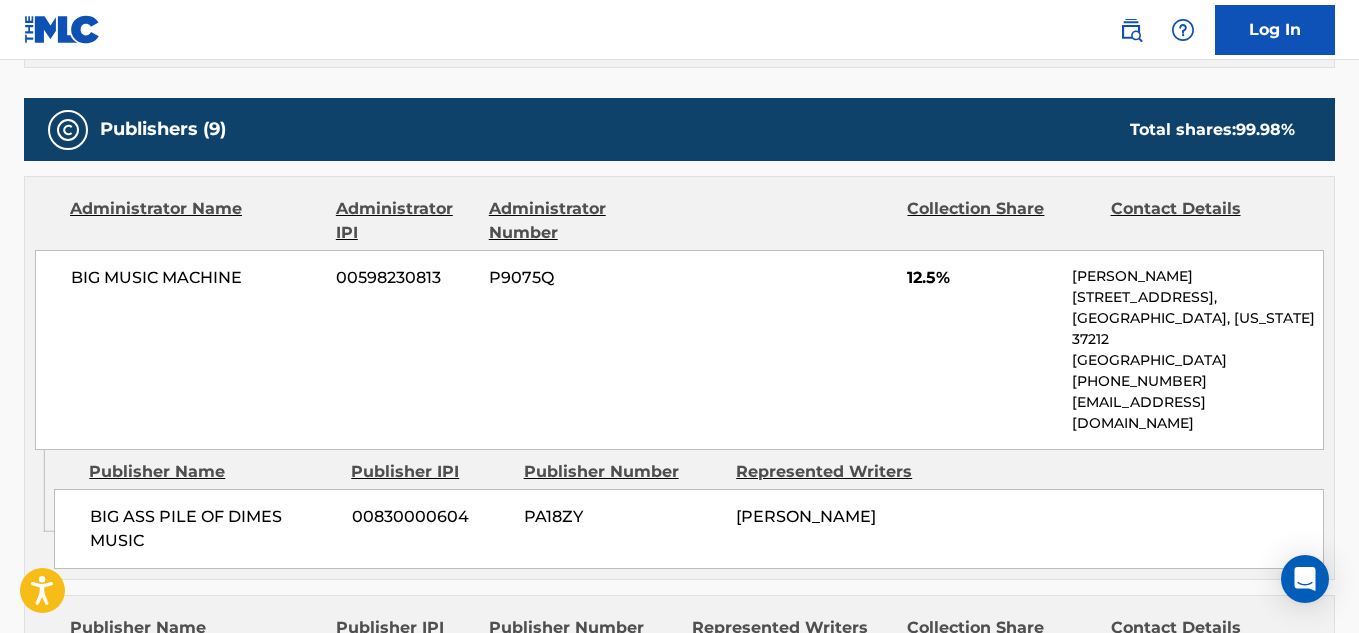 scroll, scrollTop: 875, scrollLeft: 0, axis: vertical 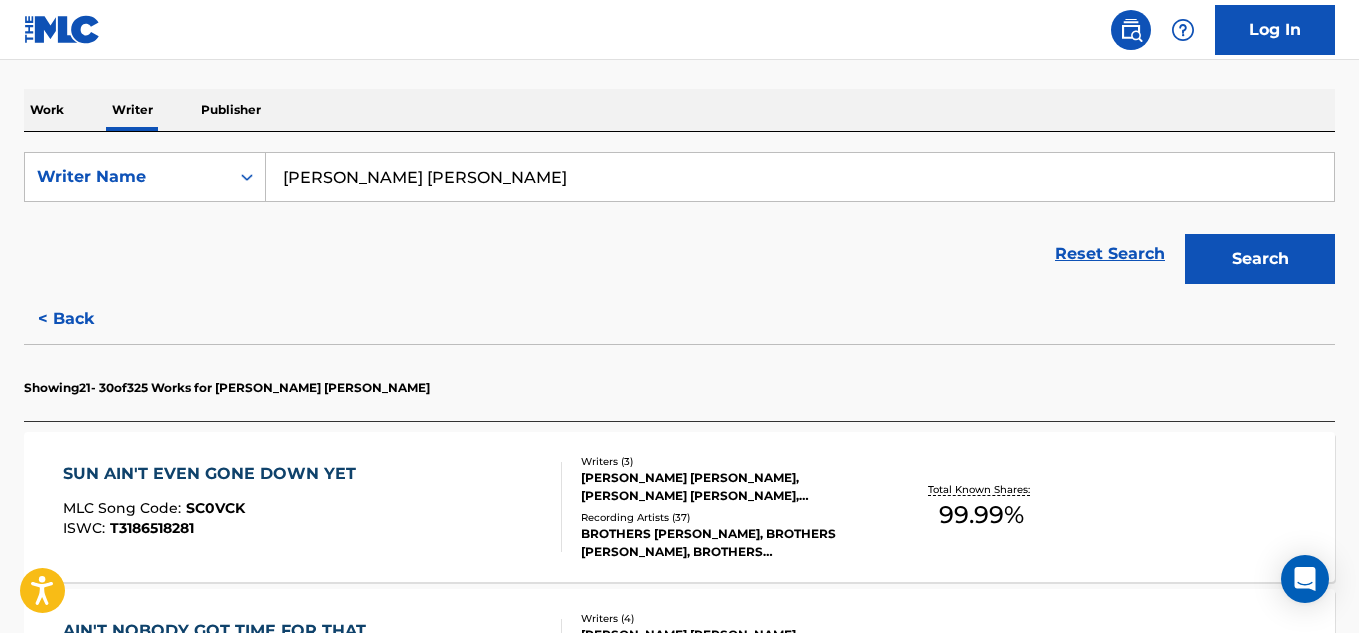 click on "< Back" at bounding box center [84, 319] 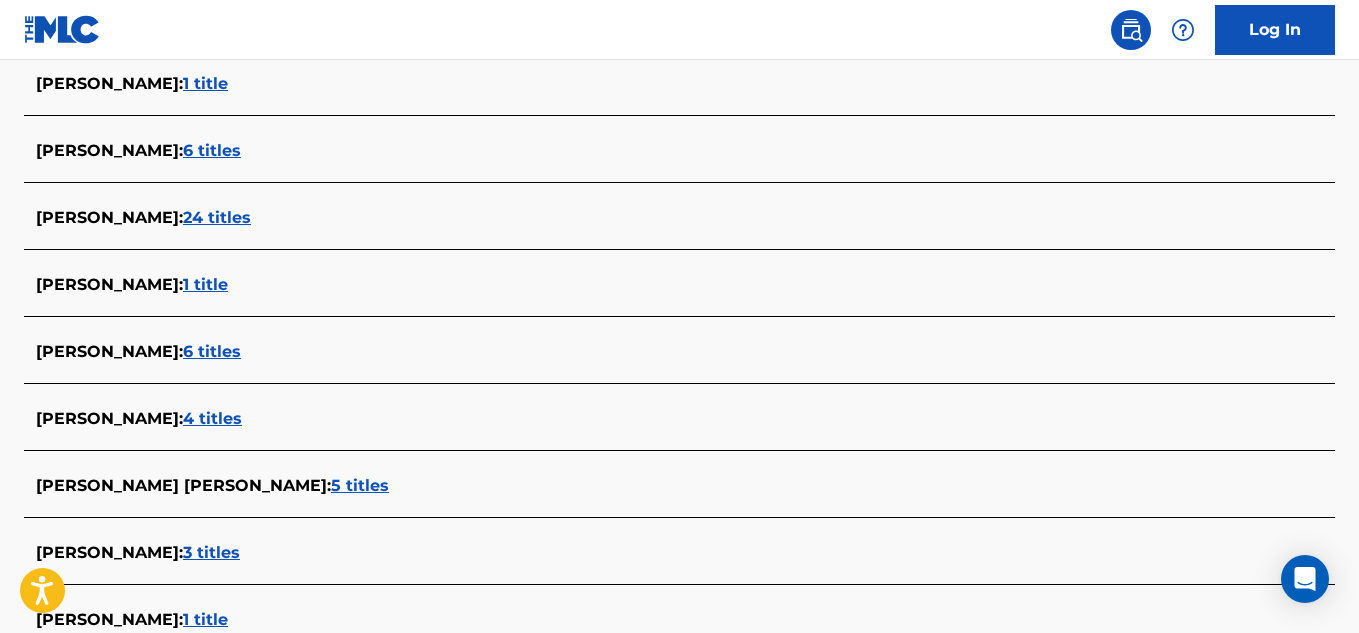 scroll, scrollTop: 1335, scrollLeft: 0, axis: vertical 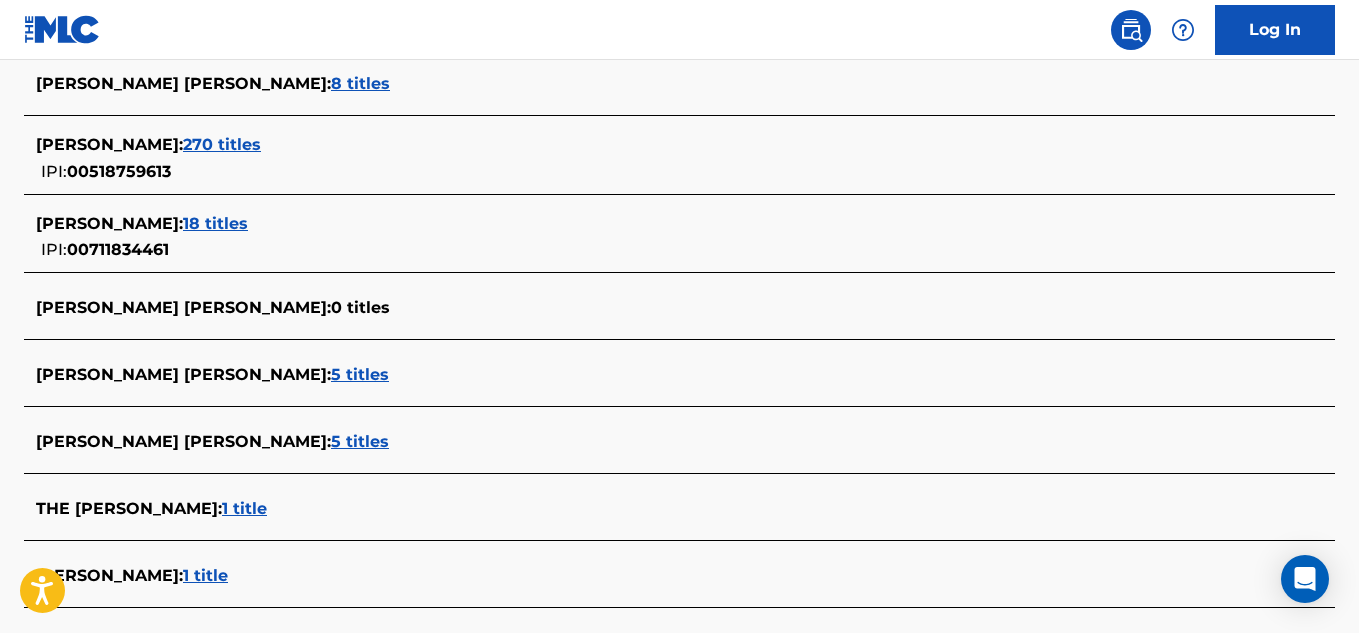 click on "5 titles" at bounding box center [360, 374] 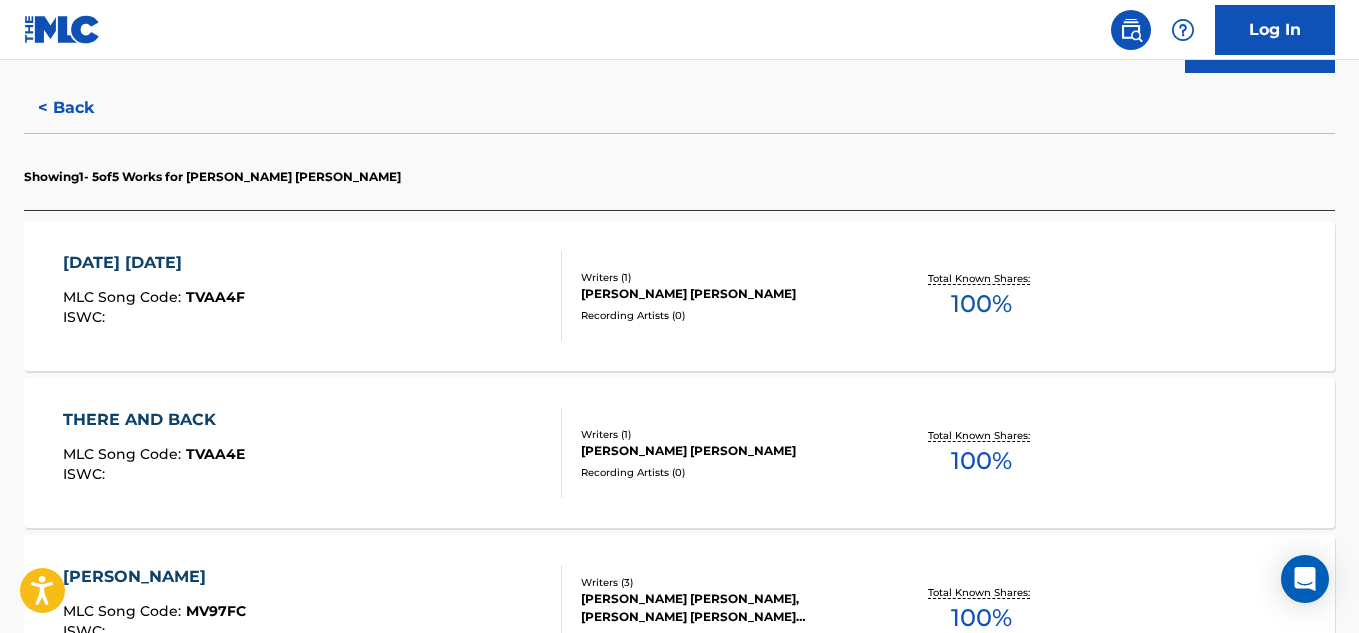 scroll, scrollTop: 458, scrollLeft: 0, axis: vertical 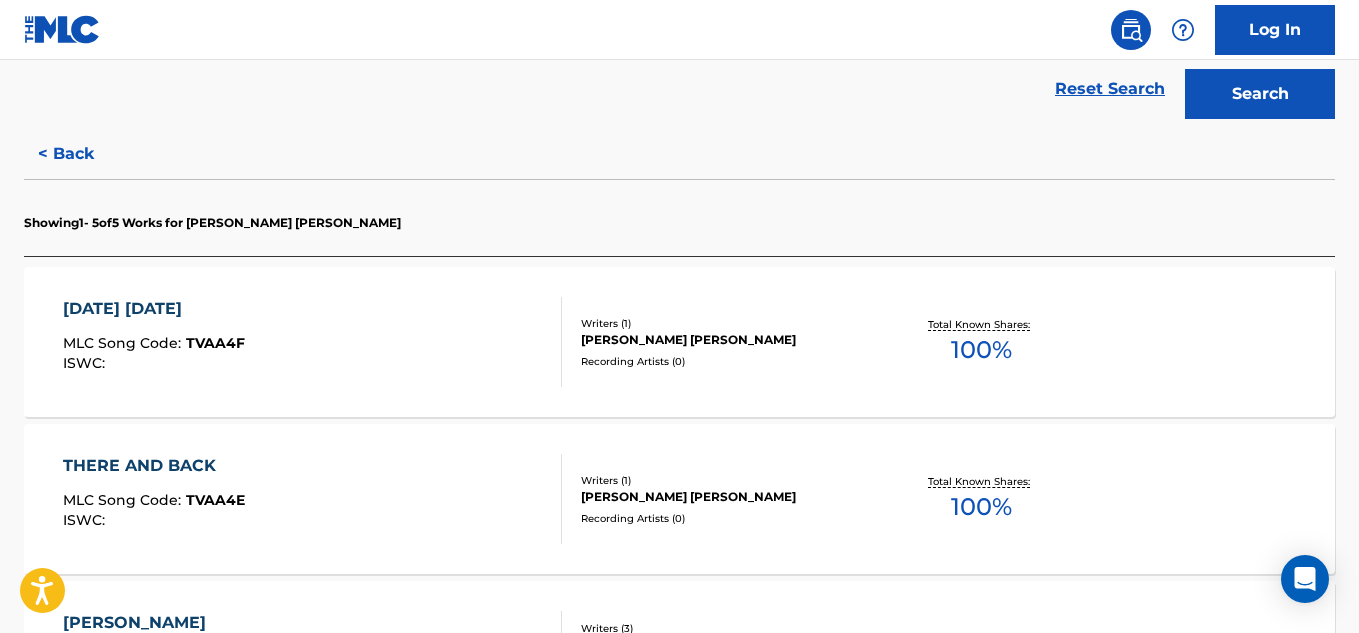 click on "< Back" at bounding box center [84, 154] 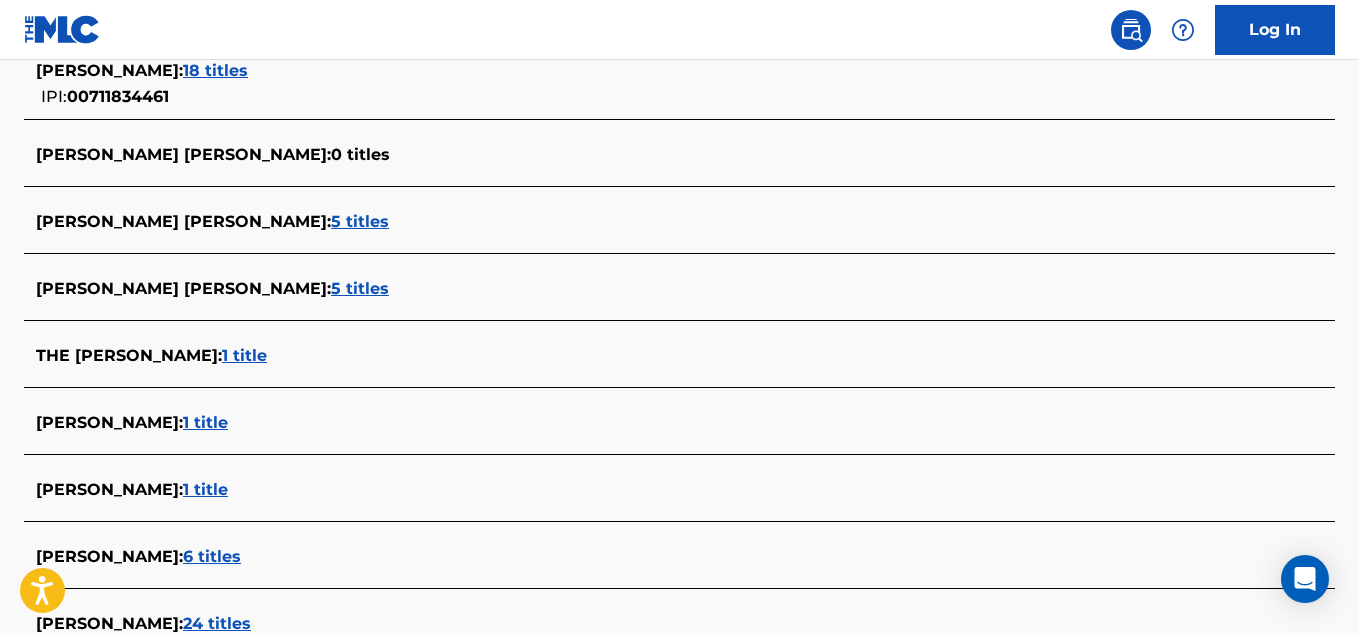scroll, scrollTop: 1487, scrollLeft: 0, axis: vertical 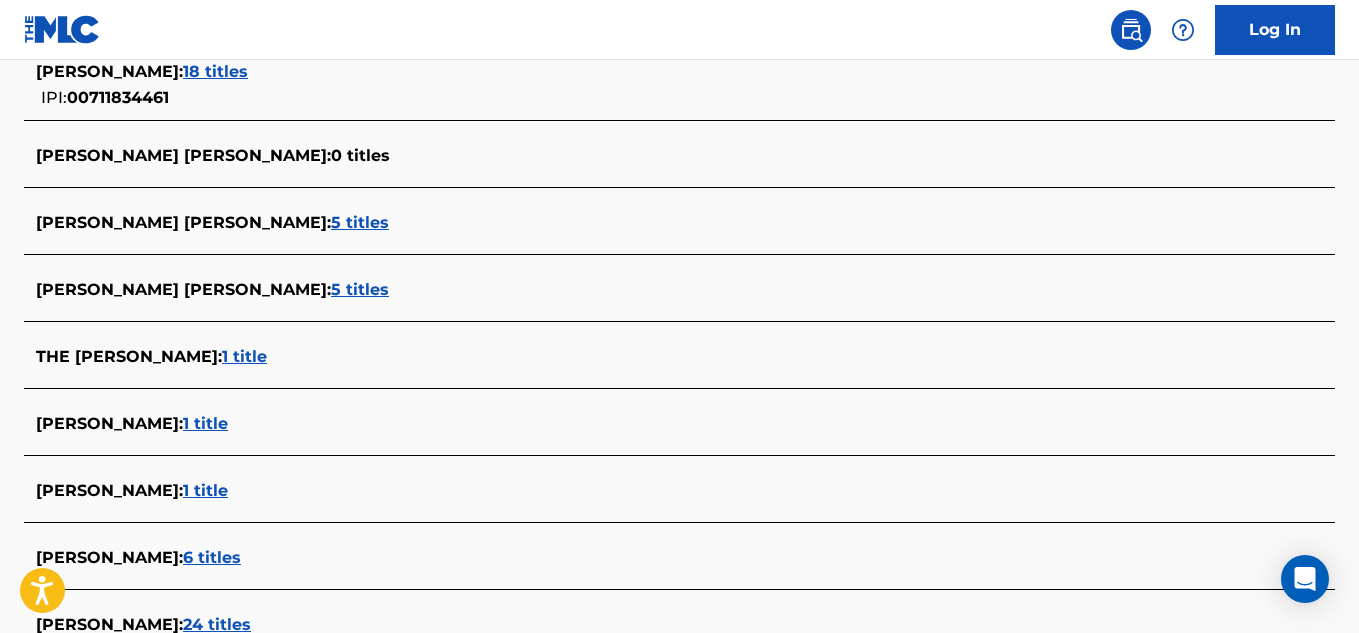 click on "5 titles" at bounding box center [360, 289] 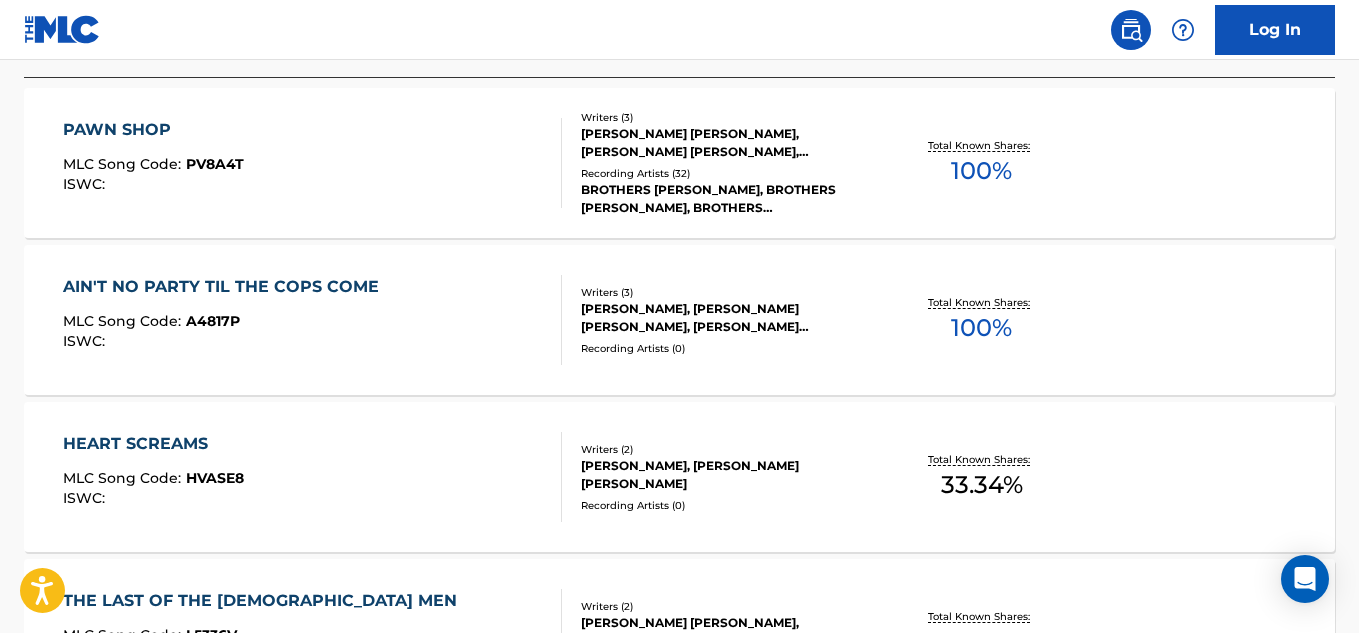 scroll, scrollTop: 1102, scrollLeft: 0, axis: vertical 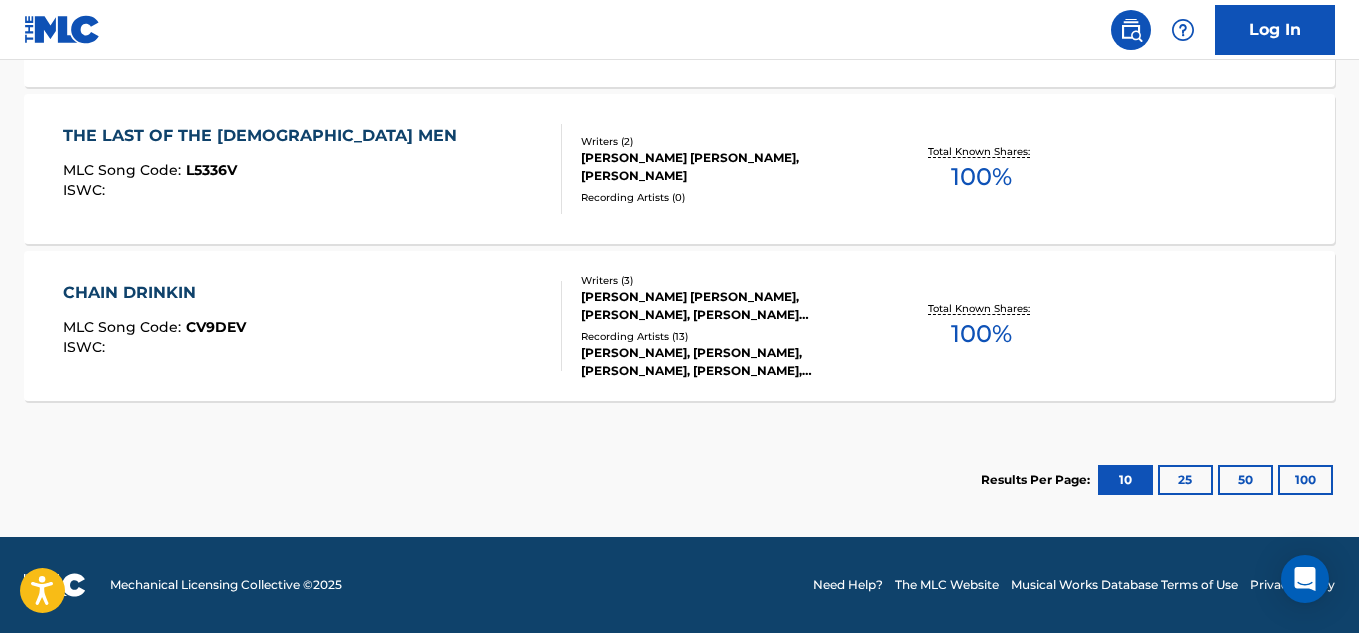click on "CHAIN DRINKIN MLC Song Code : CV9DEV ISWC :" at bounding box center (312, 326) 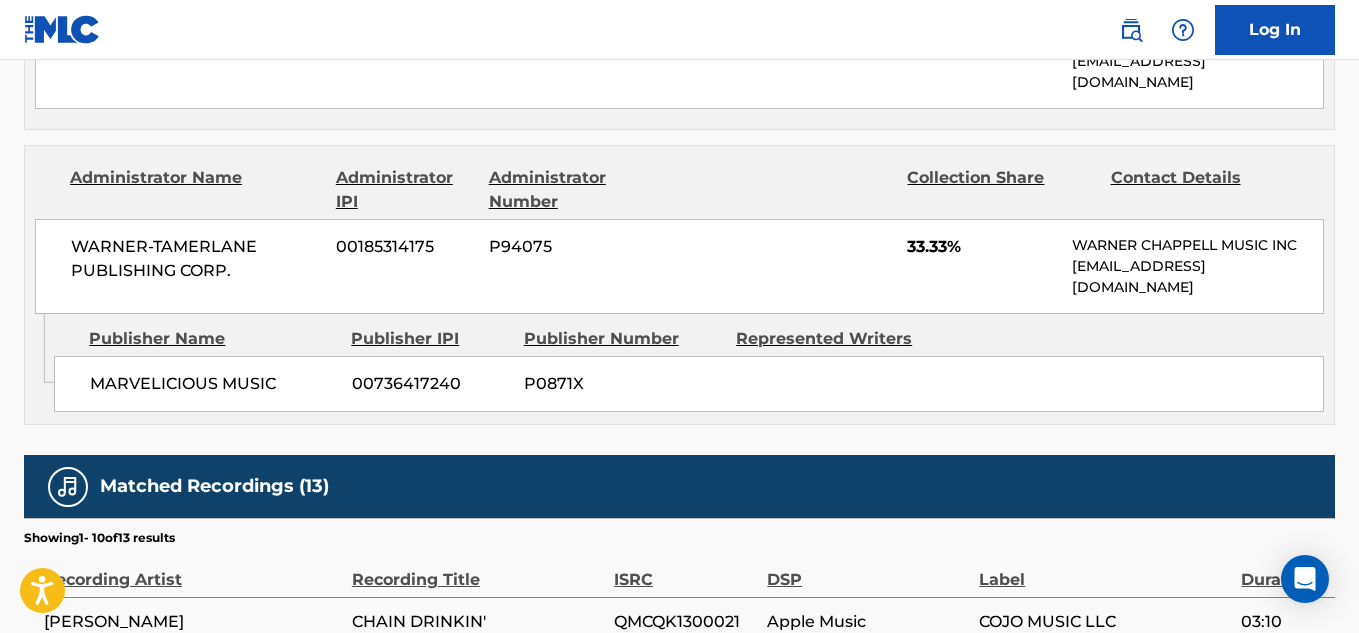 scroll, scrollTop: 1387, scrollLeft: 0, axis: vertical 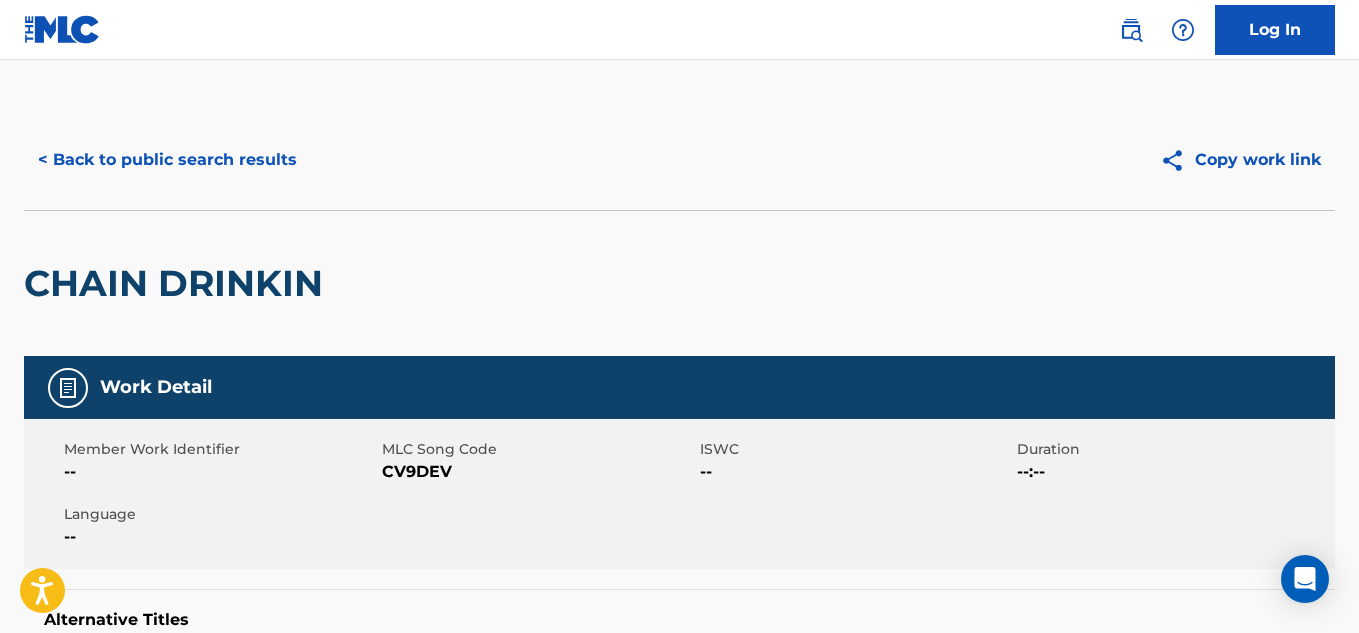 click on "< Back to public search results" at bounding box center [167, 160] 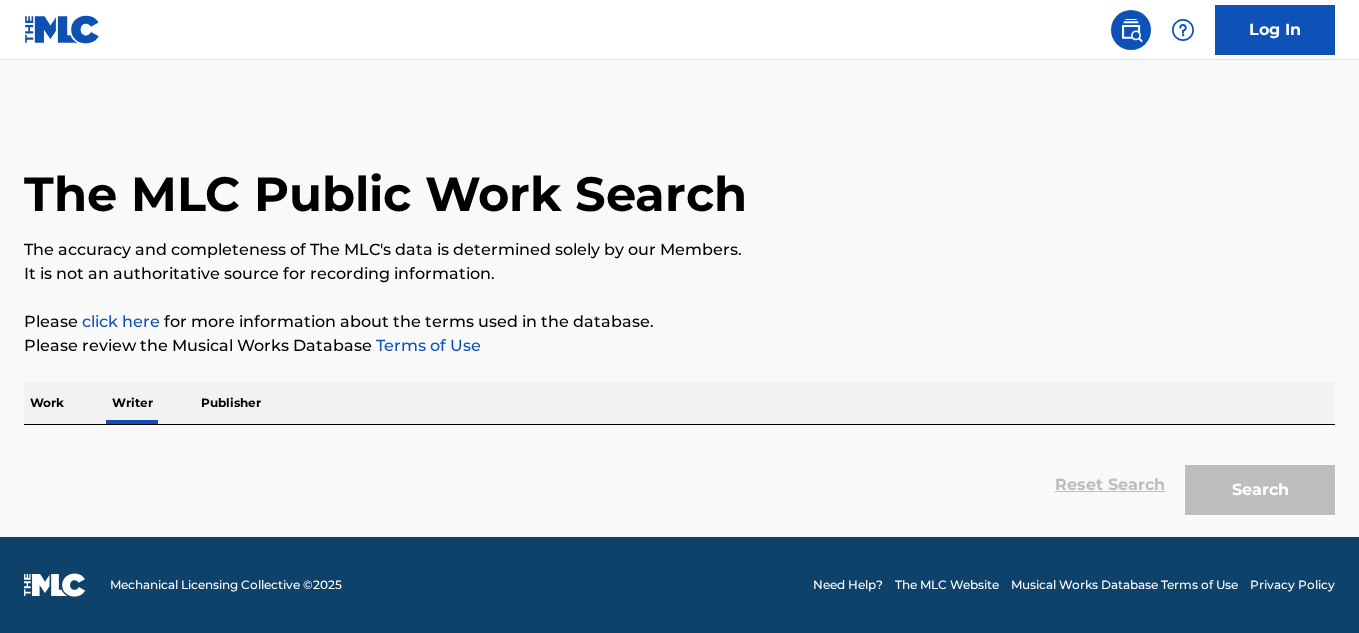 scroll, scrollTop: 0, scrollLeft: 0, axis: both 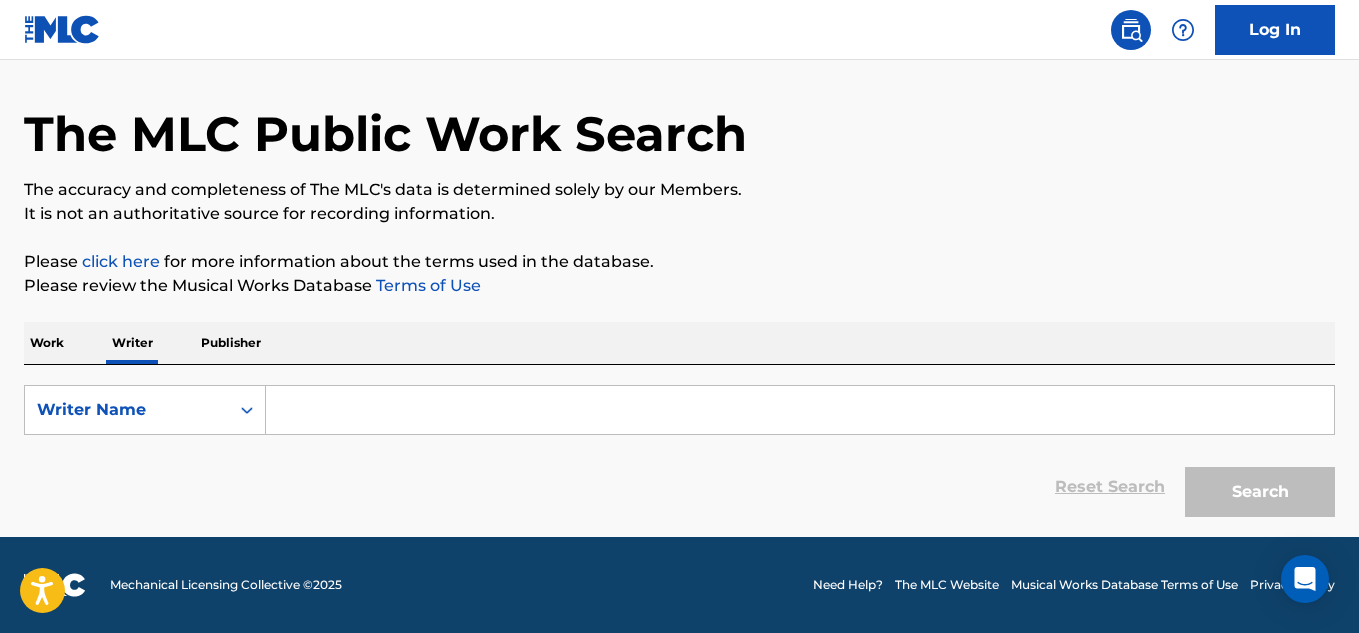 click at bounding box center (800, 410) 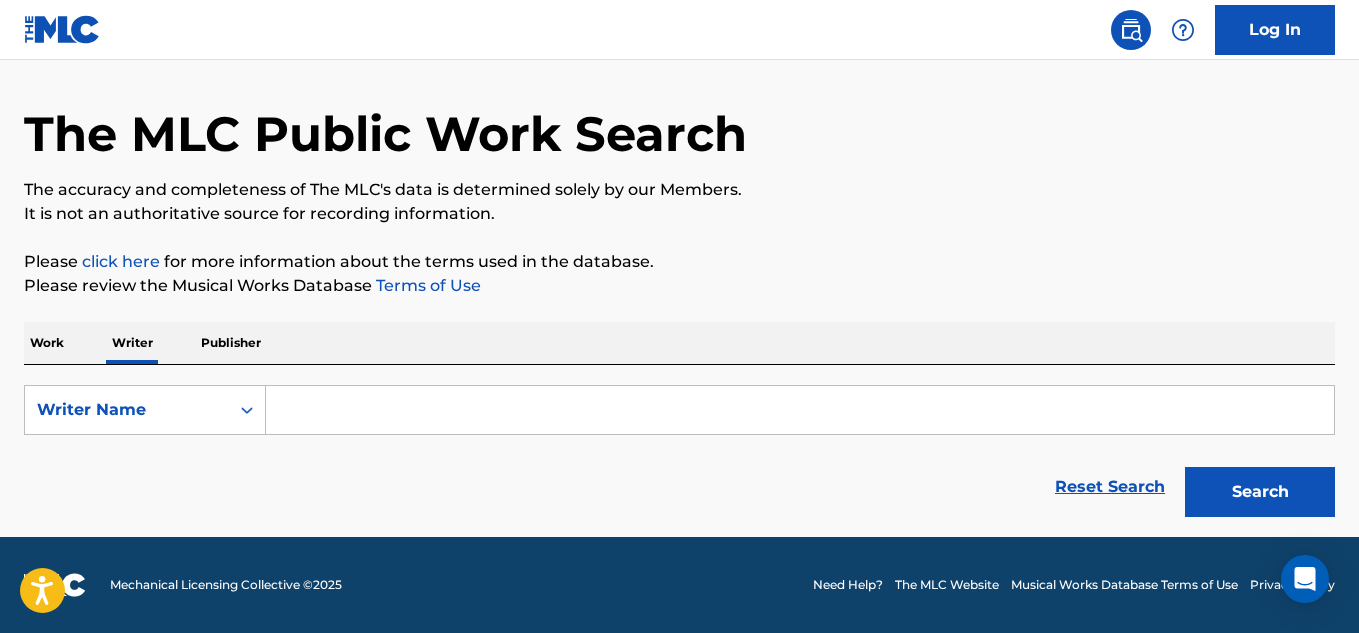 type on "L" 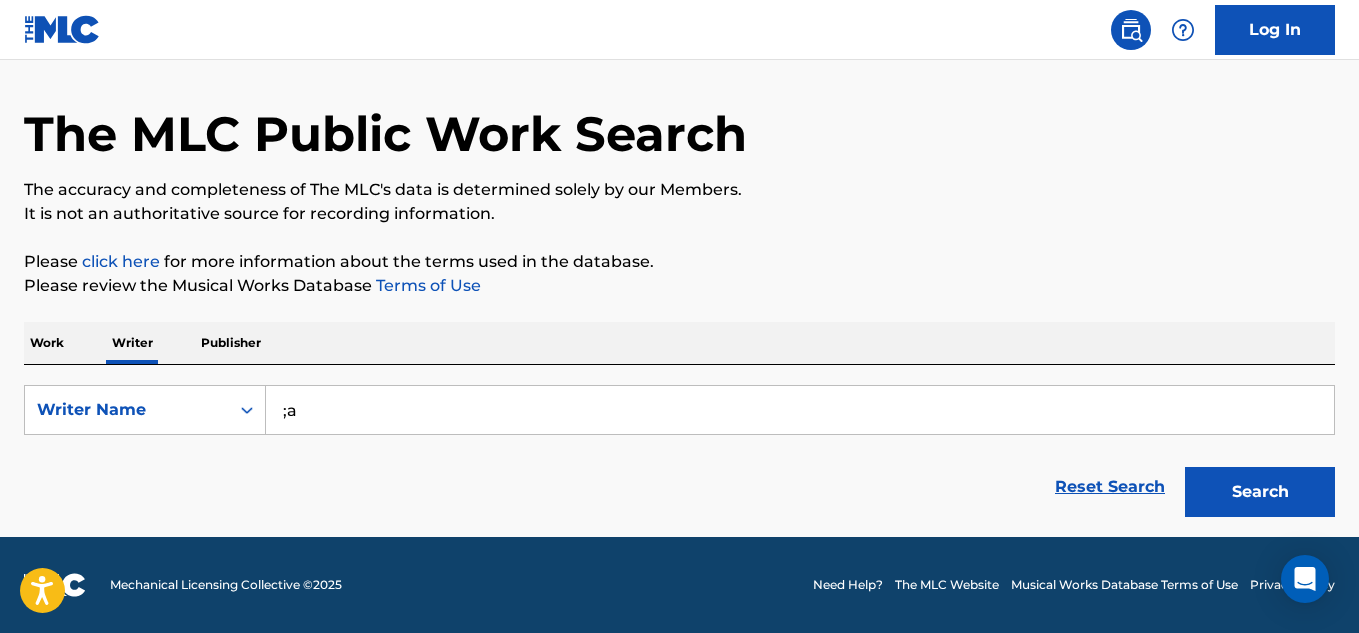 type on ";" 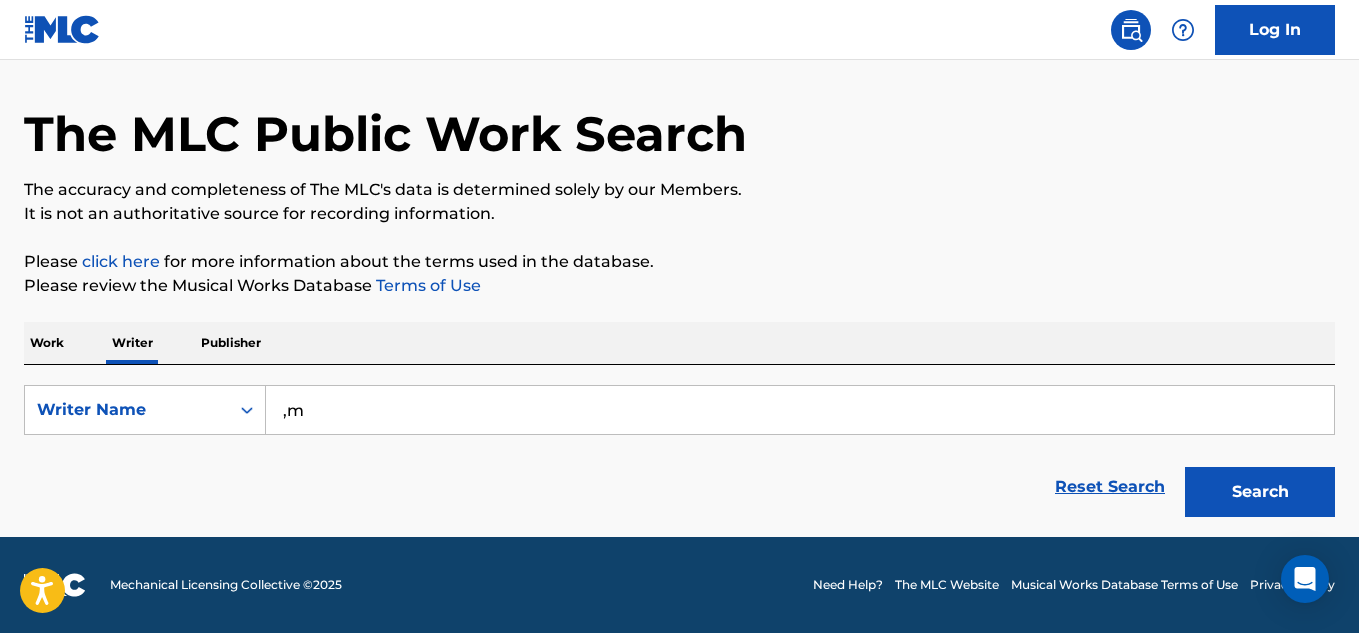 type on "," 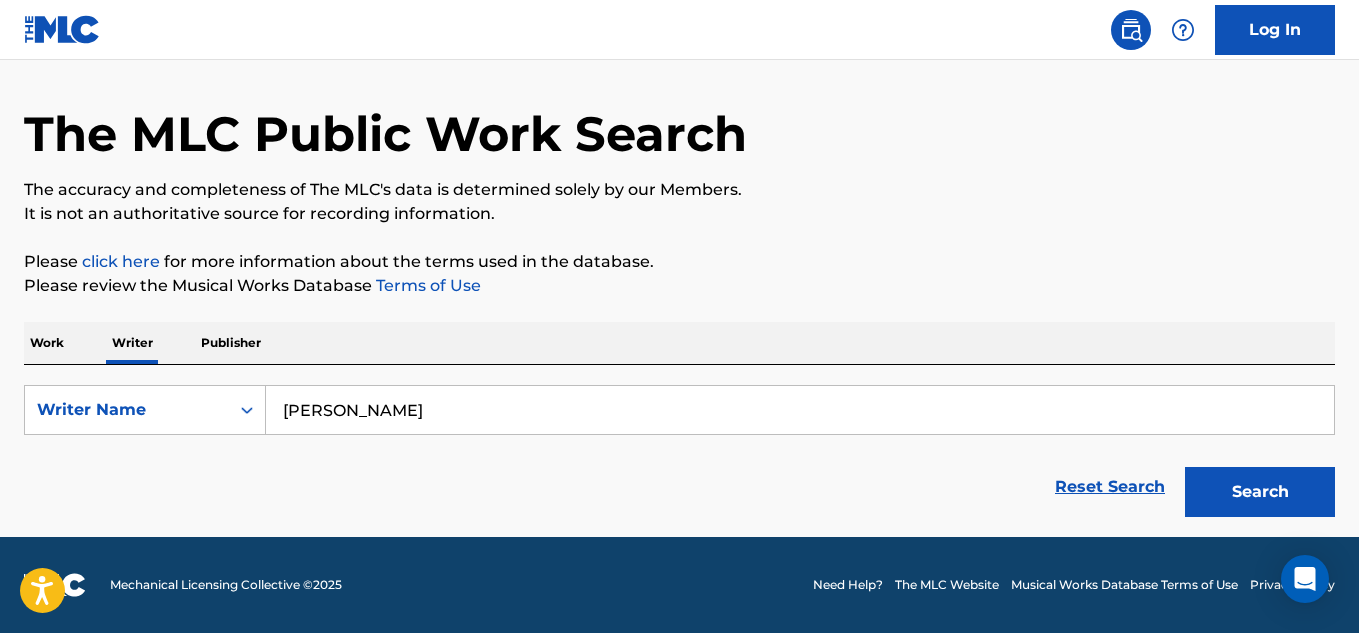 click on "Search" at bounding box center (1260, 492) 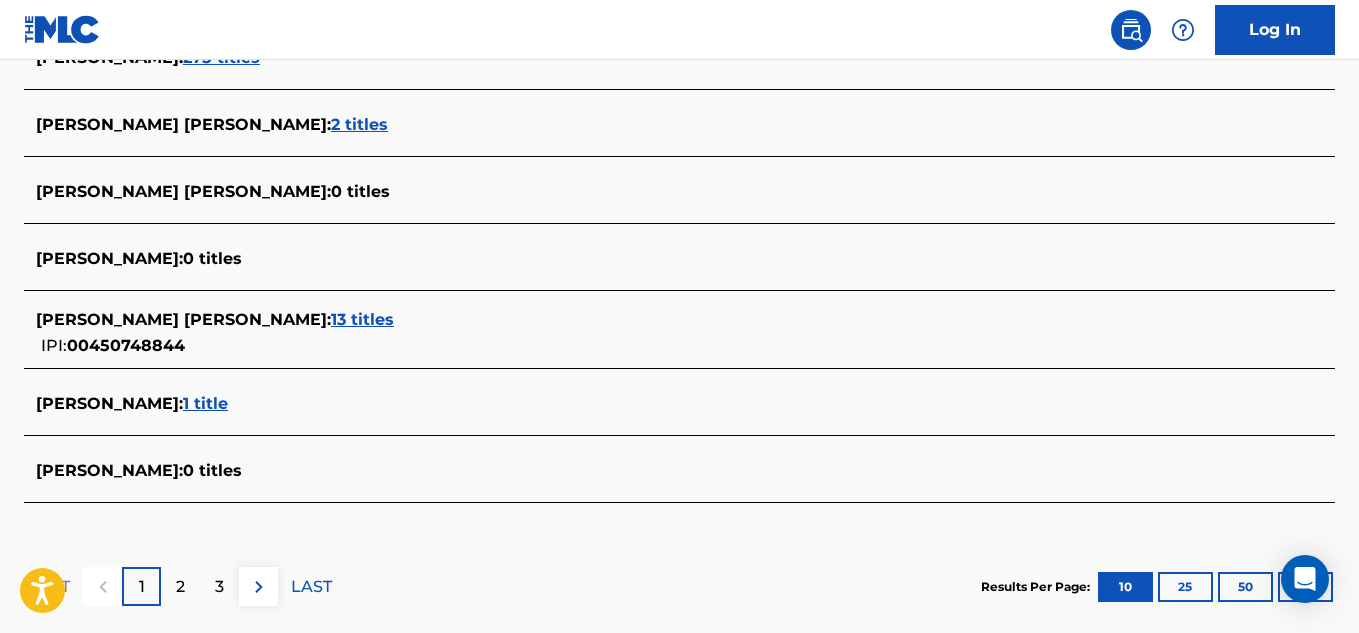 scroll, scrollTop: 882, scrollLeft: 0, axis: vertical 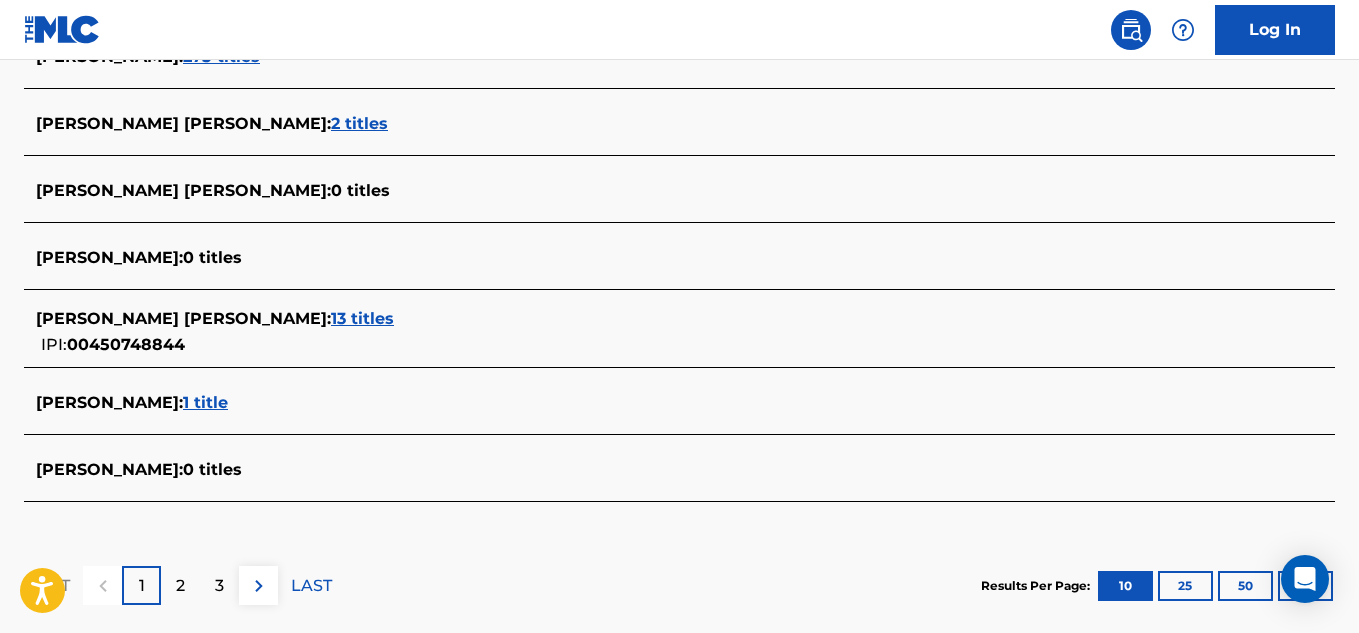 click on "2" at bounding box center [180, 585] 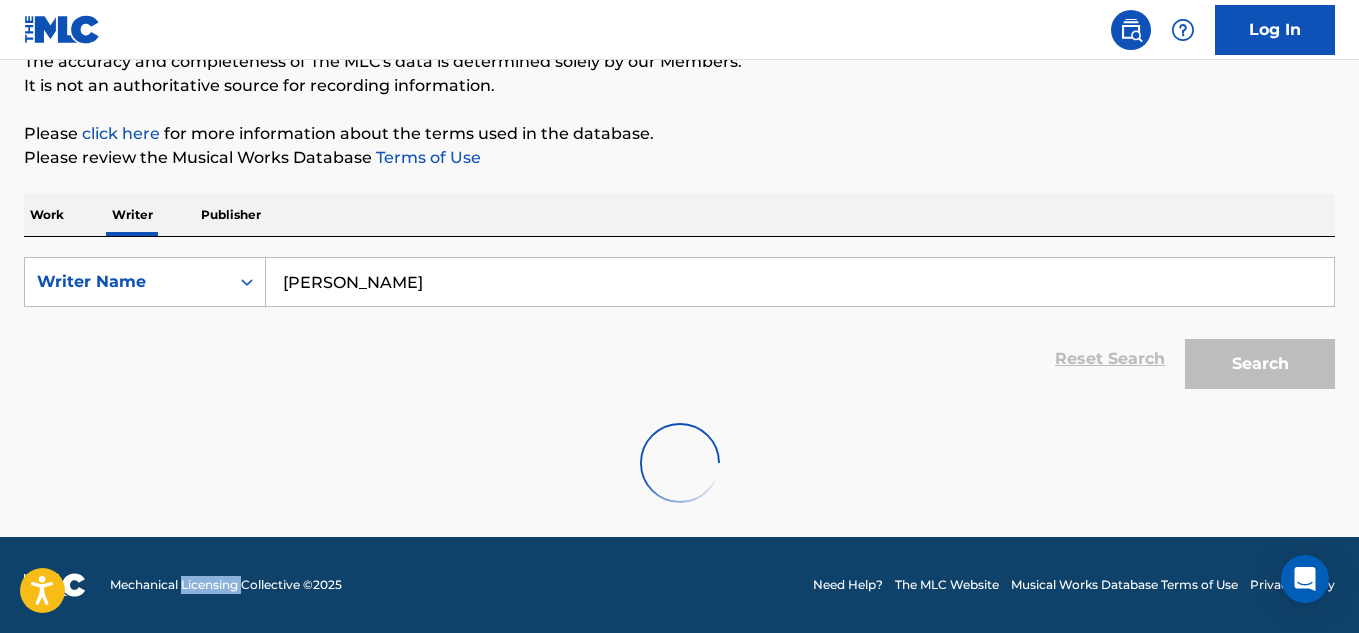 click on "Mechanical Licensing Collective ©  2025 Need Help? The MLC Website Musical Works Database Terms of Use Privacy Policy" at bounding box center (679, 585) 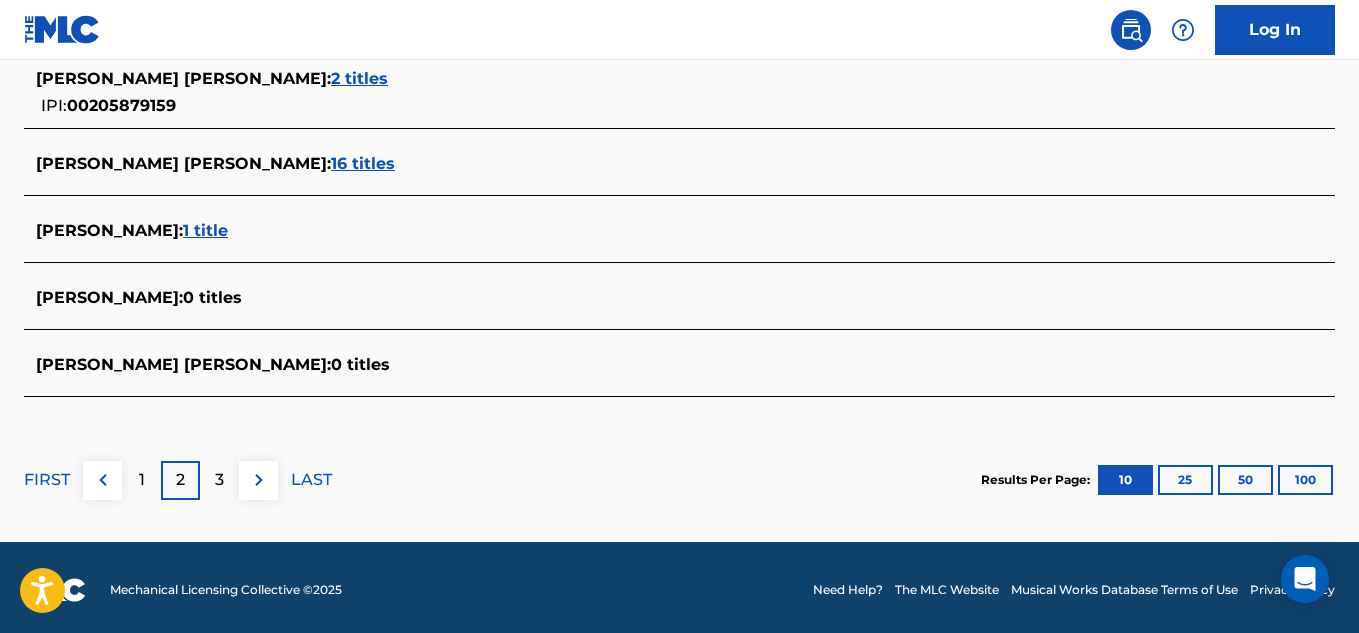 scroll, scrollTop: 981, scrollLeft: 0, axis: vertical 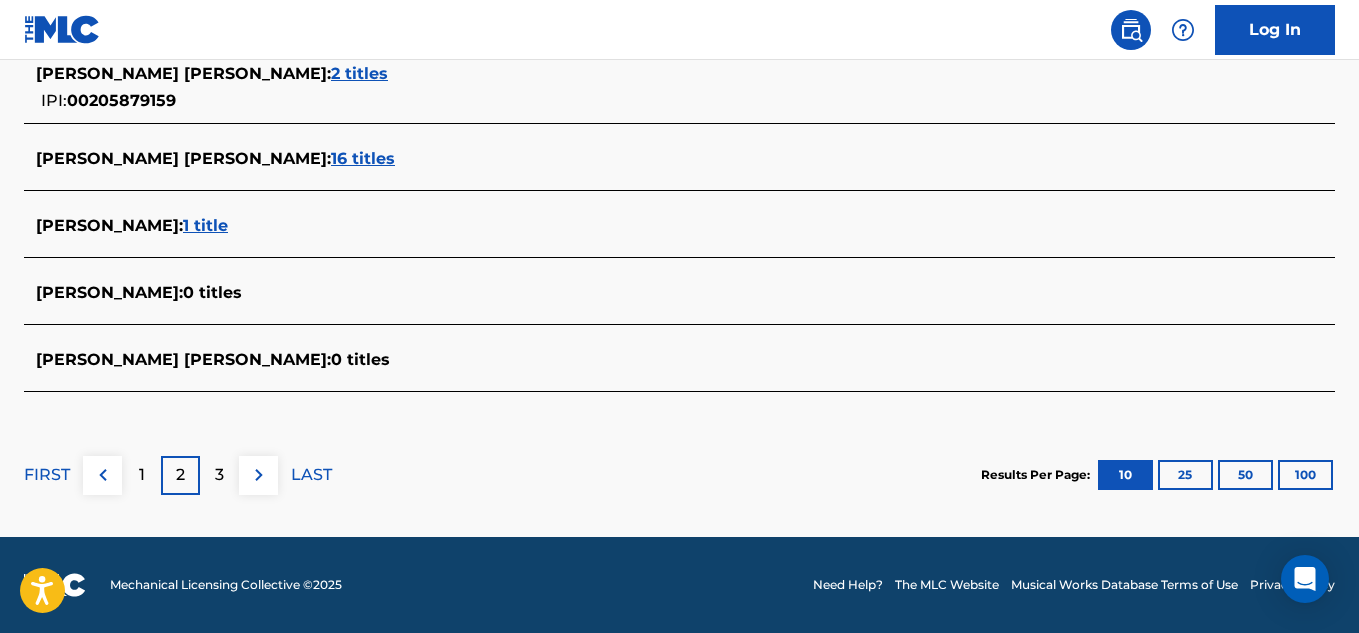 click on "3" at bounding box center [219, 475] 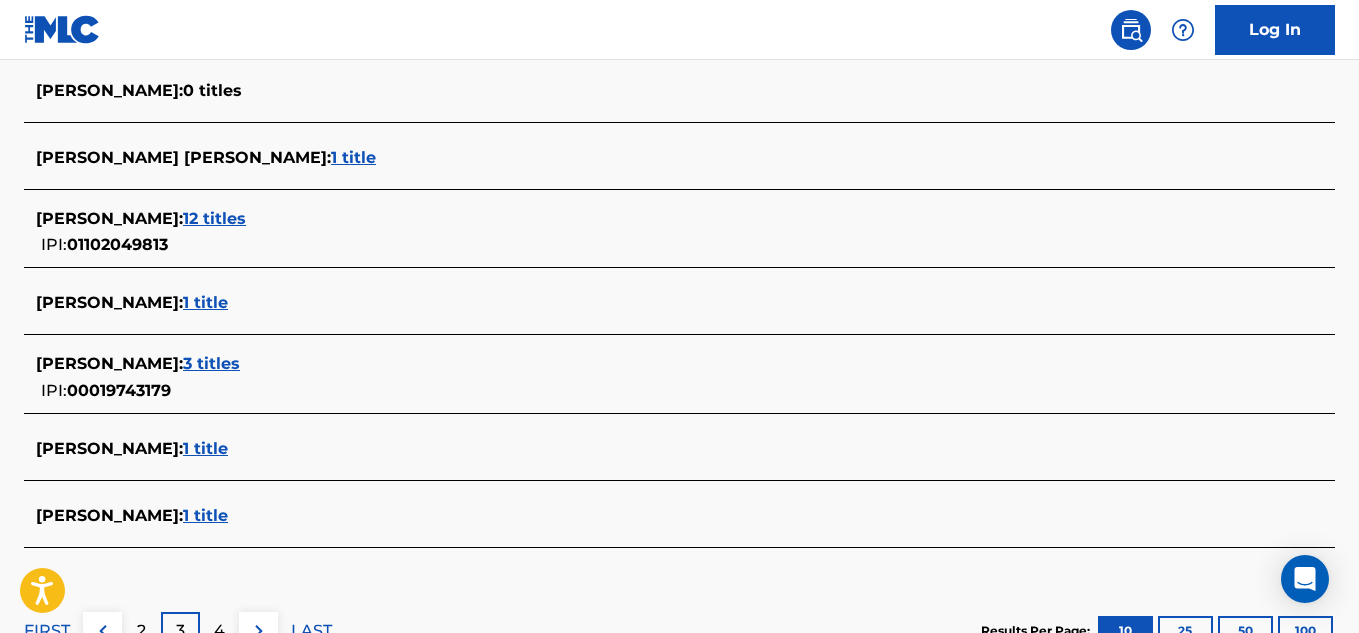 scroll, scrollTop: 981, scrollLeft: 0, axis: vertical 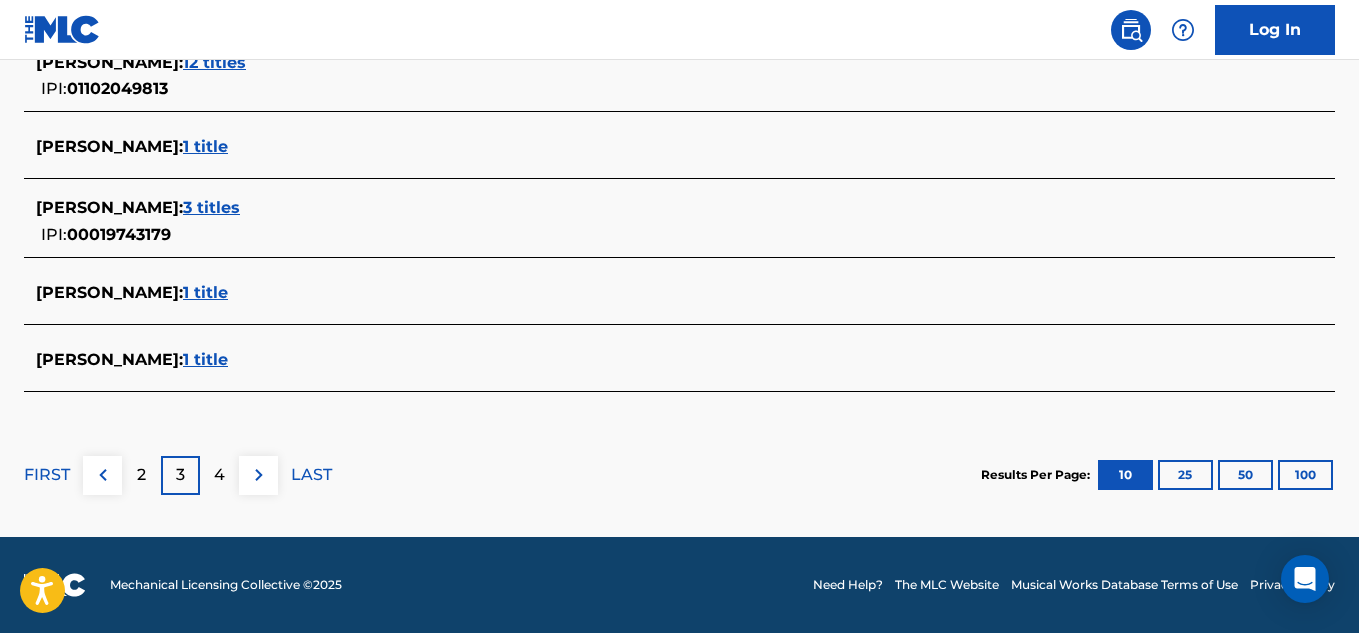 click on "100" at bounding box center (1305, 475) 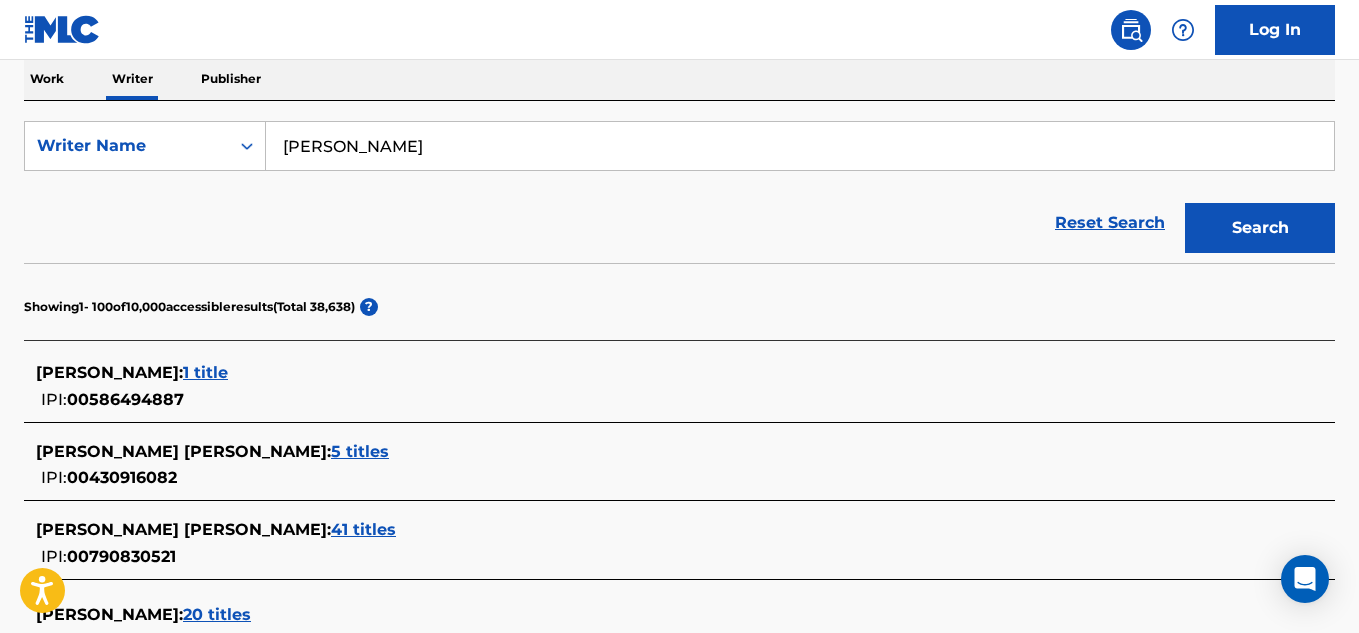 scroll, scrollTop: 0, scrollLeft: 0, axis: both 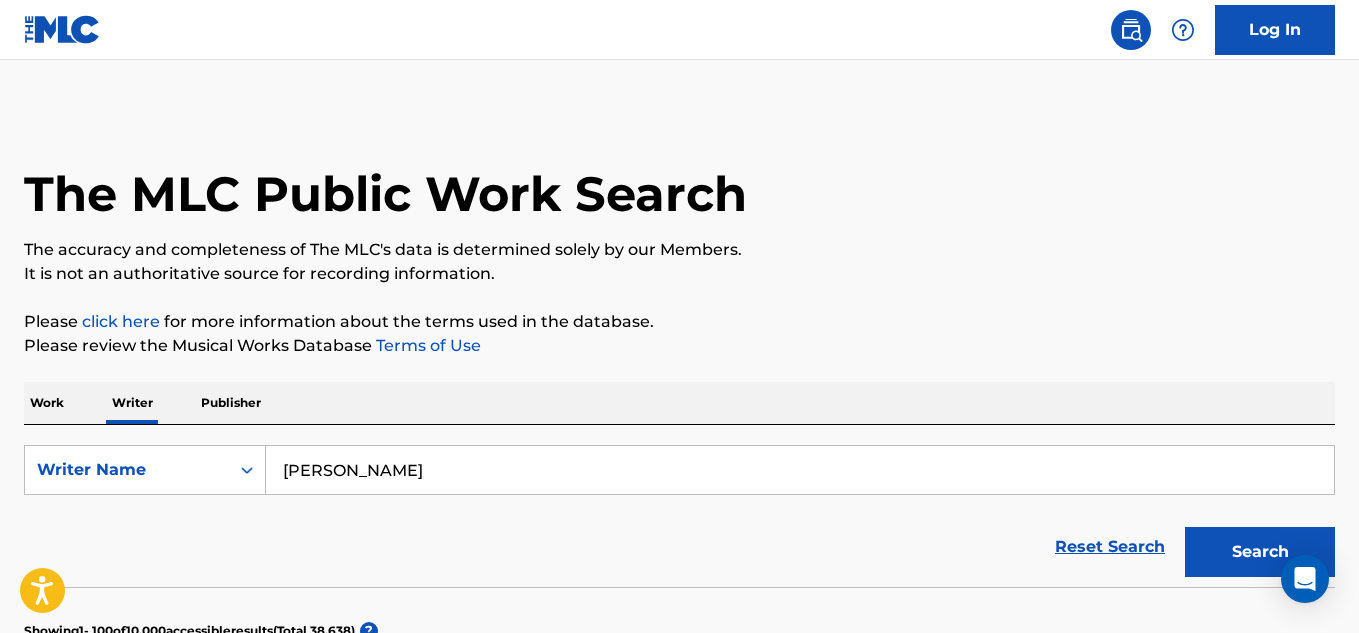 click on "[PERSON_NAME]" at bounding box center (800, 470) 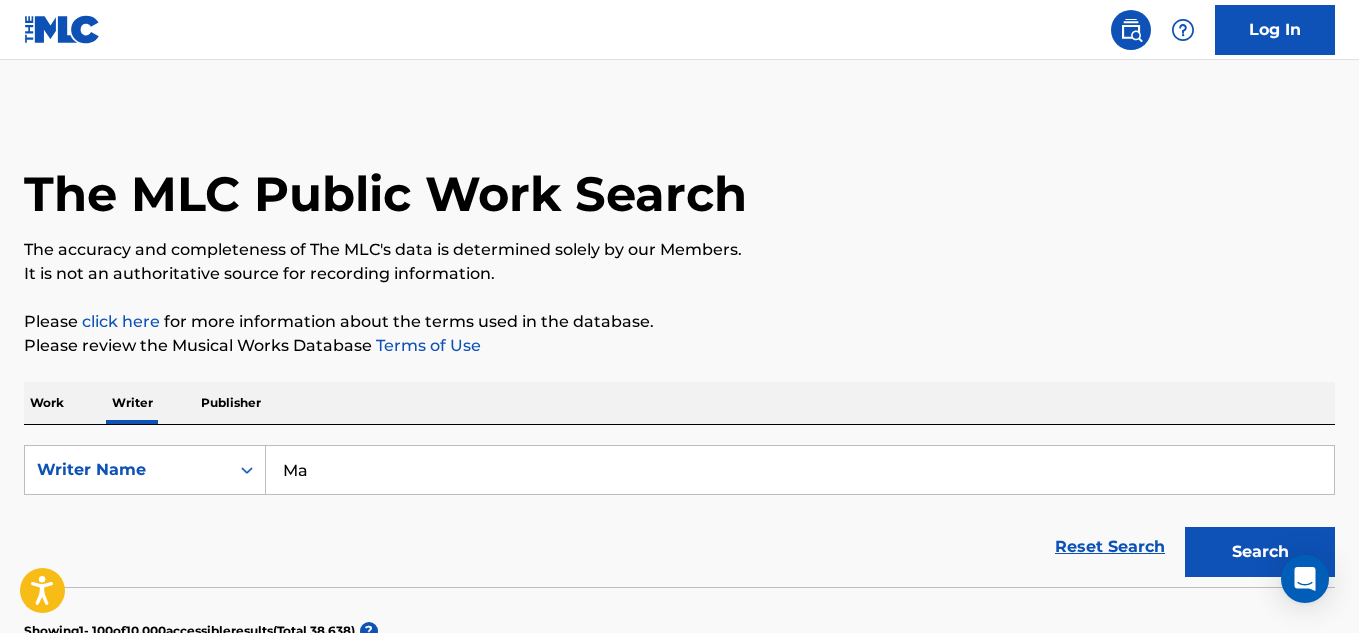 type on "M" 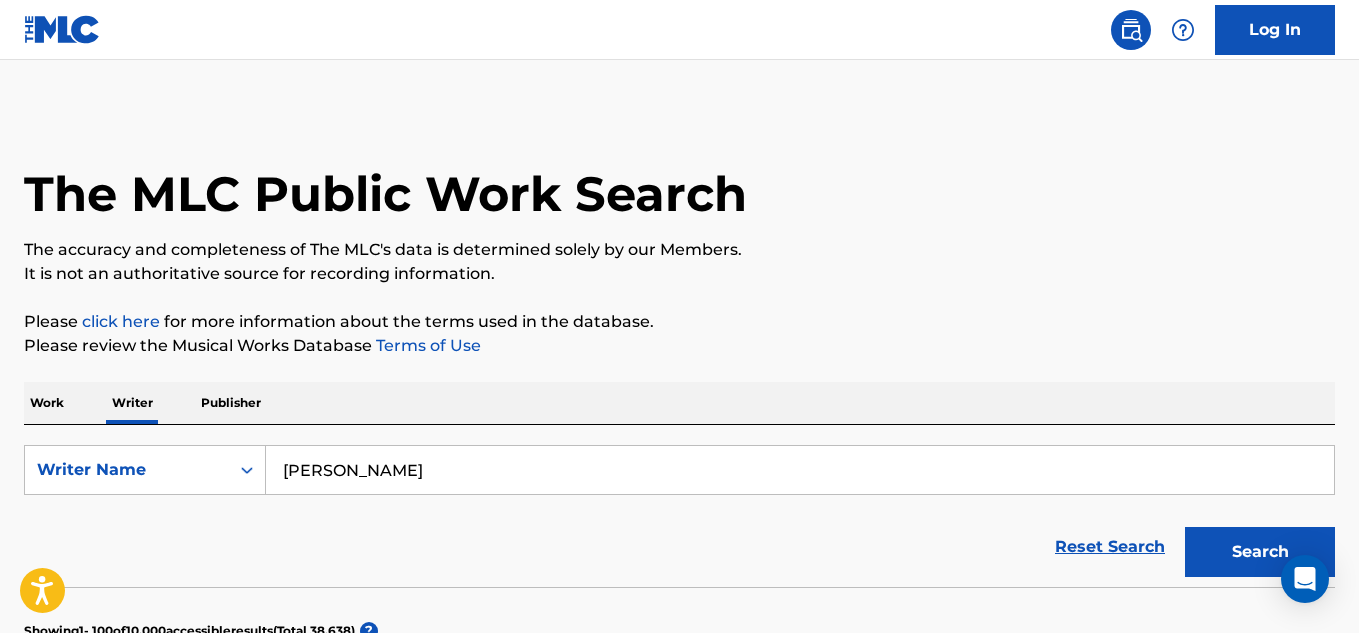 type on "[PERSON_NAME]" 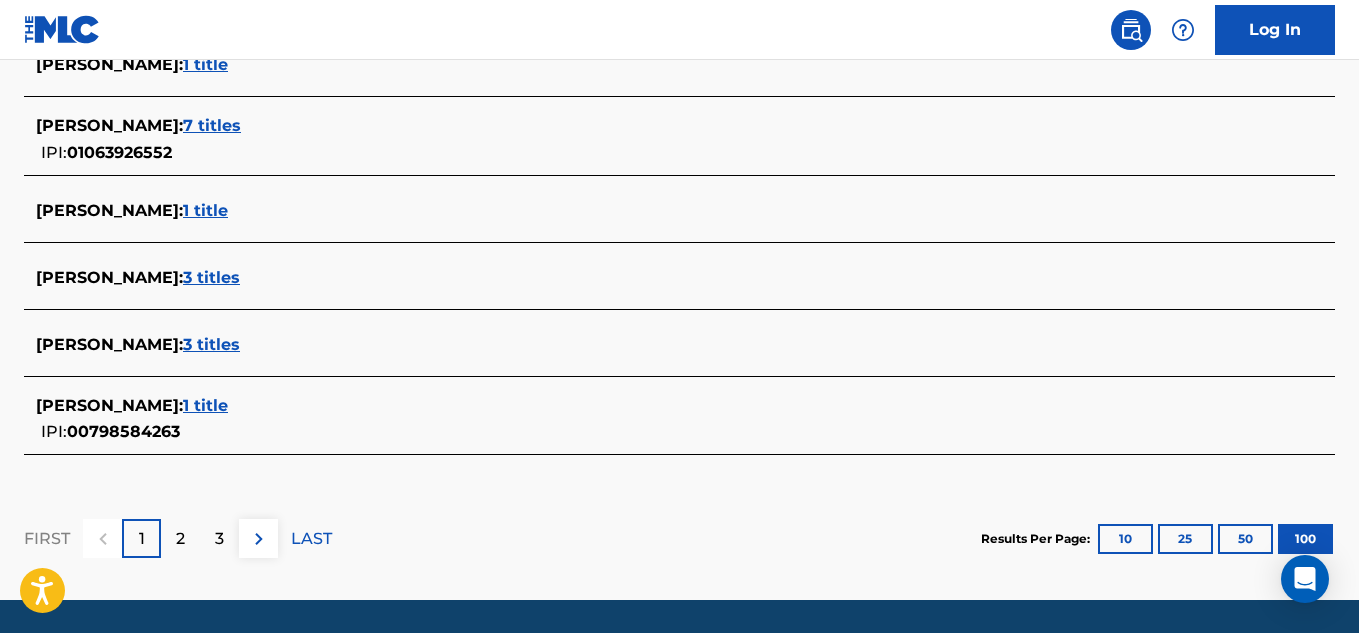 scroll, scrollTop: 7344, scrollLeft: 0, axis: vertical 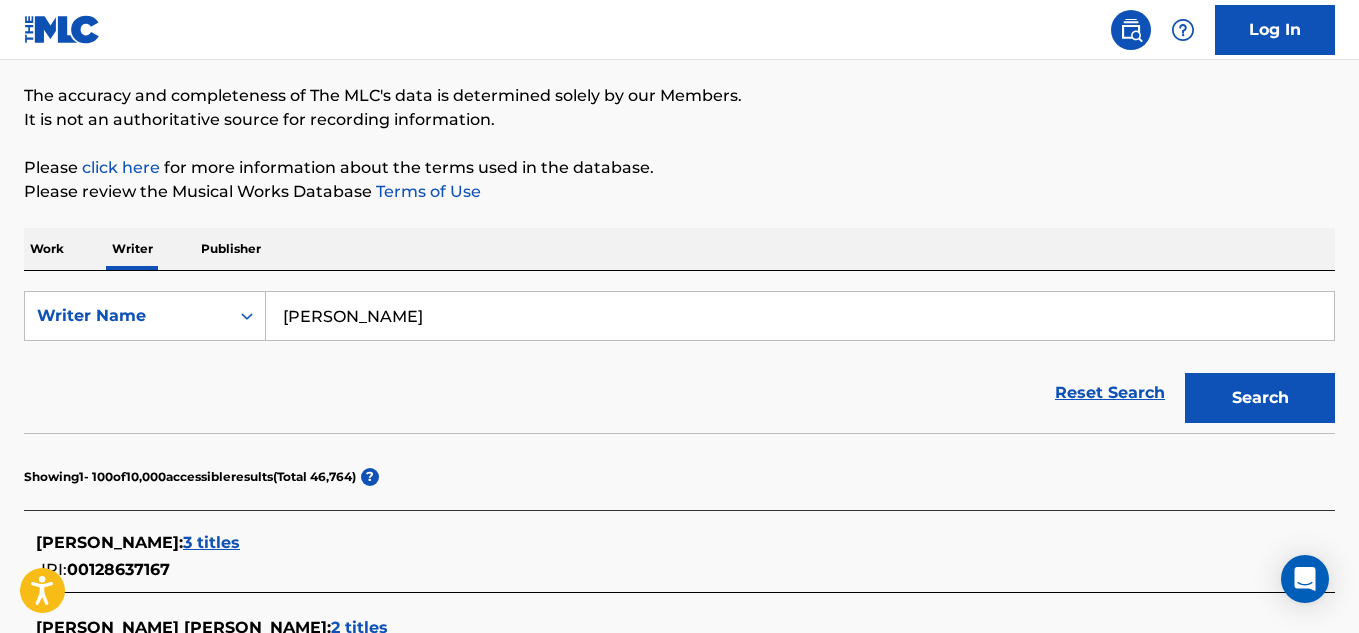 drag, startPoint x: 1299, startPoint y: 475, endPoint x: 759, endPoint y: 433, distance: 541.63086 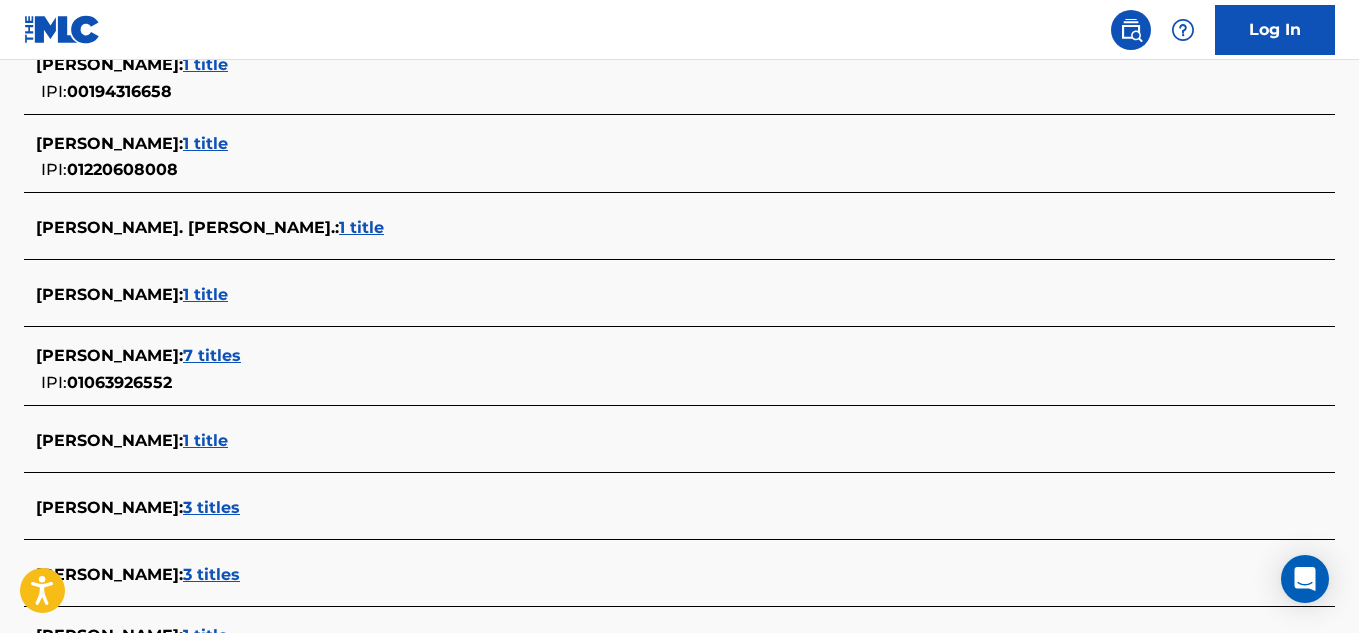 scroll, scrollTop: 7344, scrollLeft: 0, axis: vertical 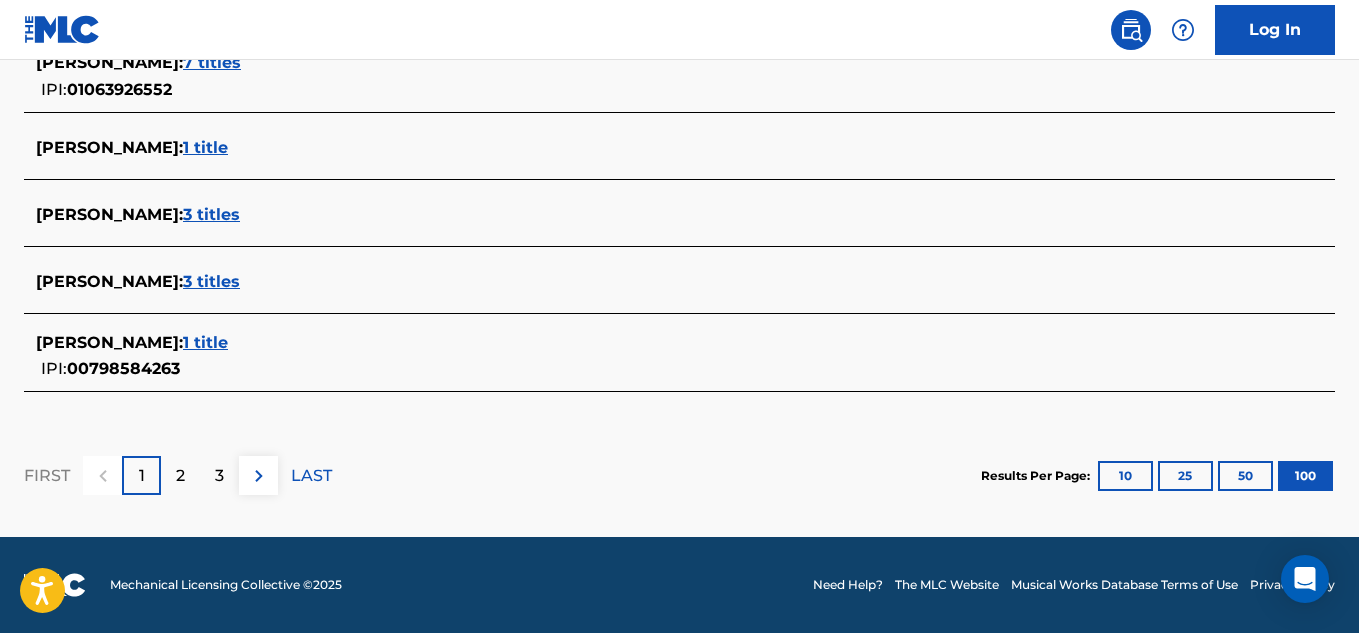 click on "2" at bounding box center (180, 476) 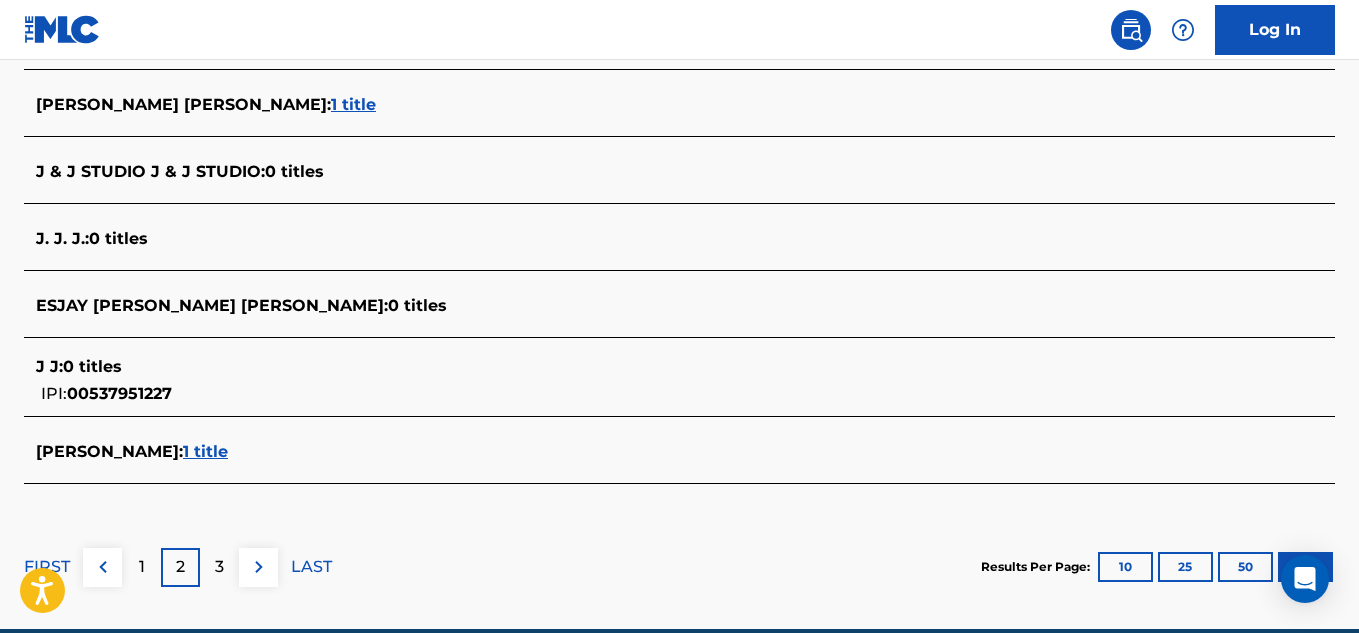 scroll, scrollTop: 7241, scrollLeft: 0, axis: vertical 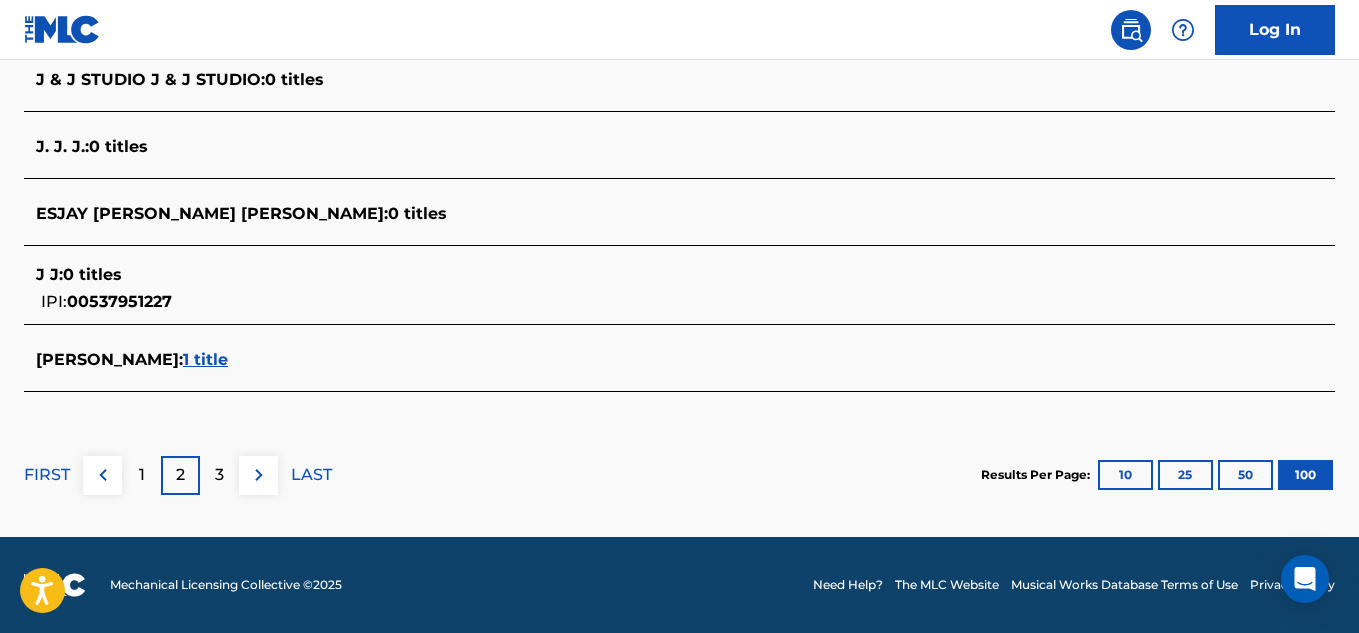 click on "3" at bounding box center [219, 475] 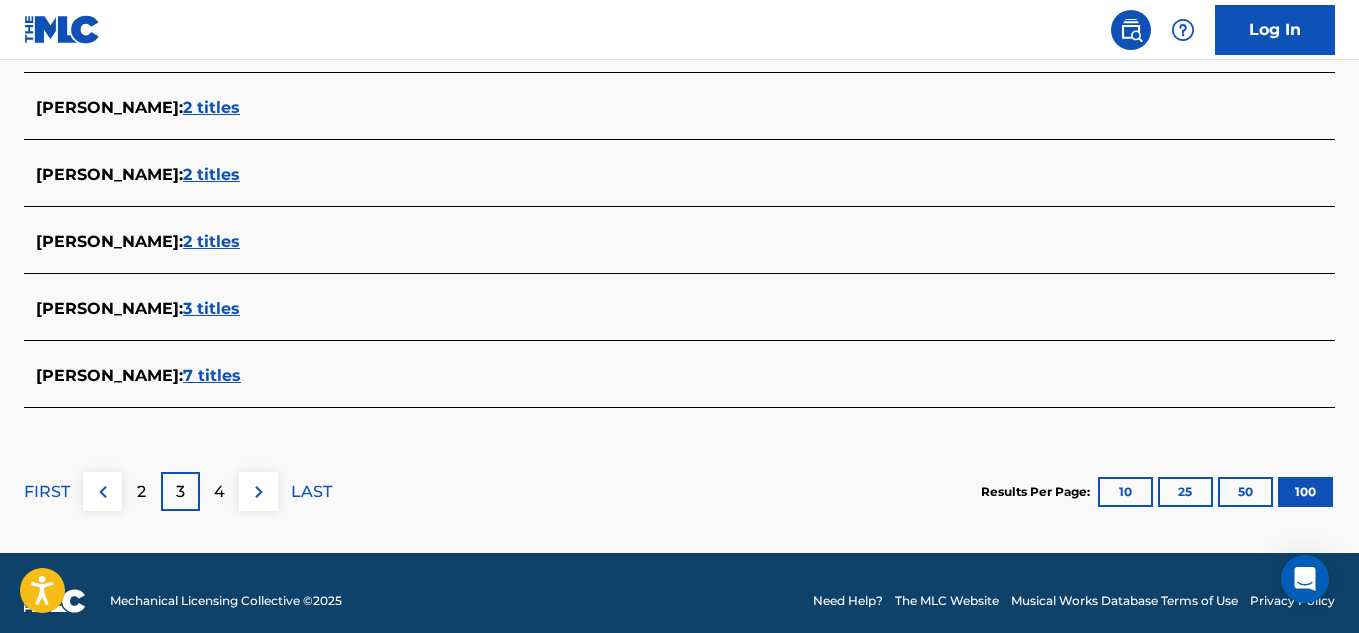 scroll, scrollTop: 7183, scrollLeft: 0, axis: vertical 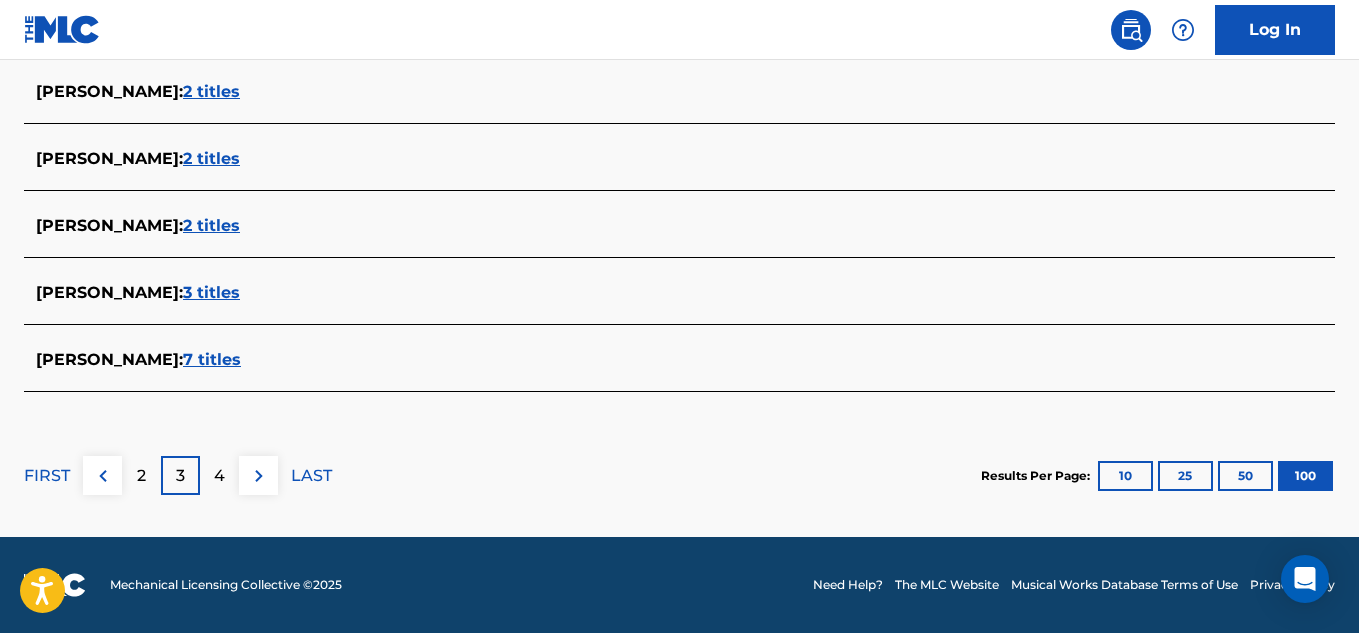 click on "4" at bounding box center (219, 475) 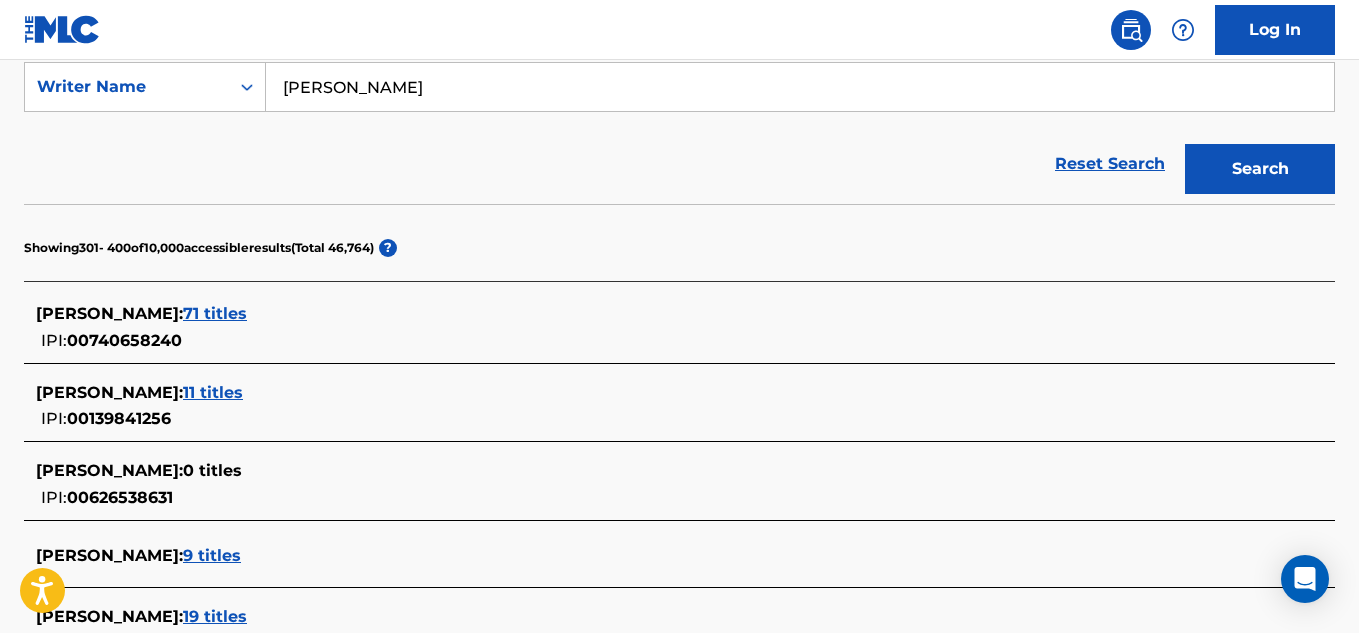 scroll, scrollTop: 382, scrollLeft: 0, axis: vertical 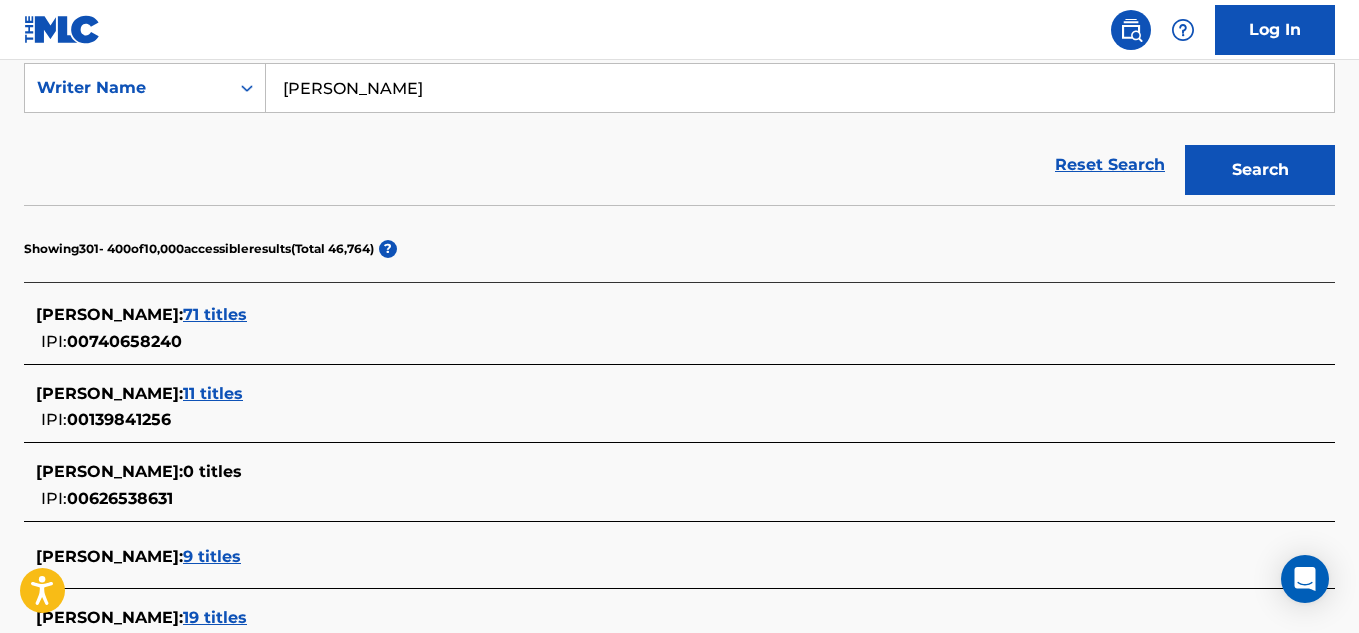 drag, startPoint x: 978, startPoint y: 70, endPoint x: 908, endPoint y: 138, distance: 97.59098 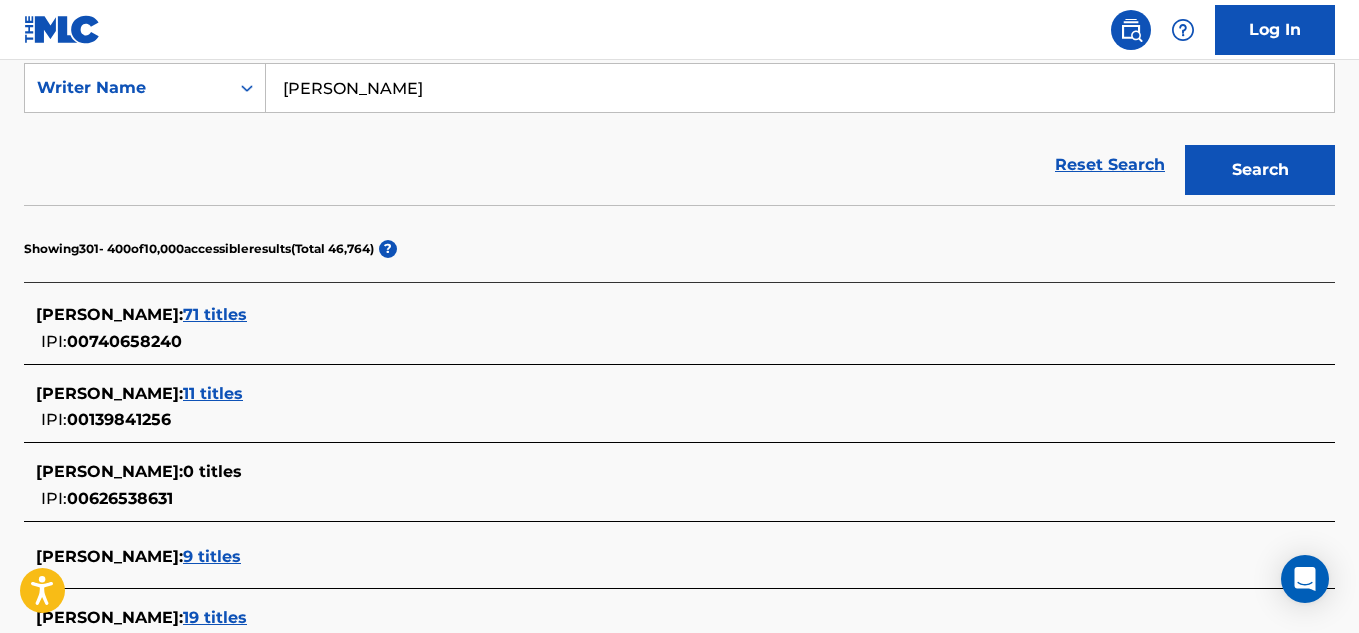 drag, startPoint x: 908, startPoint y: 138, endPoint x: 682, endPoint y: 198, distance: 233.829 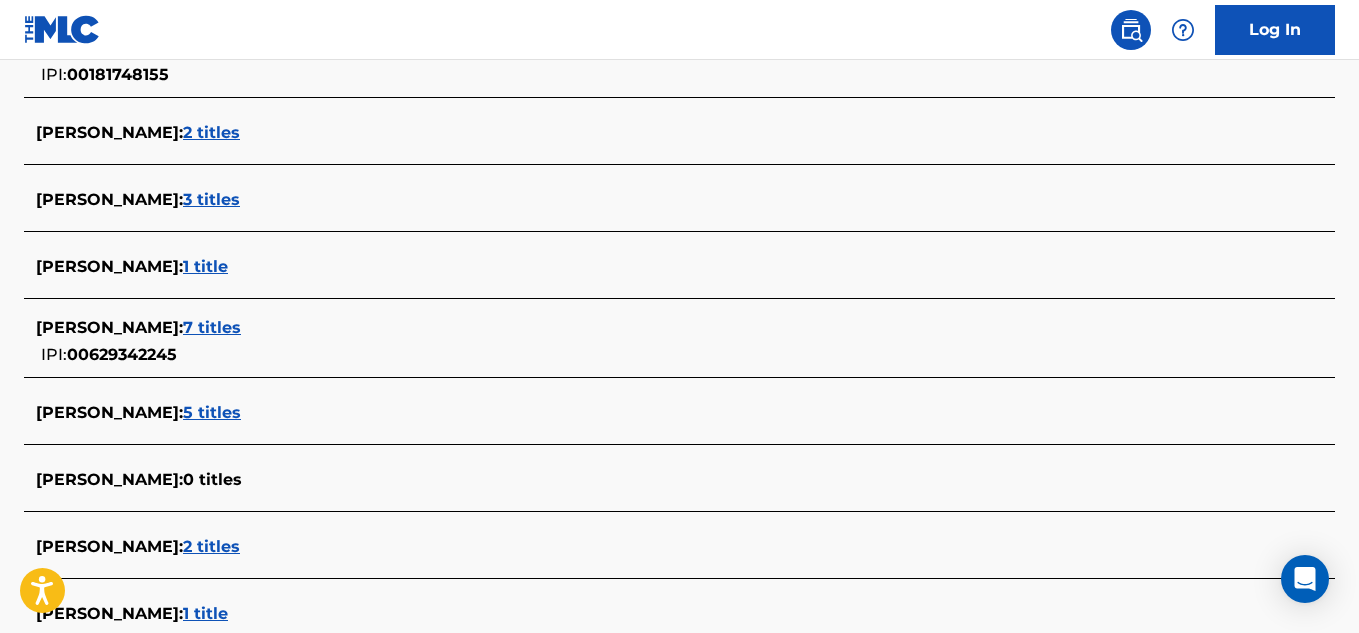 scroll, scrollTop: 7264, scrollLeft: 0, axis: vertical 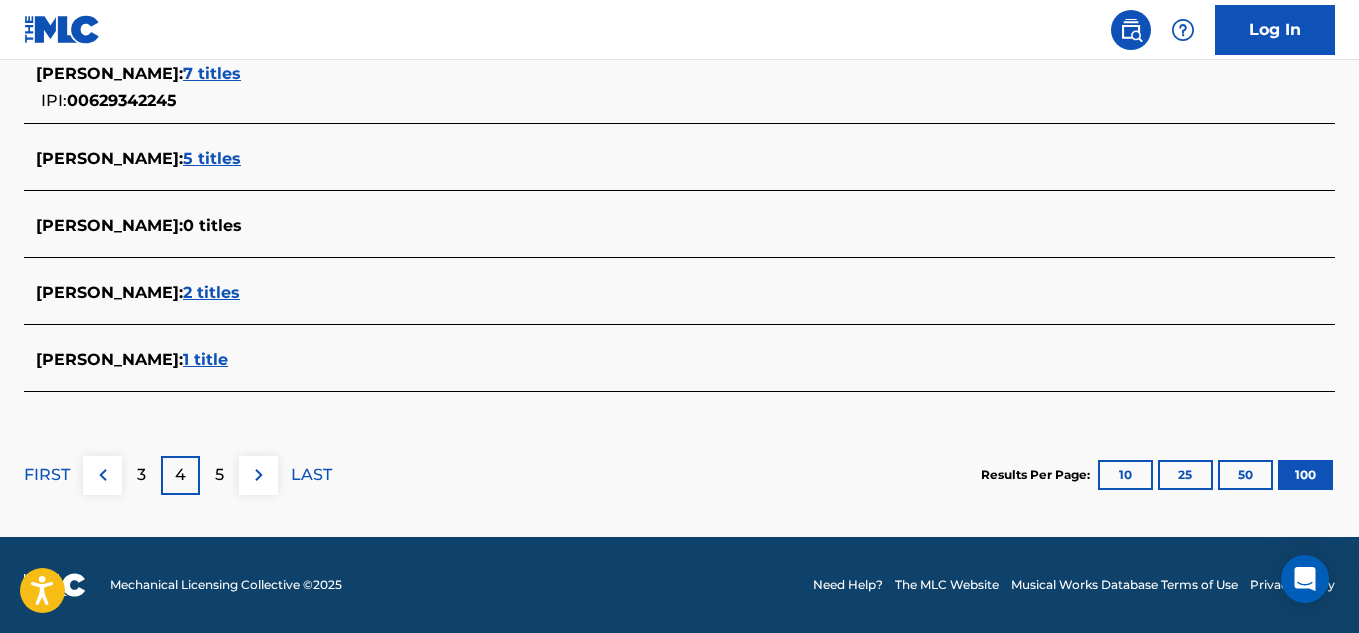 click on "5" at bounding box center [219, 475] 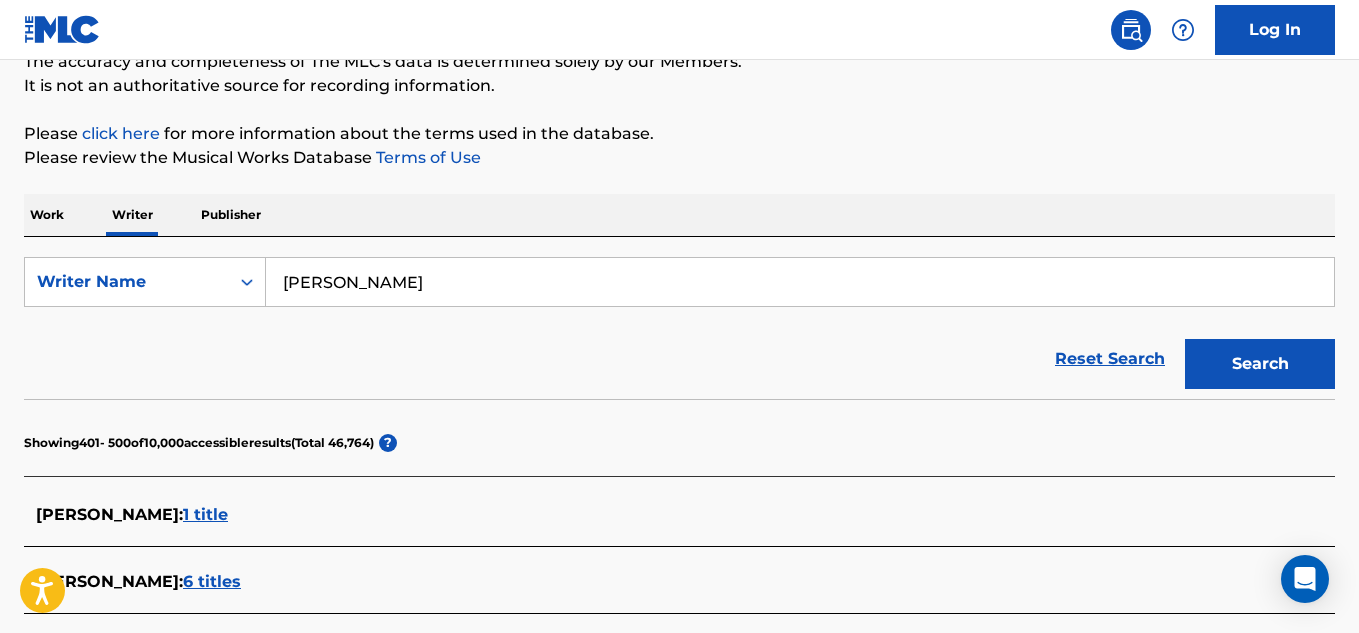 scroll, scrollTop: 7264, scrollLeft: 0, axis: vertical 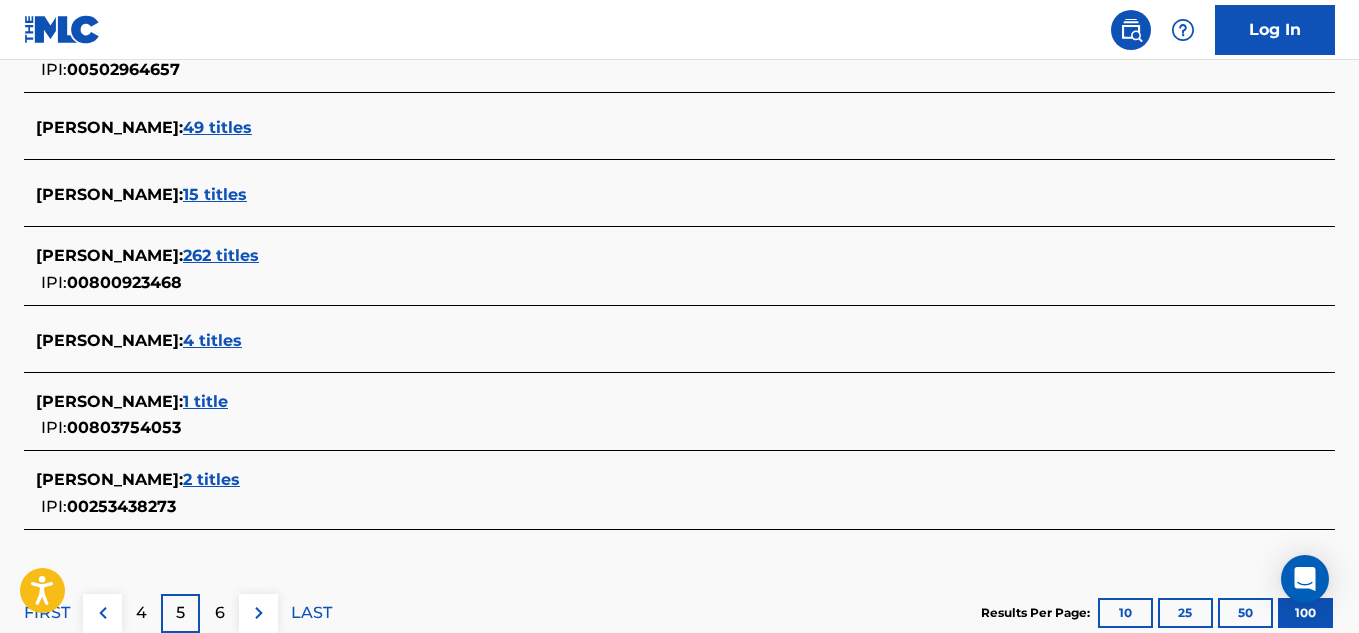 click on "6" at bounding box center (219, 613) 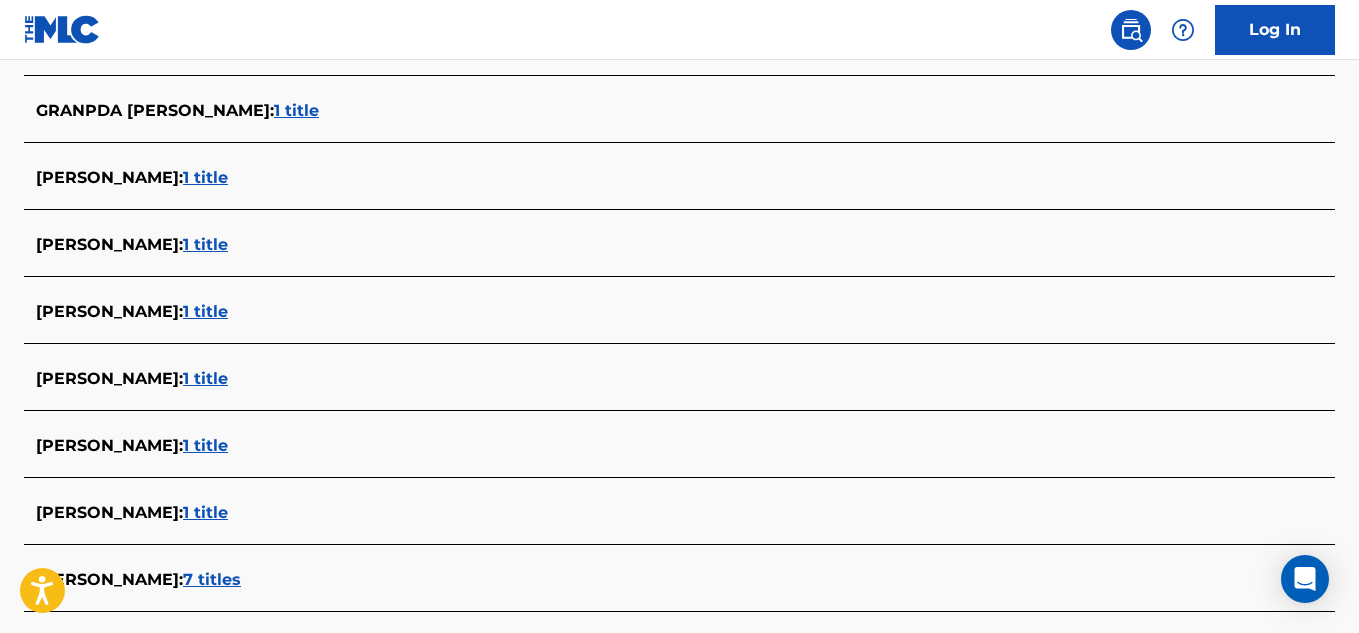 scroll, scrollTop: 7252, scrollLeft: 0, axis: vertical 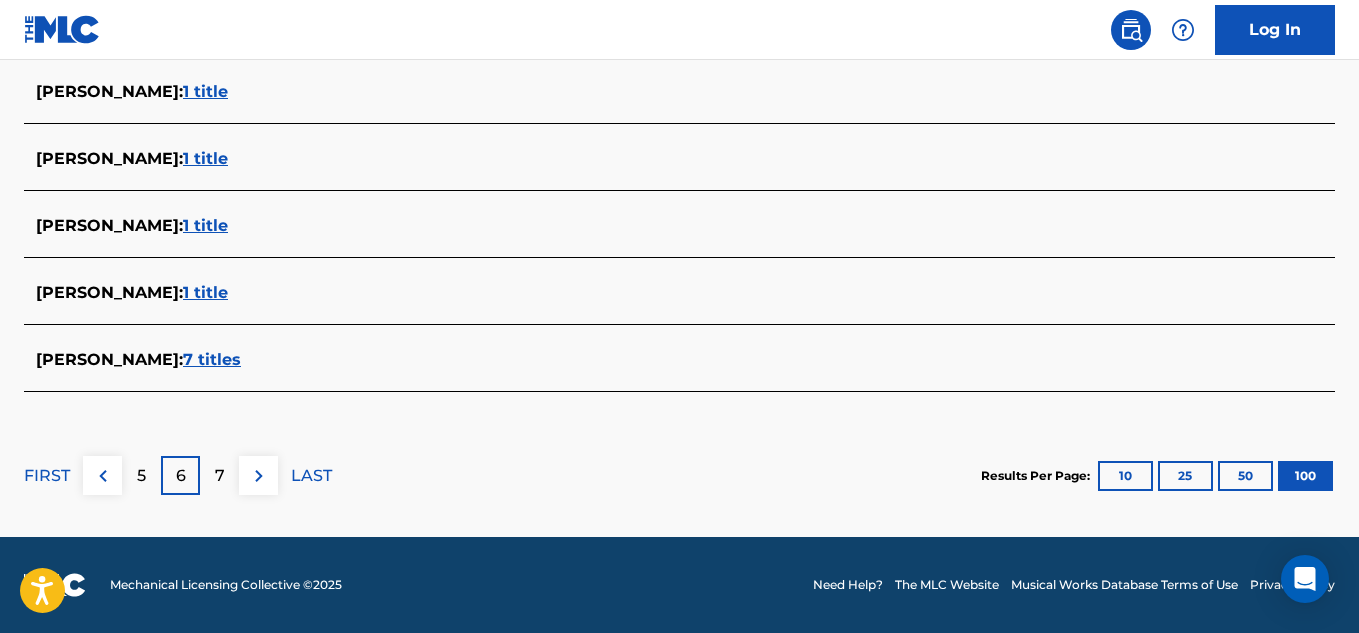 click on "7" at bounding box center (219, 475) 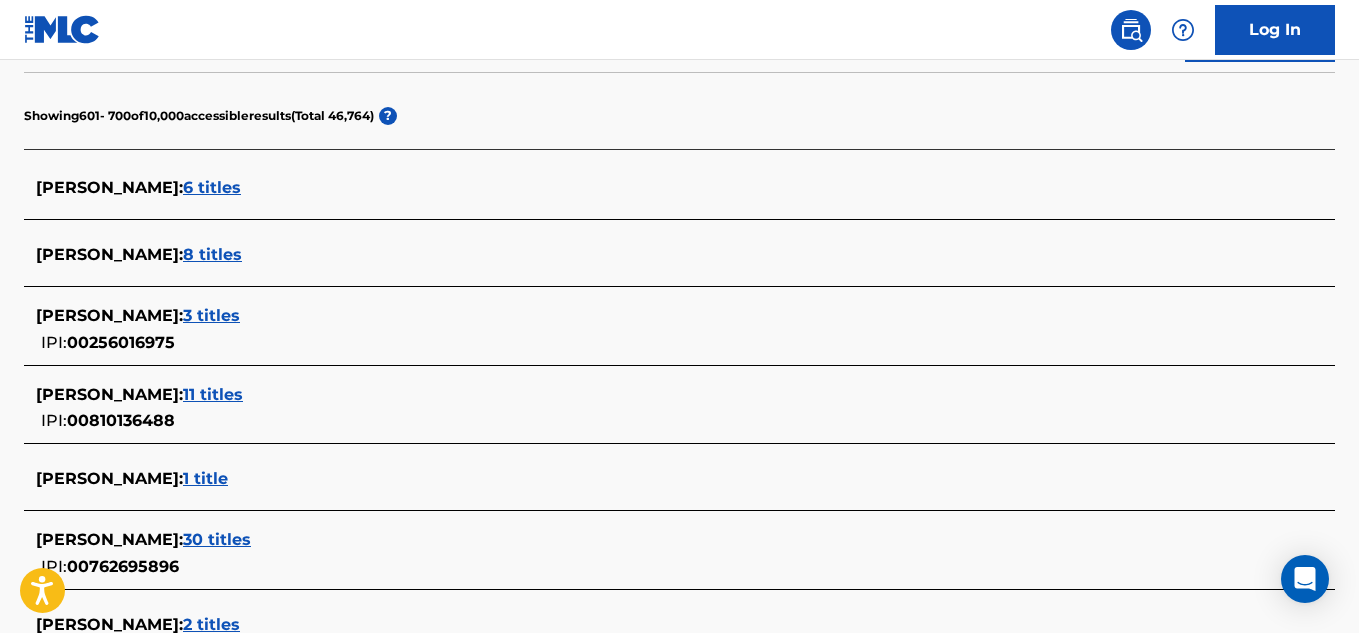 scroll, scrollTop: 0, scrollLeft: 0, axis: both 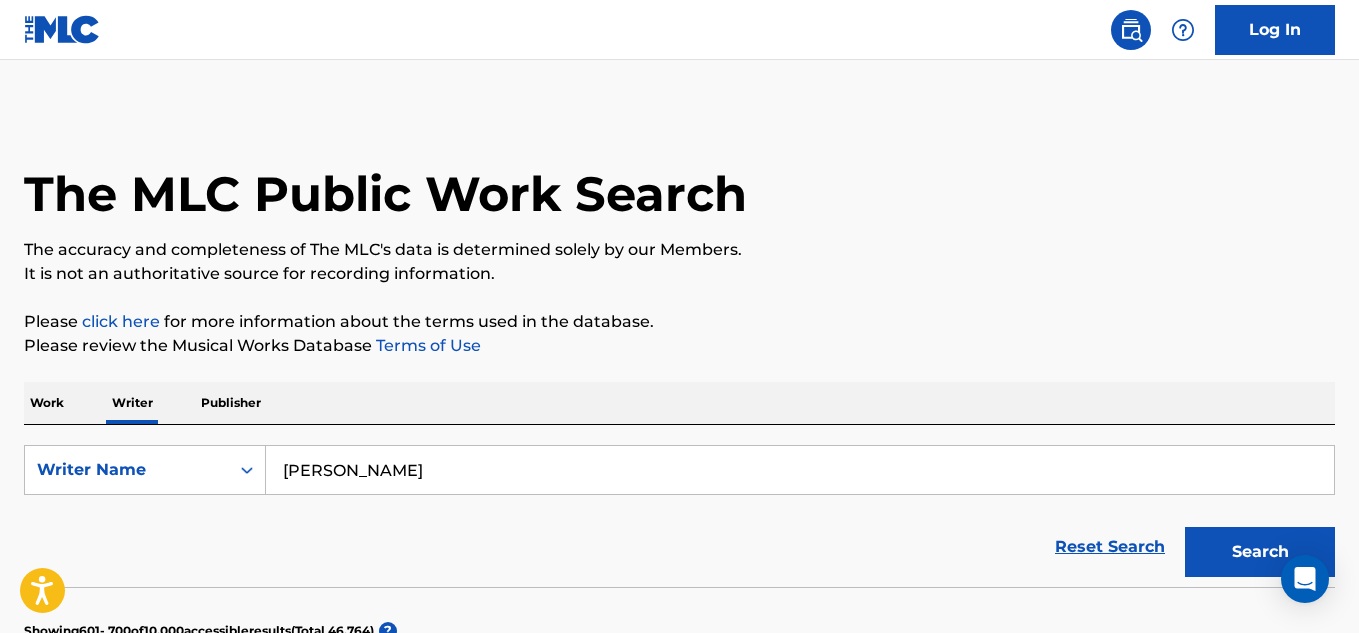 click on "Work" at bounding box center [47, 403] 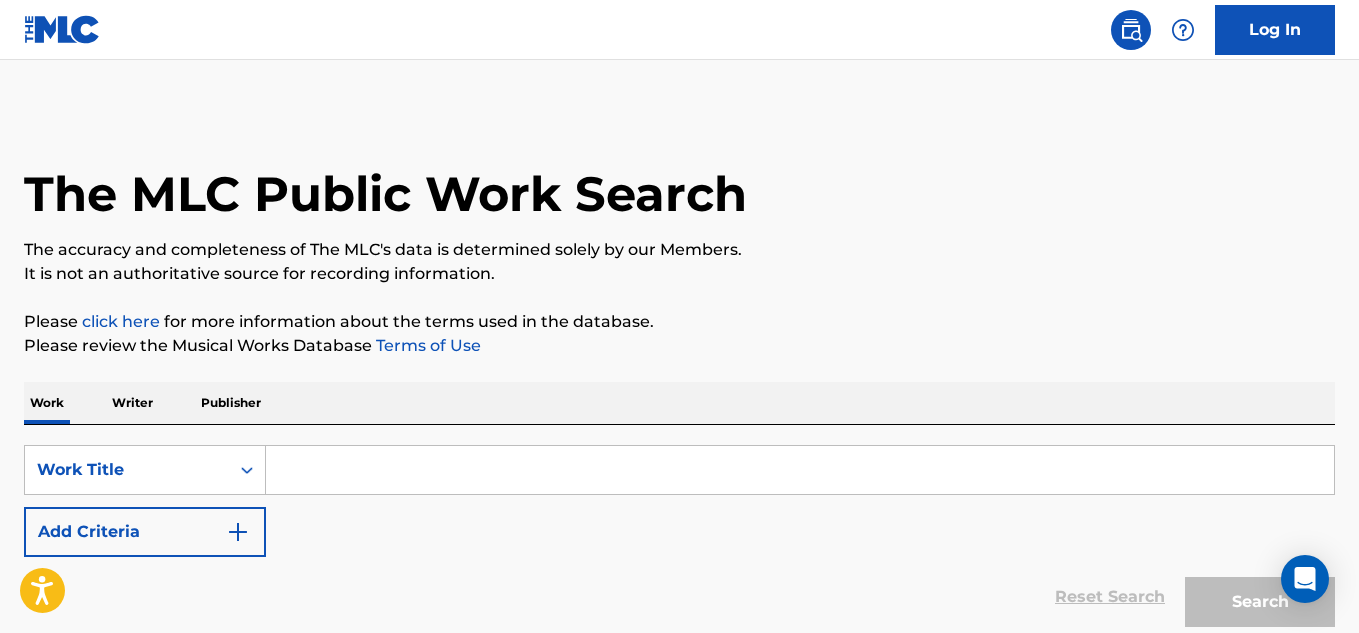 click at bounding box center [800, 470] 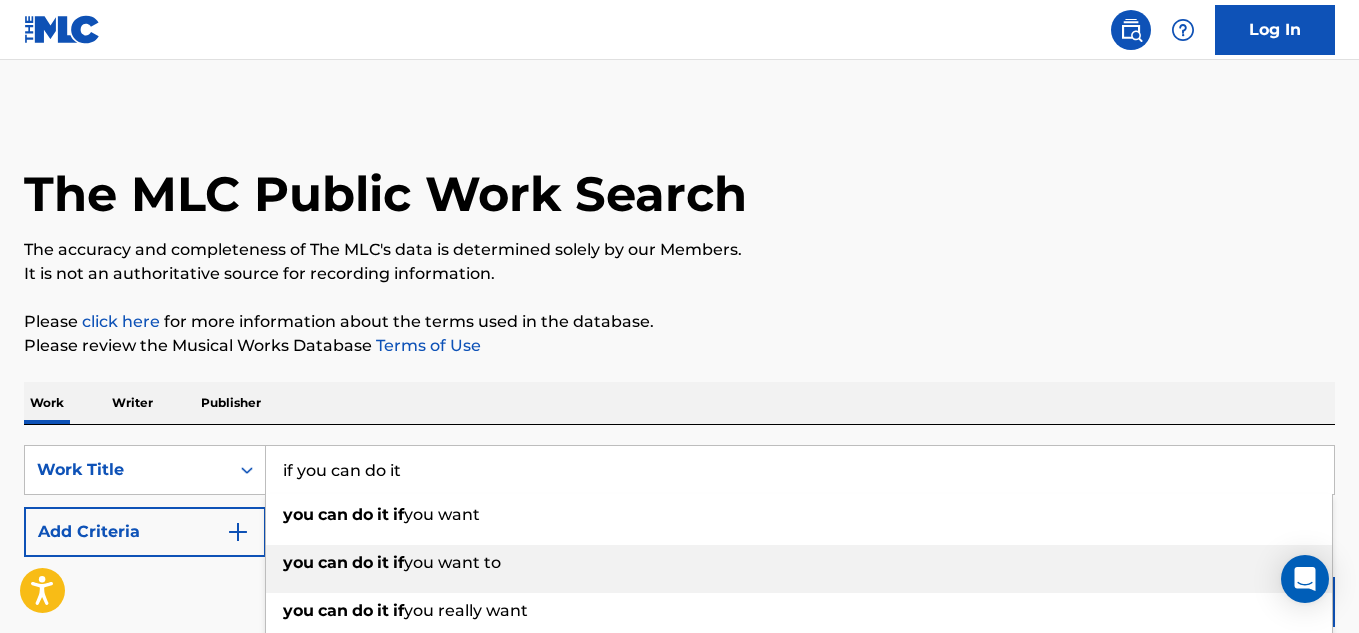 click on "you want to" at bounding box center [452, 562] 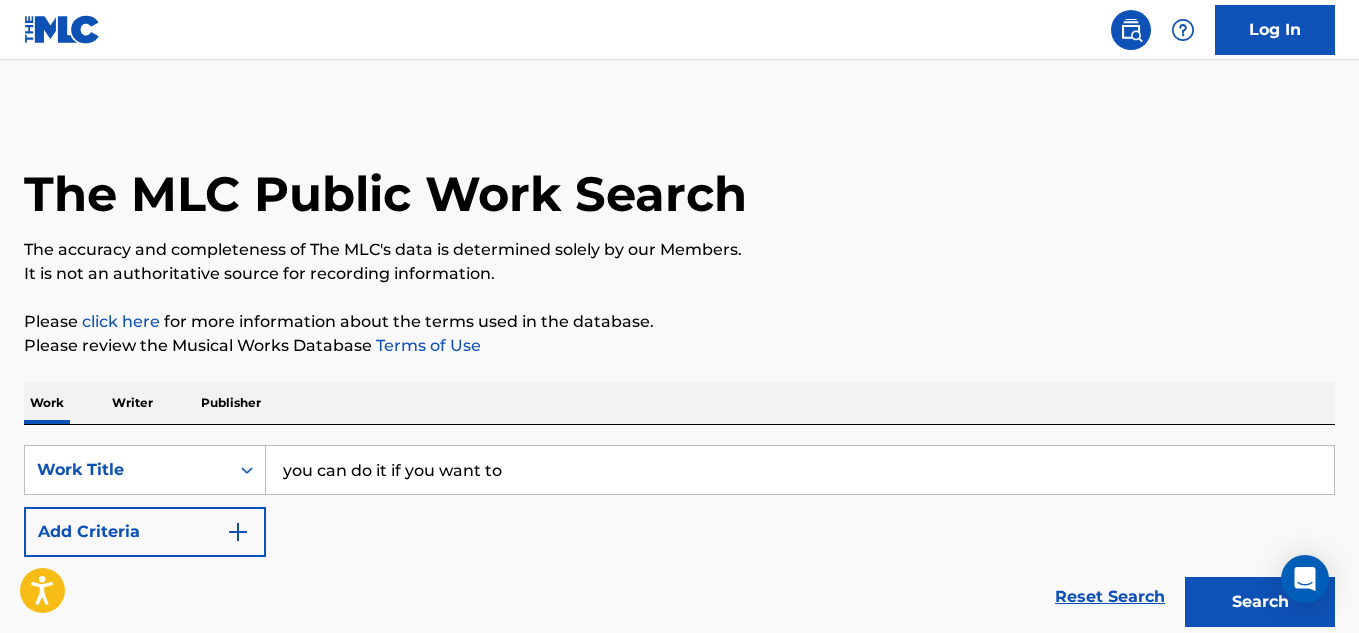 scroll, scrollTop: 173, scrollLeft: 0, axis: vertical 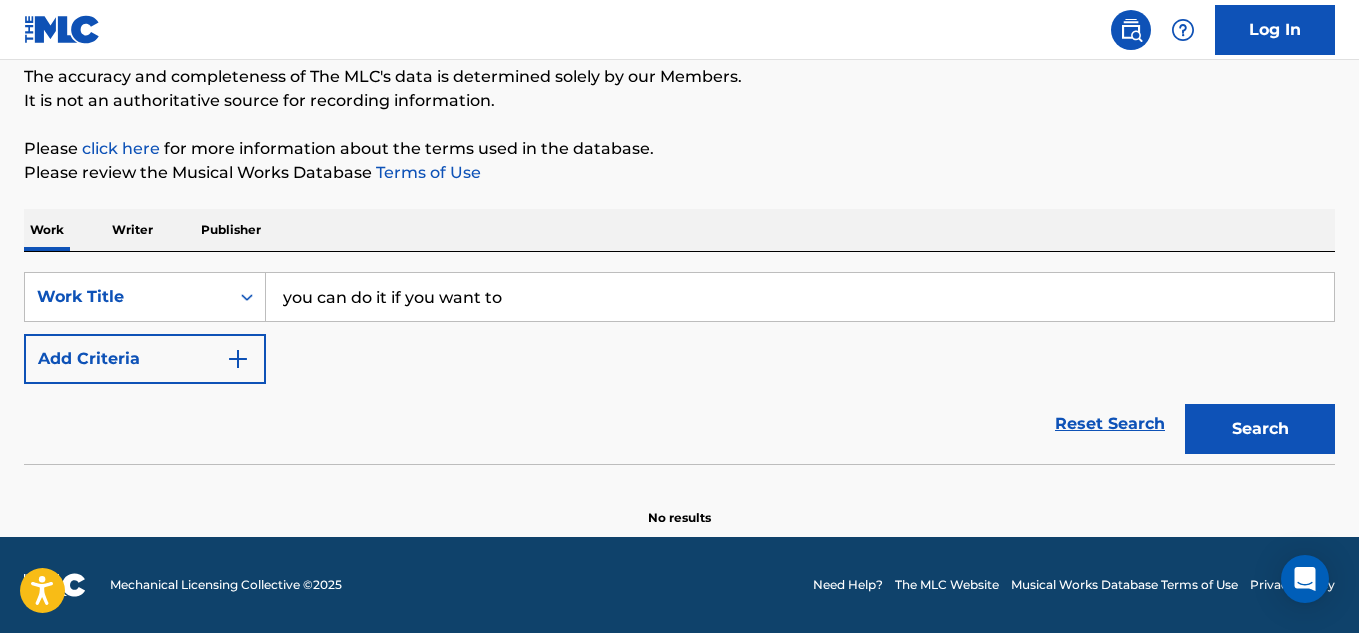 click on "Search" at bounding box center (1260, 429) 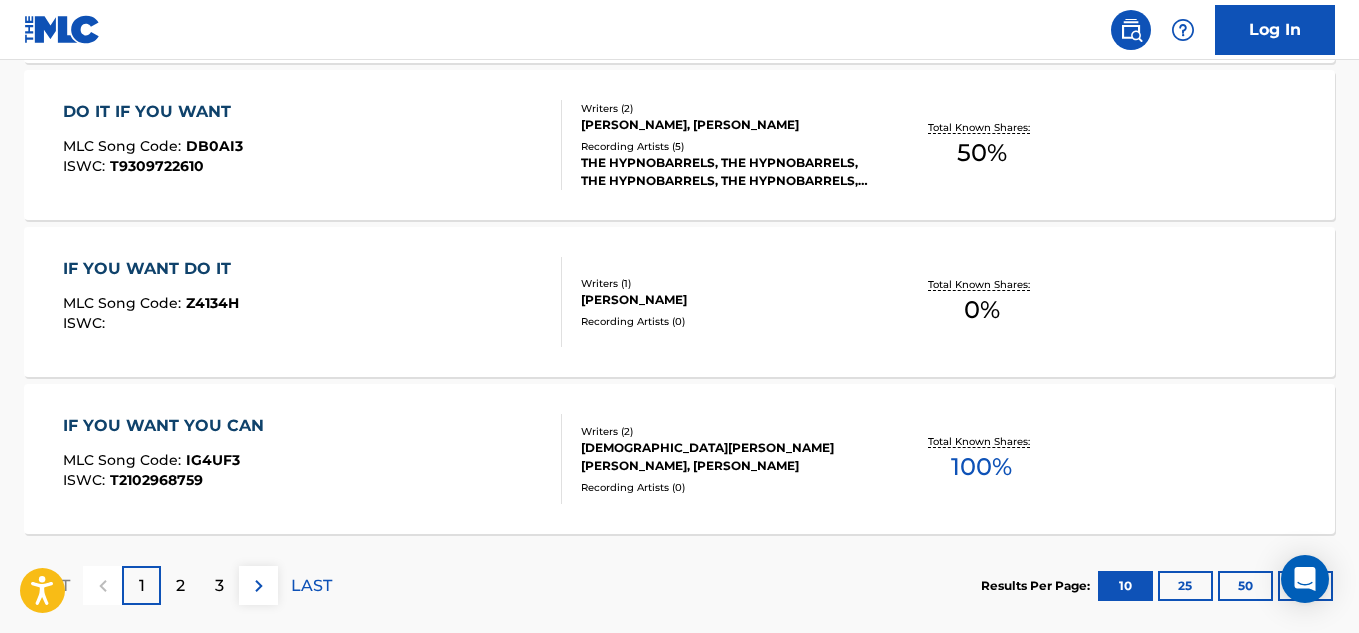 scroll, scrollTop: 1815, scrollLeft: 0, axis: vertical 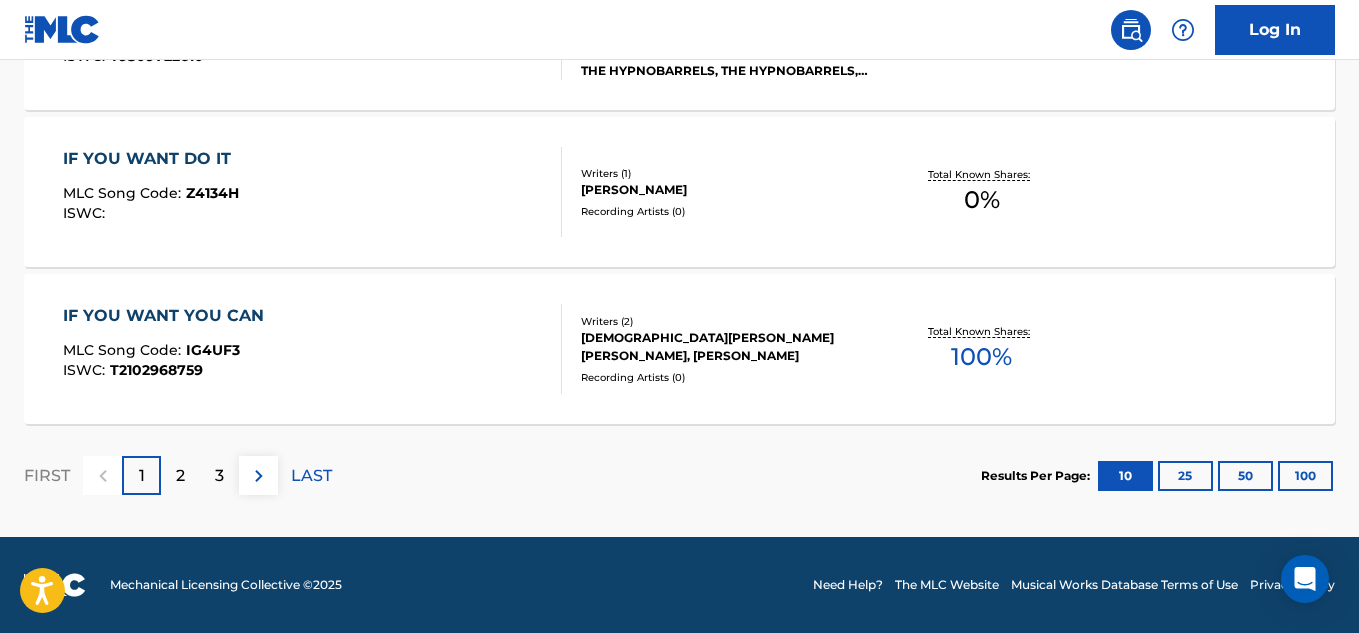 click on "100" at bounding box center (1305, 476) 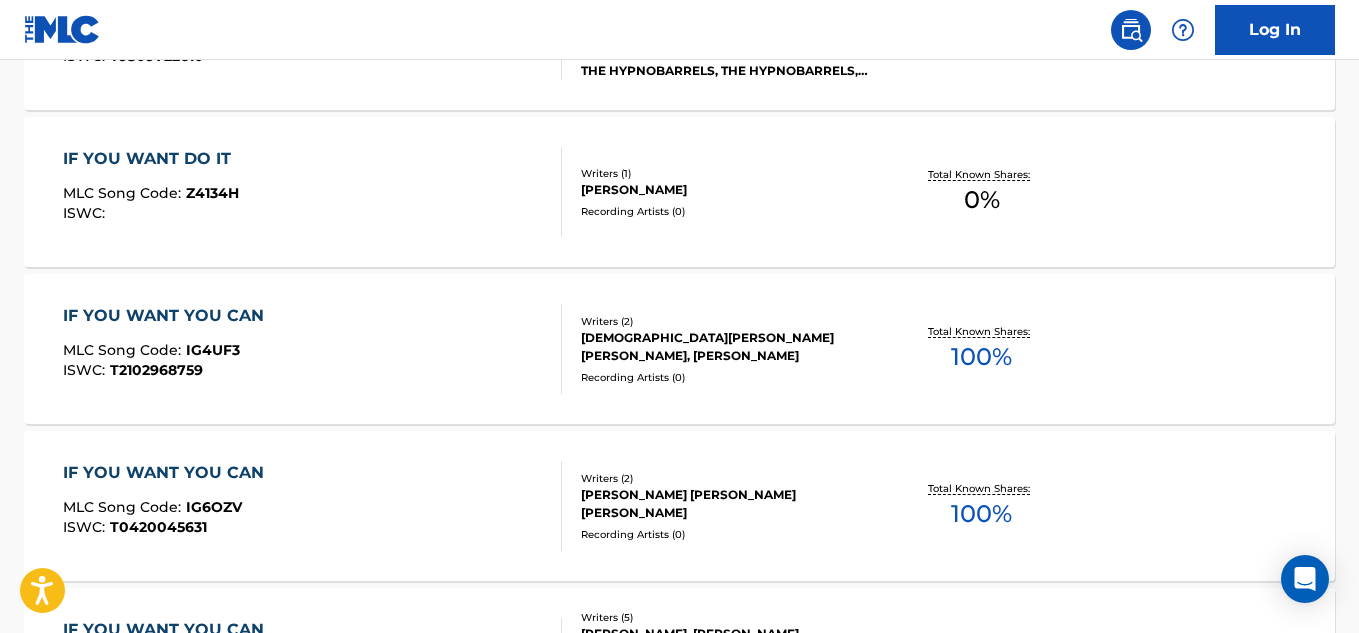scroll, scrollTop: 423, scrollLeft: 0, axis: vertical 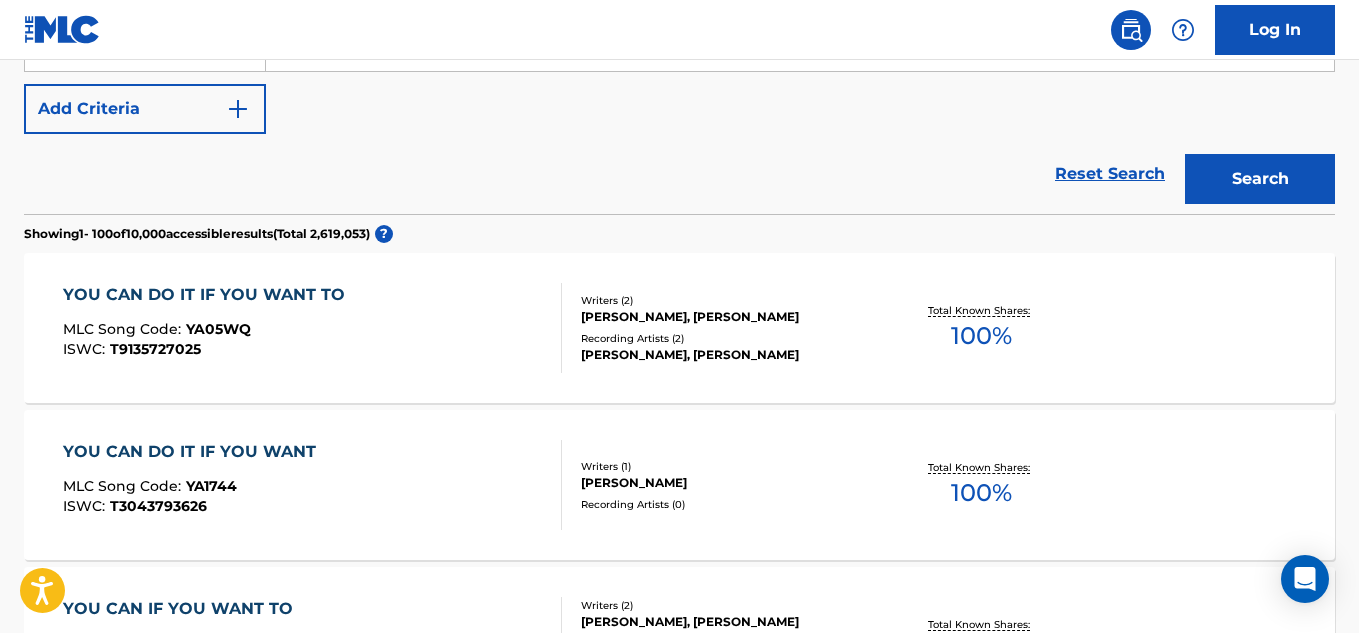 click on "YOU CAN DO IT IF YOU WANT TO" at bounding box center (209, 295) 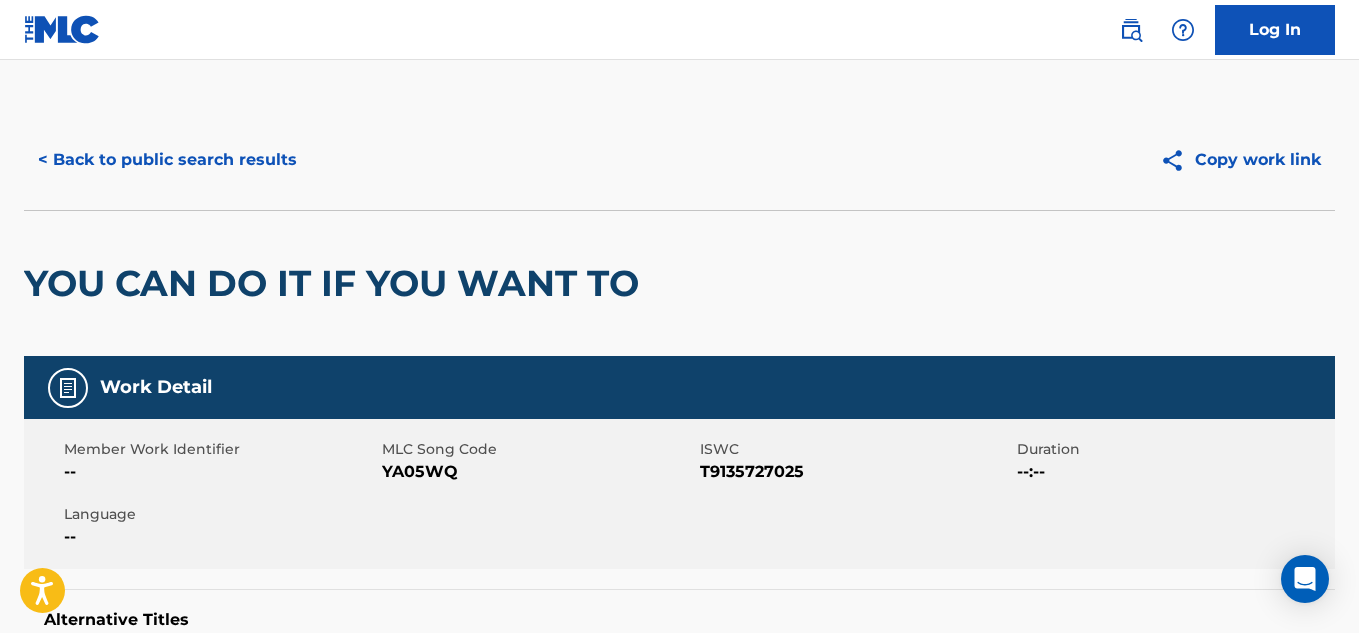 scroll, scrollTop: 500, scrollLeft: 0, axis: vertical 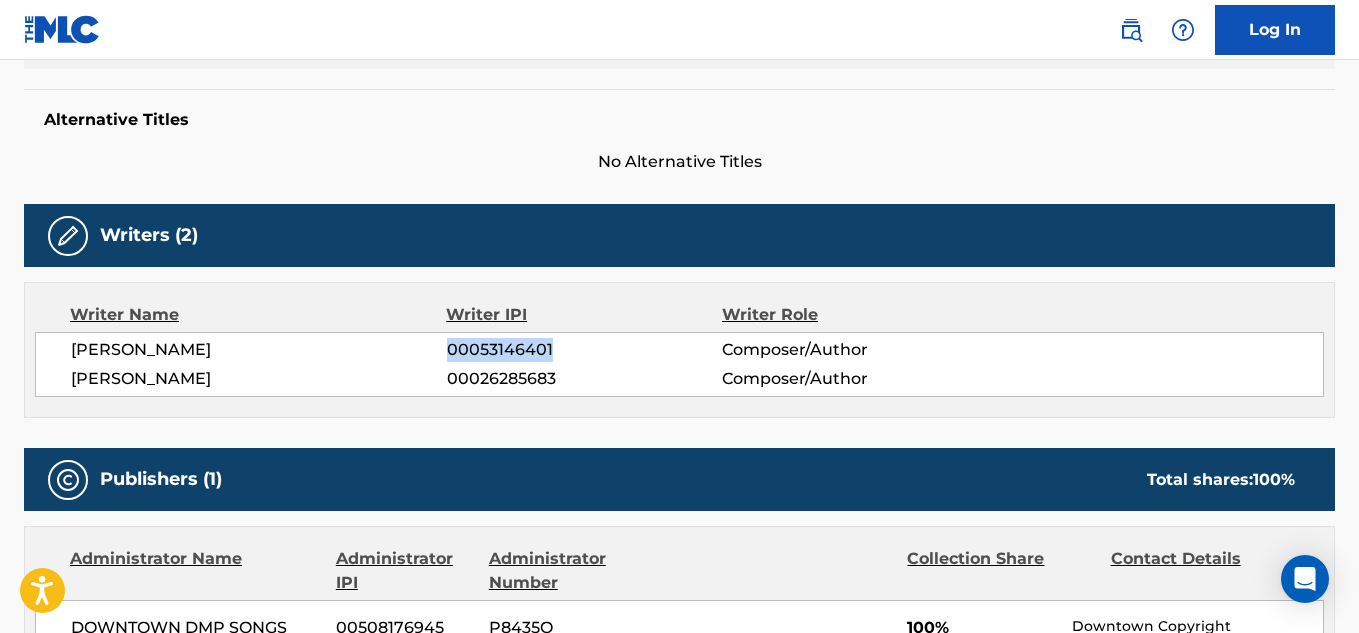 drag, startPoint x: 448, startPoint y: 349, endPoint x: 578, endPoint y: 346, distance: 130.0346 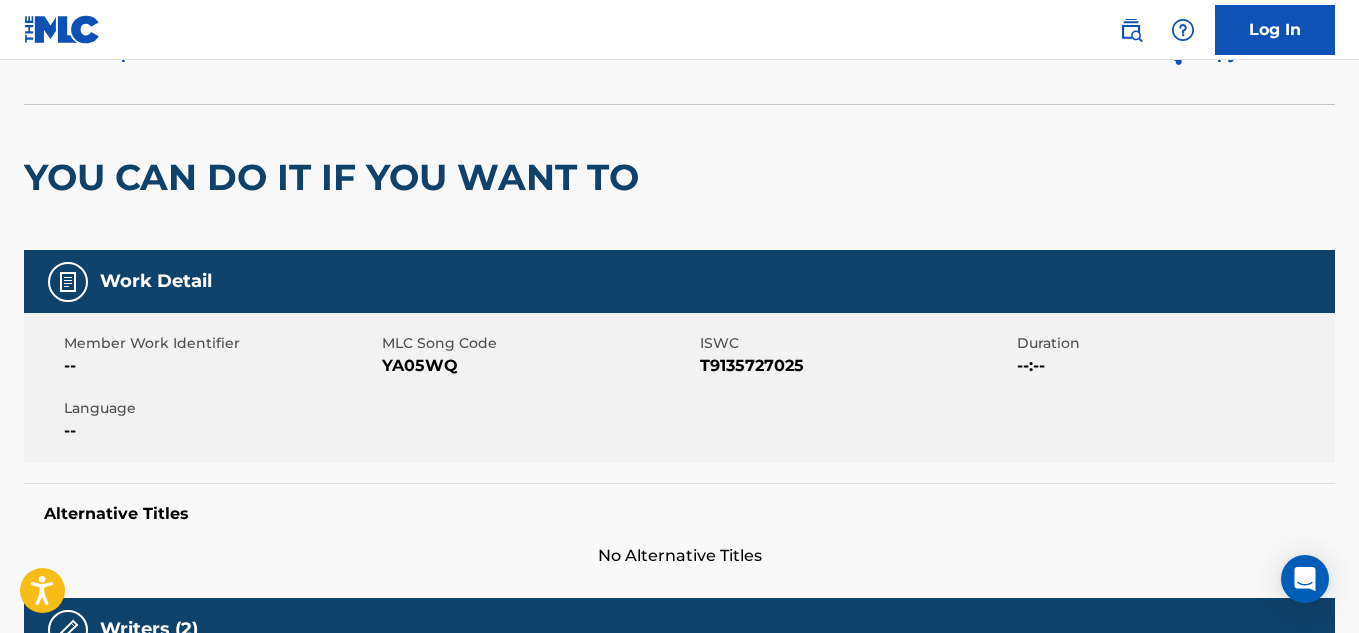 scroll, scrollTop: 104, scrollLeft: 0, axis: vertical 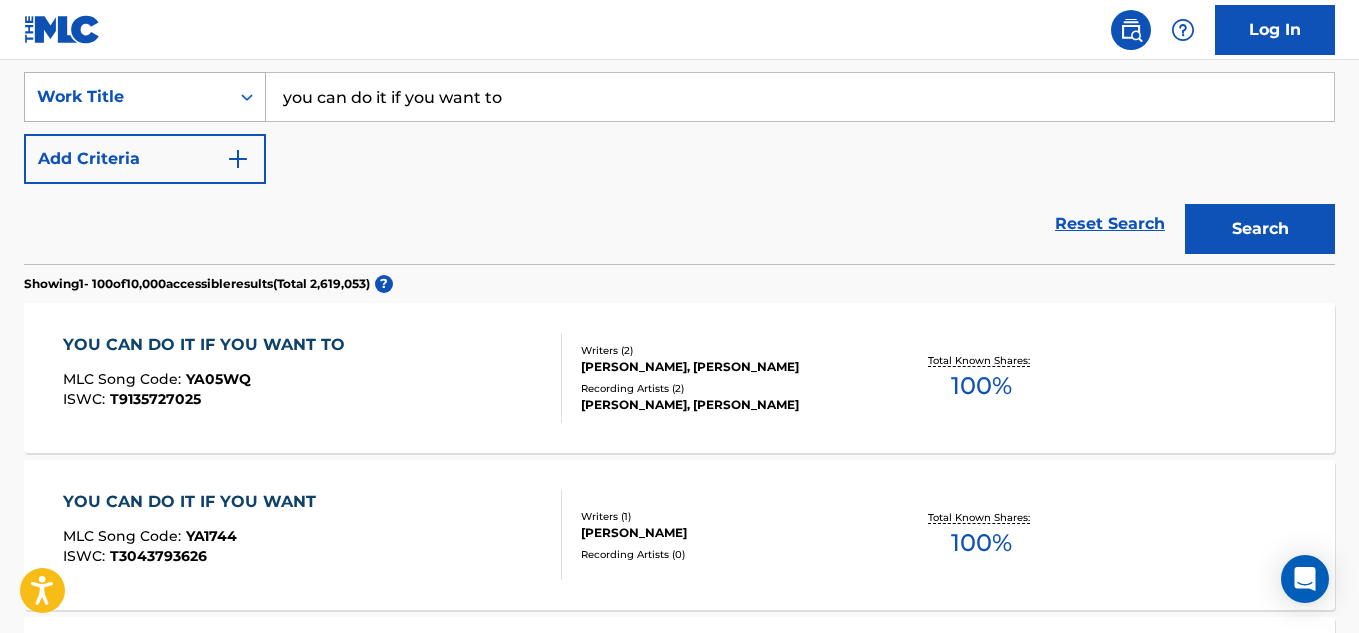 drag, startPoint x: 539, startPoint y: 84, endPoint x: 178, endPoint y: 107, distance: 361.73193 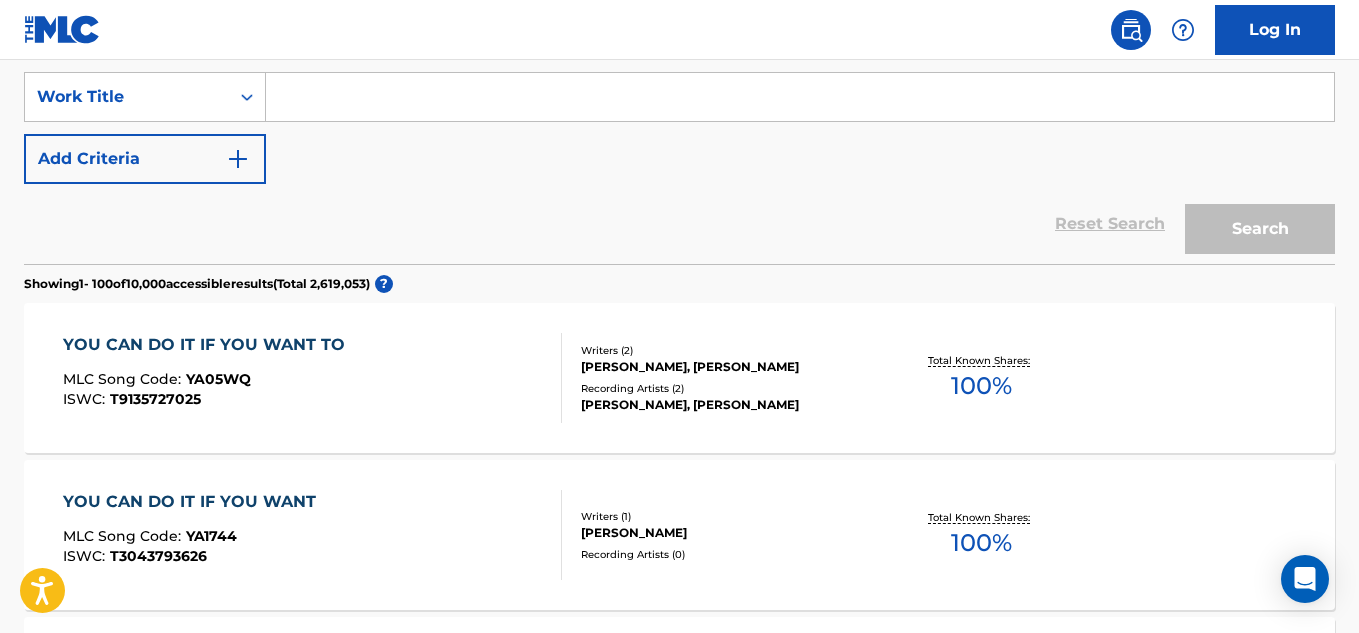 type 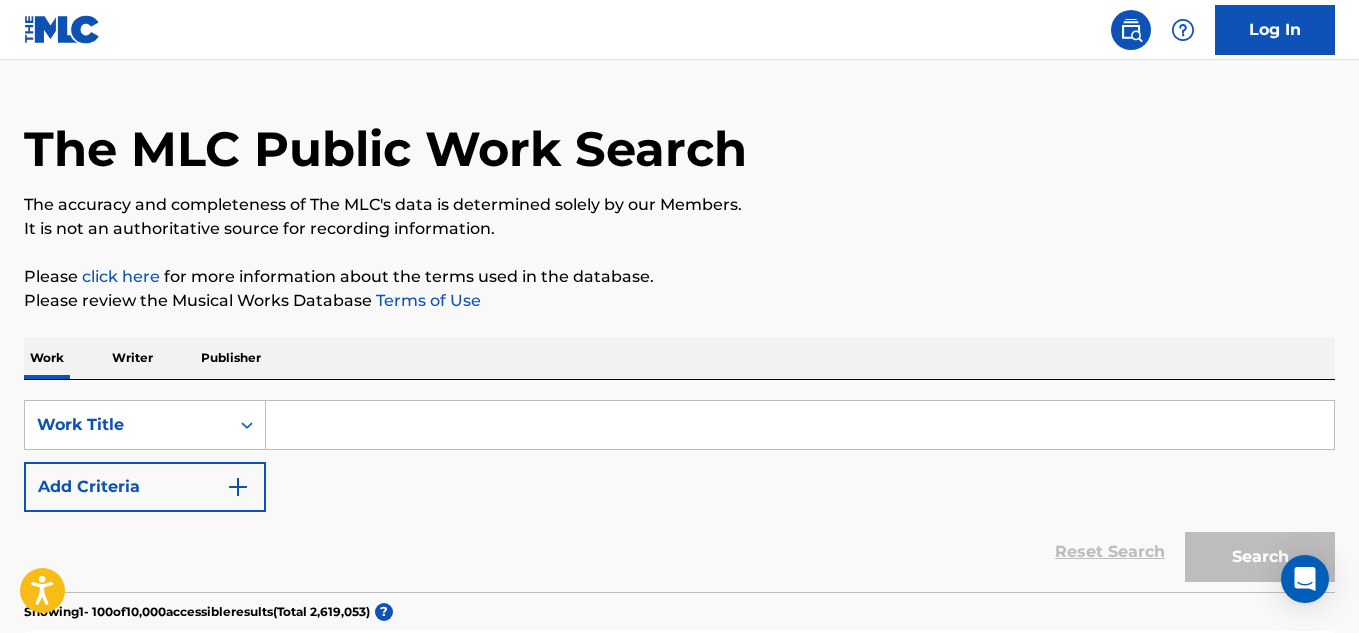 scroll, scrollTop: 32, scrollLeft: 0, axis: vertical 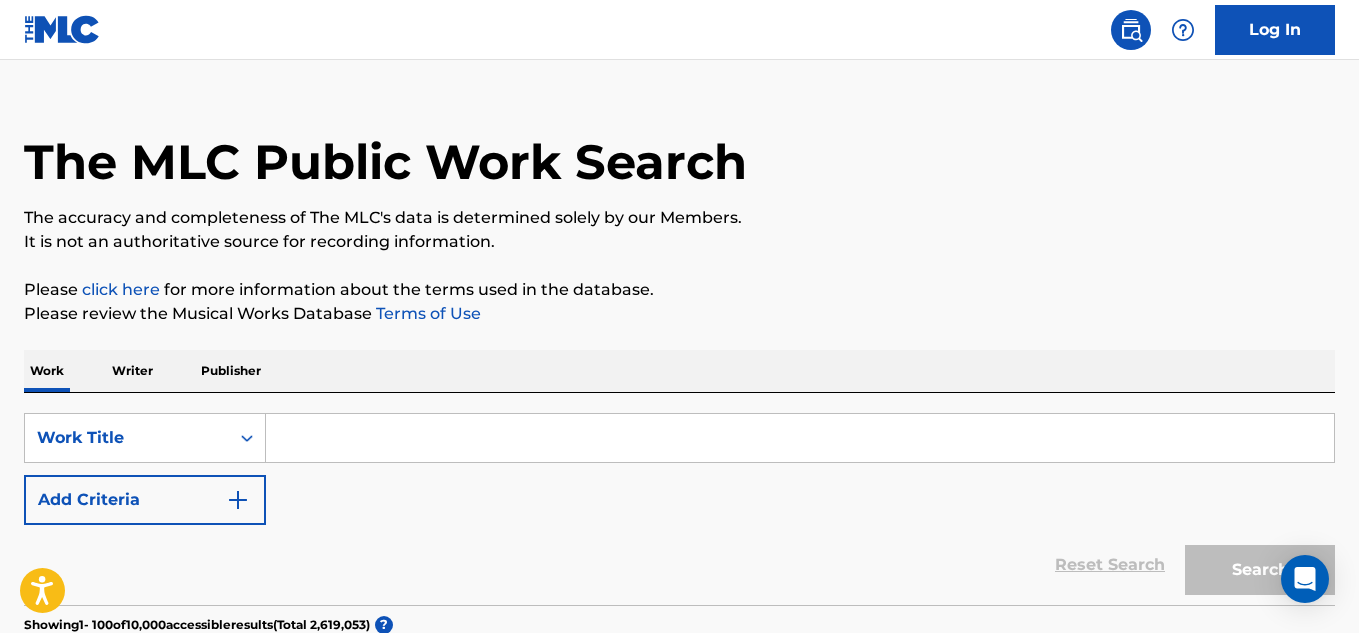click on "Writer" at bounding box center (132, 371) 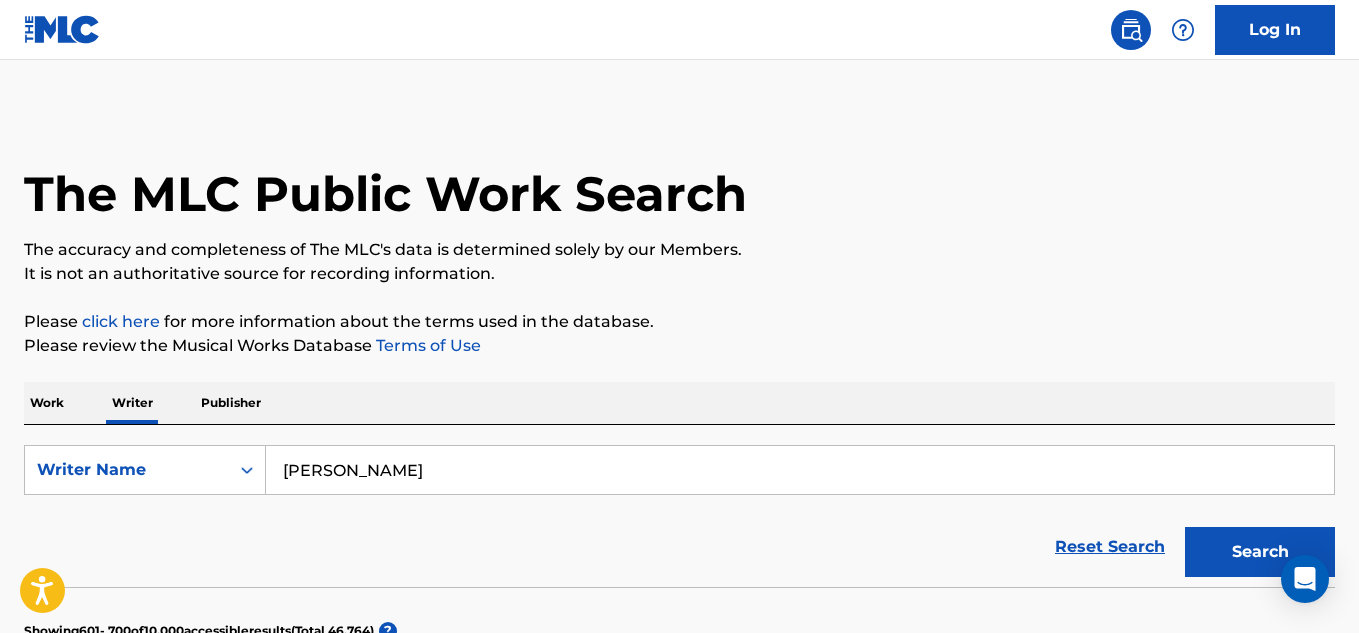 scroll, scrollTop: 224, scrollLeft: 0, axis: vertical 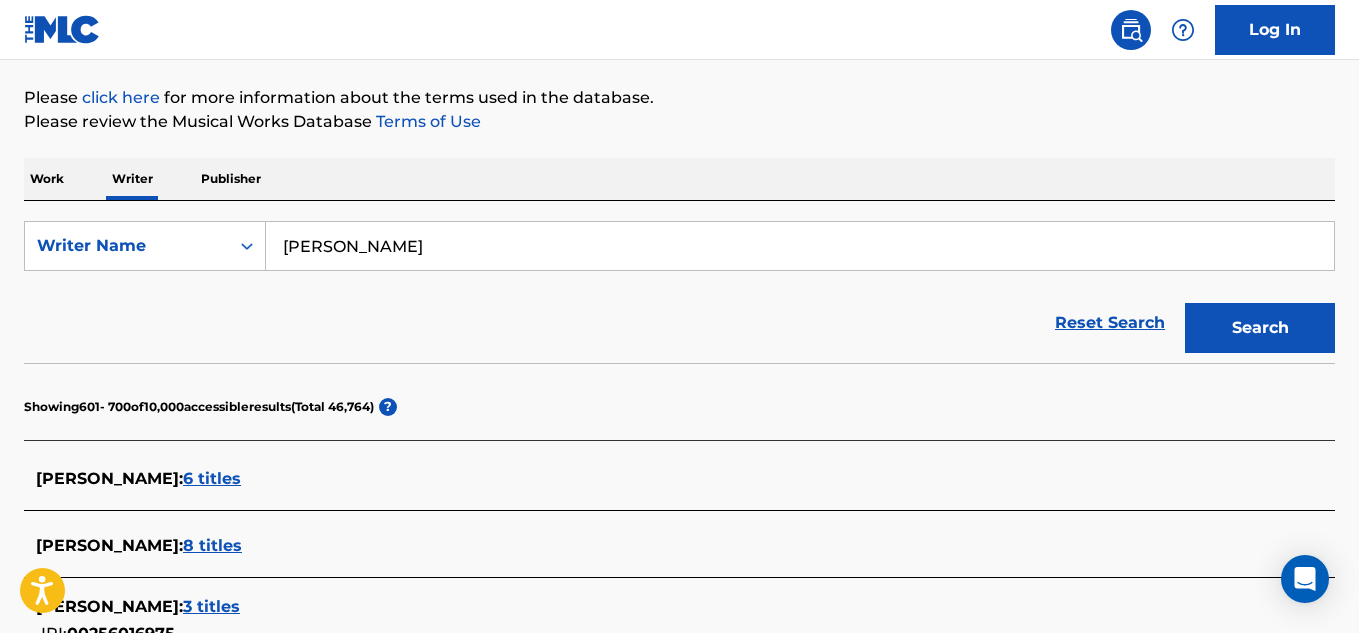 drag, startPoint x: 1080, startPoint y: 319, endPoint x: 537, endPoint y: 318, distance: 543.0009 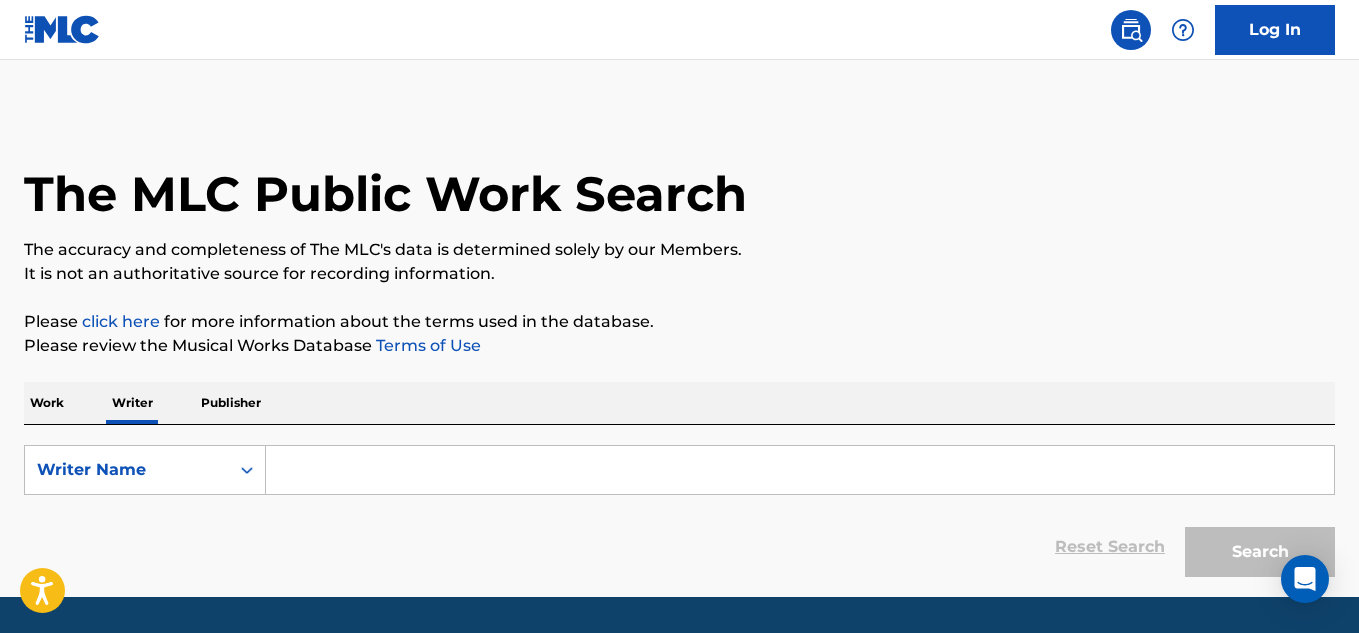 click on "Work" at bounding box center (47, 403) 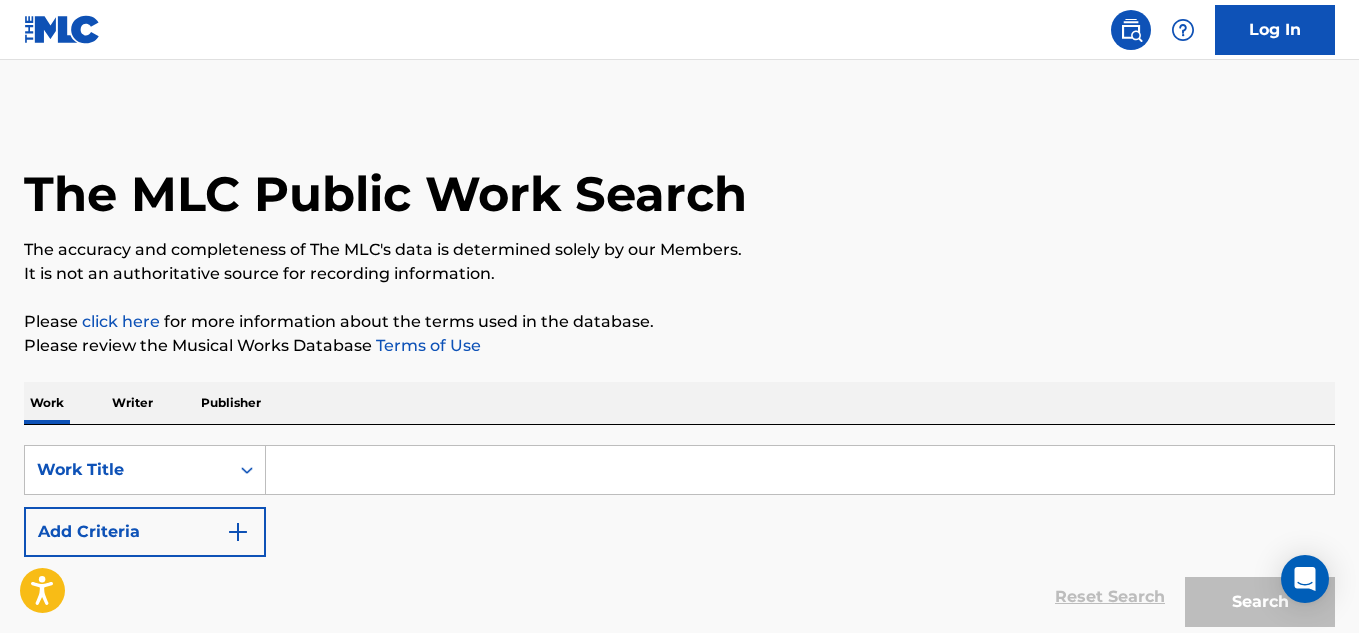 click at bounding box center [800, 470] 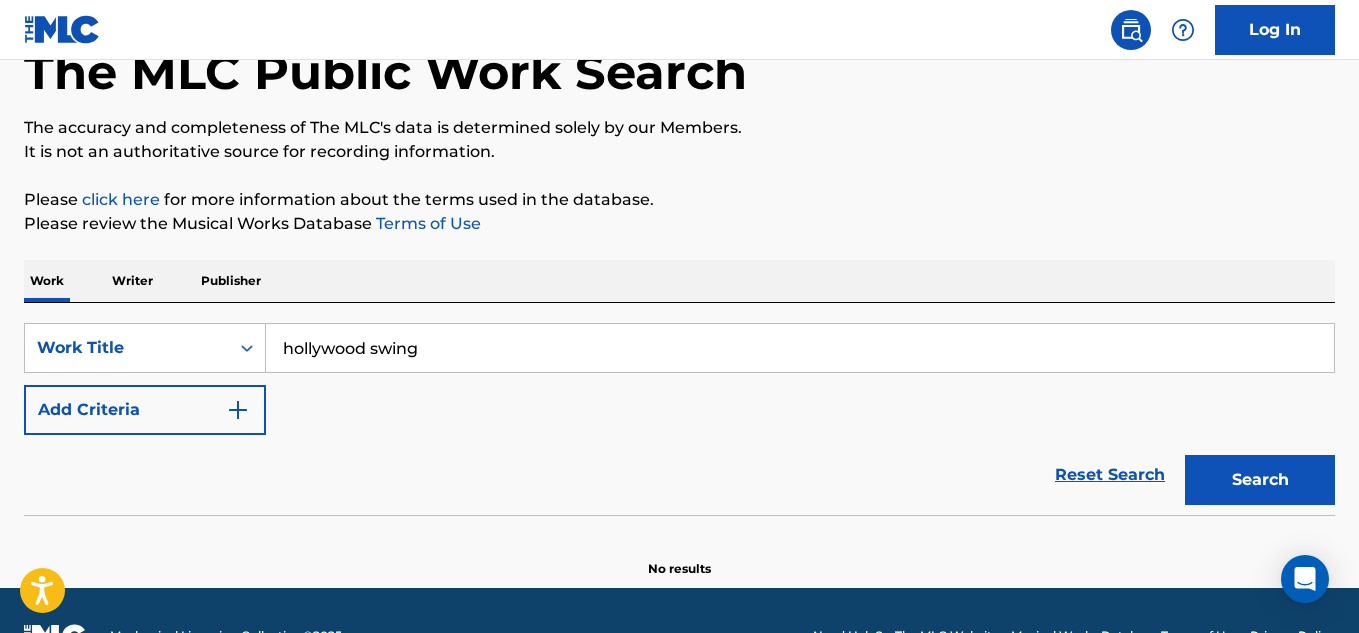 scroll, scrollTop: 173, scrollLeft: 0, axis: vertical 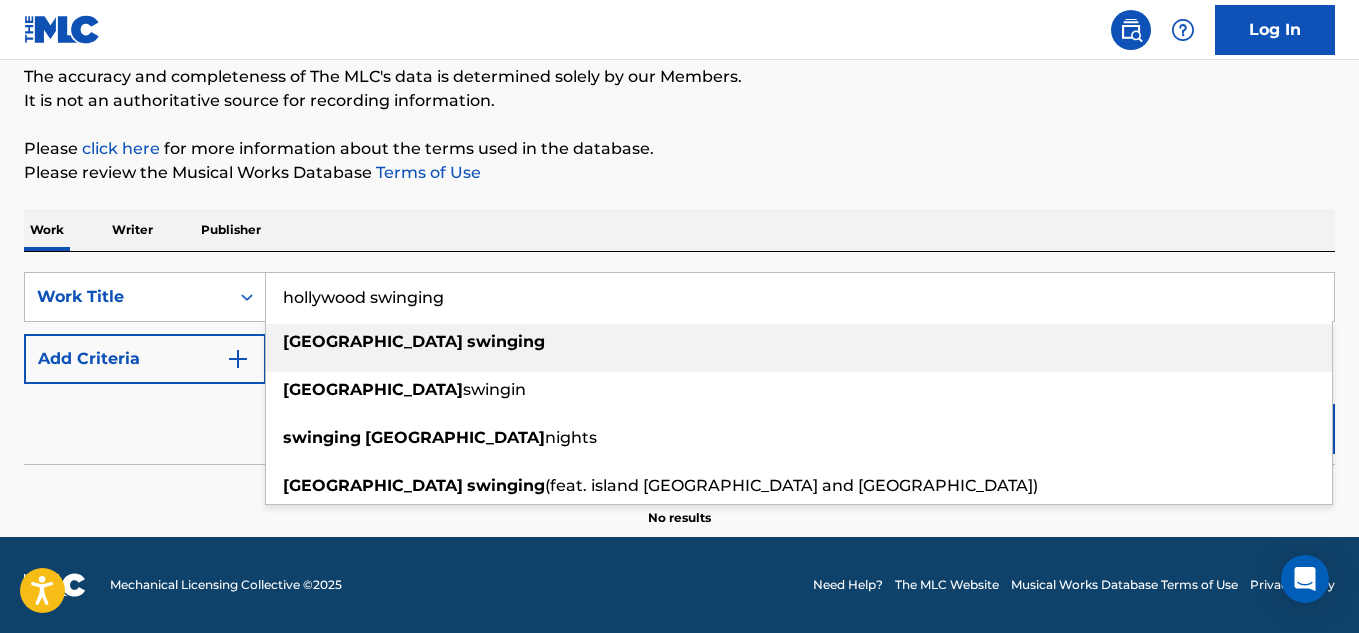 type on "hollywood swinging" 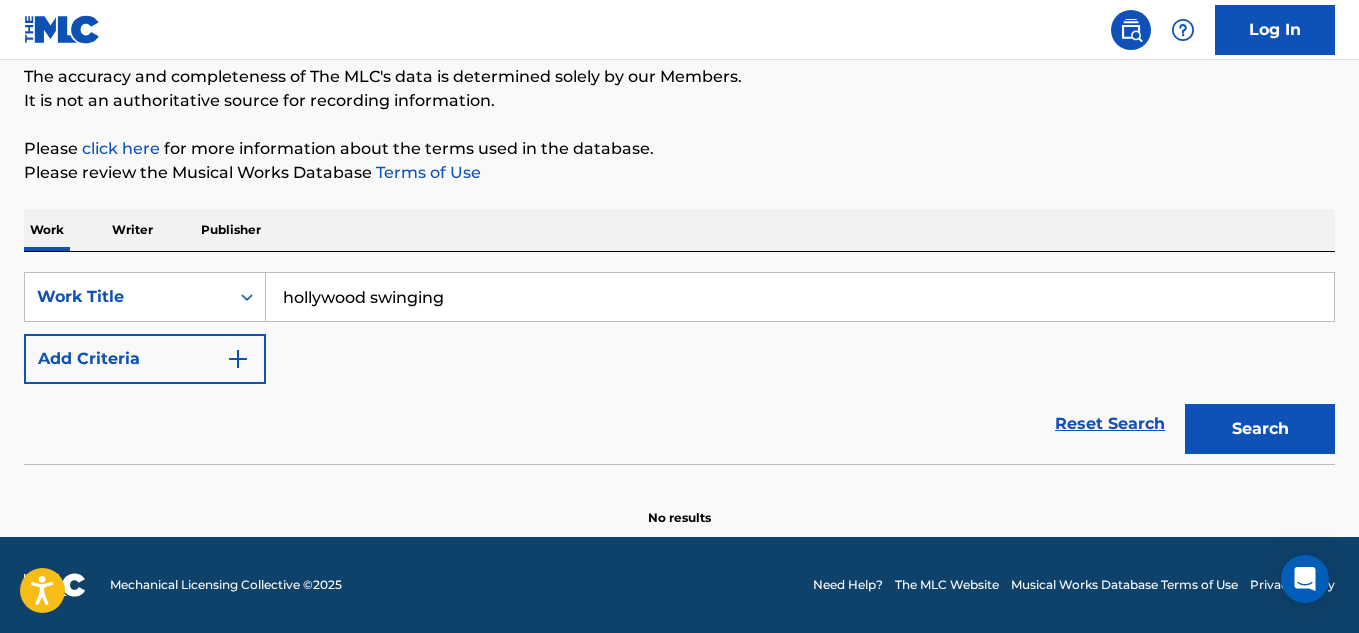 click on "Work Writer Publisher" at bounding box center (679, 230) 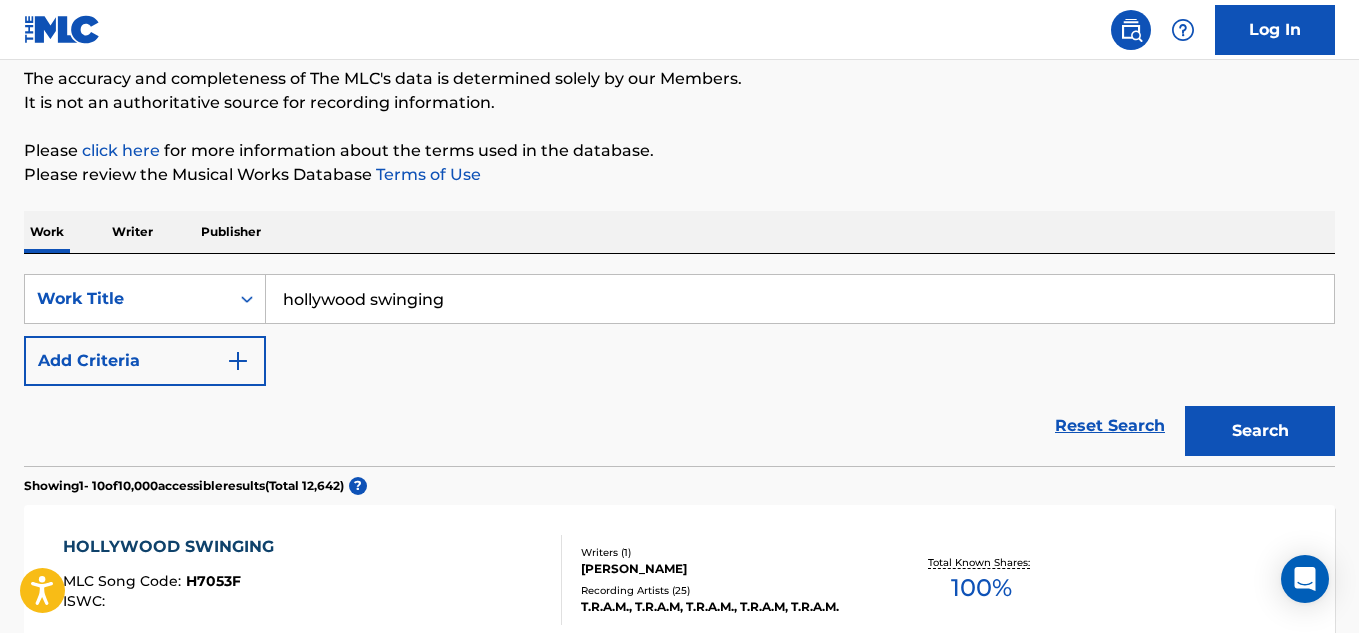scroll, scrollTop: 170, scrollLeft: 0, axis: vertical 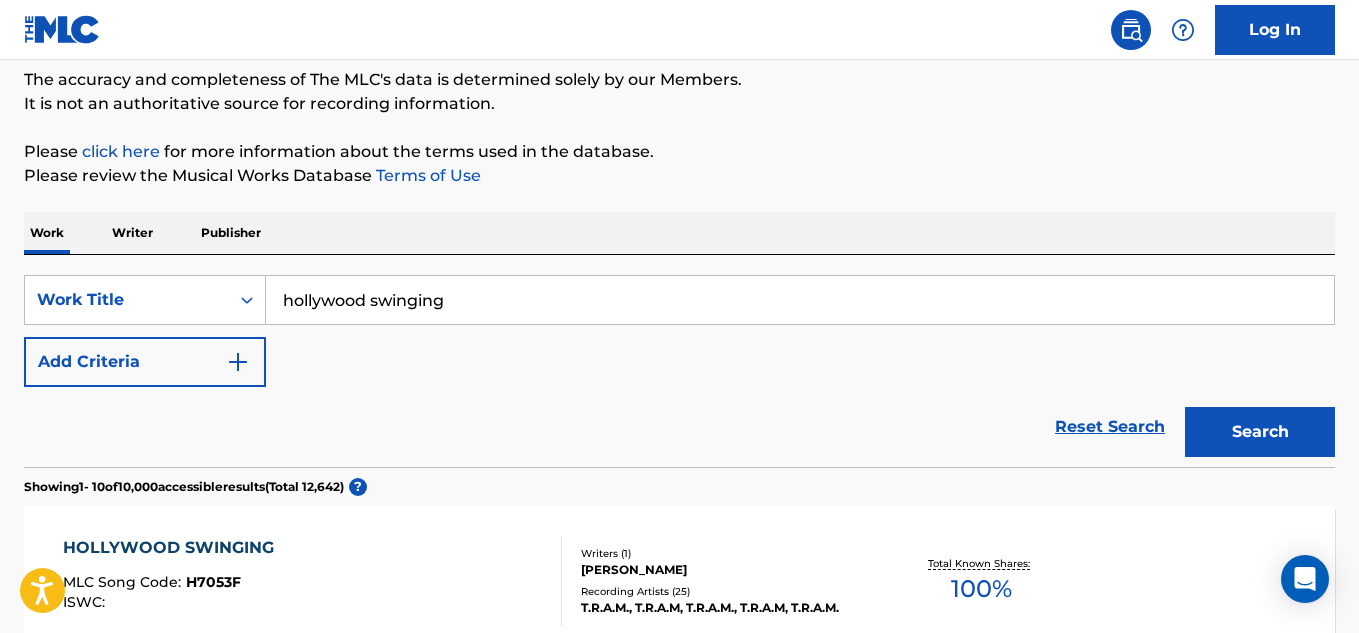 drag, startPoint x: 469, startPoint y: 299, endPoint x: 273, endPoint y: 276, distance: 197.34488 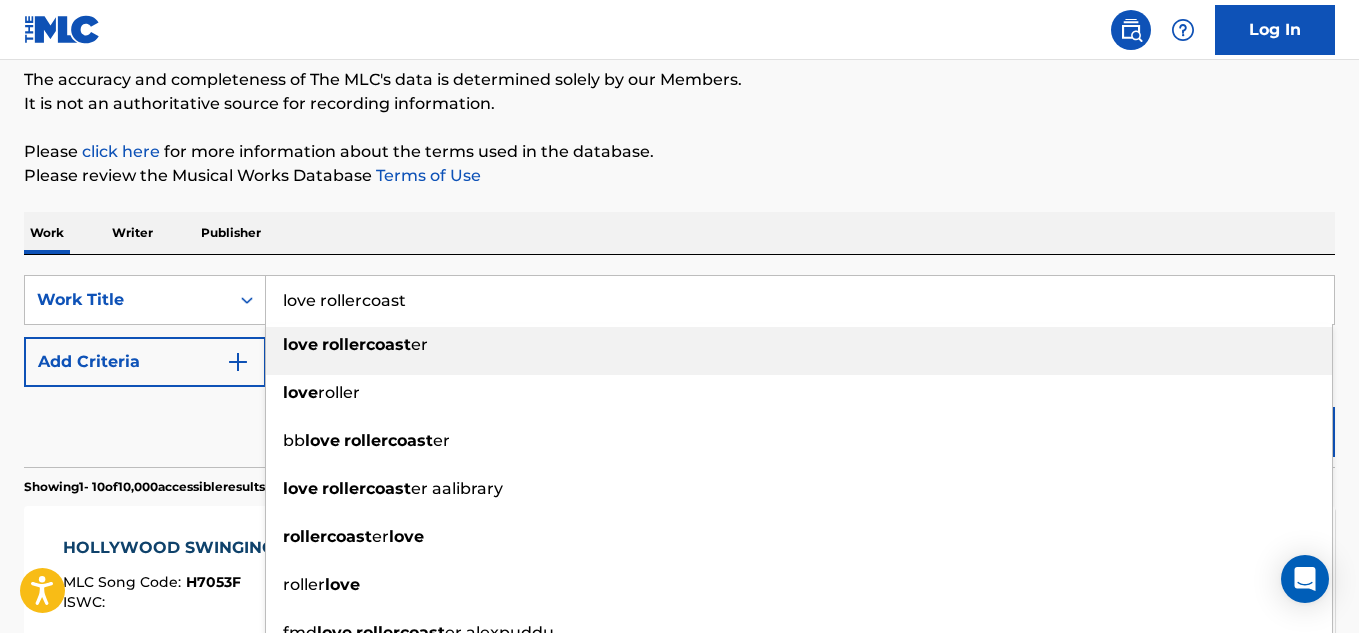 drag, startPoint x: 339, startPoint y: 353, endPoint x: 326, endPoint y: 351, distance: 13.152946 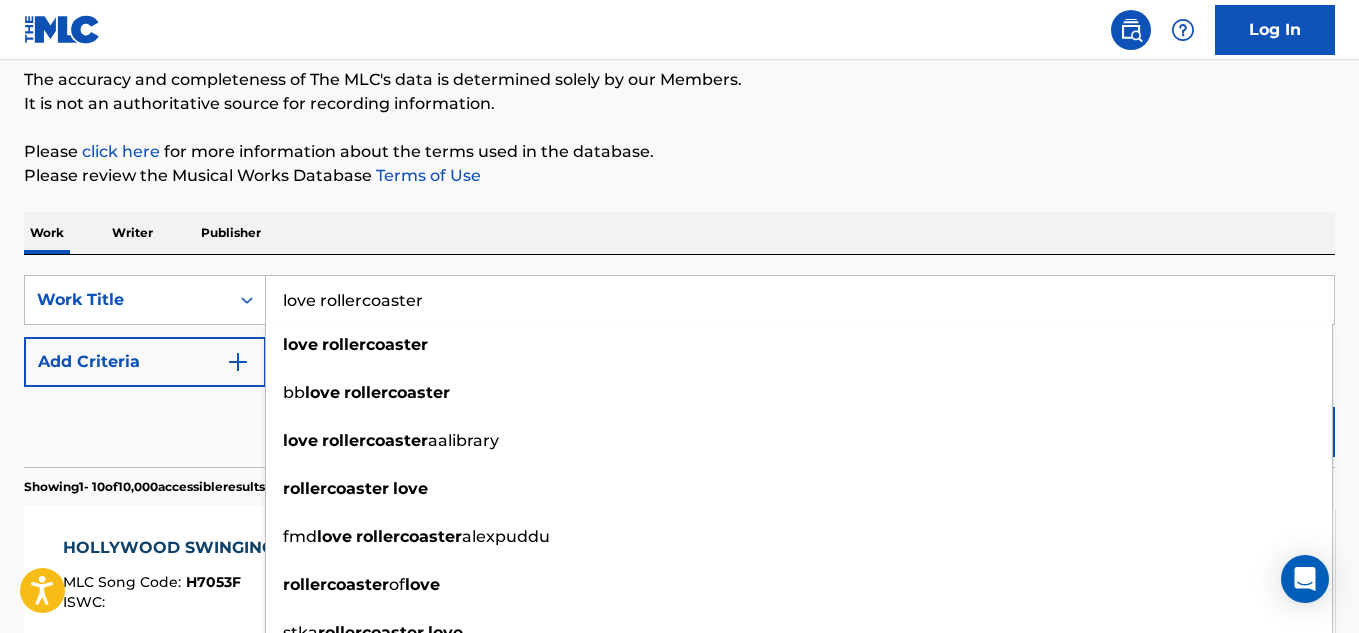click on "Work Writer Publisher" at bounding box center (679, 233) 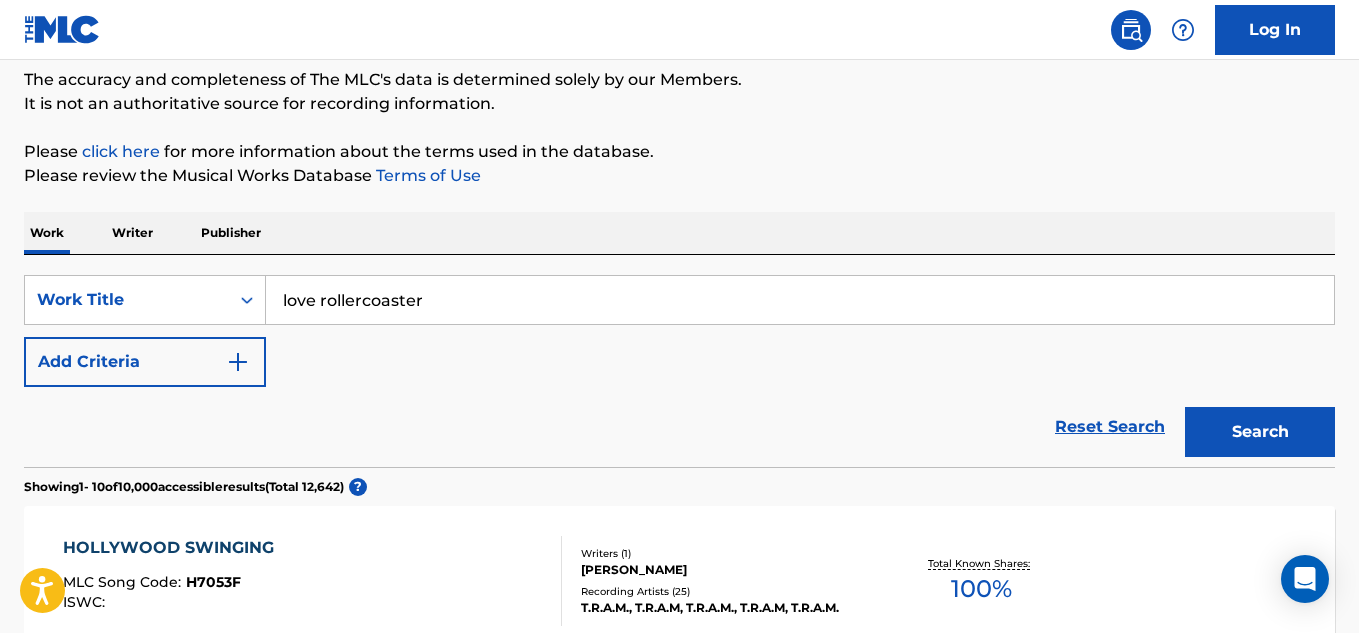 drag, startPoint x: 1282, startPoint y: 442, endPoint x: 1301, endPoint y: 440, distance: 19.104973 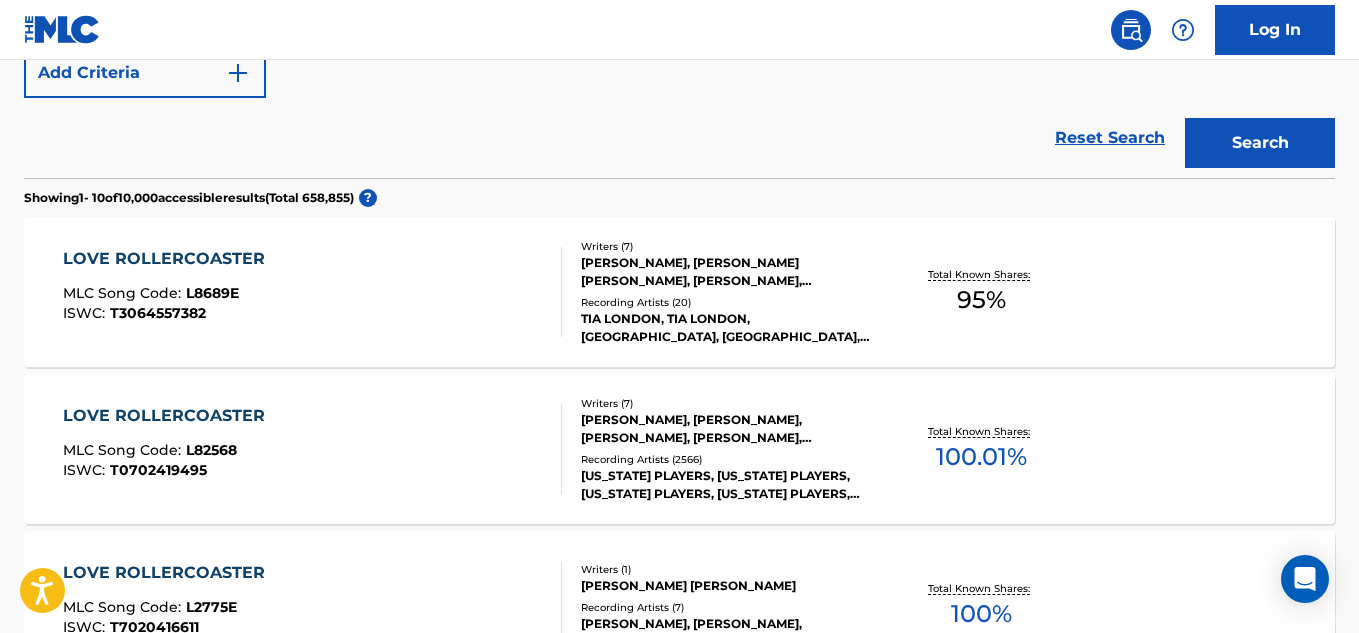 scroll, scrollTop: 451, scrollLeft: 0, axis: vertical 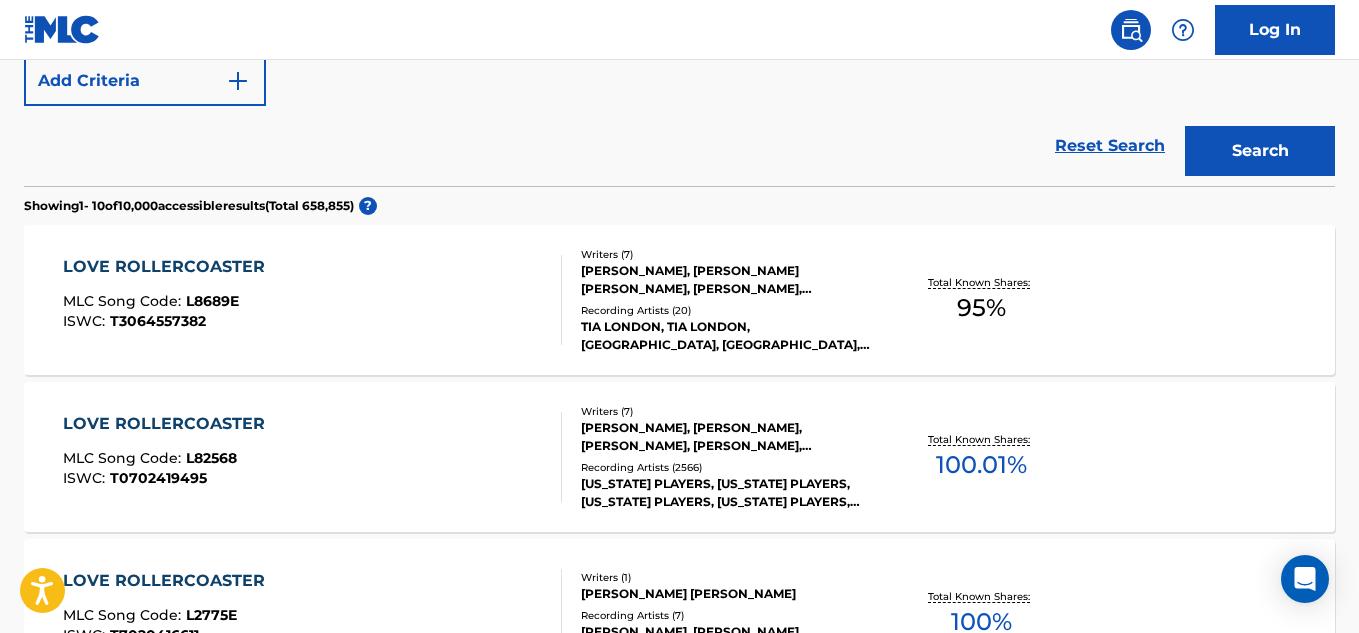 click on "LOVE ROLLERCOASTER" at bounding box center [169, 424] 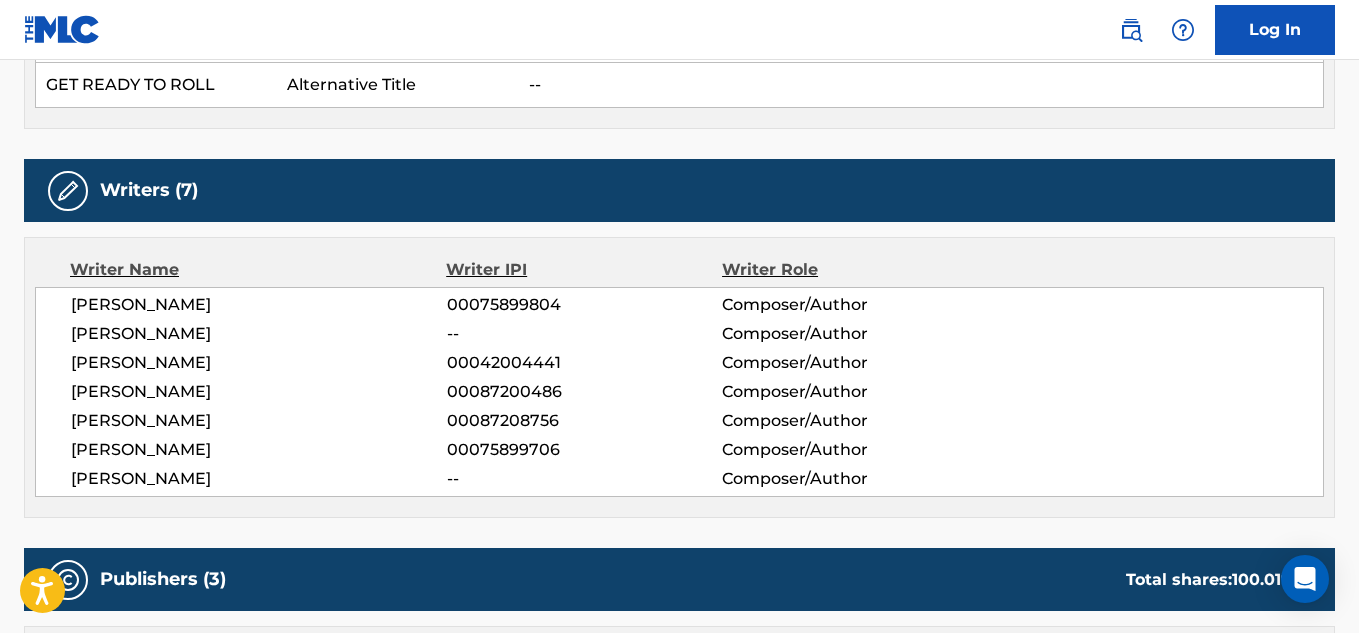 scroll, scrollTop: 705, scrollLeft: 0, axis: vertical 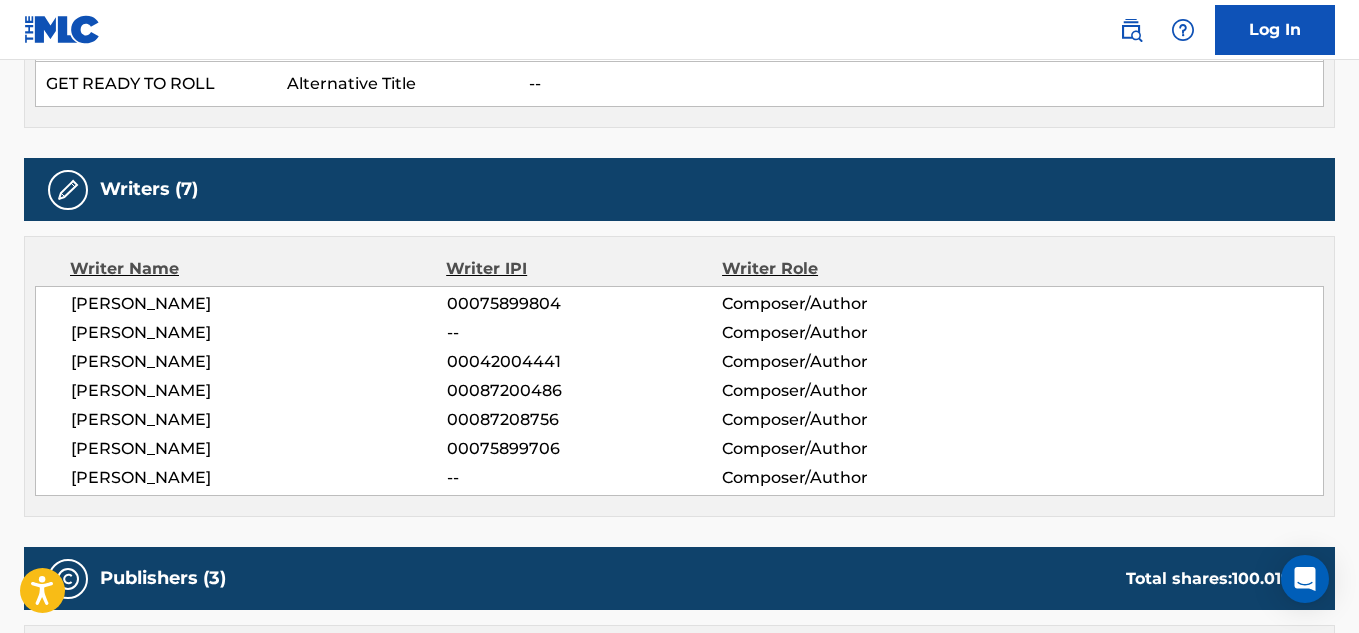 drag, startPoint x: 220, startPoint y: 330, endPoint x: 3, endPoint y: 324, distance: 217.08293 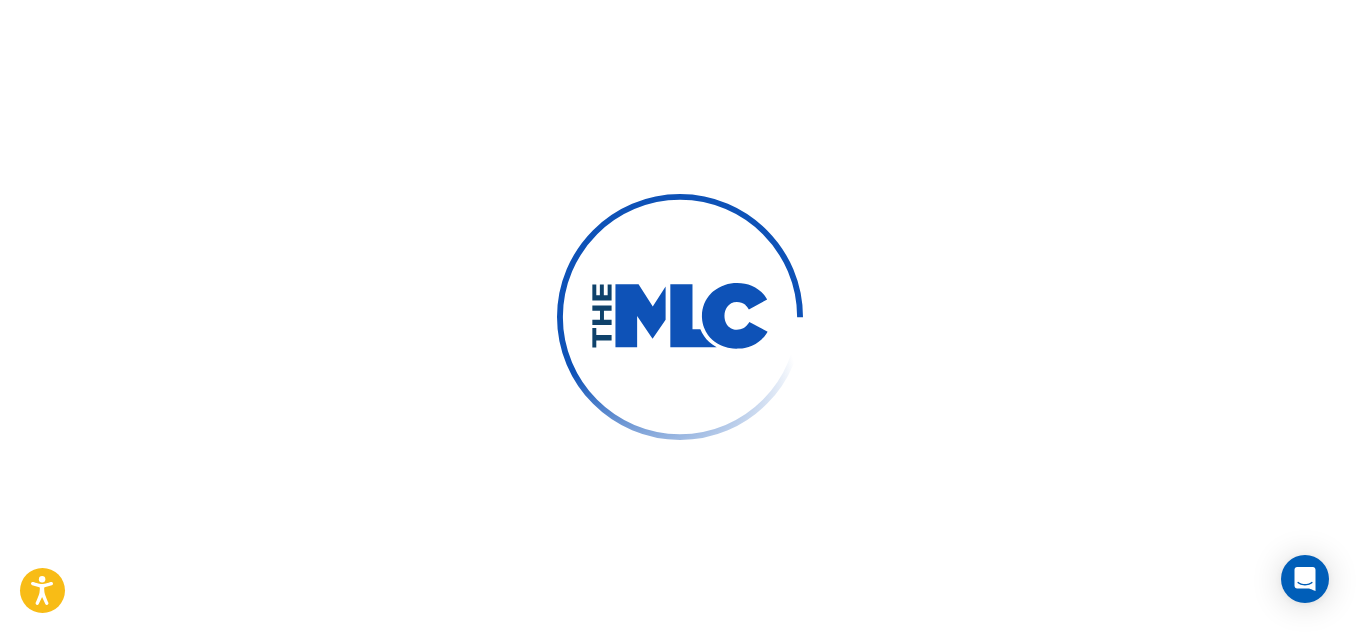 scroll, scrollTop: 0, scrollLeft: 0, axis: both 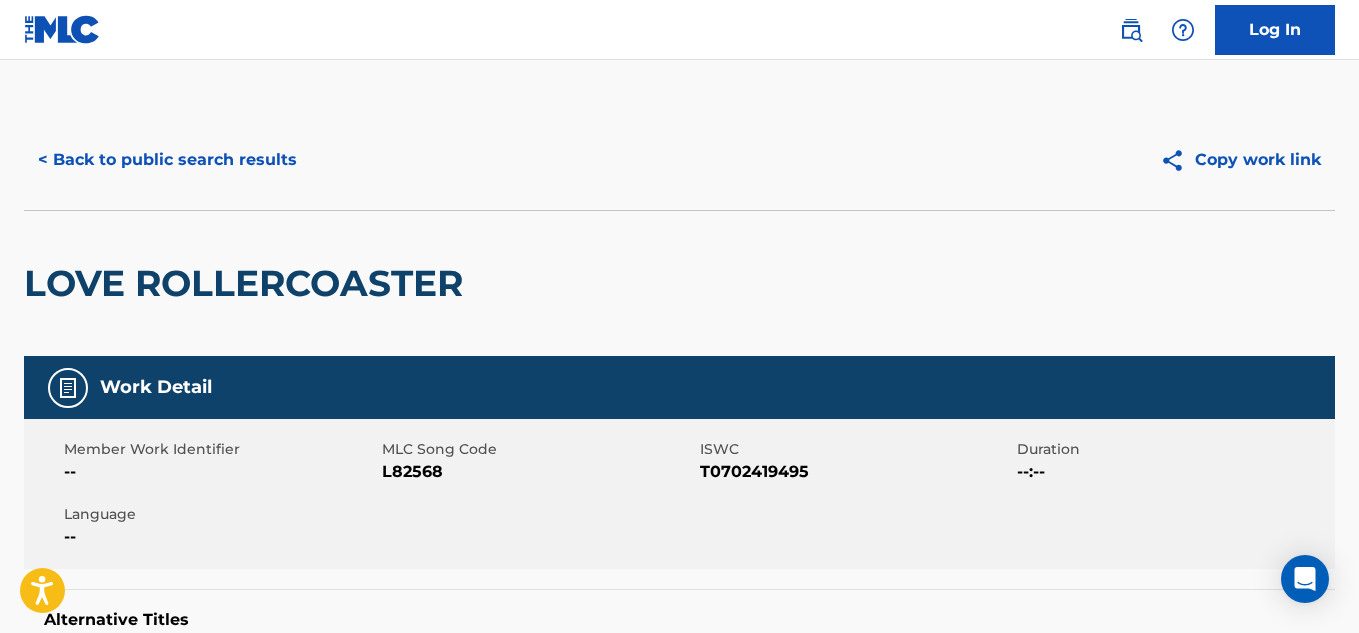 click on "< Back to public search results" at bounding box center (167, 160) 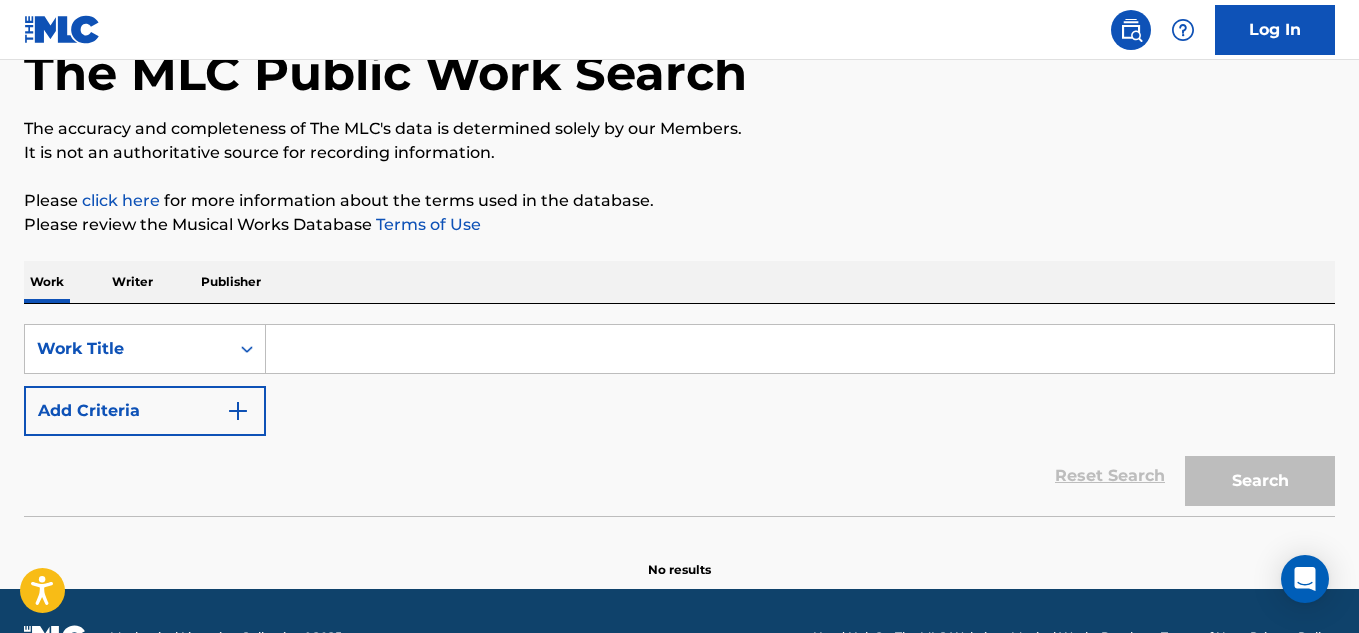 click at bounding box center [800, 349] 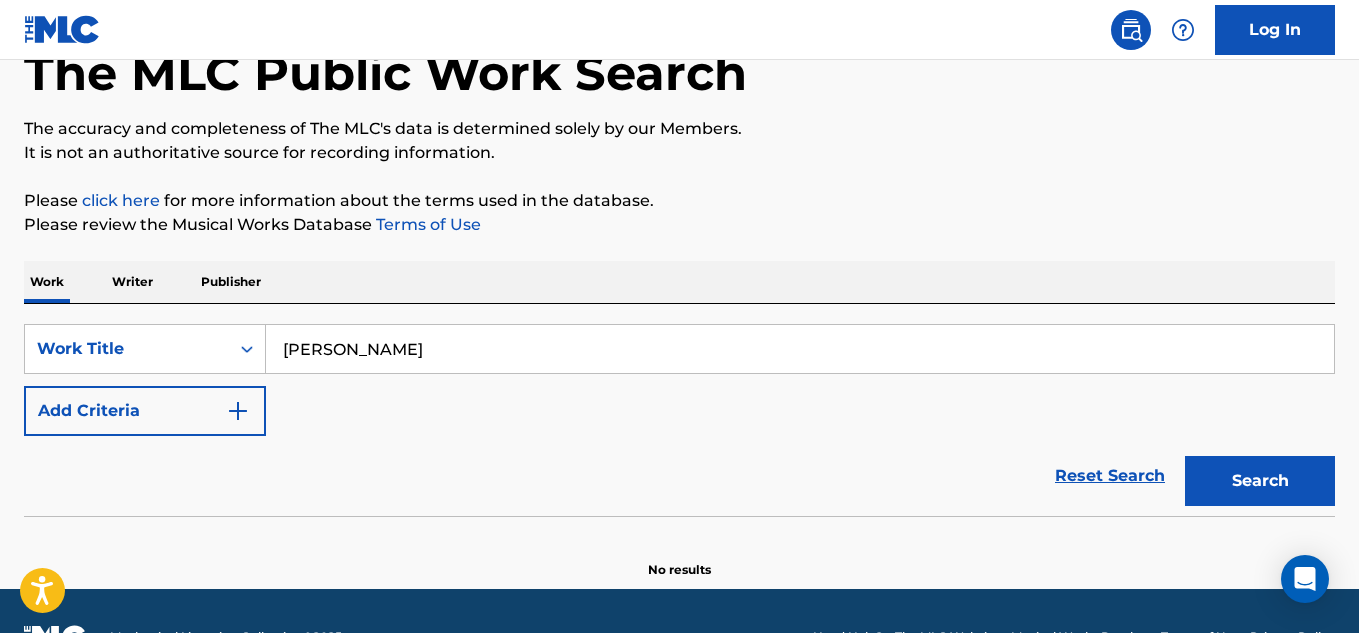 type on "[PERSON_NAME]" 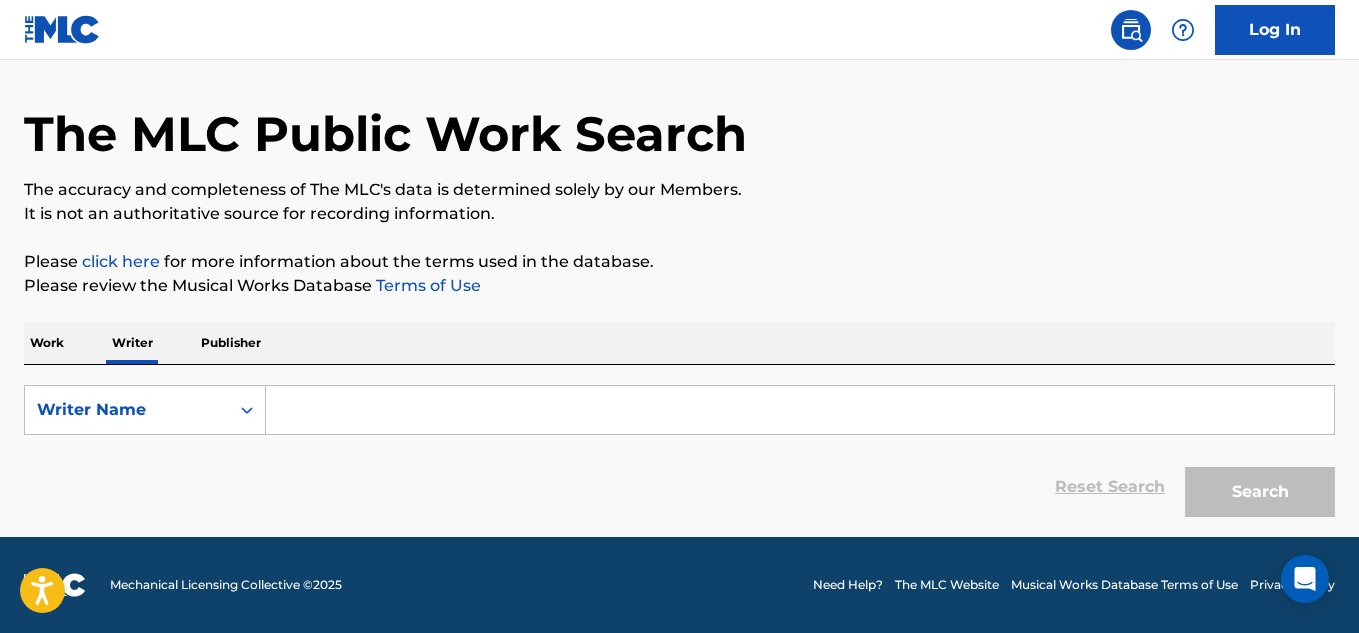 scroll, scrollTop: 0, scrollLeft: 0, axis: both 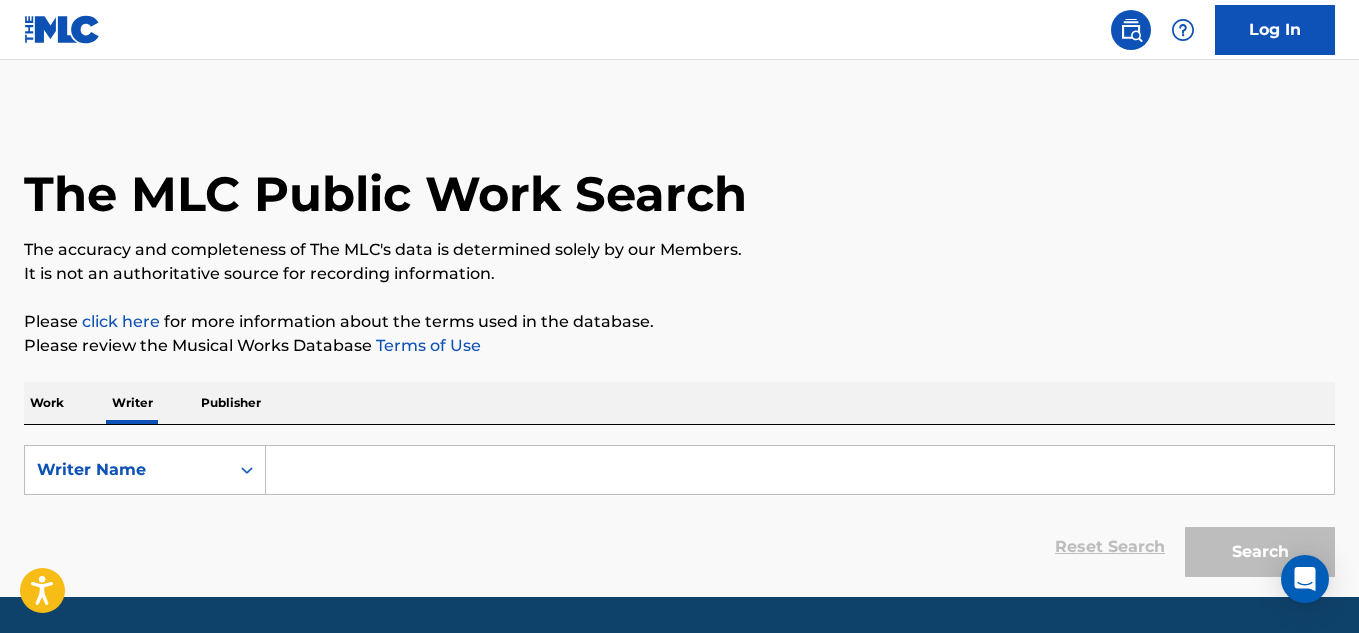 click at bounding box center [800, 470] 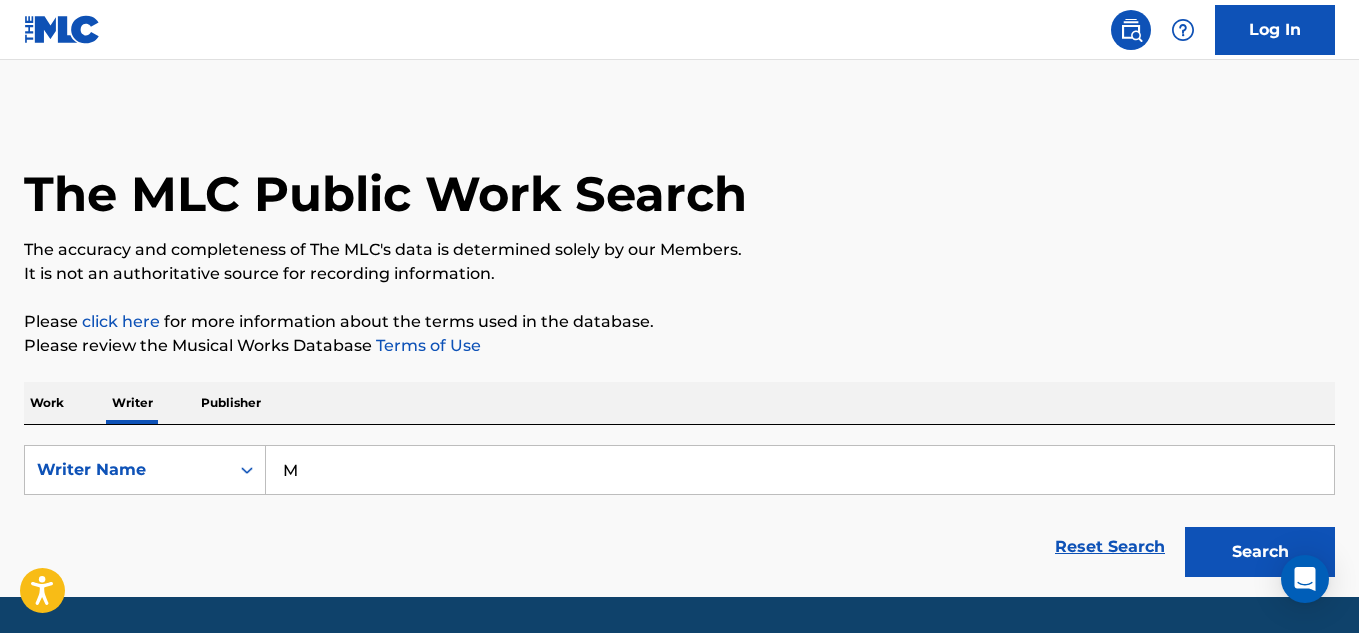 type on "[PERSON_NAME]" 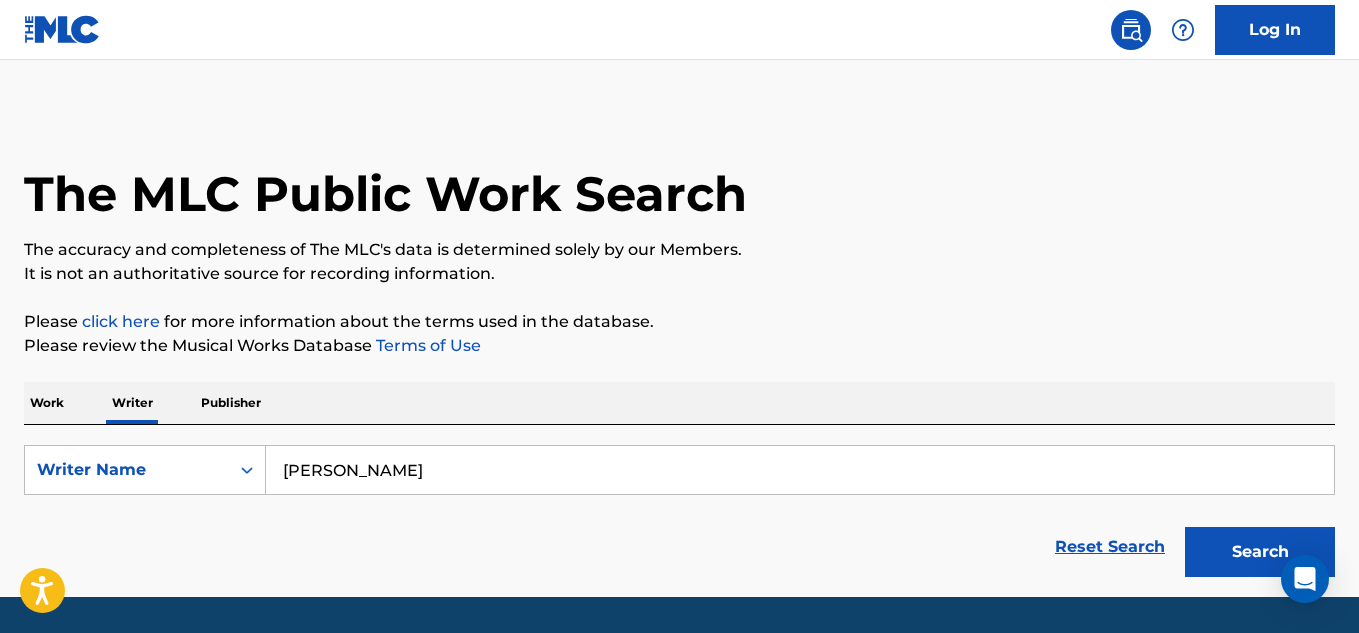 click on "Search" at bounding box center (1260, 552) 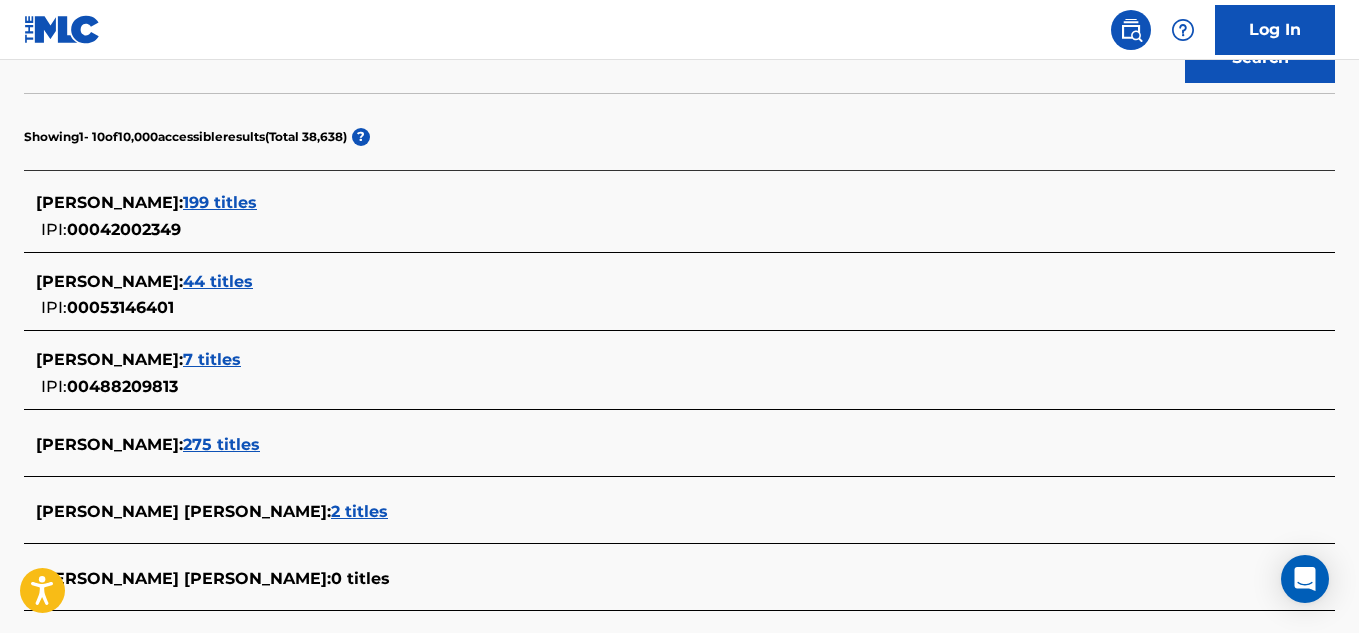 scroll, scrollTop: 495, scrollLeft: 0, axis: vertical 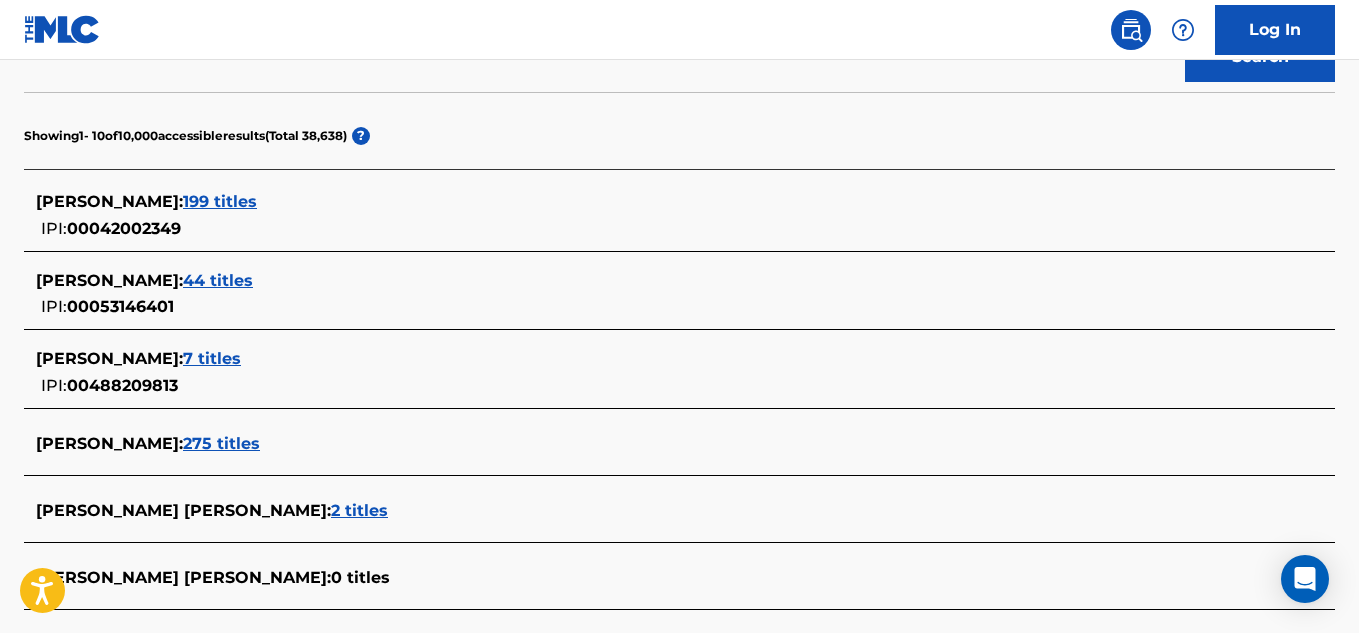 drag, startPoint x: 234, startPoint y: 204, endPoint x: 465, endPoint y: 107, distance: 250.53941 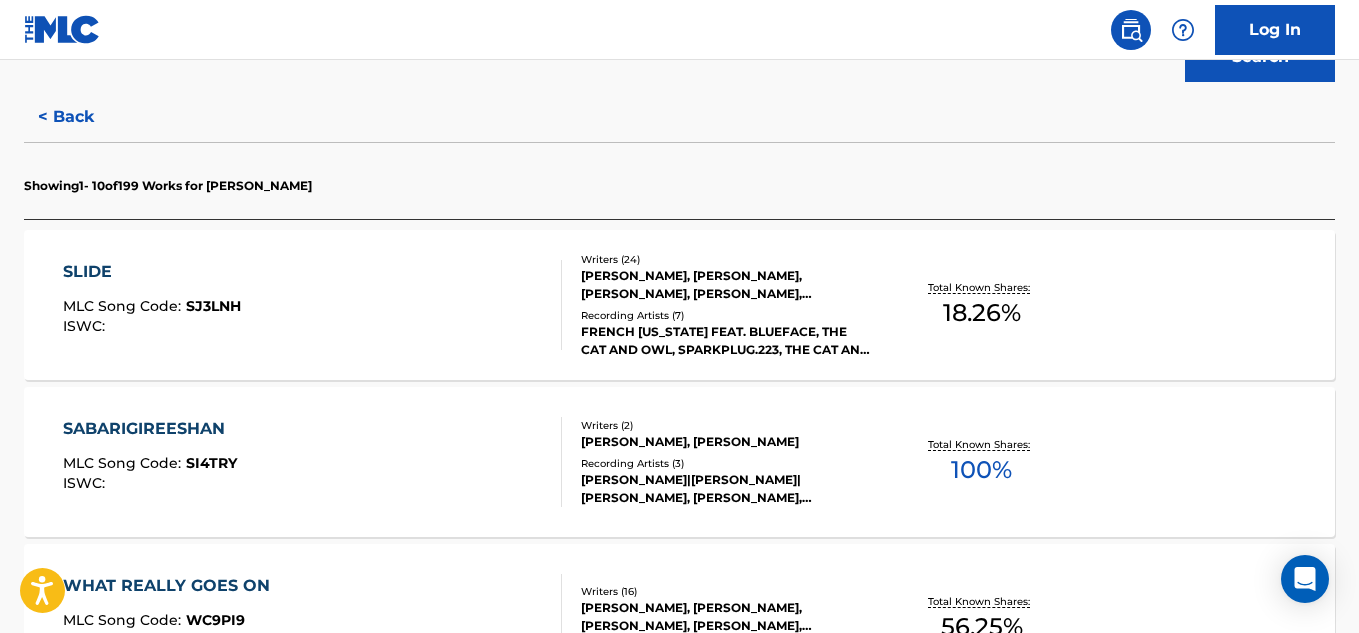 click on "SLIDE" at bounding box center [152, 272] 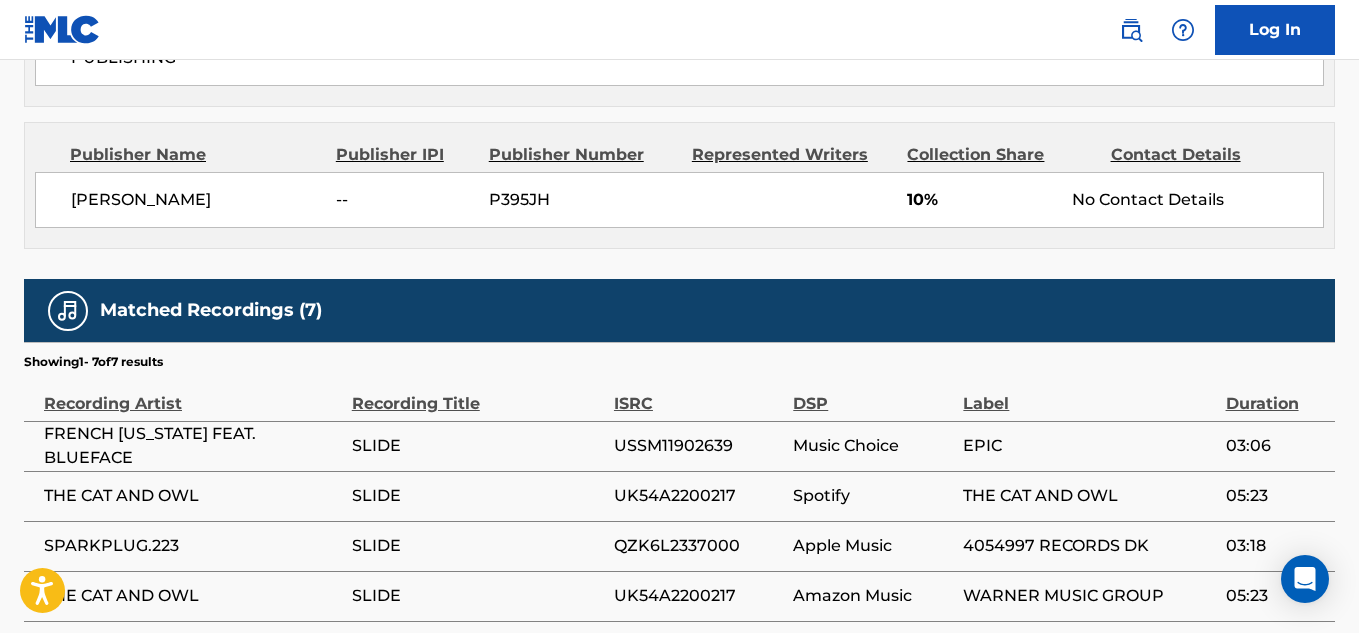 scroll, scrollTop: 2350, scrollLeft: 0, axis: vertical 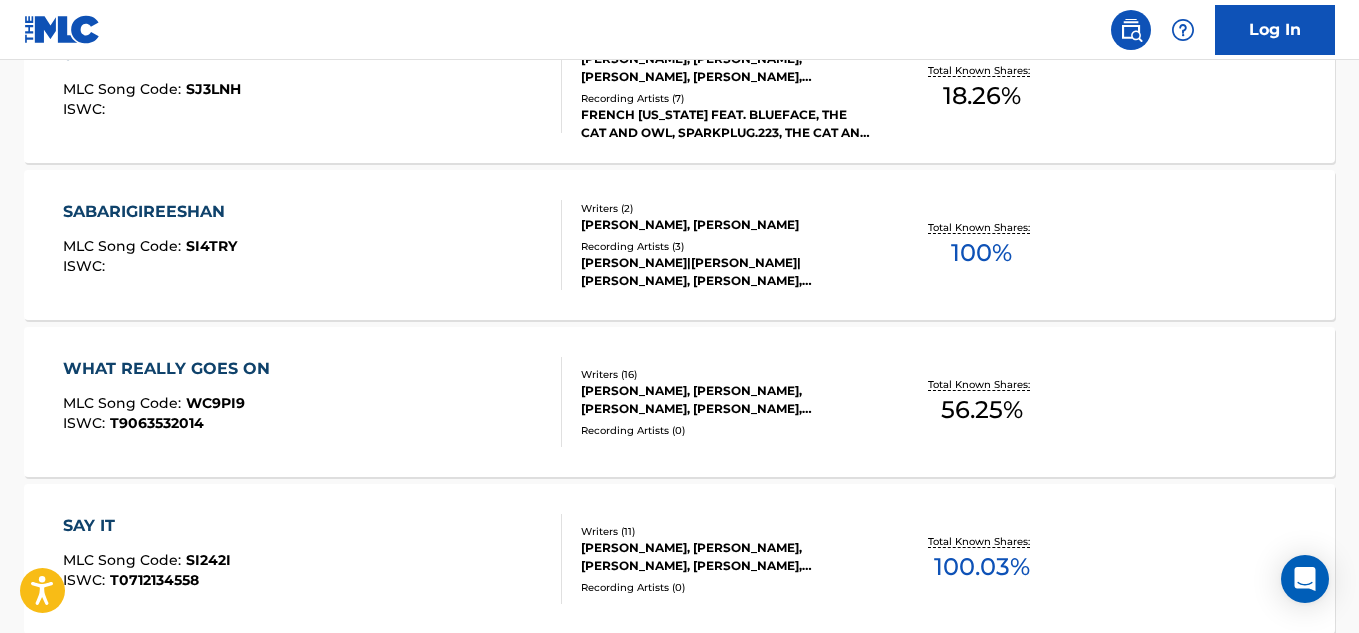 click on "WHAT REALLY GOES ON" at bounding box center [171, 369] 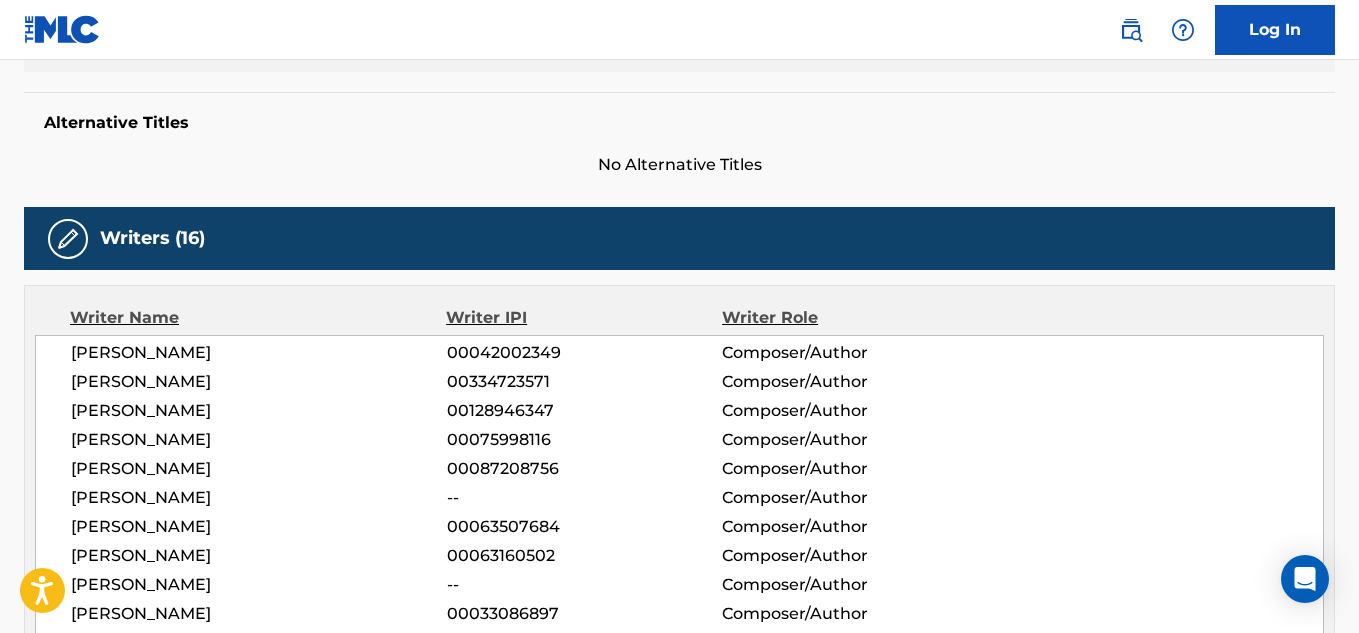 scroll, scrollTop: 2041, scrollLeft: 0, axis: vertical 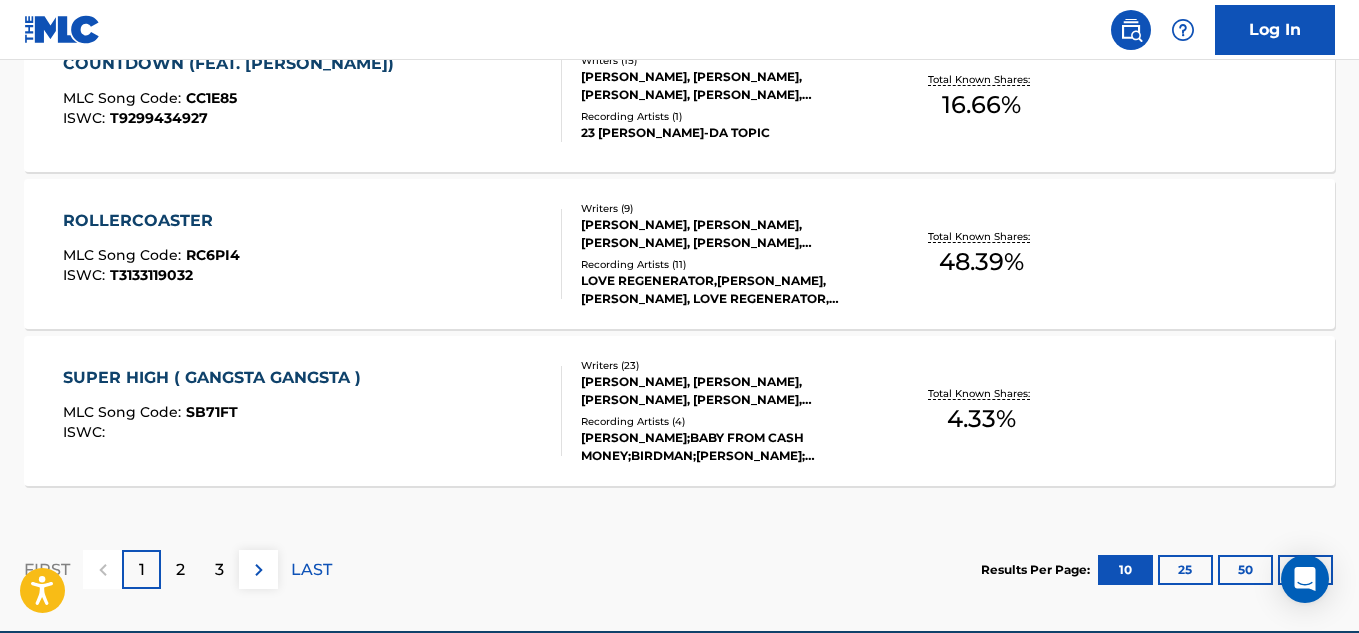 click on "SUPER HIGH ( GANGSTA GANGSTA )" at bounding box center (217, 378) 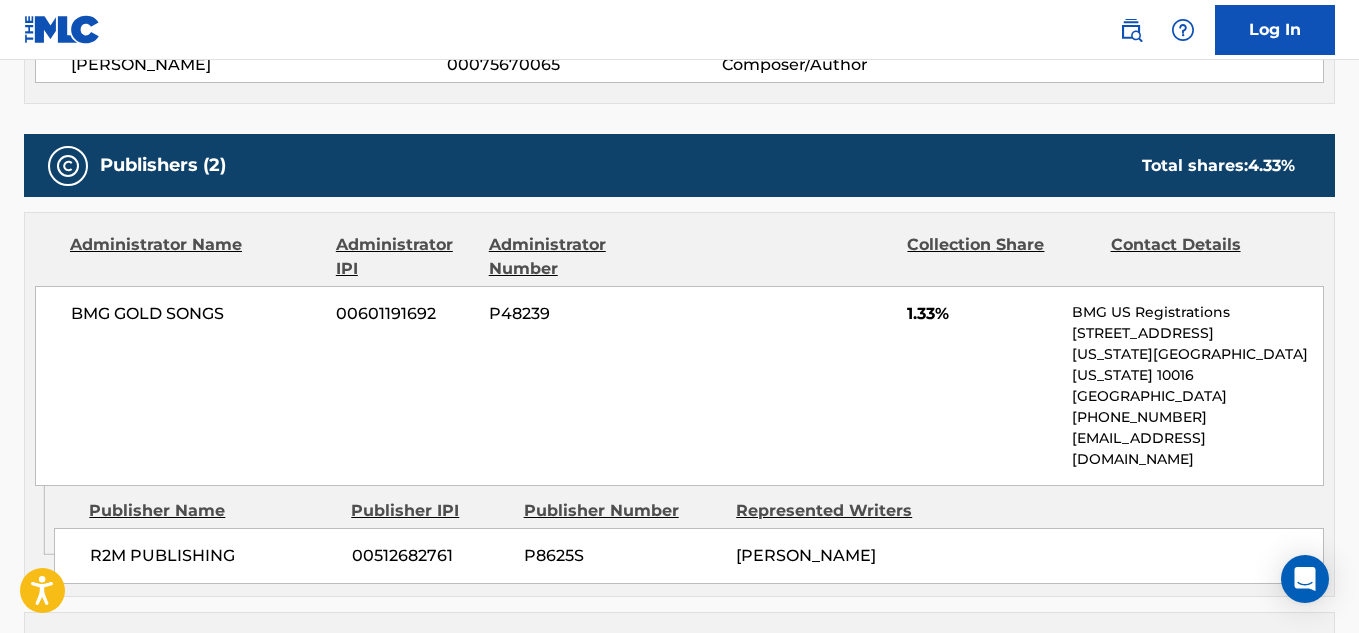 scroll, scrollTop: 1378, scrollLeft: 0, axis: vertical 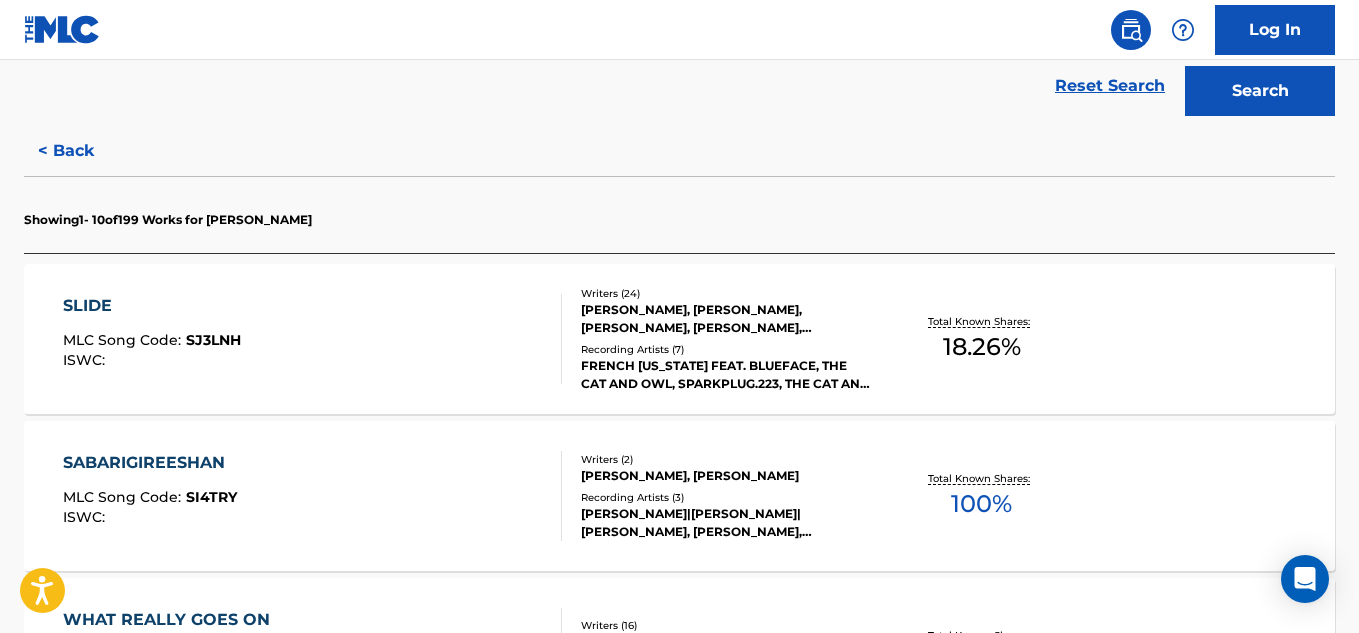 click on "< Back" at bounding box center (84, 151) 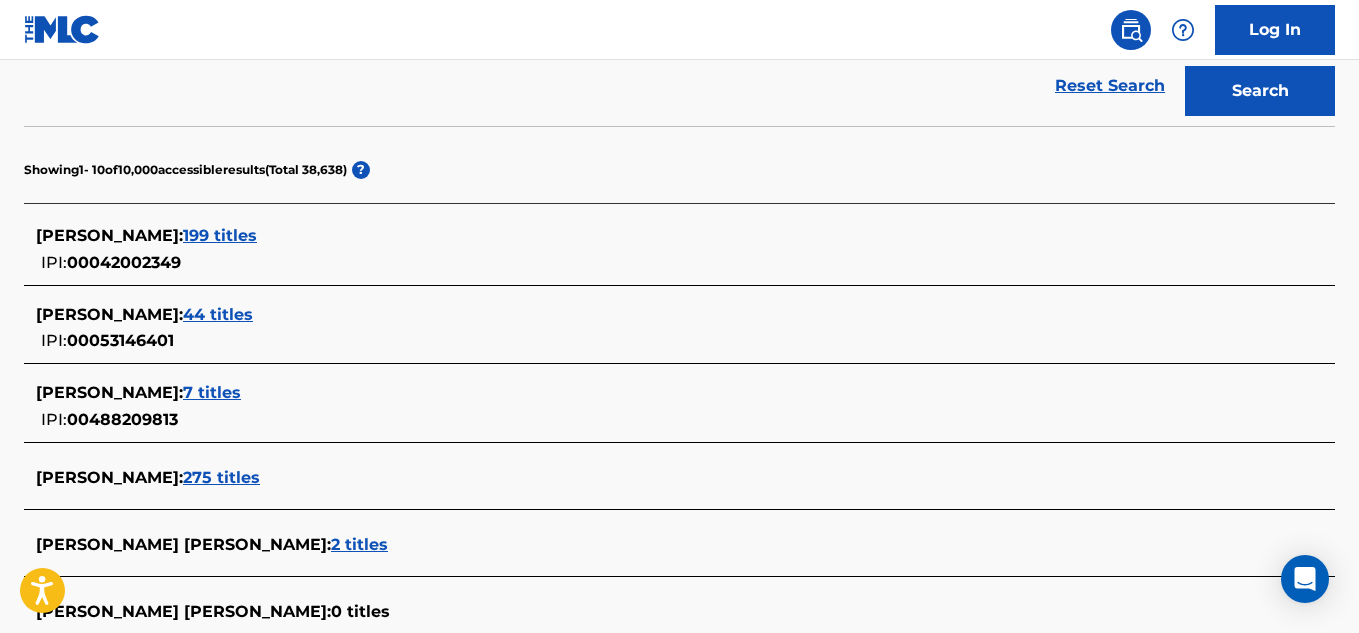 click on "44 titles" at bounding box center (218, 314) 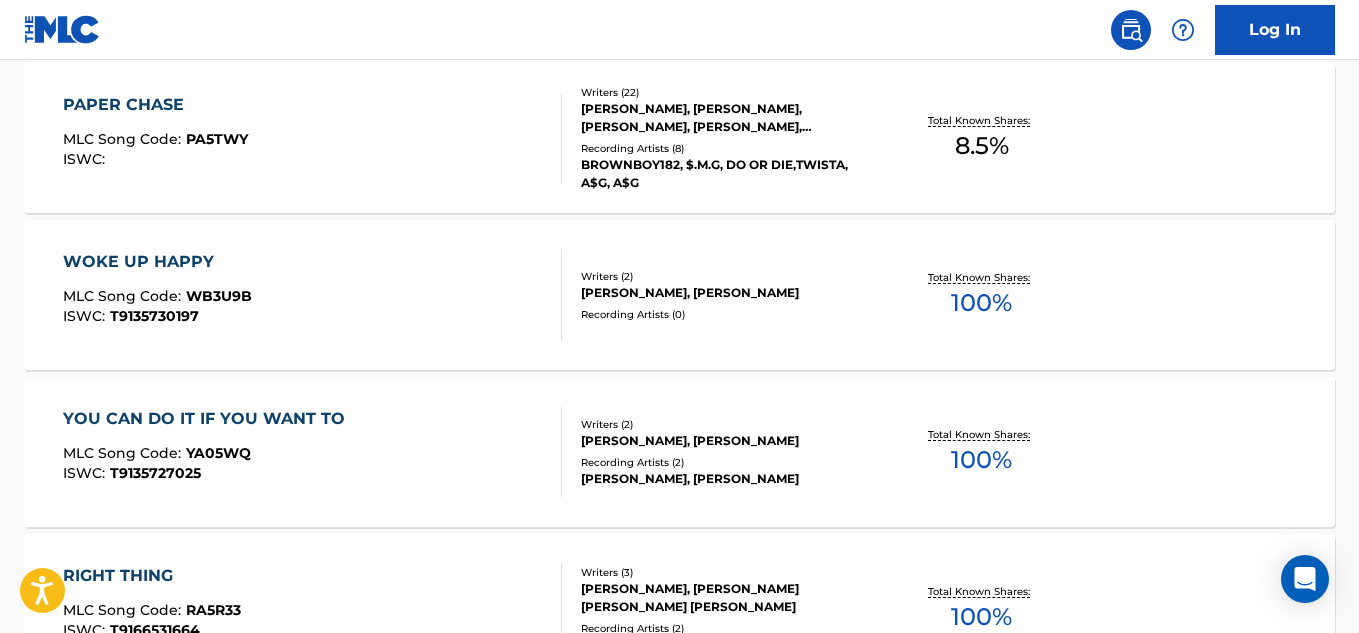 scroll, scrollTop: 1084, scrollLeft: 0, axis: vertical 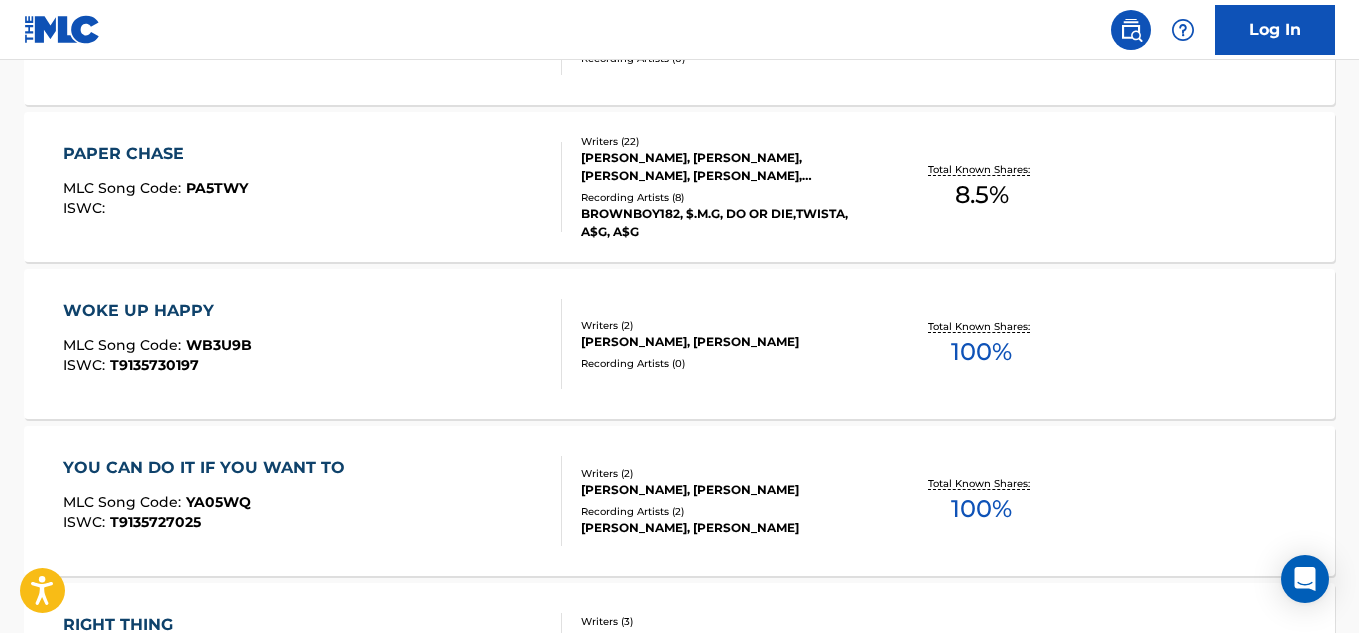 click on "PAPER CHASE" at bounding box center [155, 154] 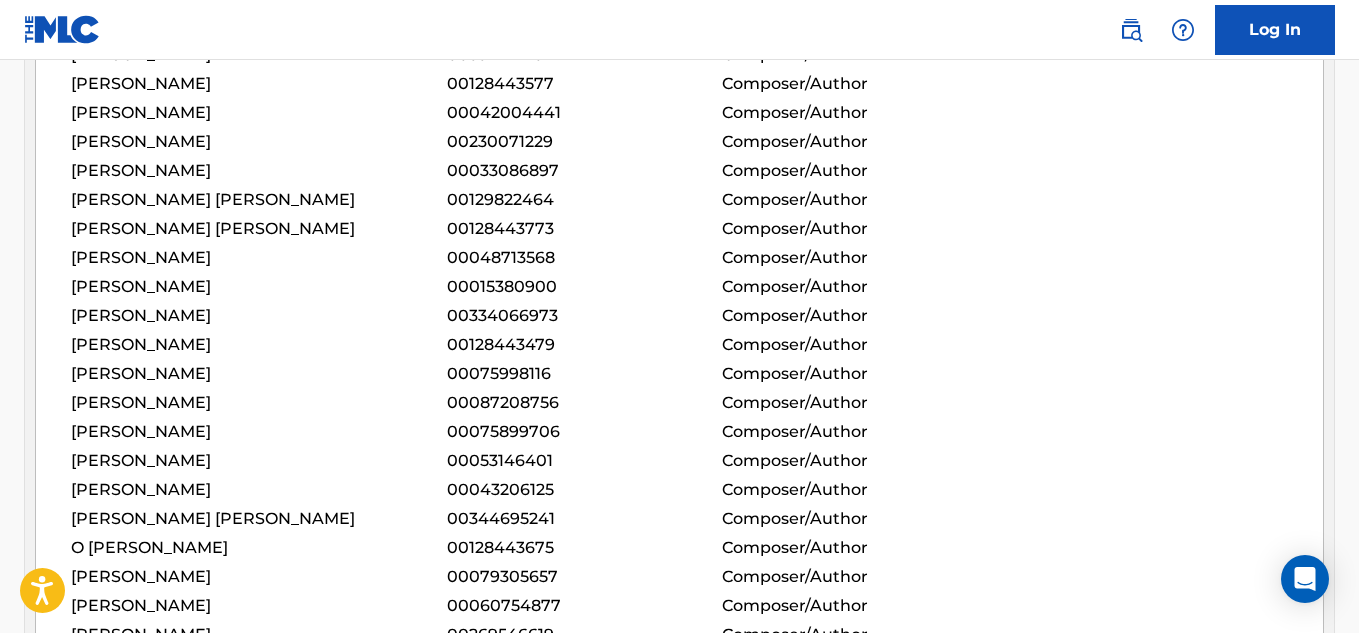 scroll, scrollTop: 911, scrollLeft: 0, axis: vertical 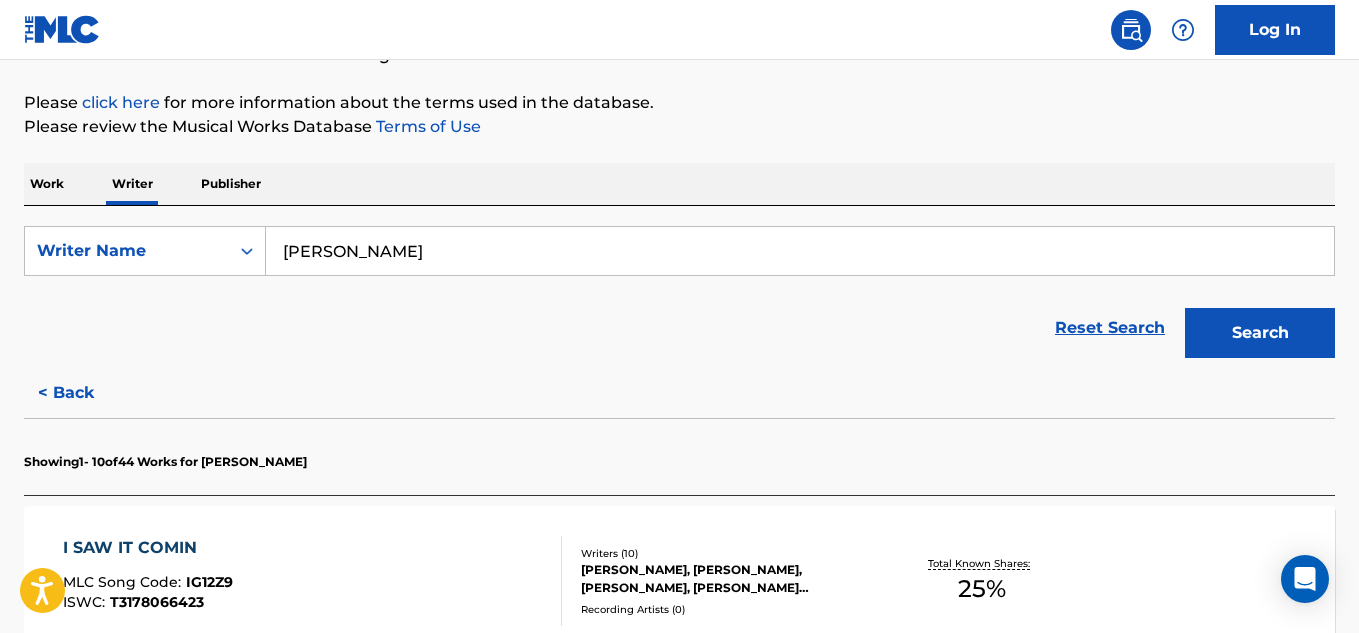 click on "< Back" at bounding box center [84, 393] 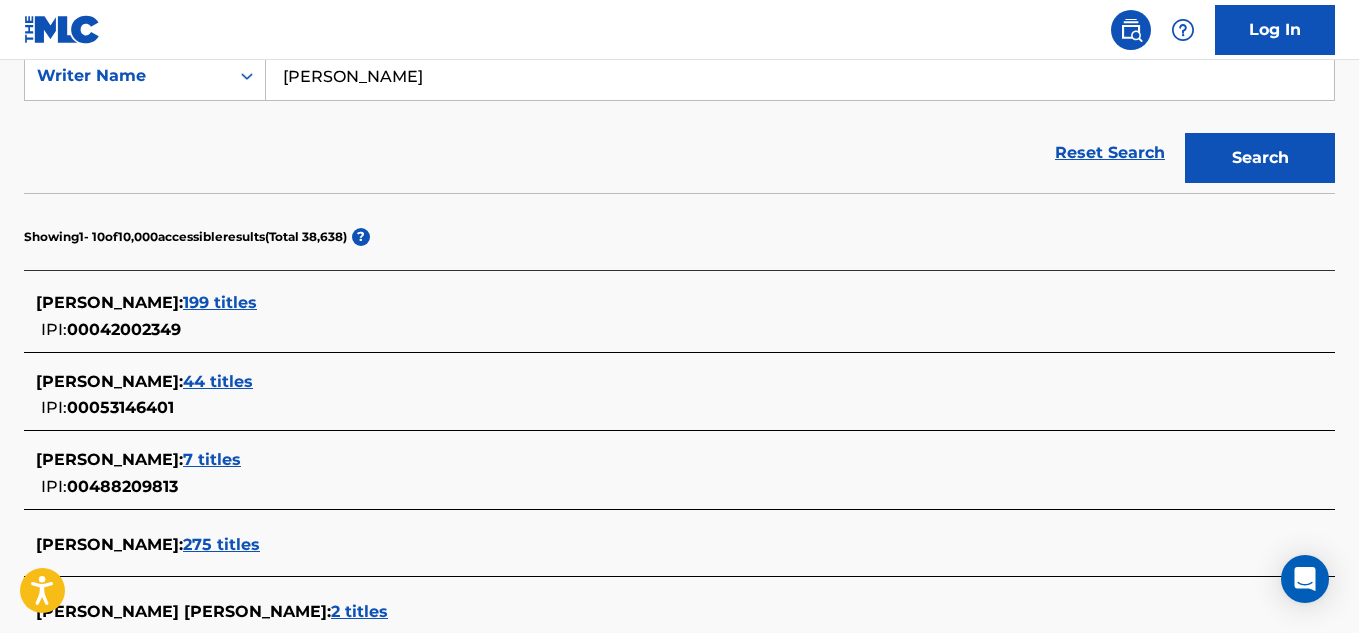 scroll, scrollTop: 422, scrollLeft: 0, axis: vertical 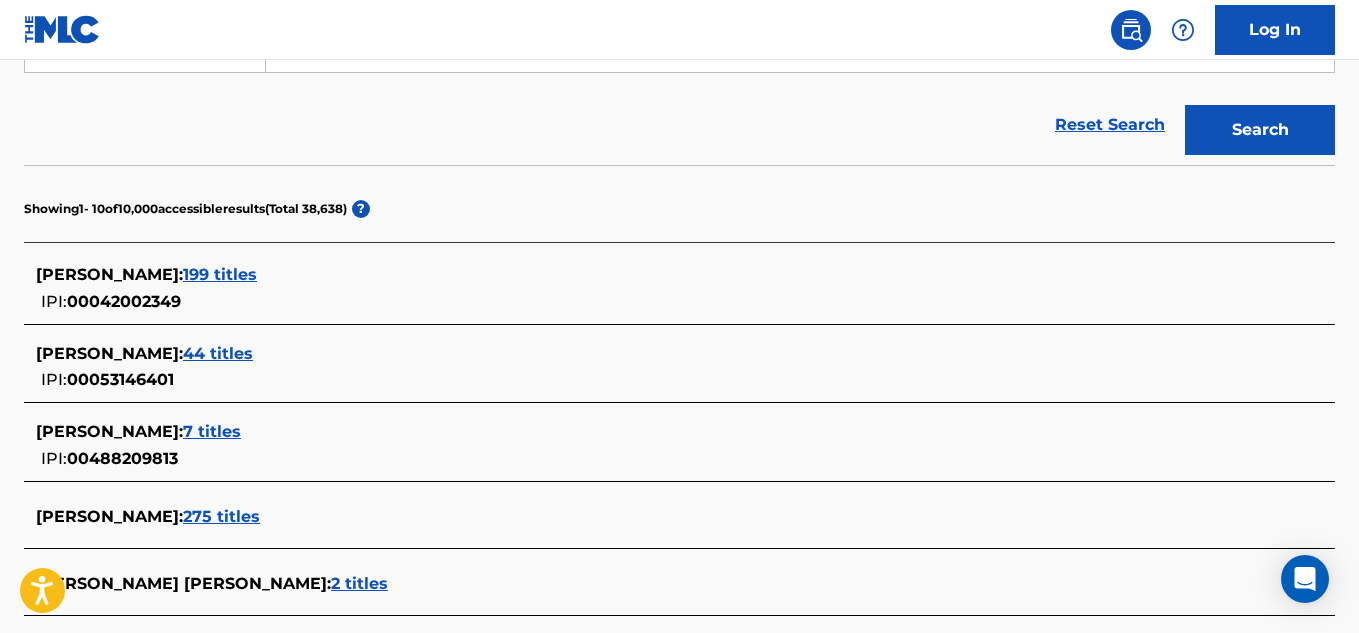 click on "7 titles" at bounding box center [212, 431] 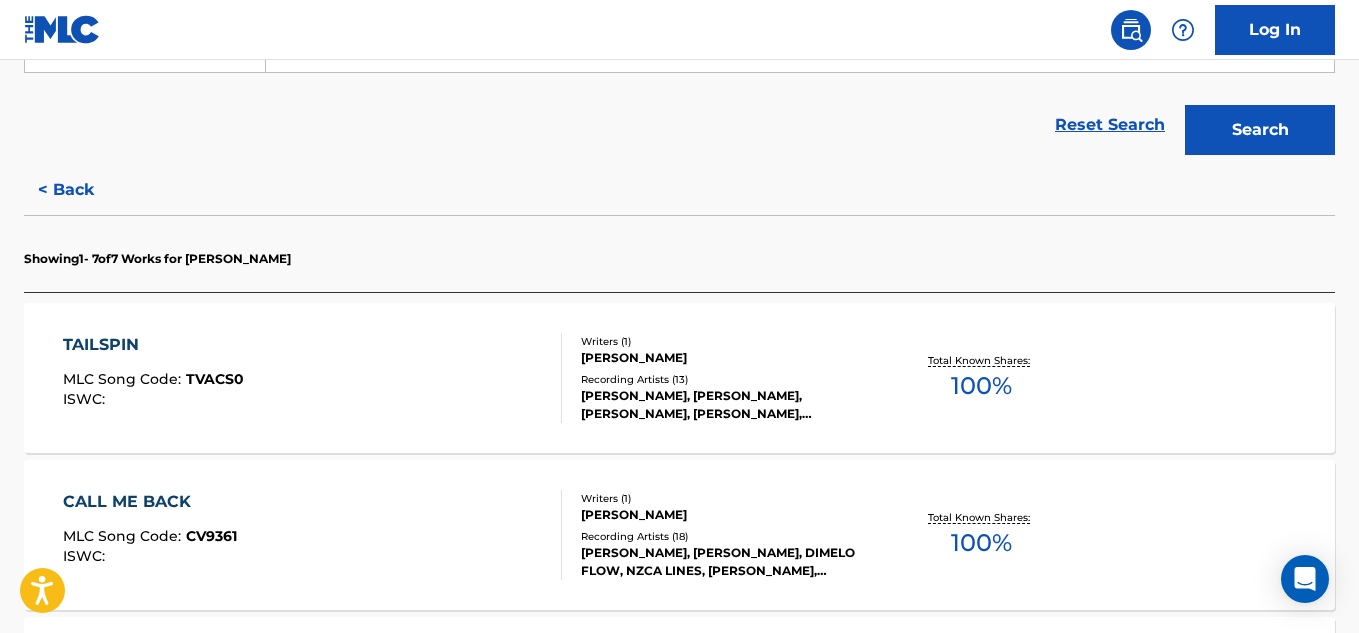 click on "TAILSPIN" at bounding box center [153, 345] 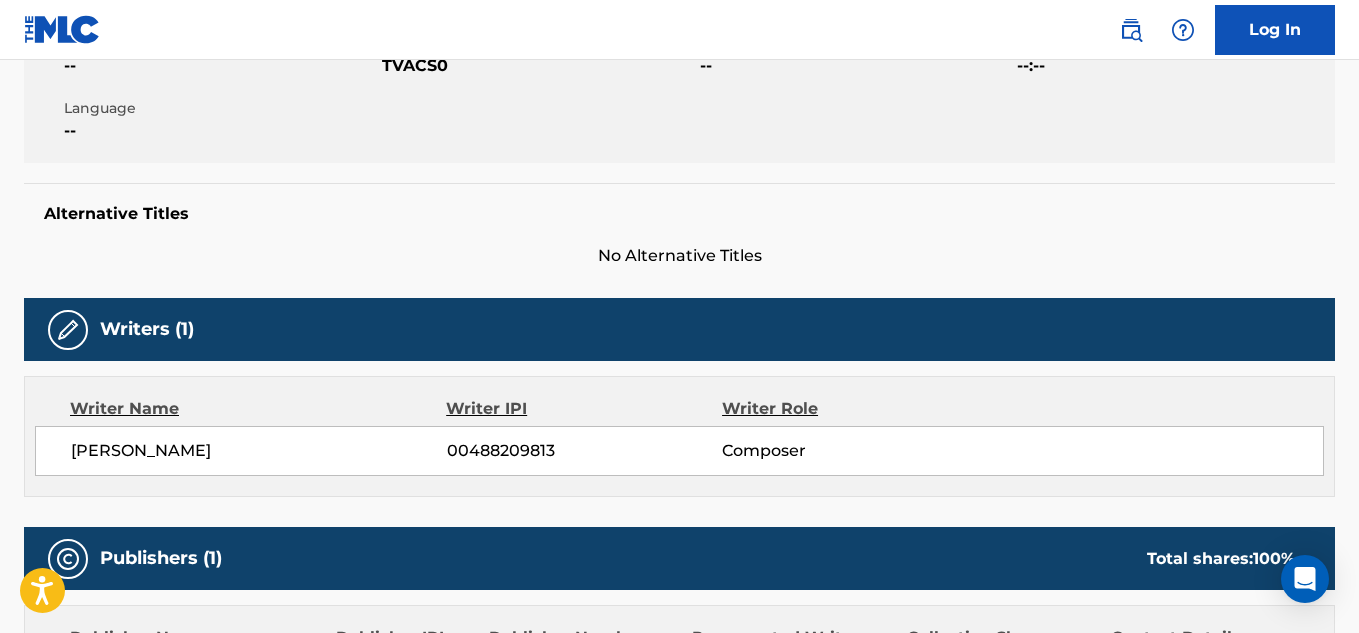 scroll, scrollTop: 0, scrollLeft: 0, axis: both 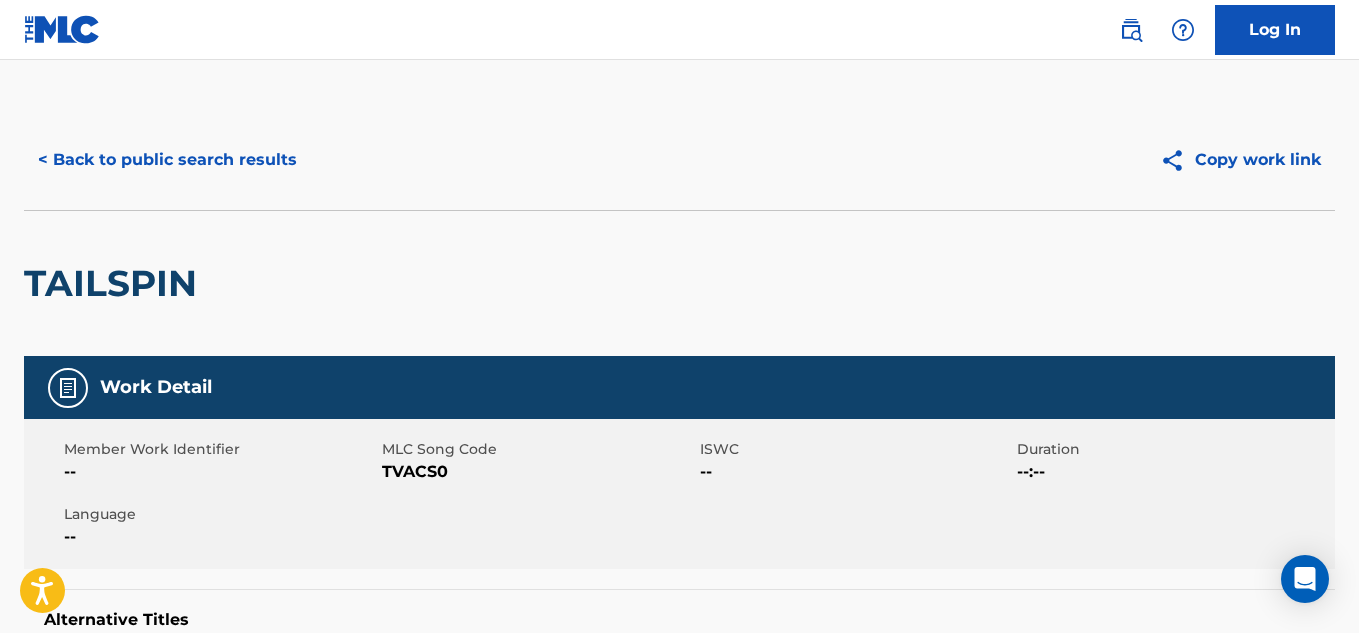 click on "< Back to public search results" at bounding box center [167, 160] 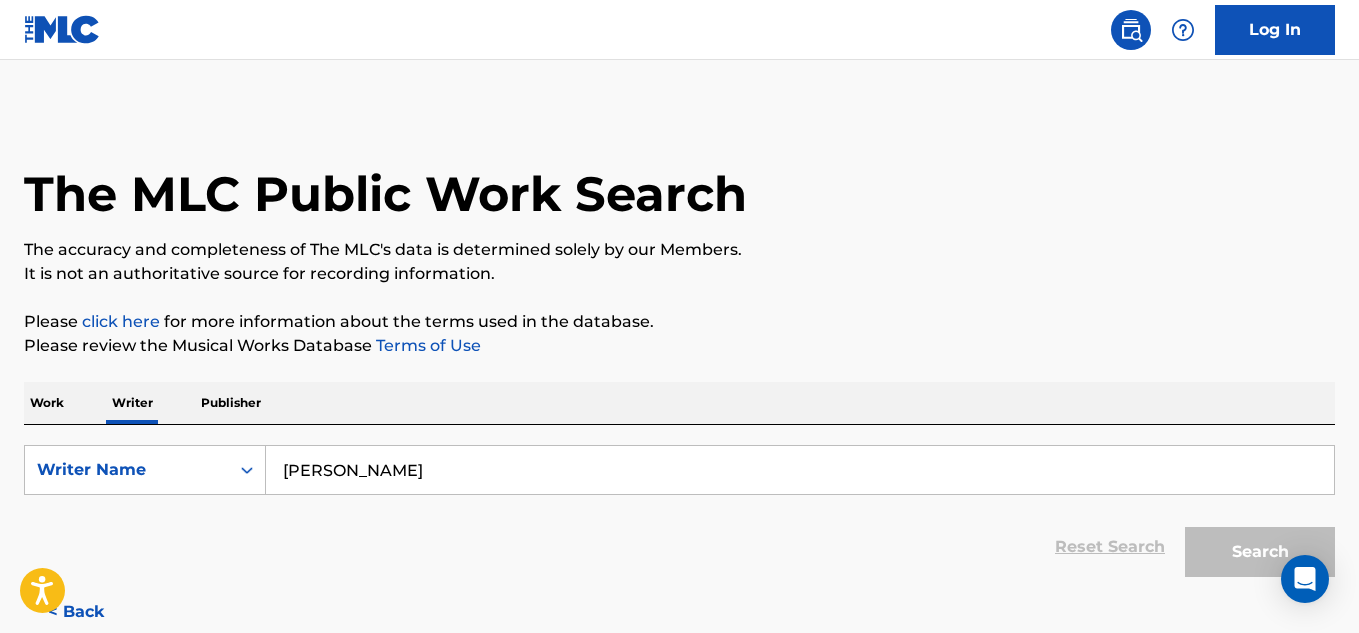 scroll, scrollTop: 121, scrollLeft: 0, axis: vertical 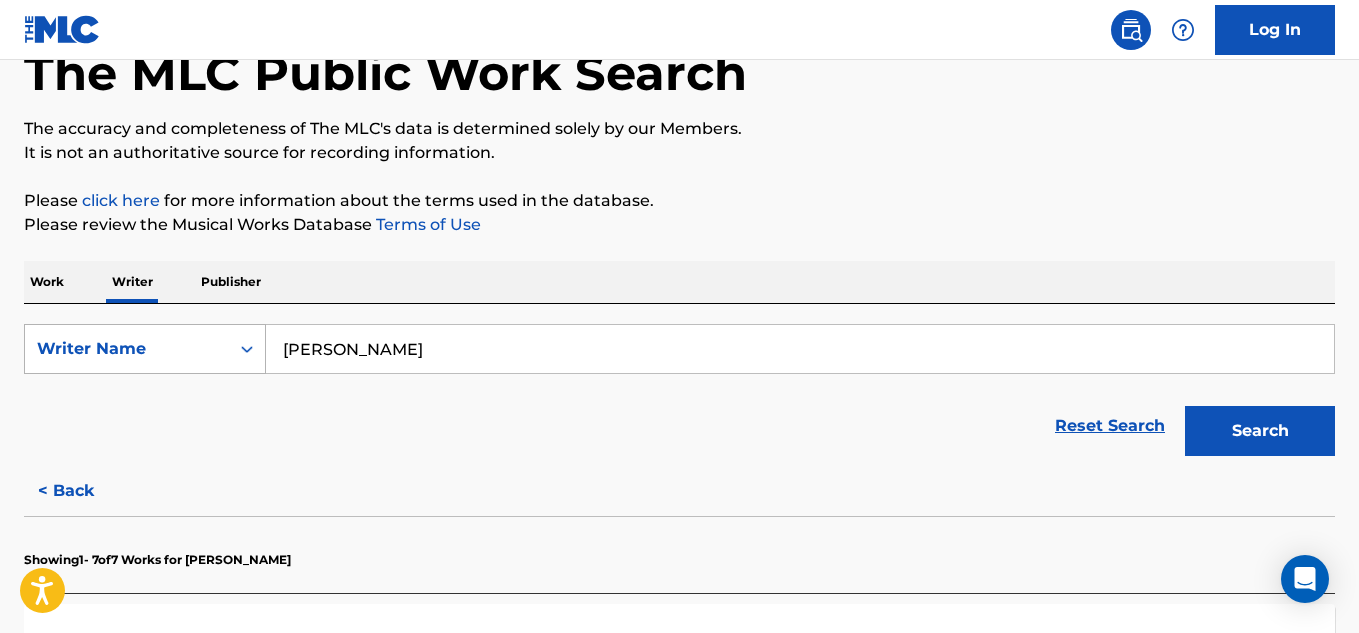 drag, startPoint x: 443, startPoint y: 343, endPoint x: 190, endPoint y: 338, distance: 253.04941 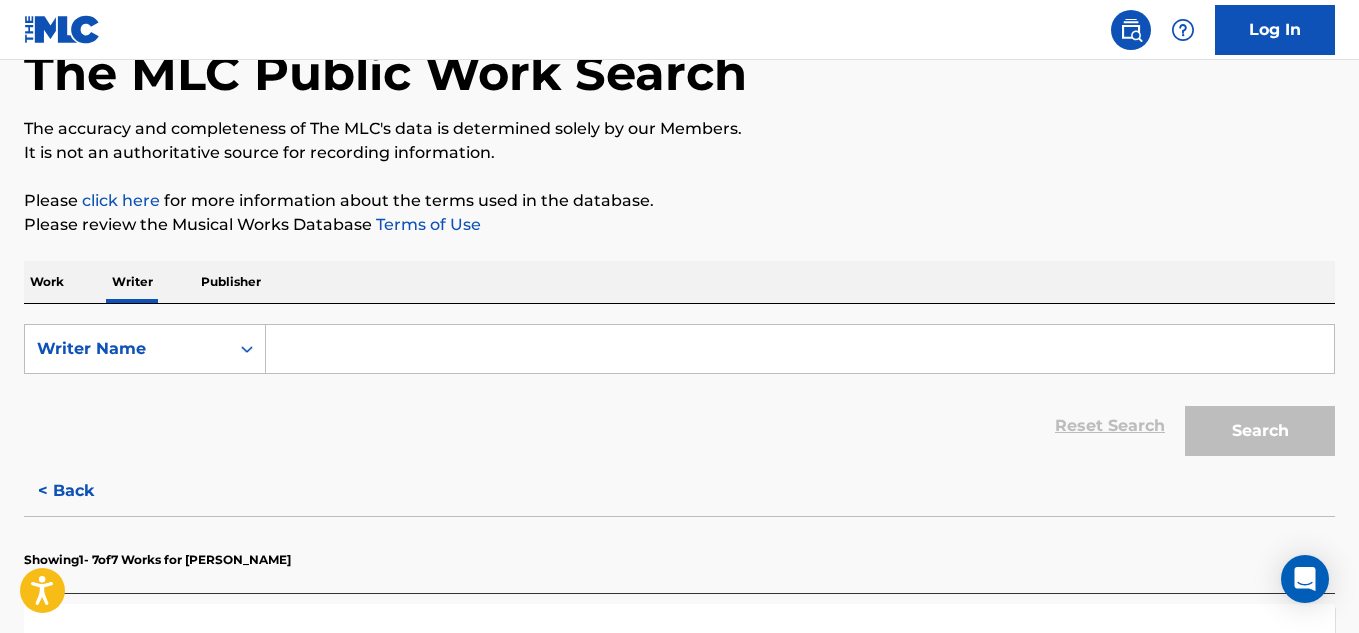 type 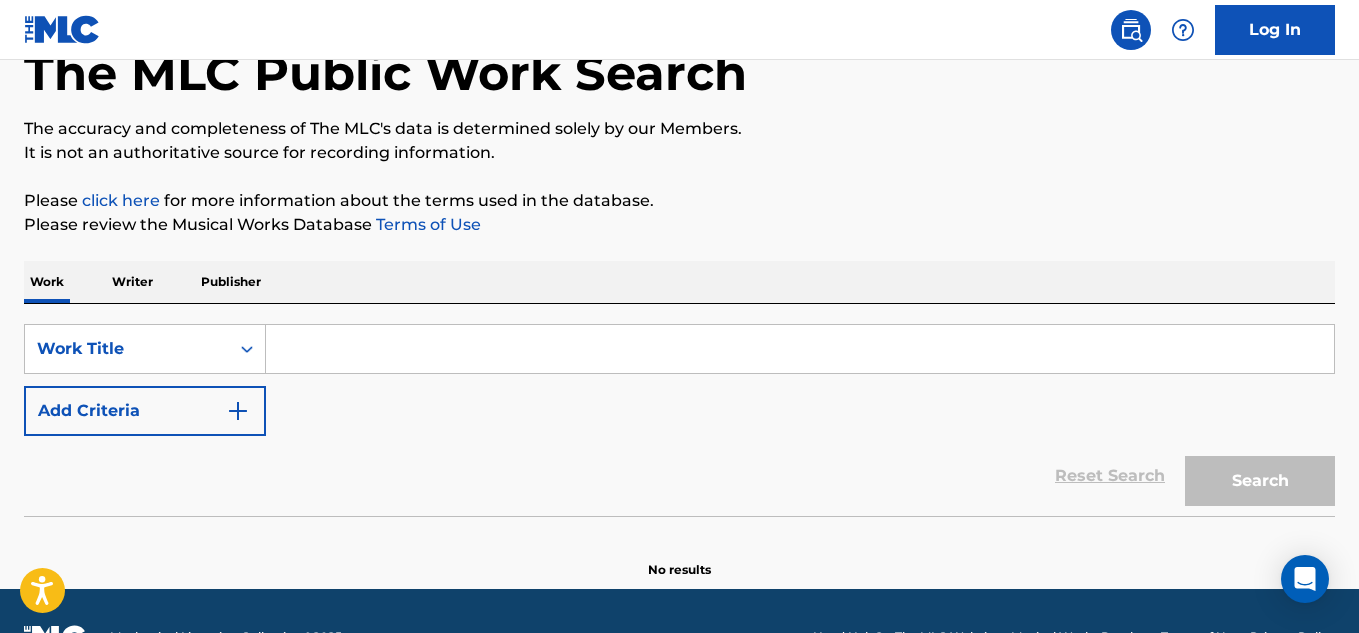 scroll, scrollTop: 0, scrollLeft: 0, axis: both 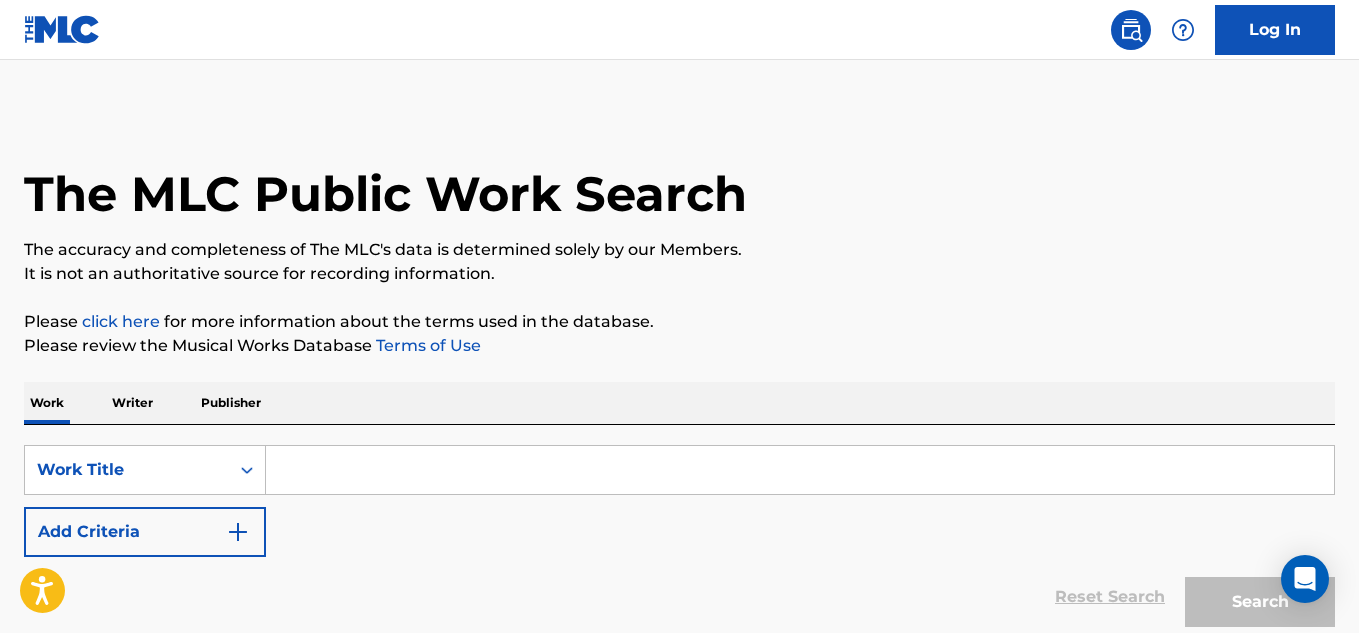 click at bounding box center (800, 470) 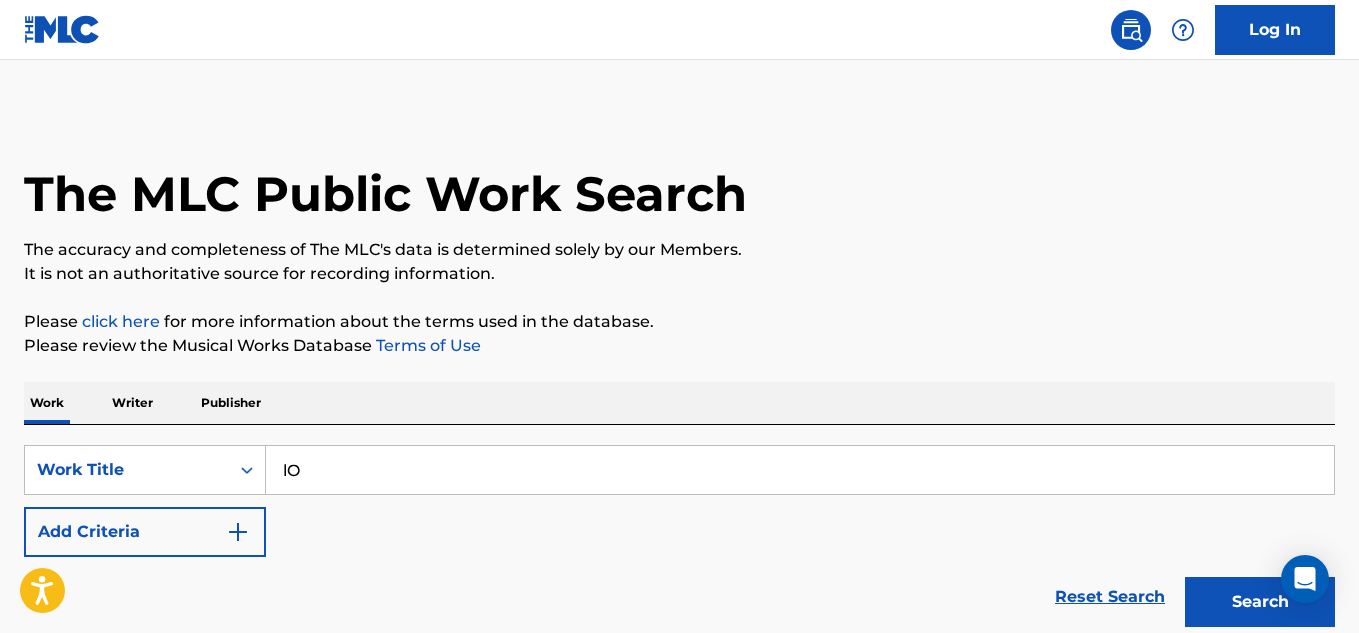 type on "l" 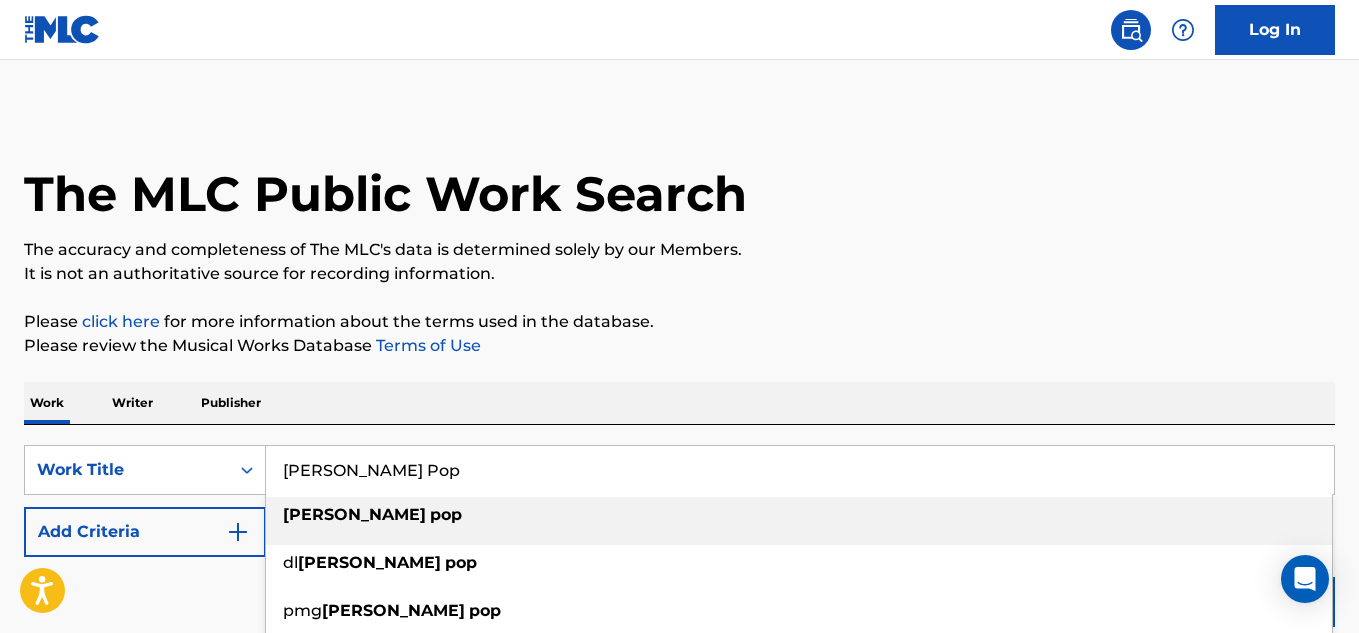 click on "[PERSON_NAME]   pop" at bounding box center (799, 521) 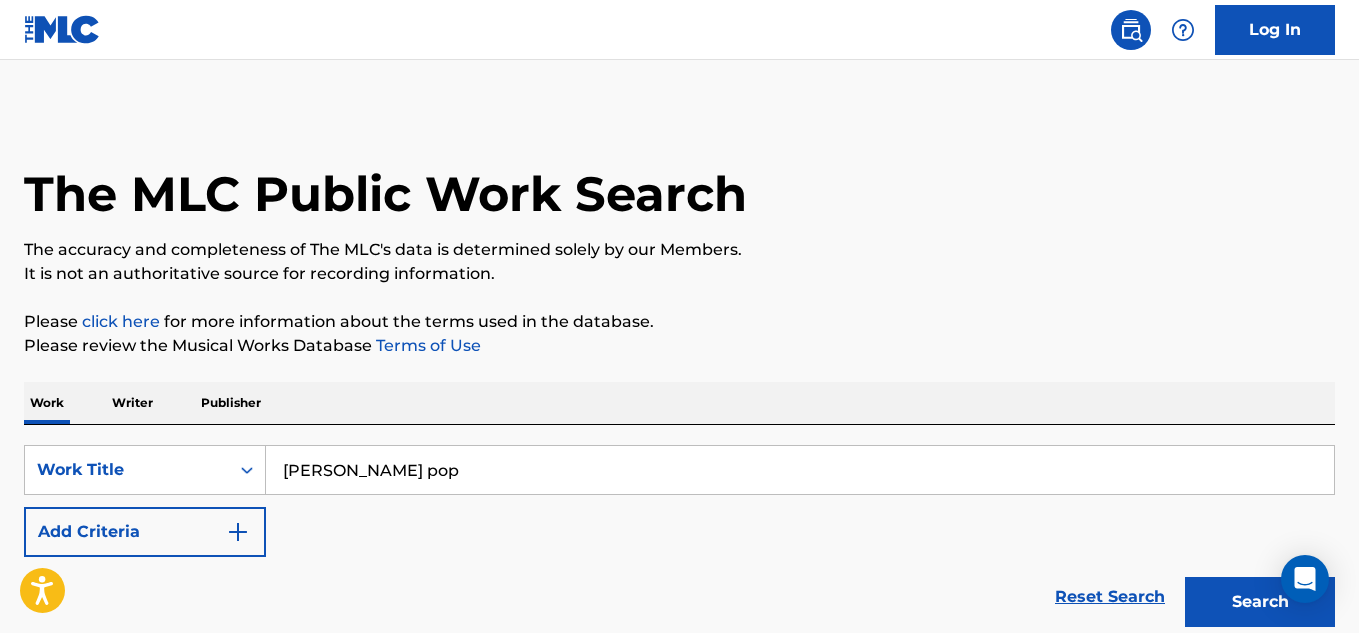 scroll, scrollTop: 173, scrollLeft: 0, axis: vertical 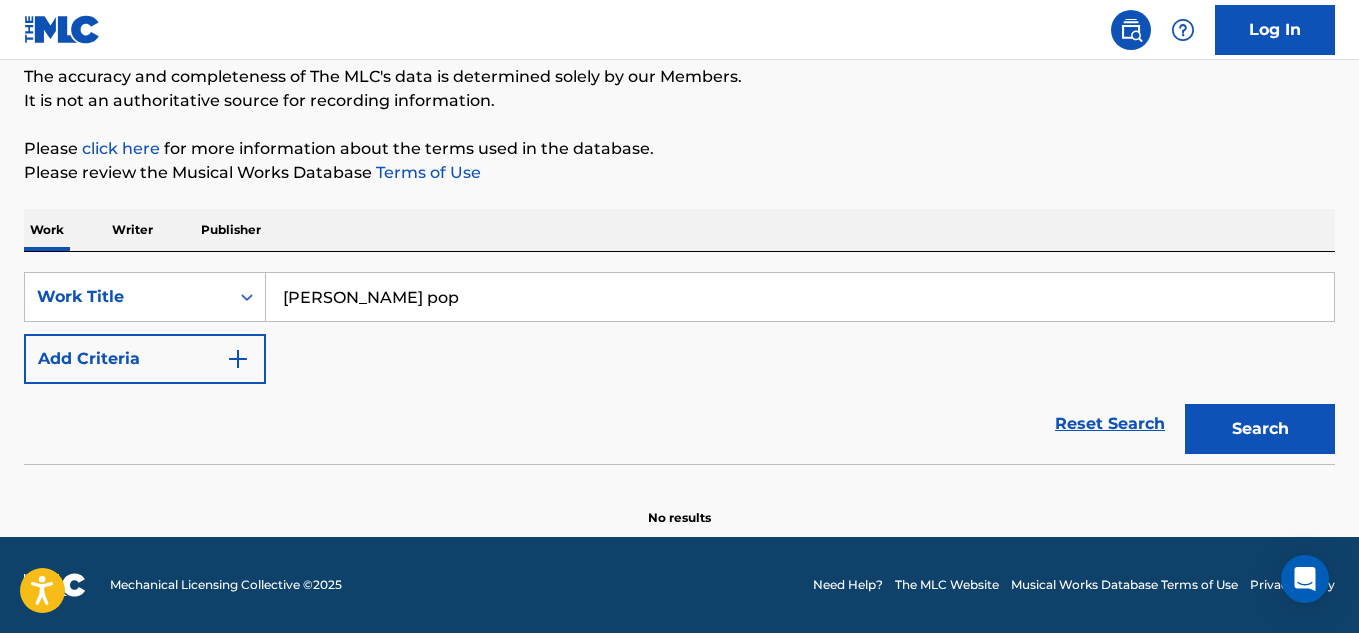 click on "Search" at bounding box center [1260, 429] 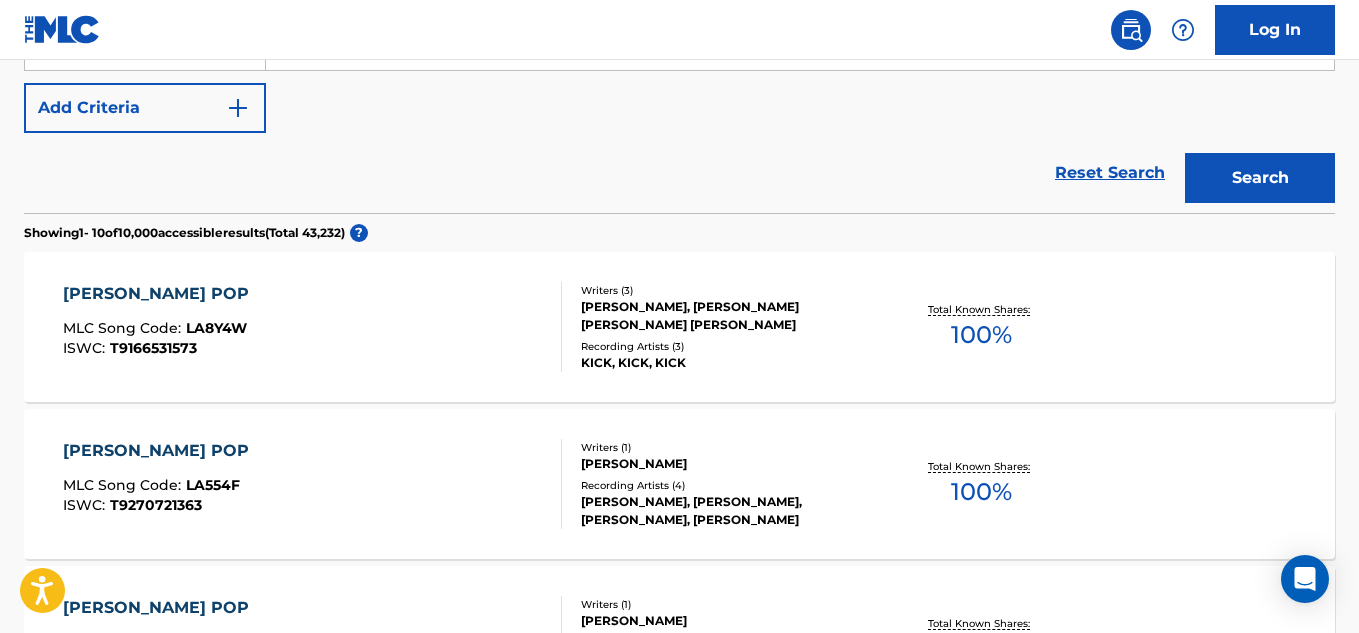 scroll, scrollTop: 425, scrollLeft: 0, axis: vertical 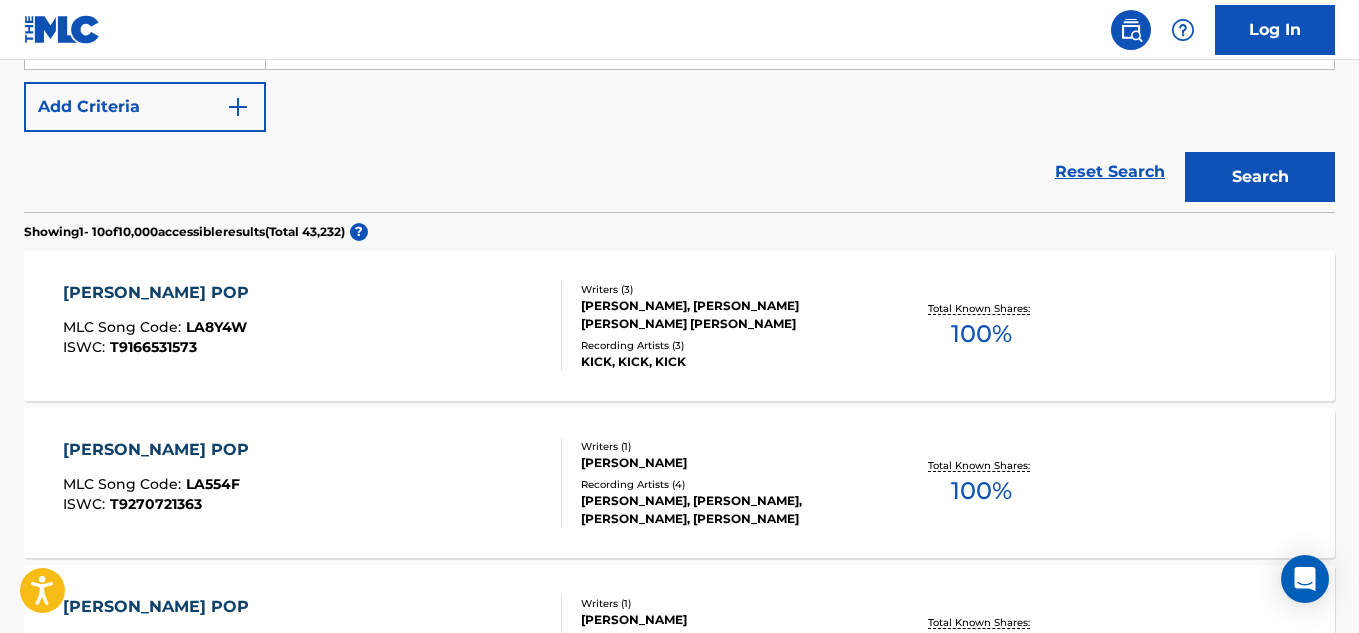 click on "[PERSON_NAME] POP" at bounding box center (161, 293) 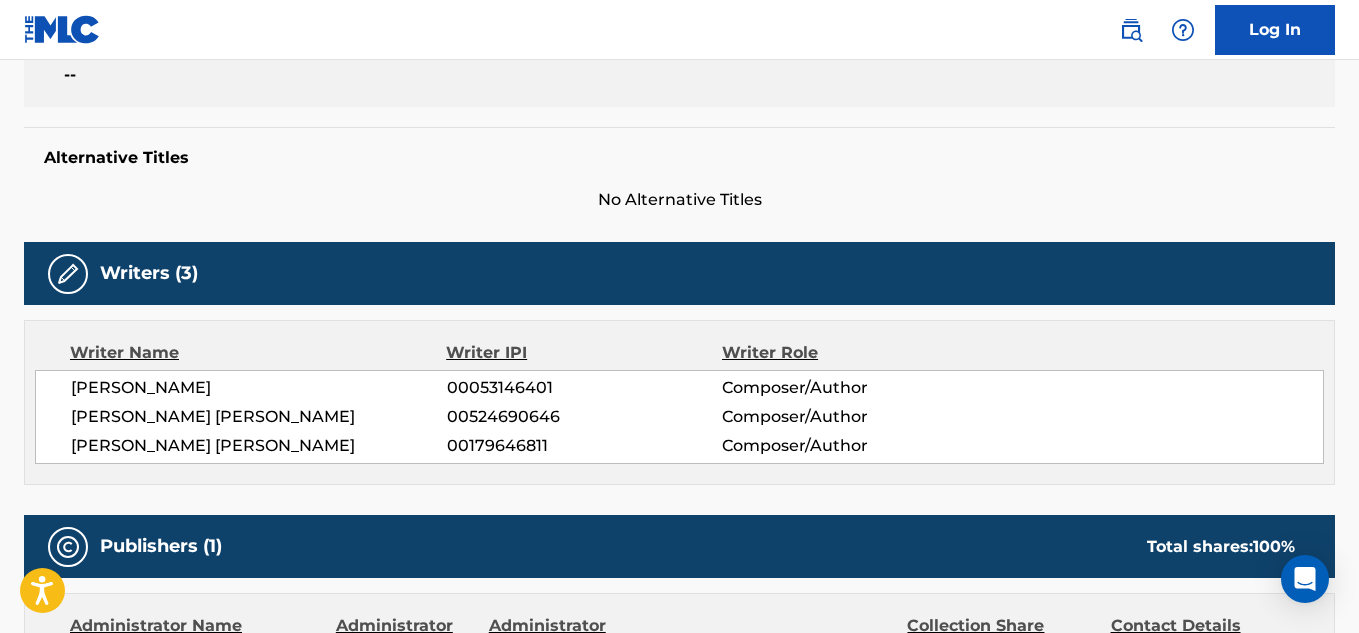 scroll, scrollTop: 461, scrollLeft: 0, axis: vertical 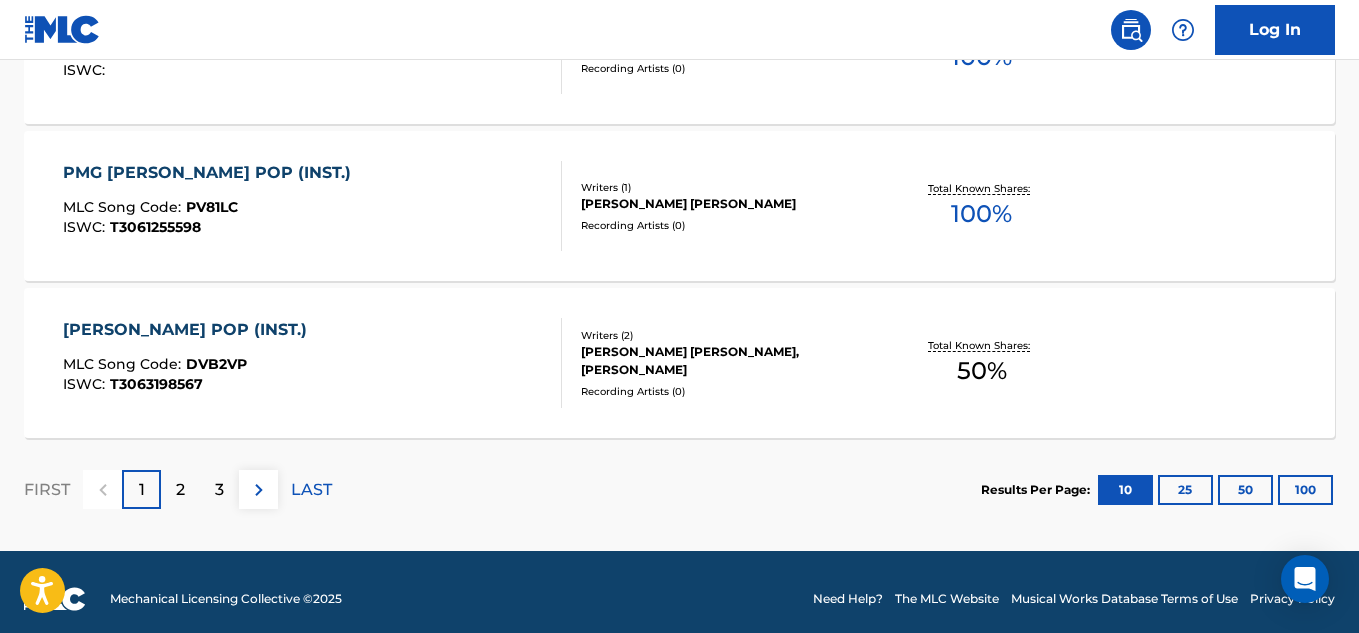 click on "2" at bounding box center (180, 489) 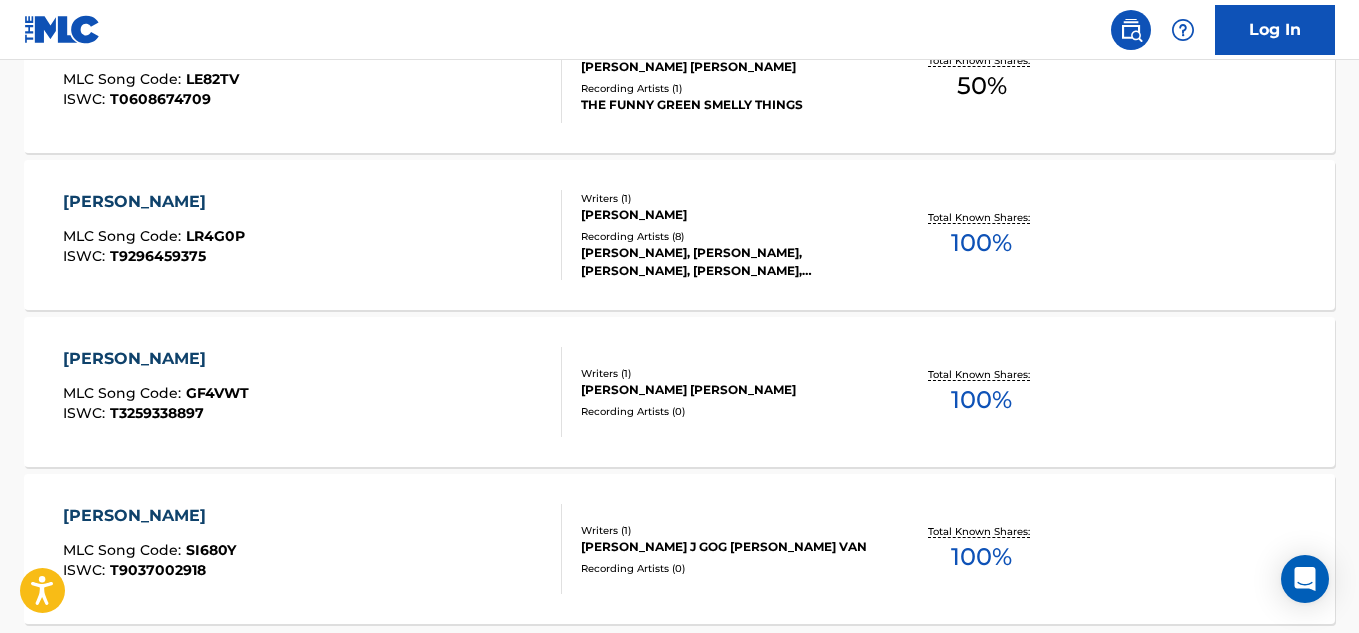 scroll, scrollTop: 1815, scrollLeft: 0, axis: vertical 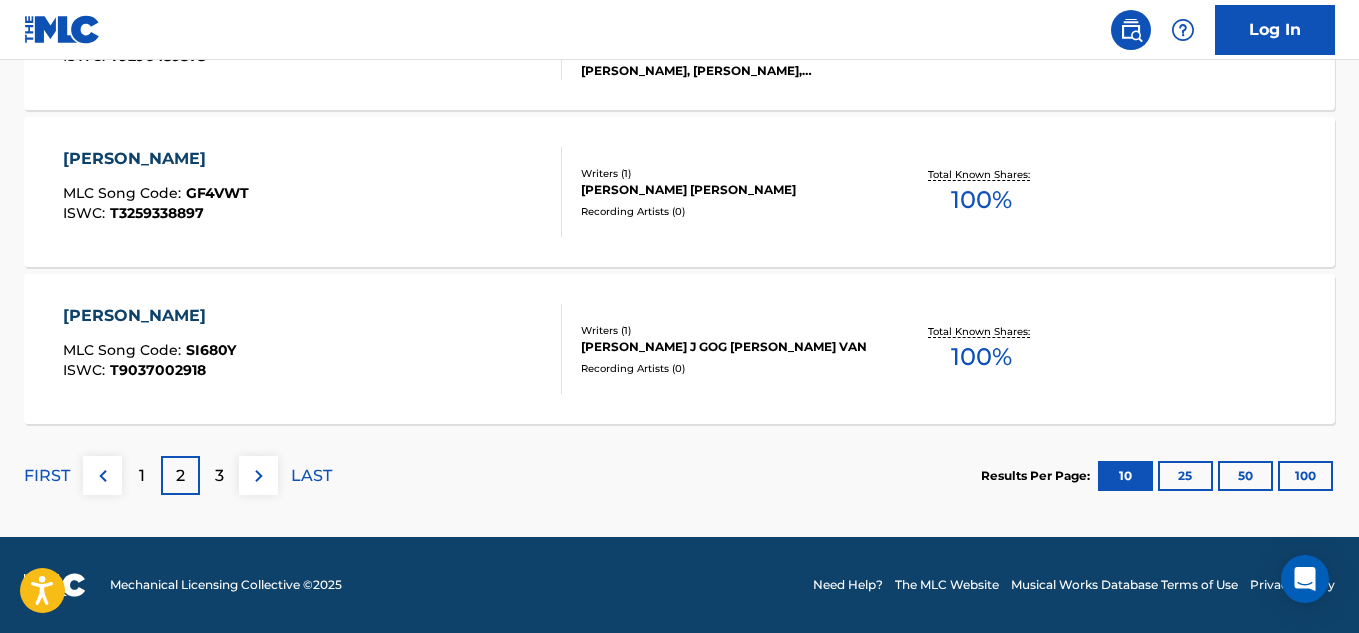 click on "3" at bounding box center (219, 476) 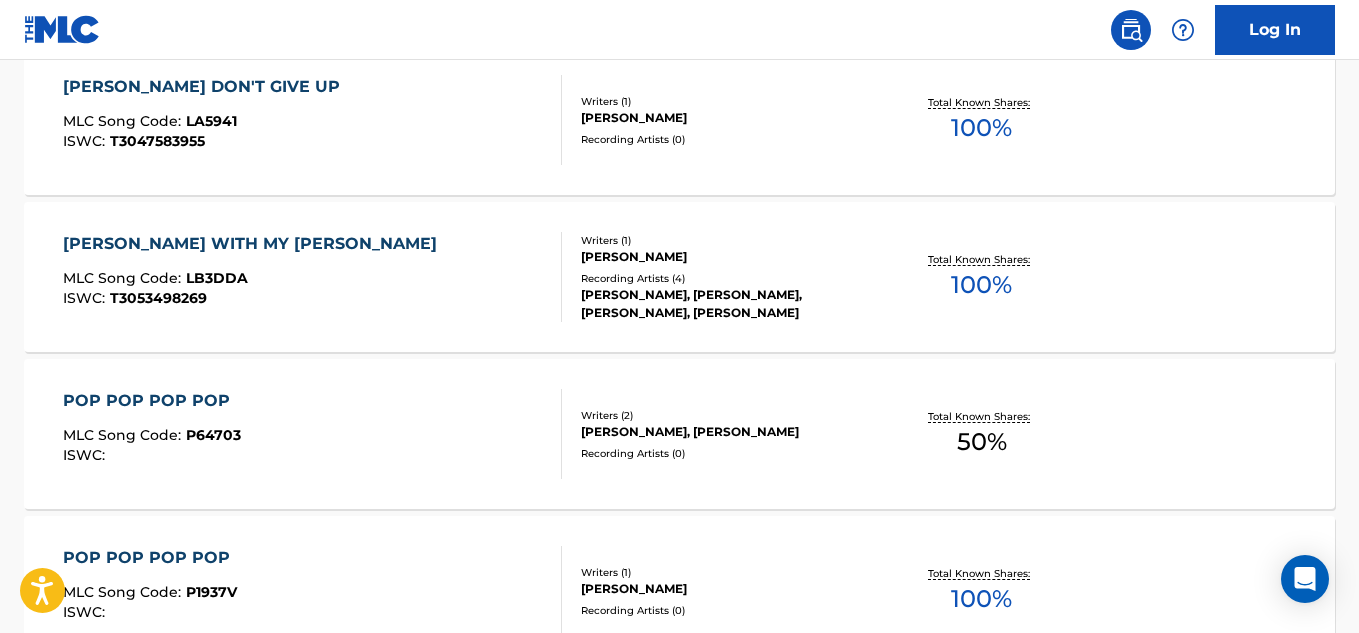 scroll, scrollTop: 1815, scrollLeft: 0, axis: vertical 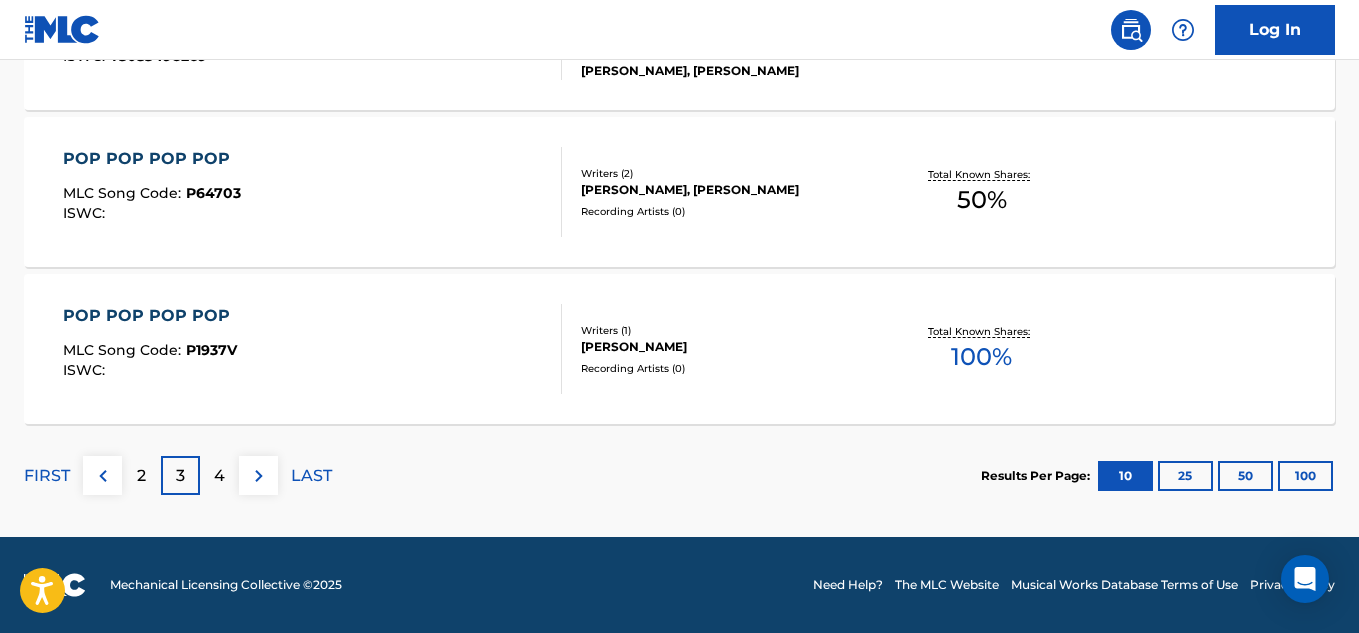 click at bounding box center (102, 475) 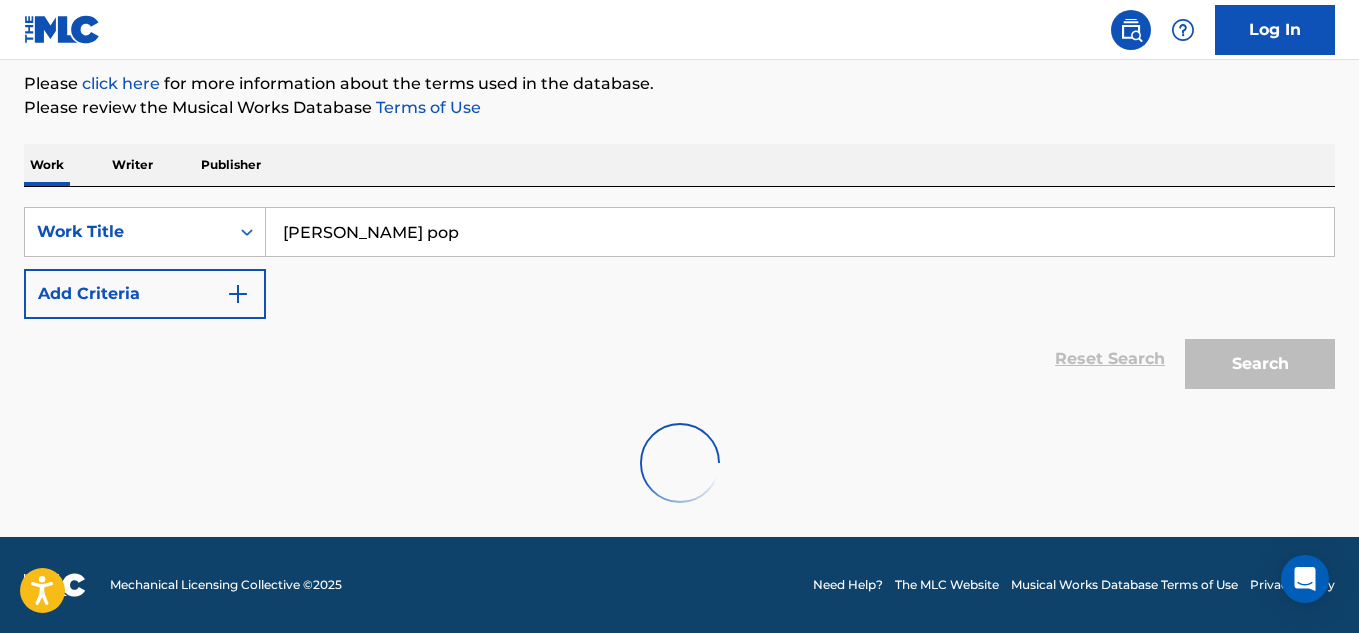 scroll, scrollTop: 1815, scrollLeft: 0, axis: vertical 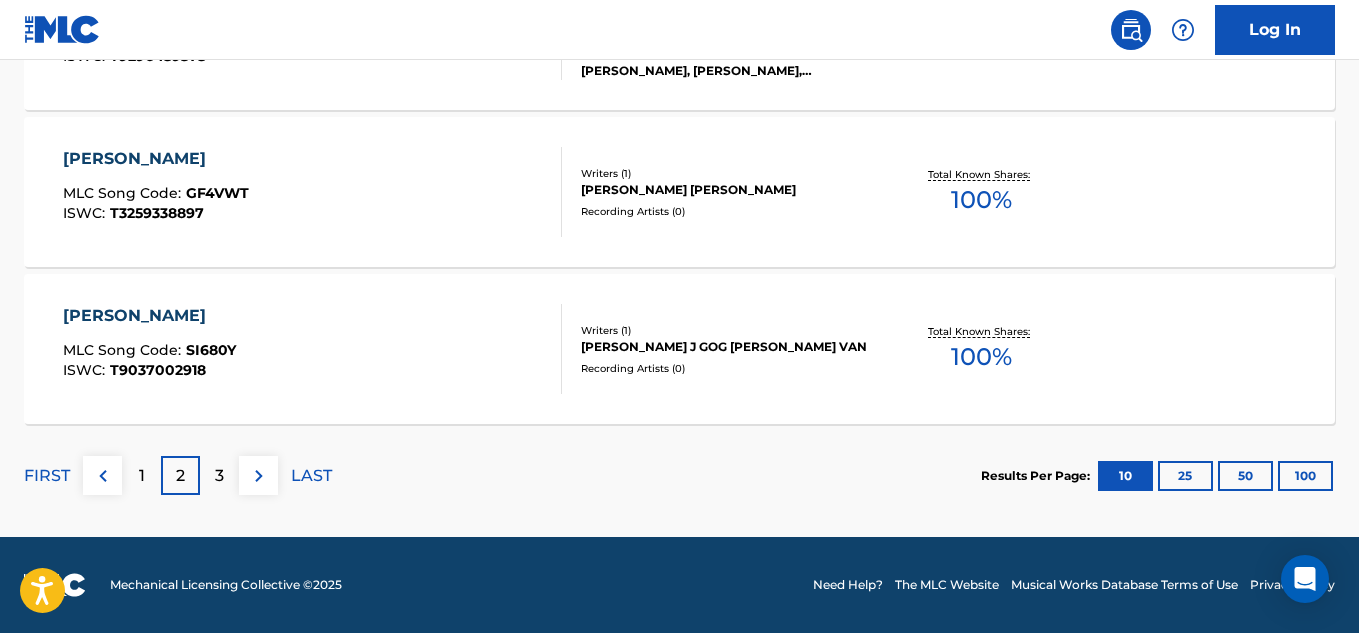 click on "[PERSON_NAME] MLC Song Code : GF4VWT ISWC : T3259338897" at bounding box center [312, 192] 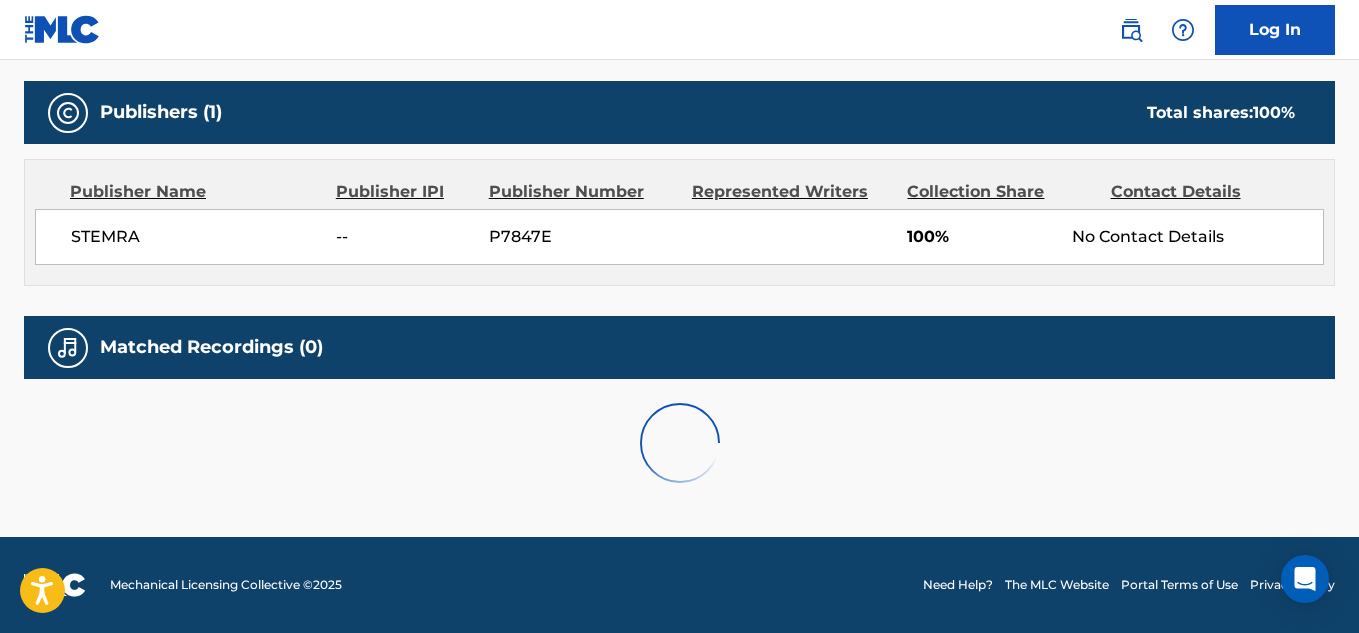 scroll, scrollTop: 0, scrollLeft: 0, axis: both 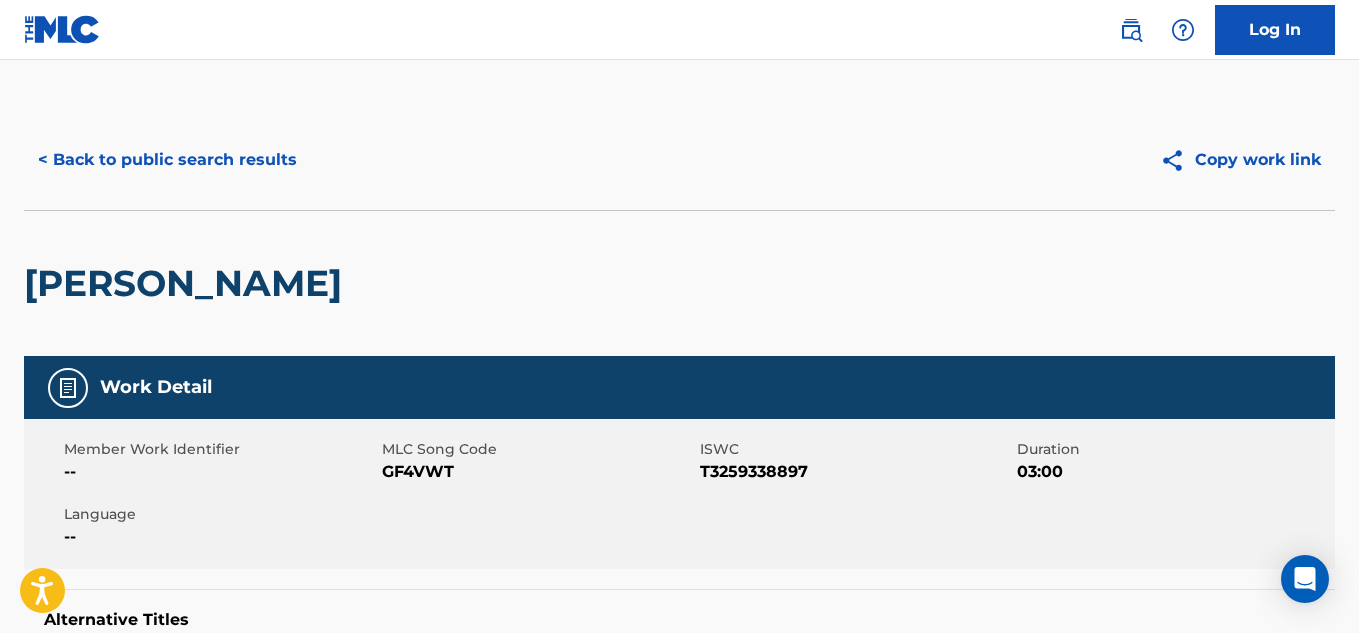 click on "< Back to public search results" at bounding box center (167, 160) 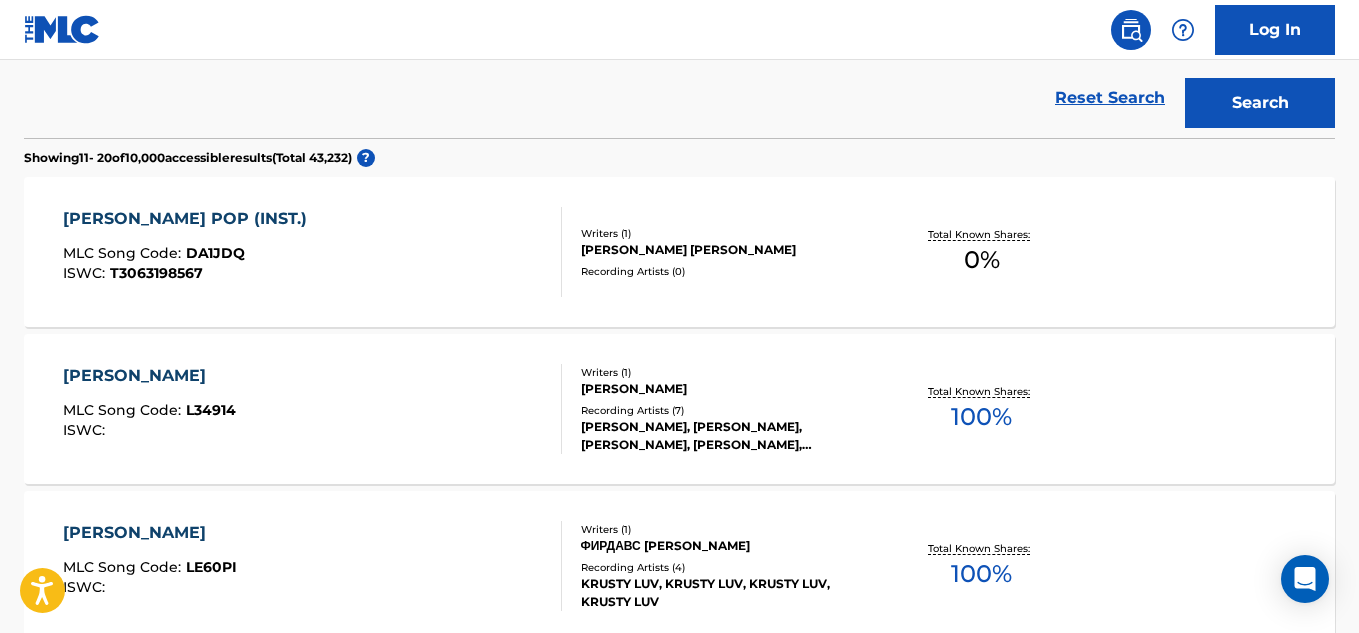 scroll, scrollTop: 0, scrollLeft: 0, axis: both 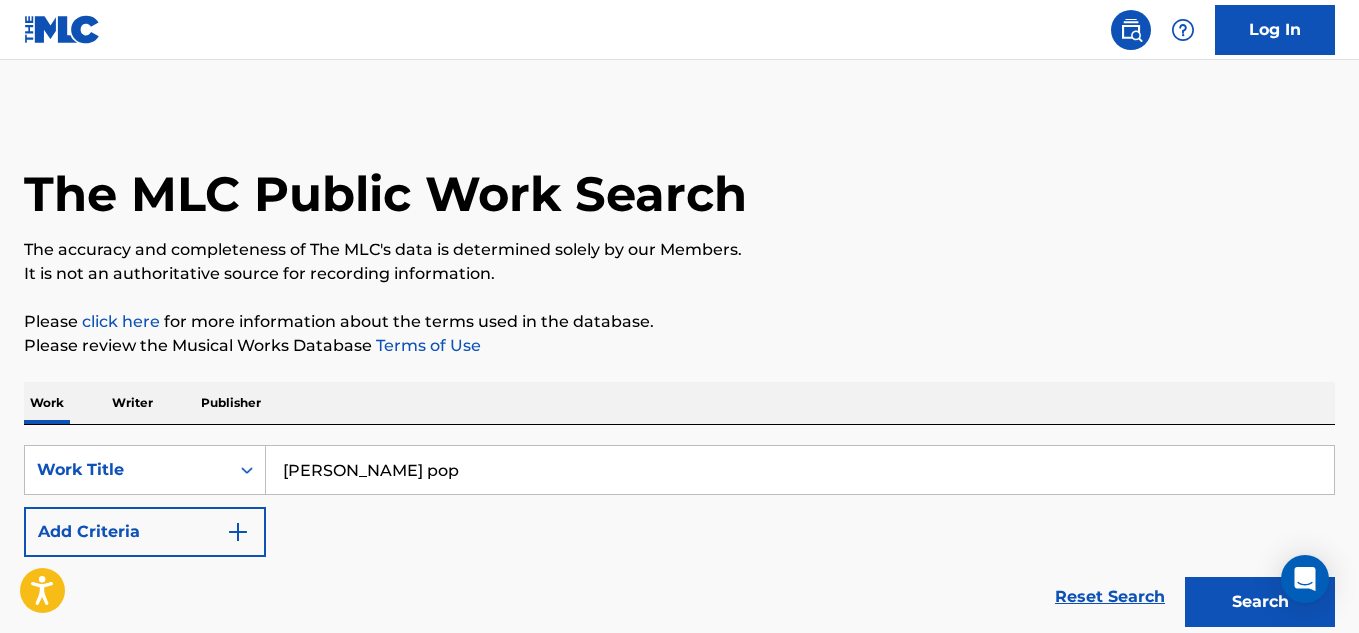 click on "[PERSON_NAME] pop" at bounding box center [800, 470] 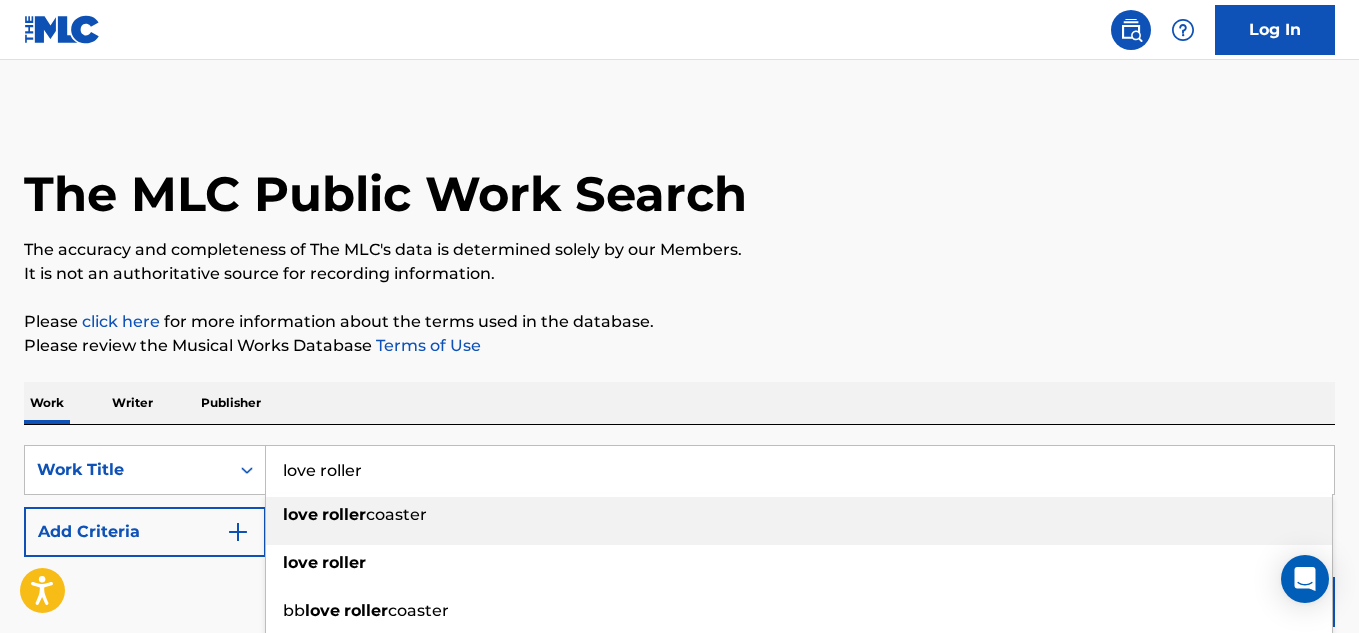 click on "coaster" at bounding box center [396, 514] 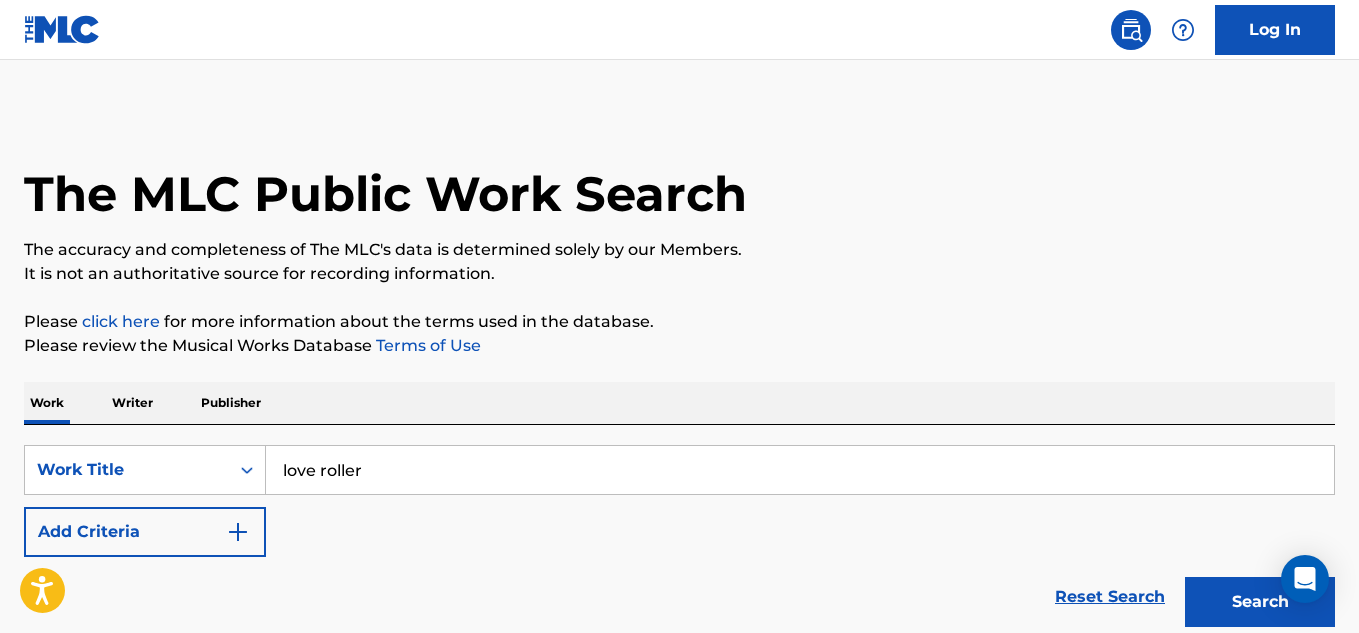 type on "love rollercoaster" 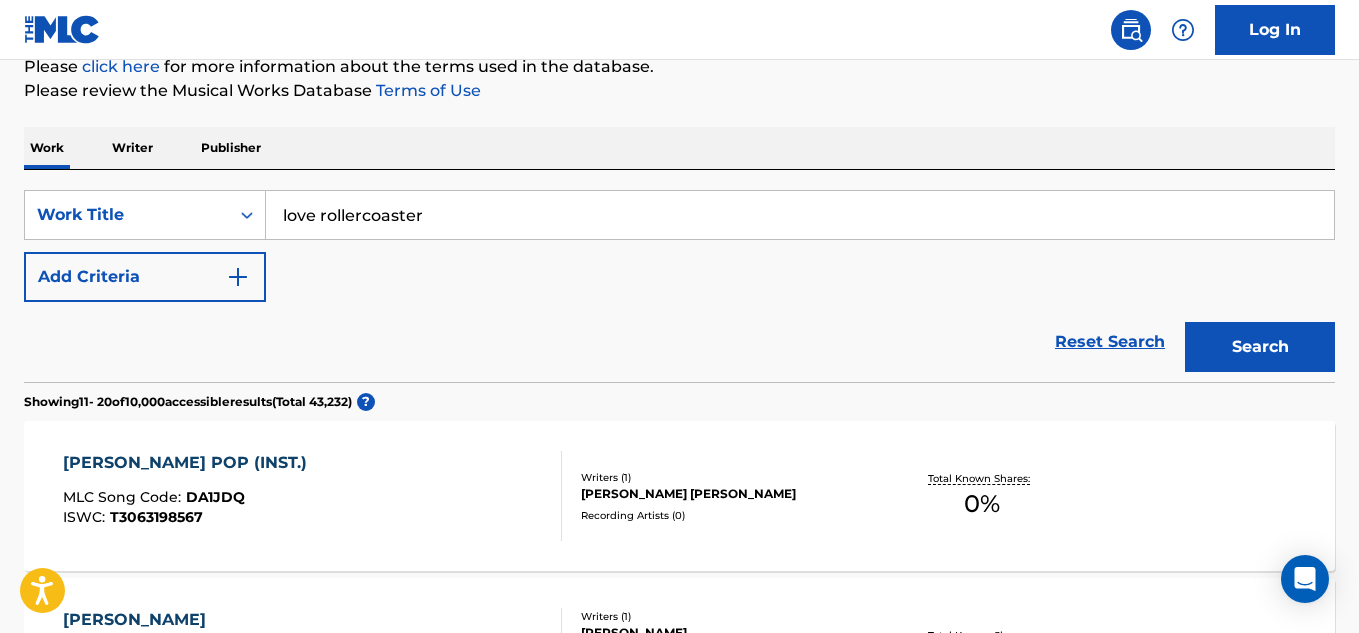 scroll, scrollTop: 256, scrollLeft: 0, axis: vertical 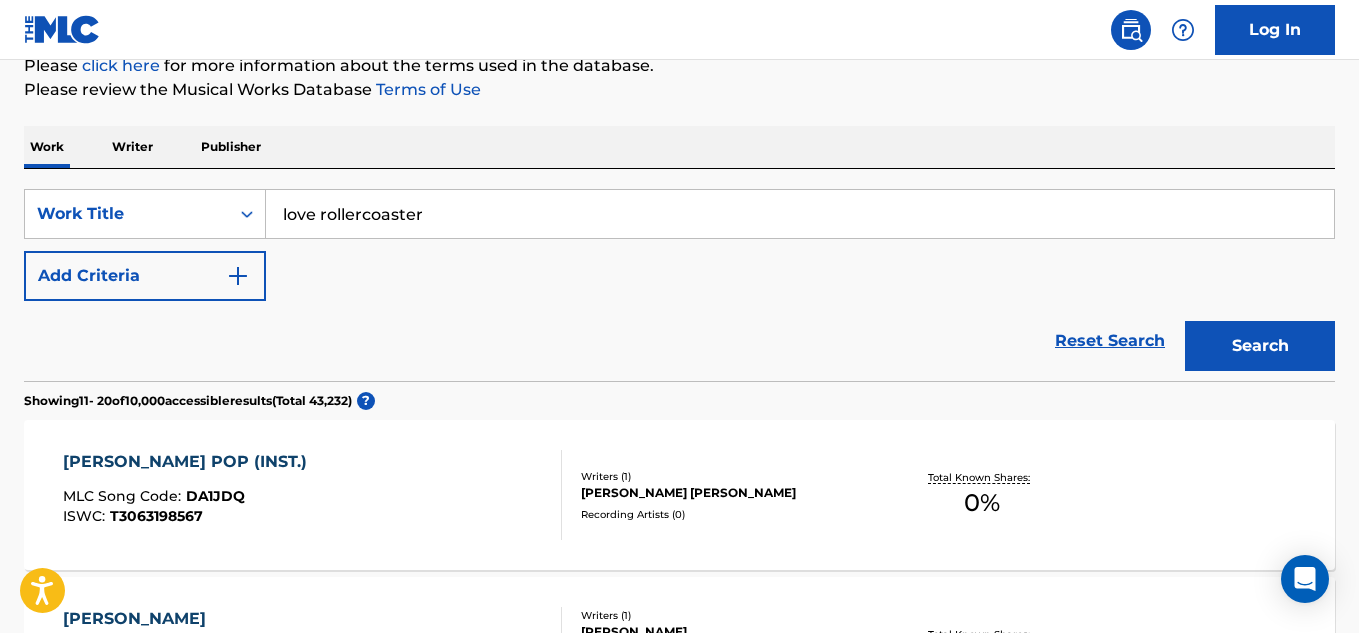 drag, startPoint x: 1247, startPoint y: 343, endPoint x: 762, endPoint y: 311, distance: 486.05453 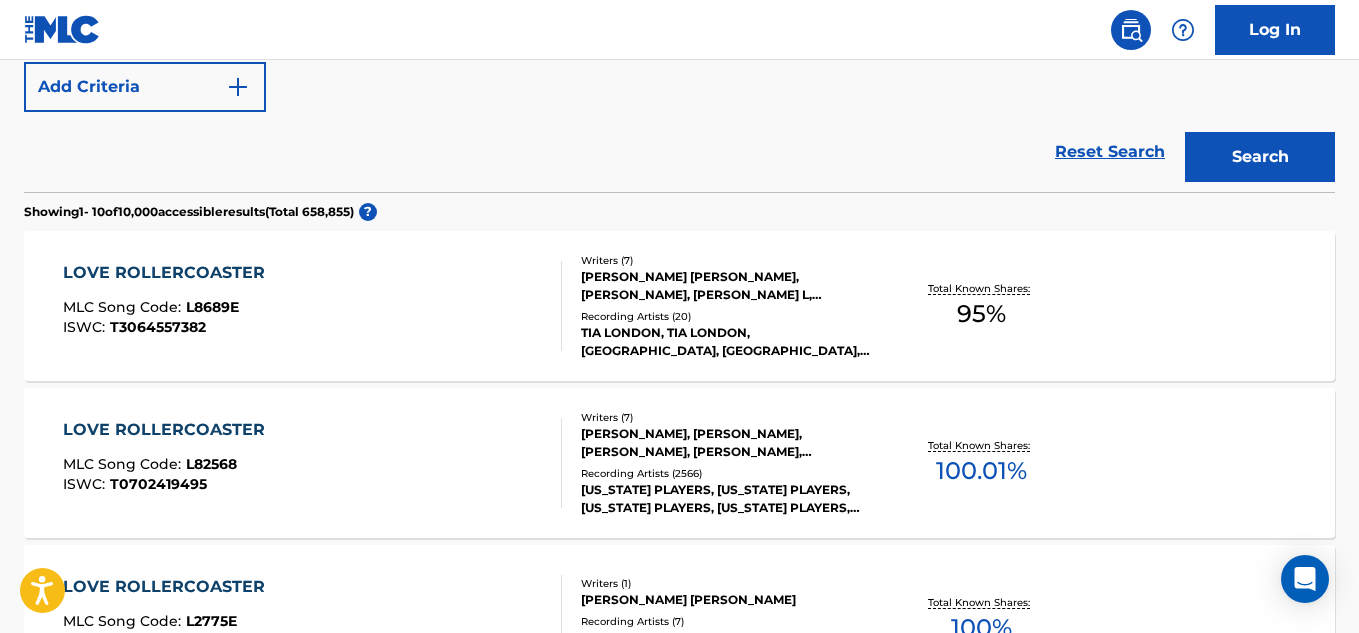 scroll, scrollTop: 446, scrollLeft: 0, axis: vertical 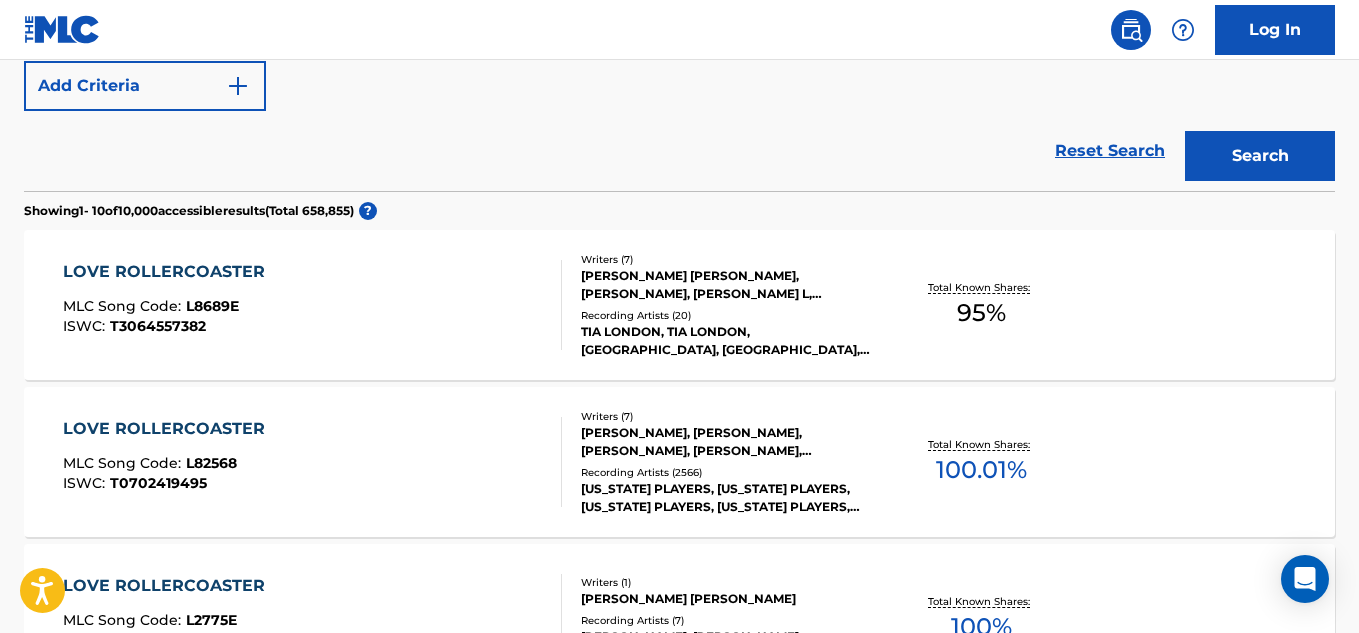 click on "LOVE ROLLERCOASTER" at bounding box center (169, 429) 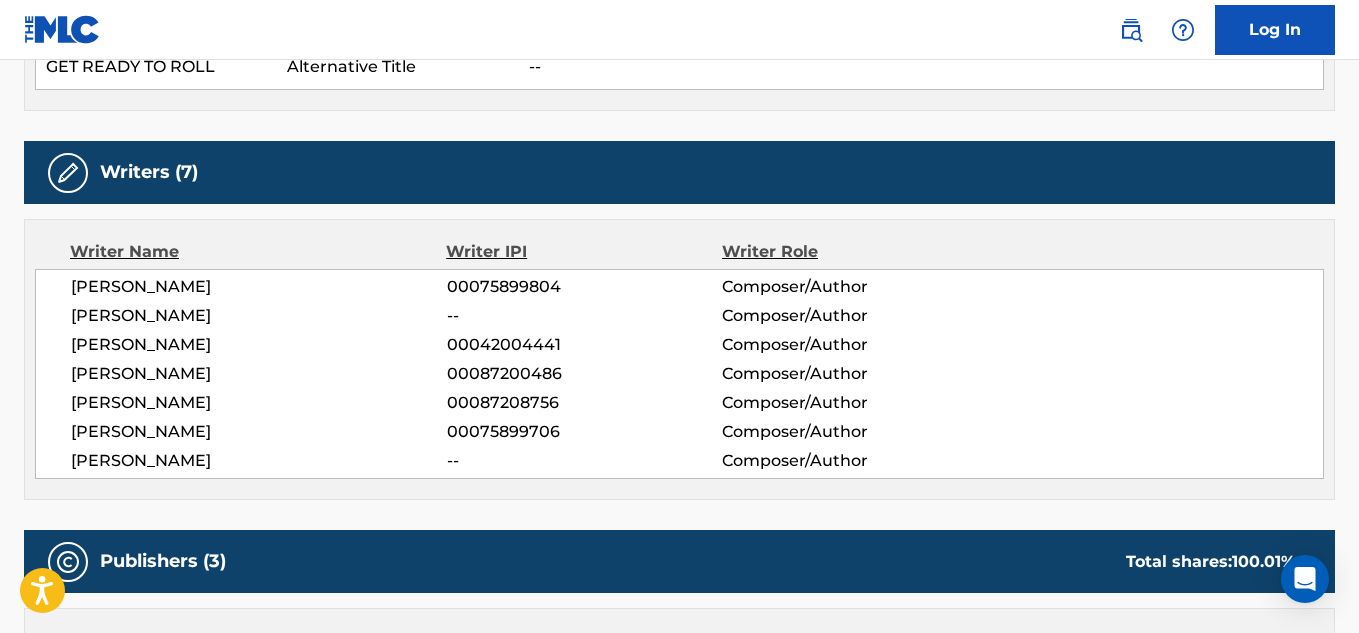 scroll, scrollTop: 723, scrollLeft: 0, axis: vertical 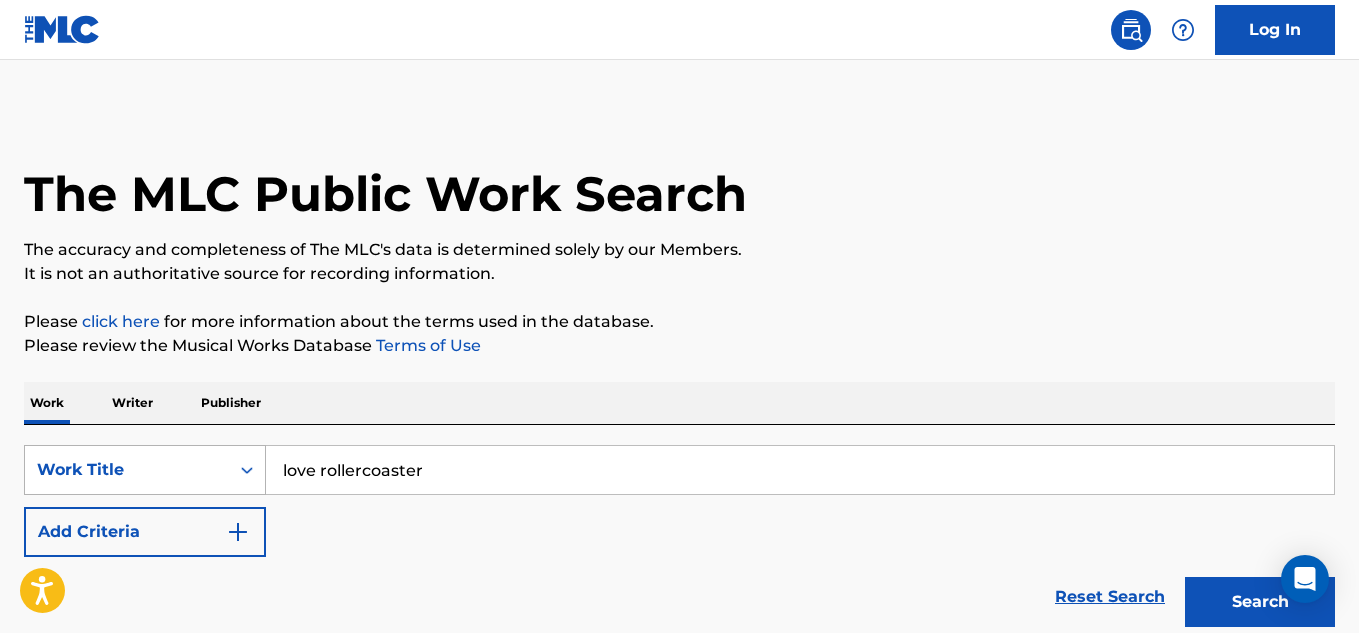drag, startPoint x: 462, startPoint y: 459, endPoint x: 209, endPoint y: 488, distance: 254.65663 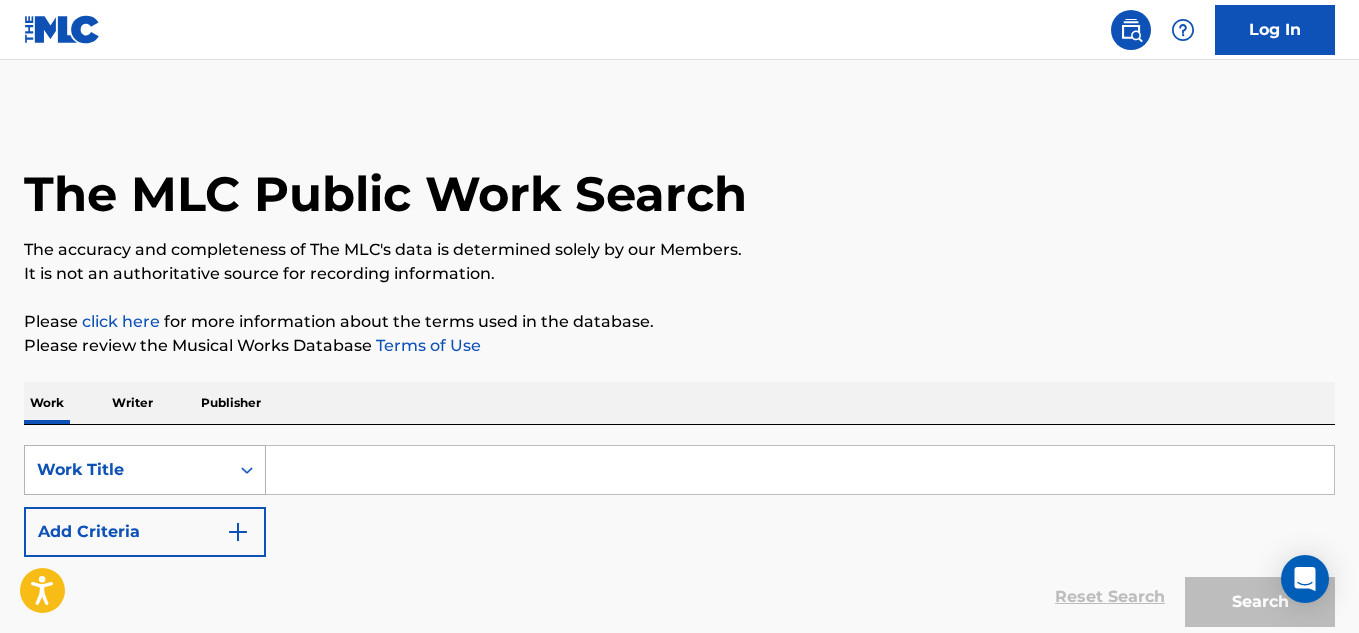 type on "f" 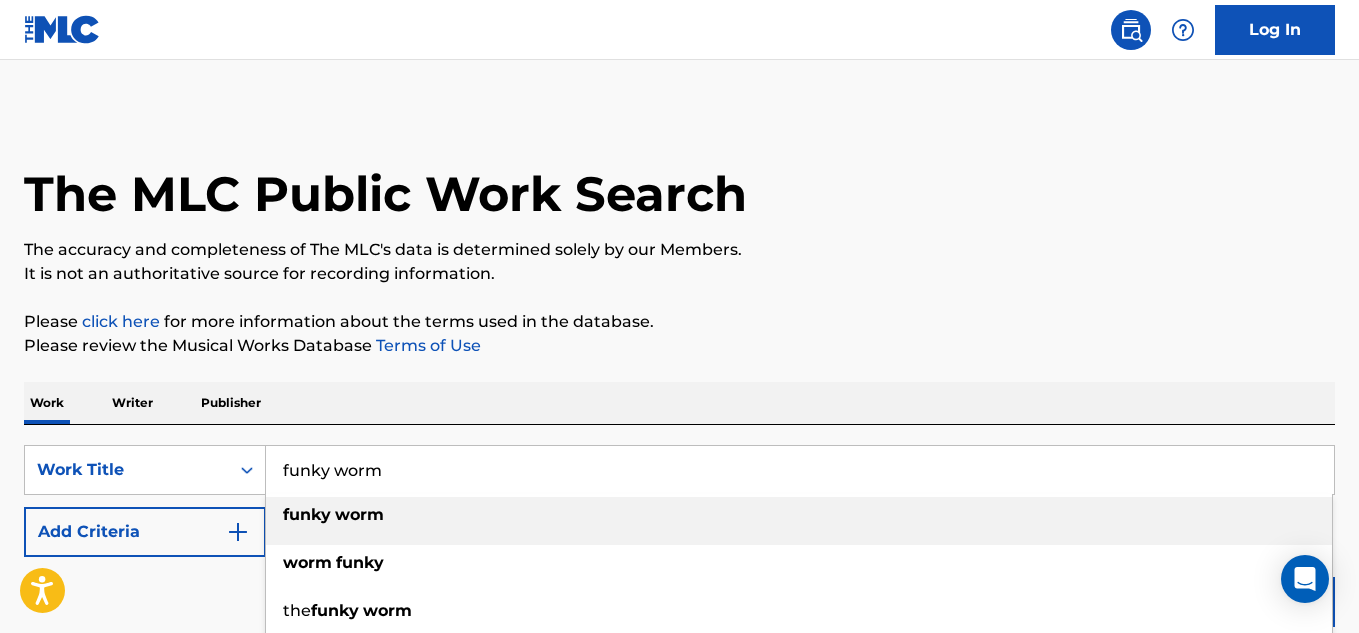 type on "funky worm" 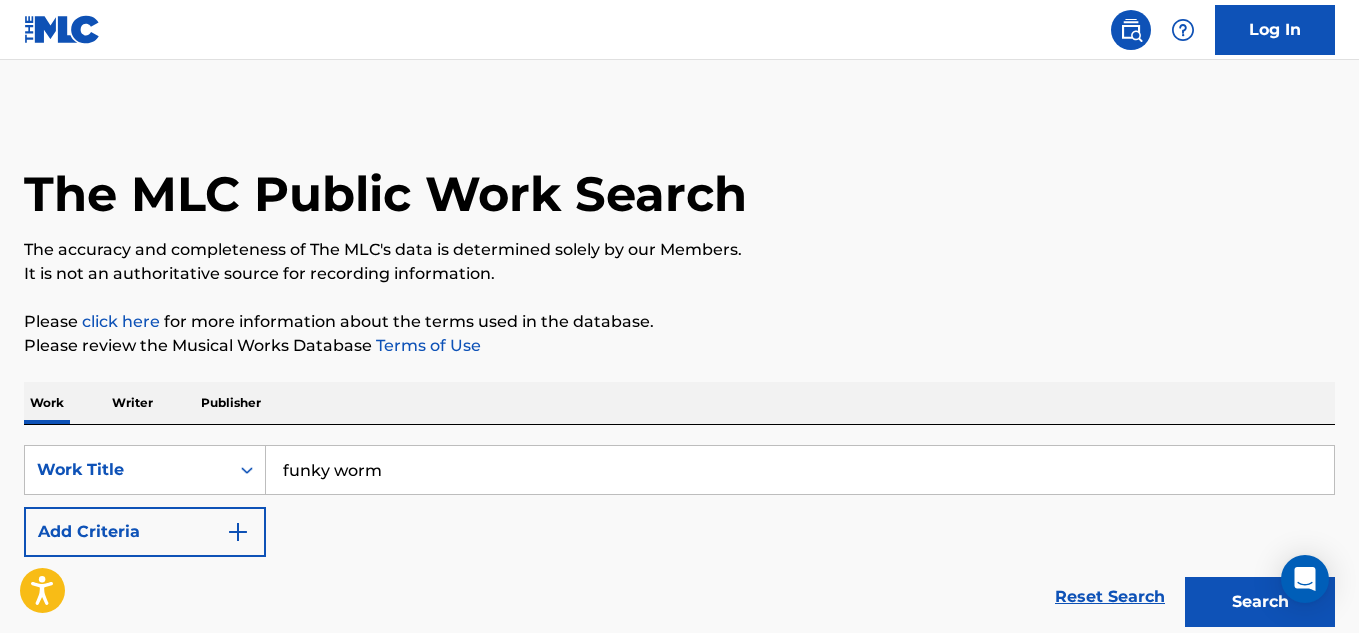 scroll, scrollTop: 198, scrollLeft: 0, axis: vertical 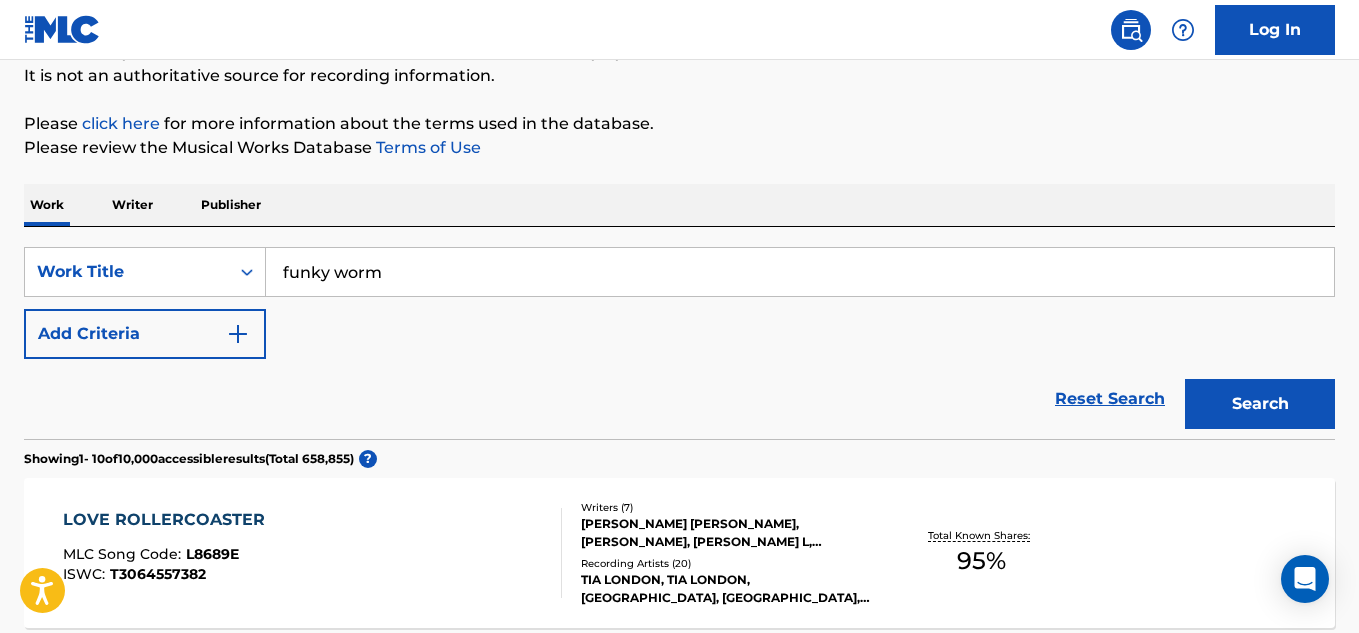 click on "Search" at bounding box center [1260, 404] 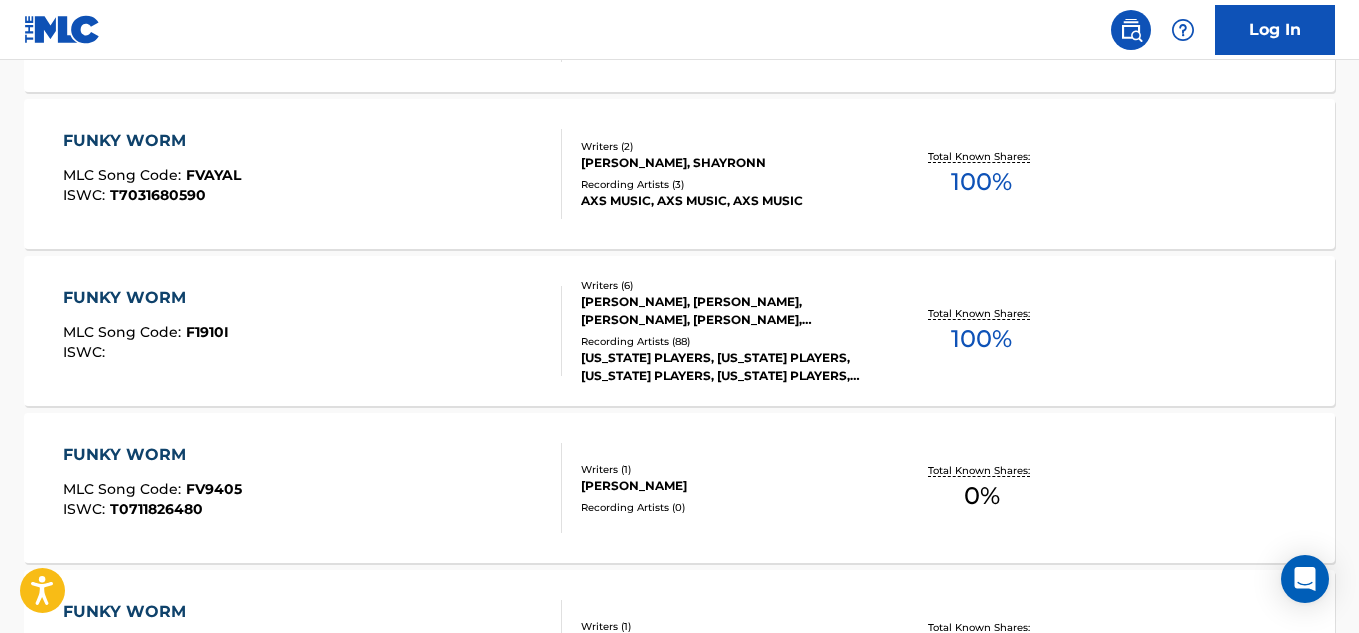 scroll, scrollTop: 1049, scrollLeft: 0, axis: vertical 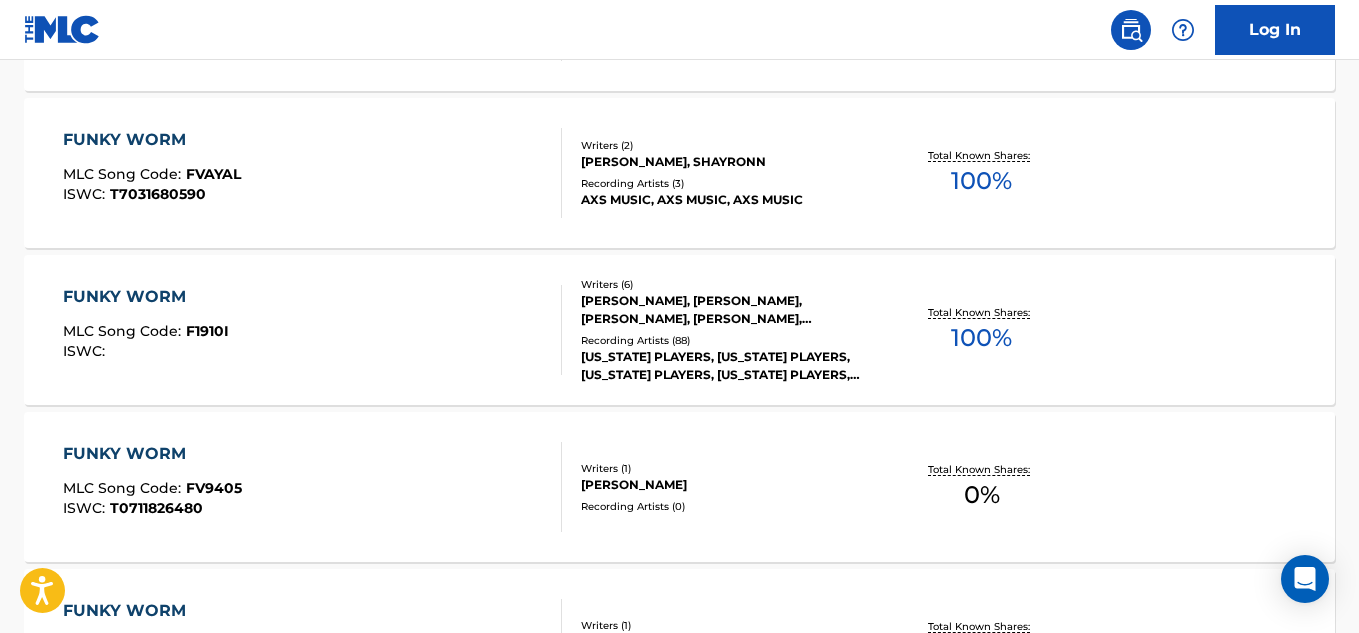 click on "FUNKY WORM" at bounding box center (146, 297) 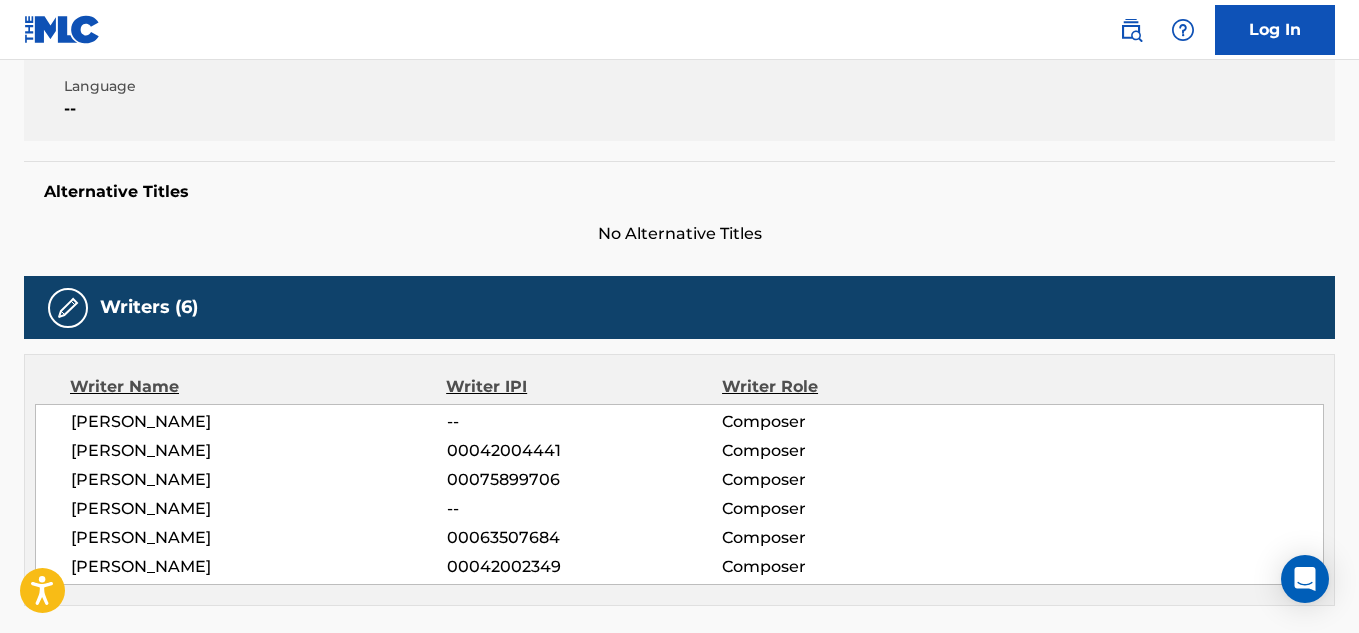 scroll, scrollTop: 429, scrollLeft: 0, axis: vertical 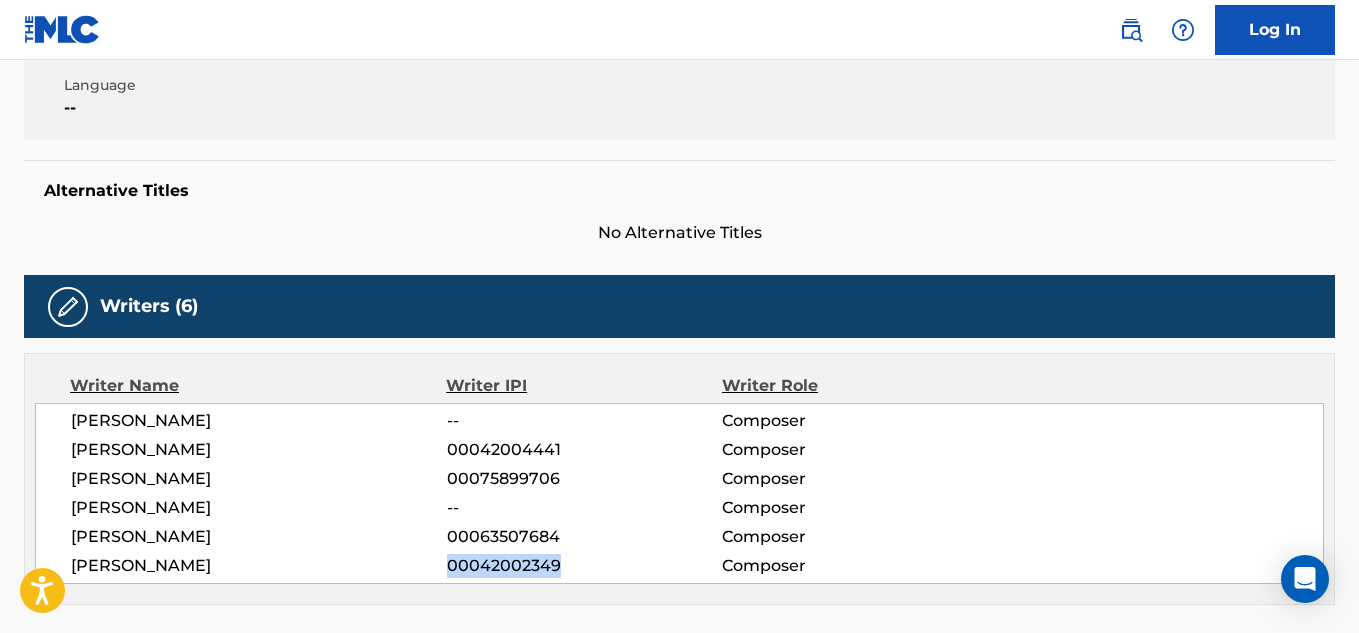 drag, startPoint x: 450, startPoint y: 562, endPoint x: 622, endPoint y: 564, distance: 172.01163 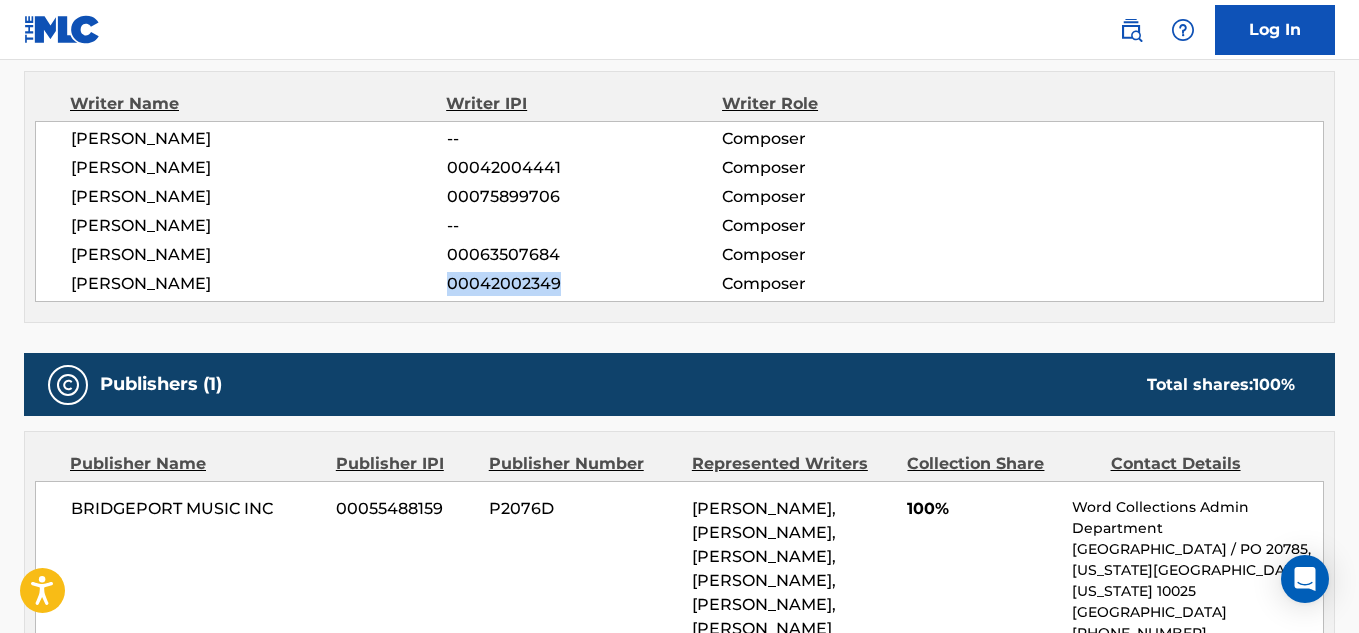 scroll, scrollTop: 610, scrollLeft: 0, axis: vertical 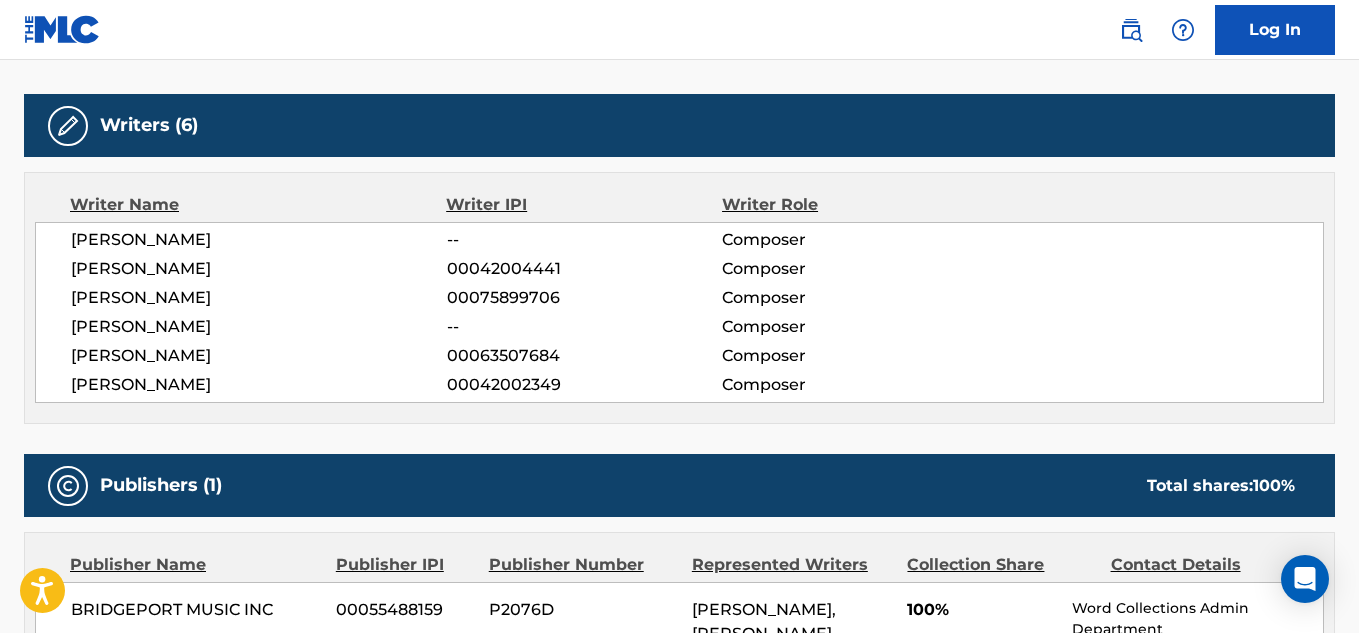 click on "< Back to public search results Copy work link FUNKY WORM     Work Detail   Member Work Identifier -- MLC Song Code F1910I ISWC -- Duration --:-- Language -- Alternative Titles No Alternative Titles Writers   (6) Writer Name Writer IPI Writer Role [PERSON_NAME] -- Composer [PERSON_NAME] 00042004441 Composer [PERSON_NAME] 00075899706 Composer [PERSON_NAME] -- Composer [PERSON_NAME] 00063507684 Composer [PERSON_NAME] 00042002349 Composer Publishers   (1) Total shares:  100 % Publisher Name Publisher IPI Publisher Number Represented Writers Collection Share Contact Details BRIDGEPORT MUSIC INC 00055488159 P2076D [PERSON_NAME], [PERSON_NAME], [PERSON_NAME], [PERSON_NAME], [PERSON_NAME], [PERSON_NAME] 100% Word Collections Admin Department Park [GEOGRAPHIC_DATA] / [GEOGRAPHIC_DATA][US_STATE][US_STATE] [GEOGRAPHIC_DATA] [PHONE_NUMBER] [EMAIL_ADDRESS][DOMAIN_NAME] Total shares:  100 % Matched Recordings   (88) Showing  1  -   10  of  88   results   Recording Artist Recording Title ISRC DSP Label" at bounding box center [679, 534] 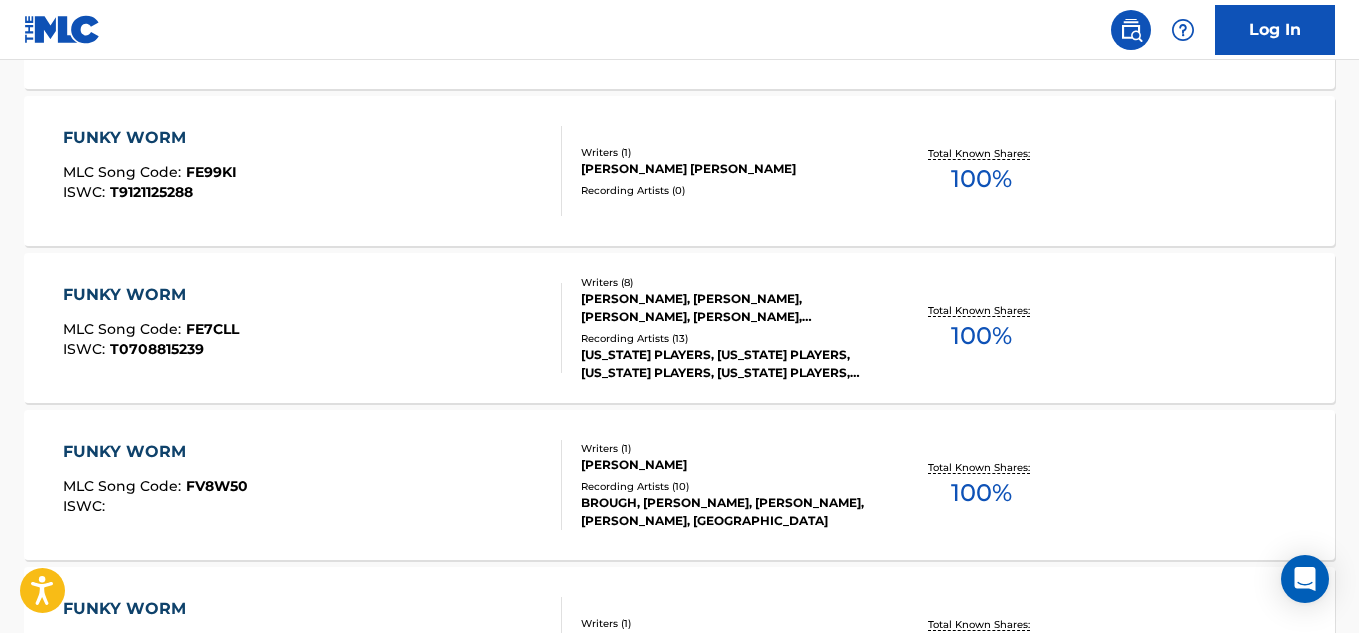 scroll, scrollTop: 1815, scrollLeft: 0, axis: vertical 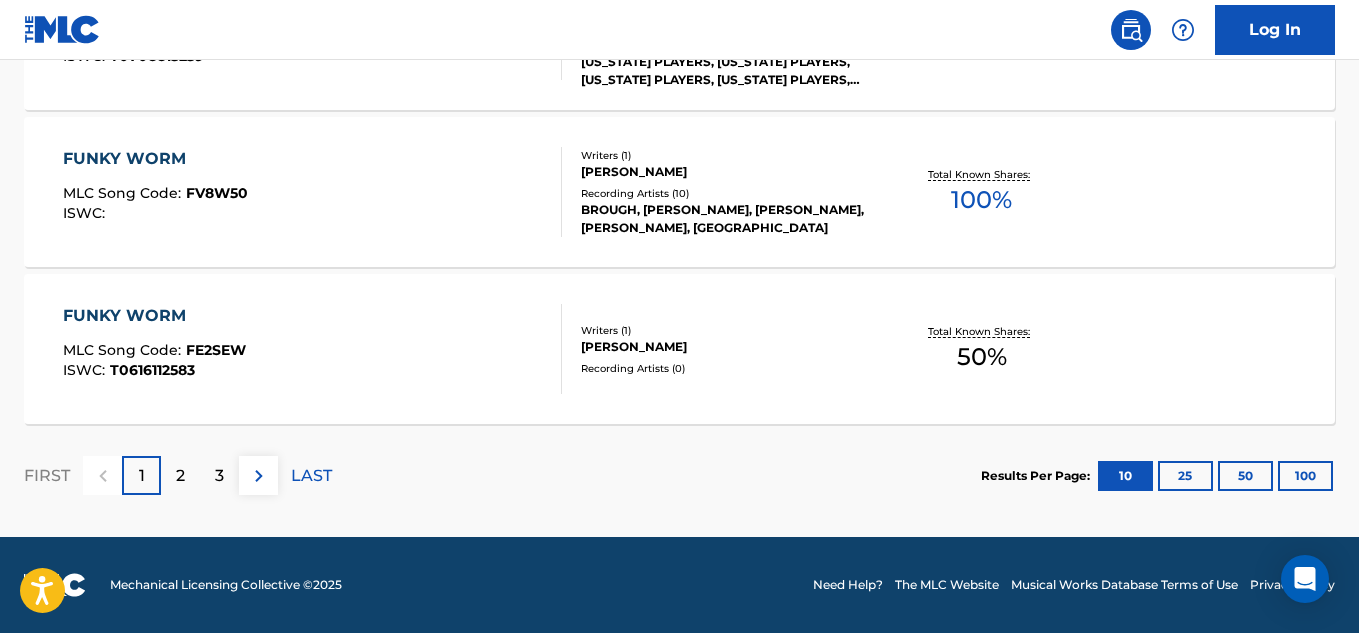 click on "2" at bounding box center (180, 476) 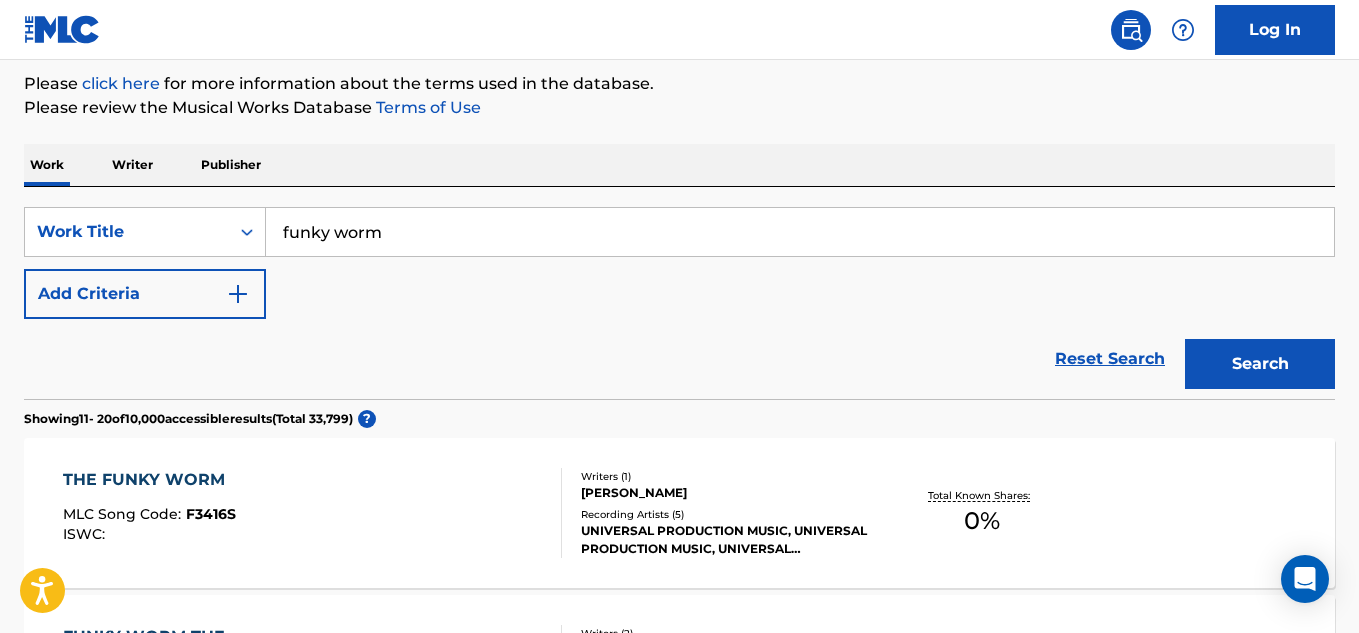 scroll, scrollTop: 1815, scrollLeft: 0, axis: vertical 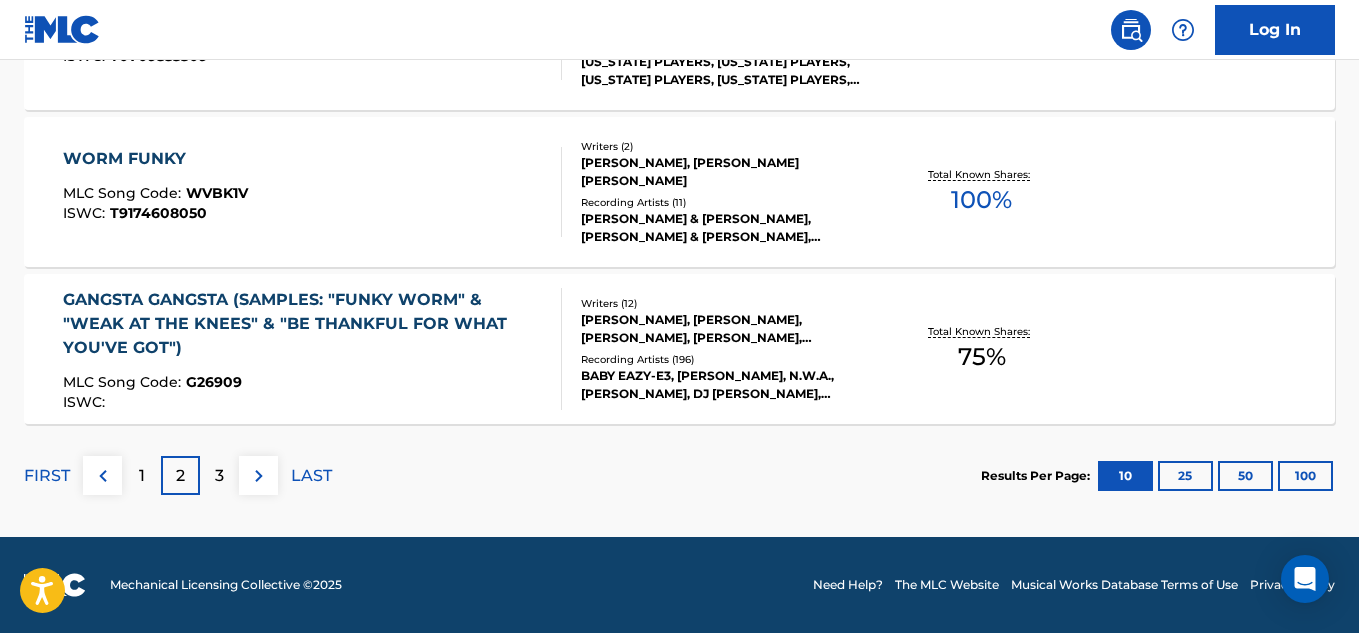 click on "3" at bounding box center [219, 475] 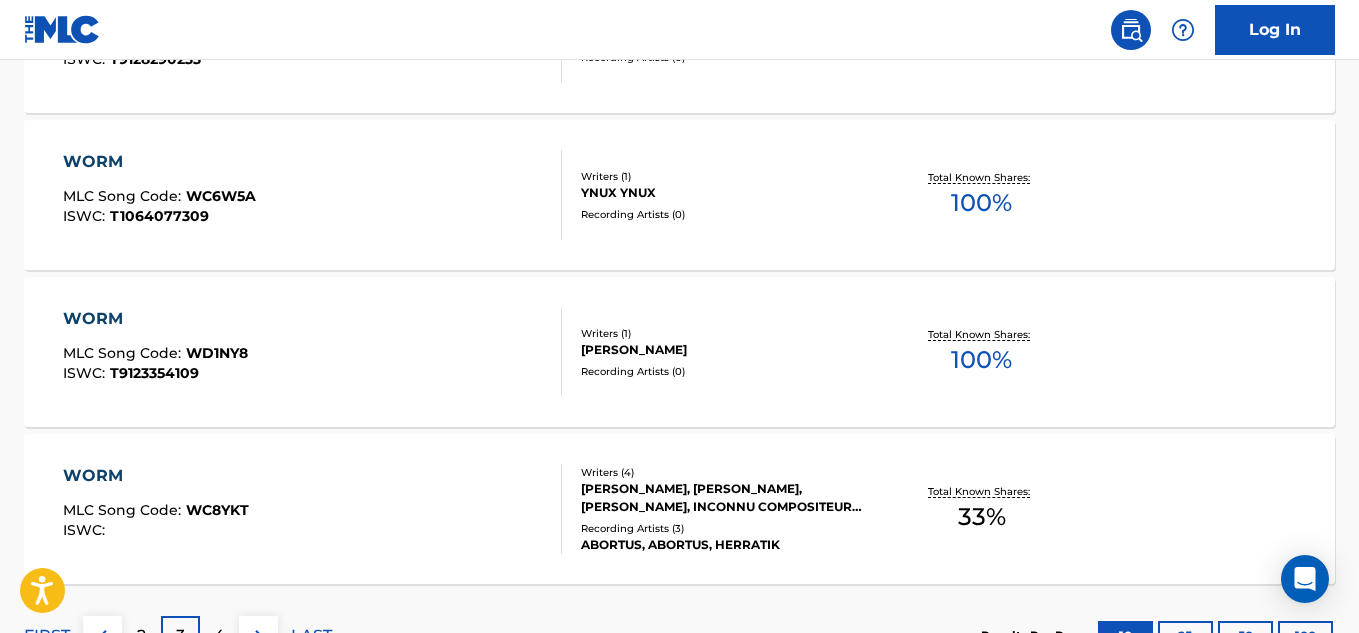 scroll, scrollTop: 1815, scrollLeft: 0, axis: vertical 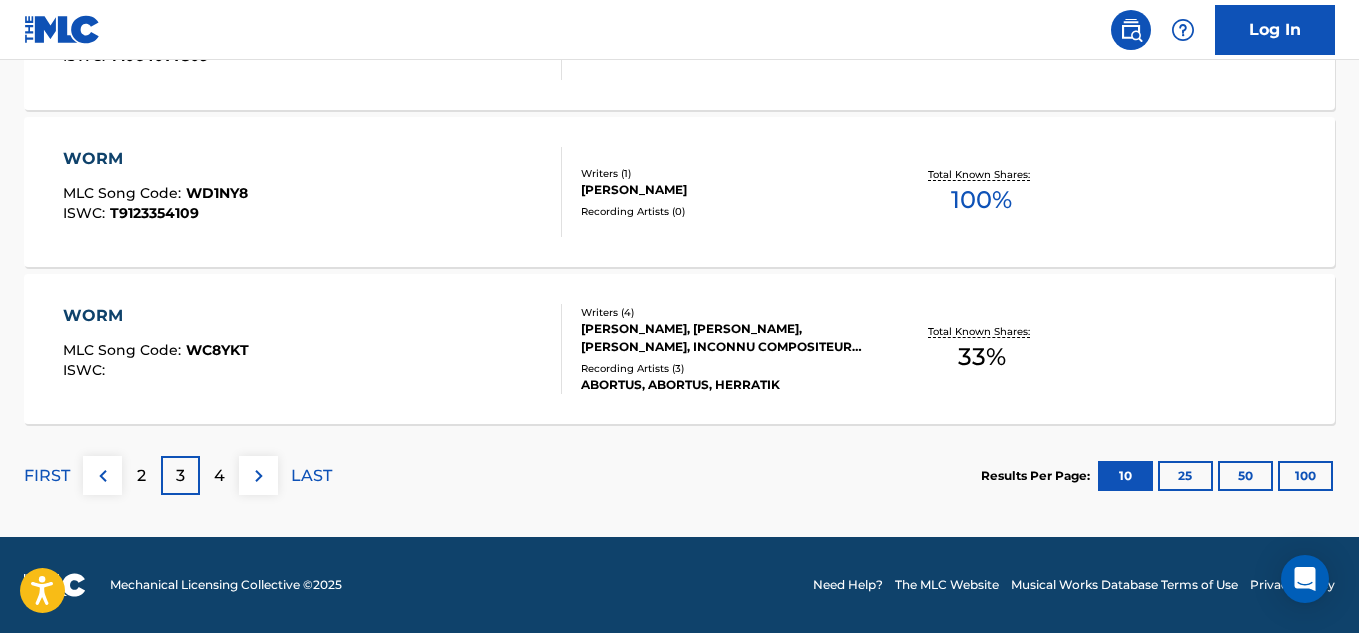click on "2" at bounding box center [141, 476] 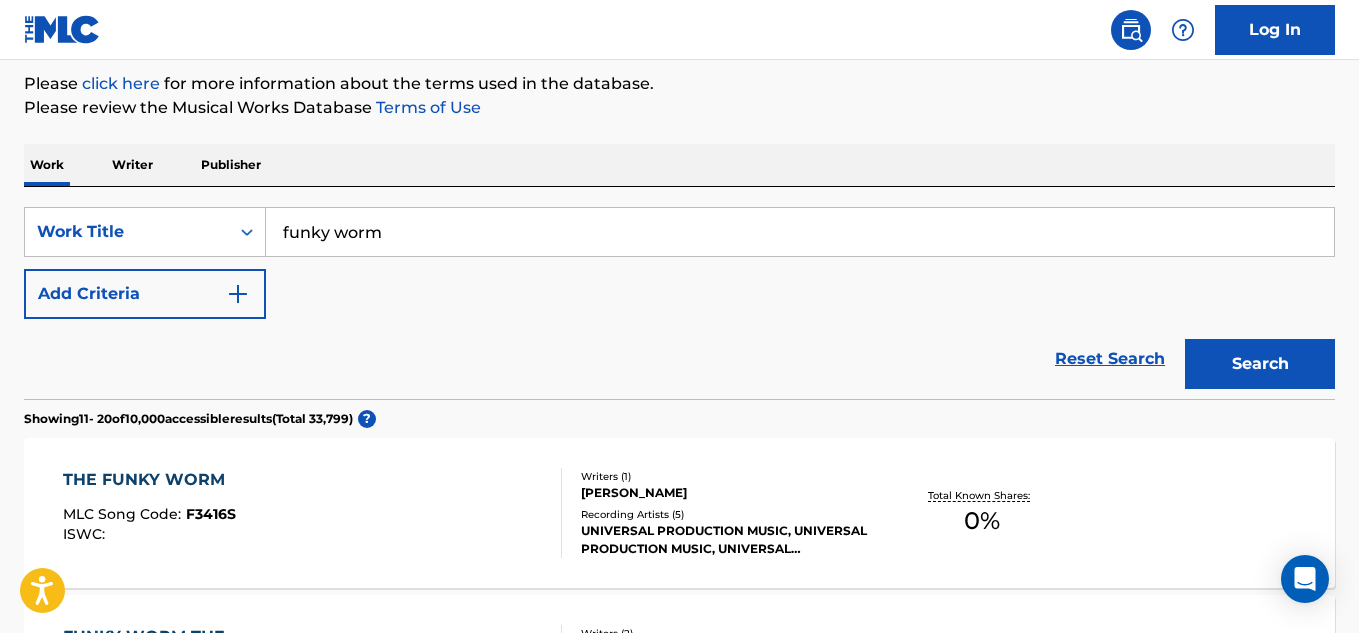 scroll, scrollTop: 1815, scrollLeft: 0, axis: vertical 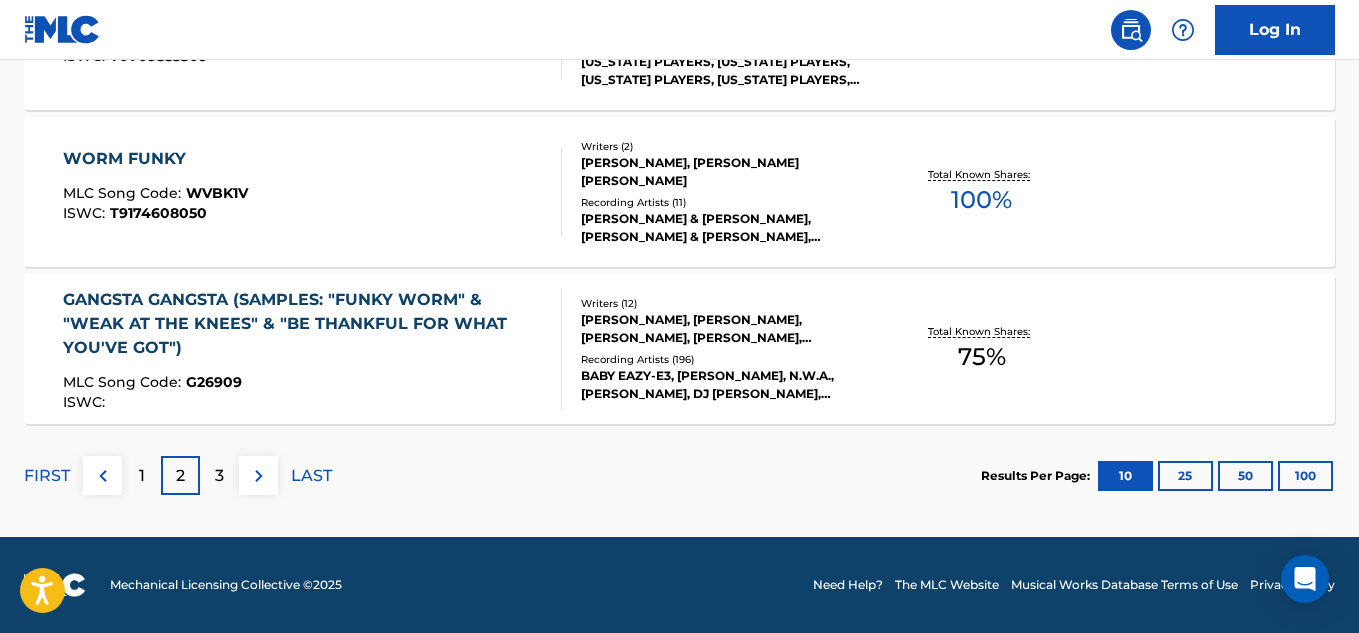 click on "1" at bounding box center (142, 476) 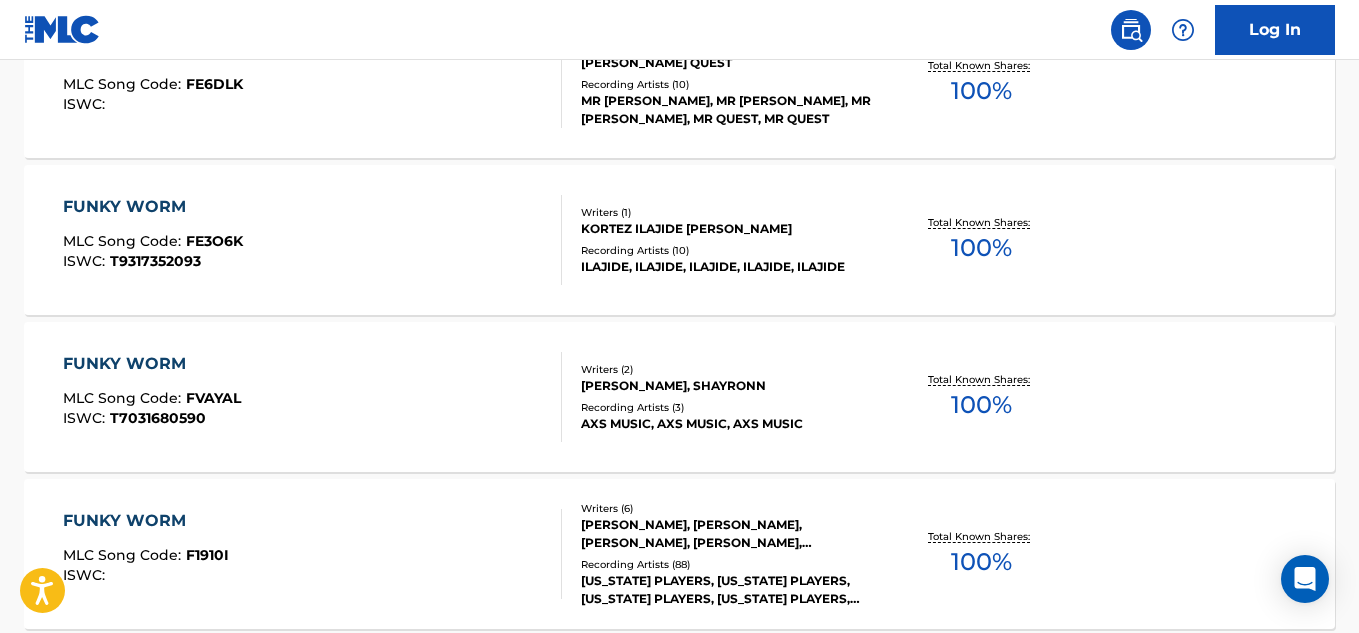 scroll, scrollTop: 945, scrollLeft: 0, axis: vertical 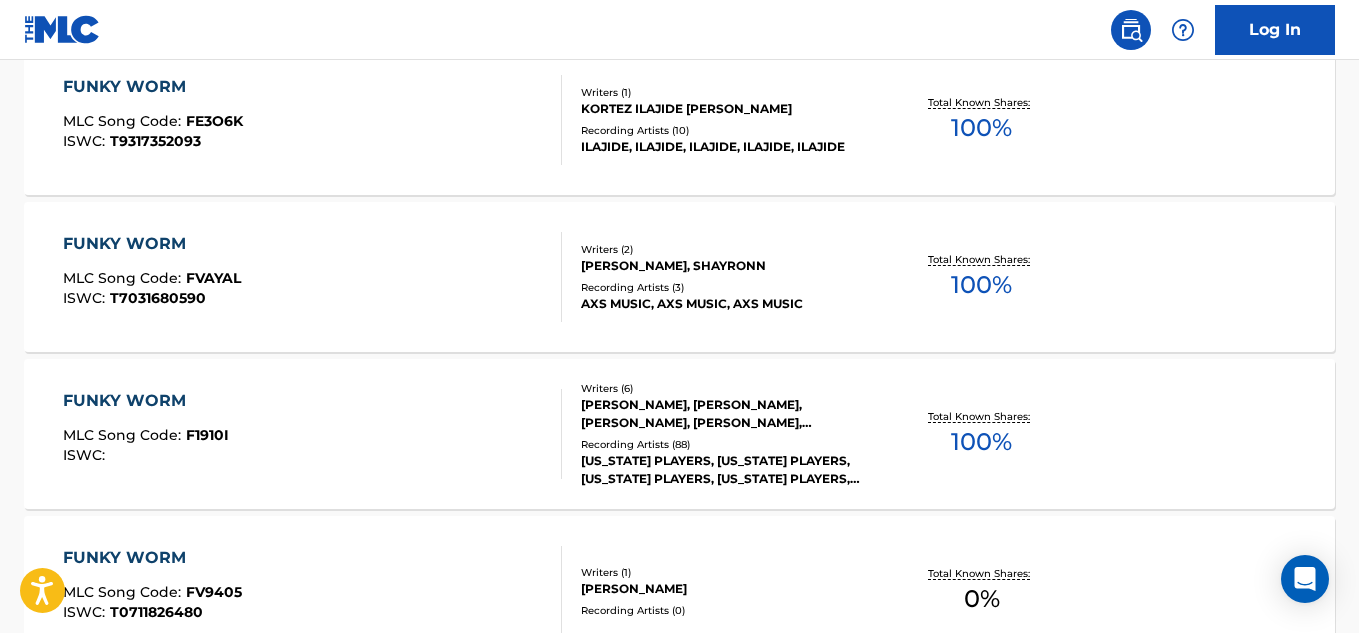 click on "[PERSON_NAME], [PERSON_NAME], [PERSON_NAME], [PERSON_NAME], [PERSON_NAME], [PERSON_NAME]" at bounding box center [727, 414] 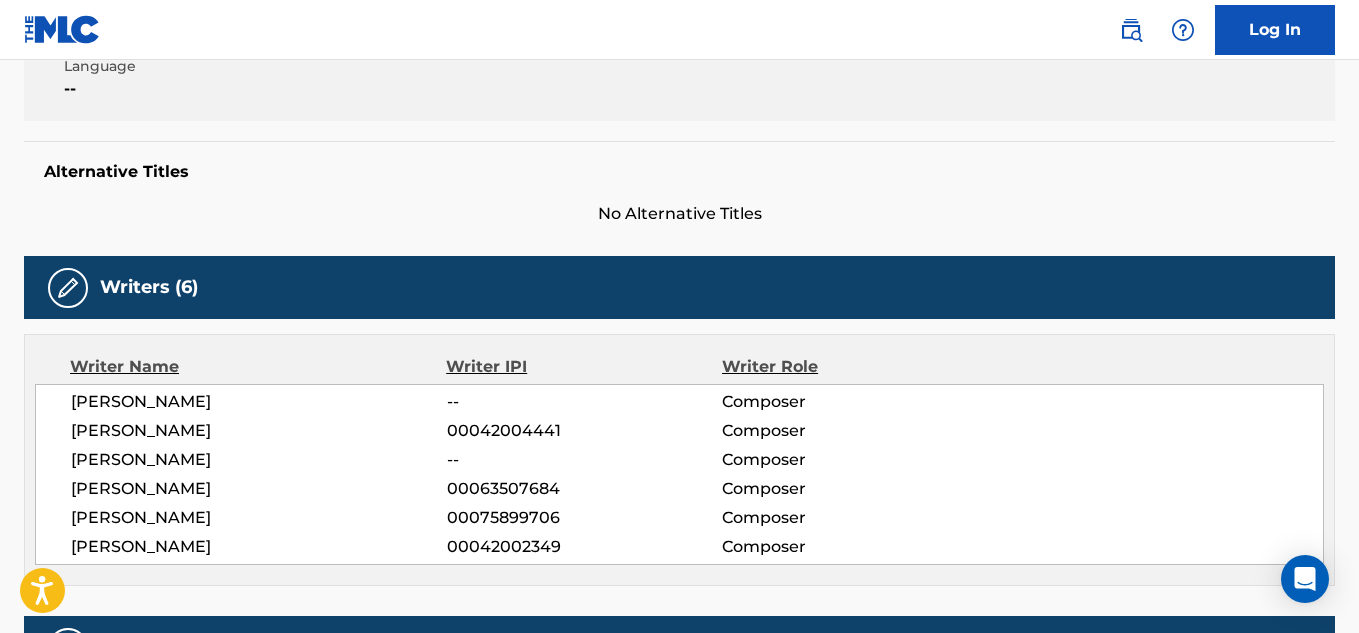 scroll, scrollTop: 449, scrollLeft: 0, axis: vertical 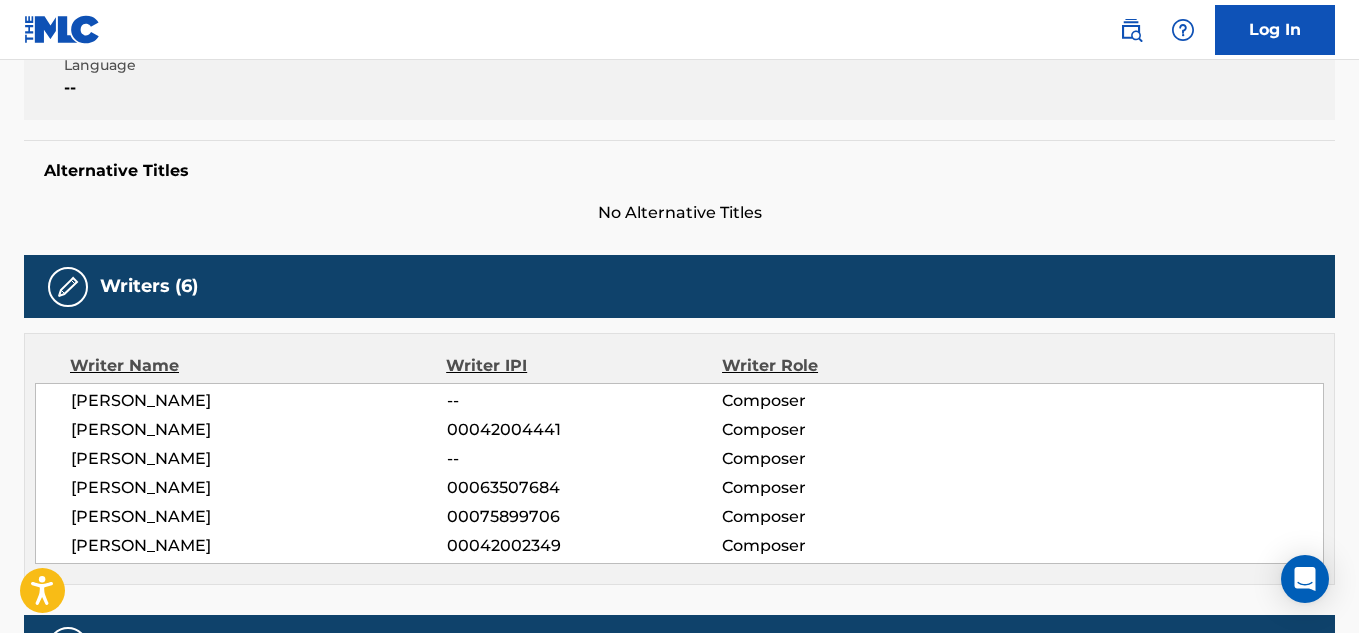 drag, startPoint x: 438, startPoint y: 430, endPoint x: 580, endPoint y: 422, distance: 142.22517 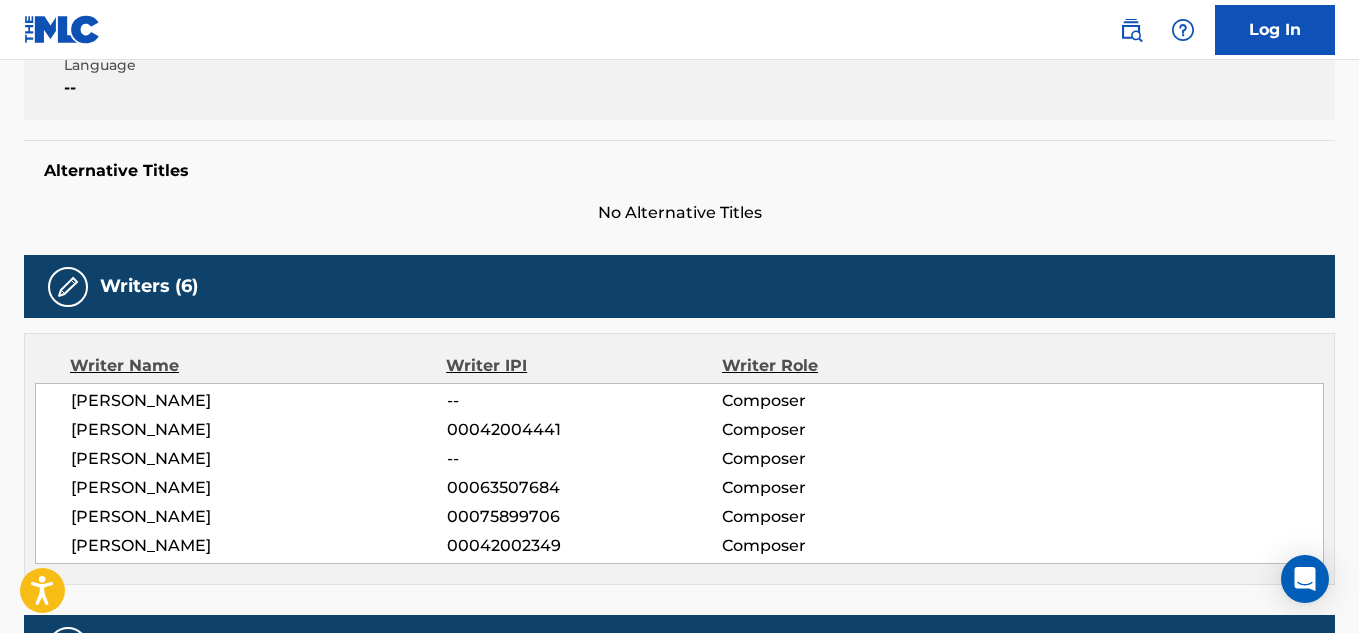 drag, startPoint x: 562, startPoint y: 549, endPoint x: 432, endPoint y: 538, distance: 130.46455 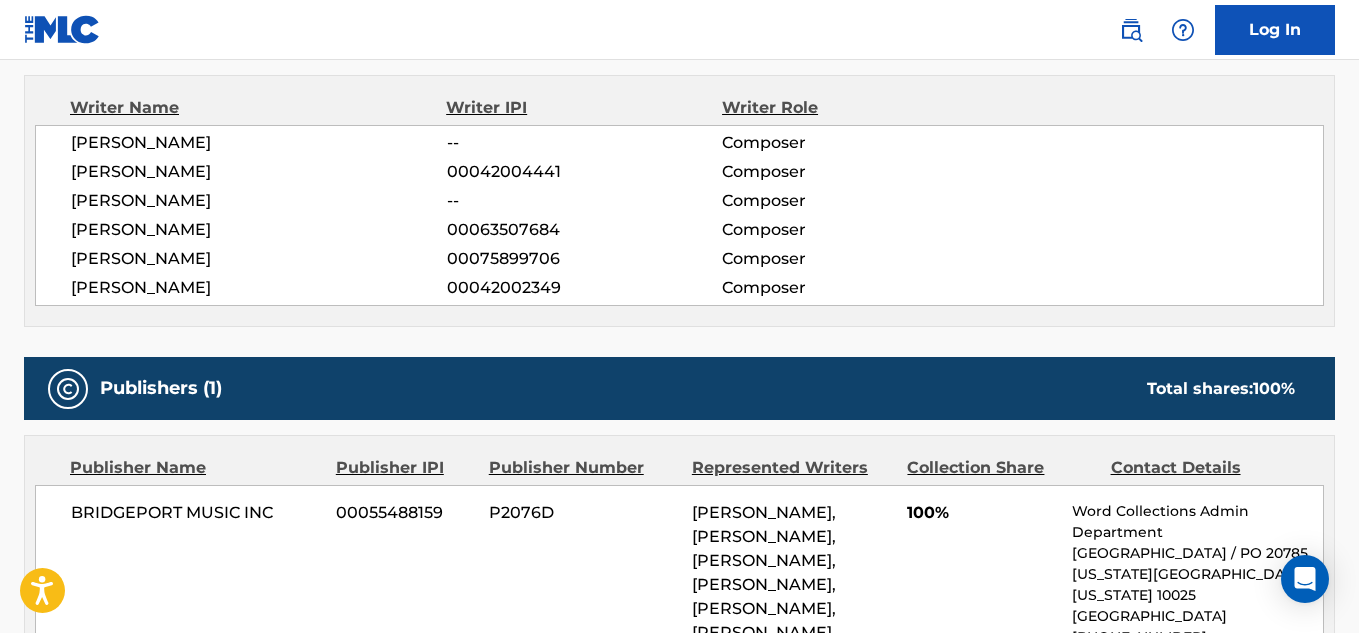 scroll, scrollTop: 706, scrollLeft: 0, axis: vertical 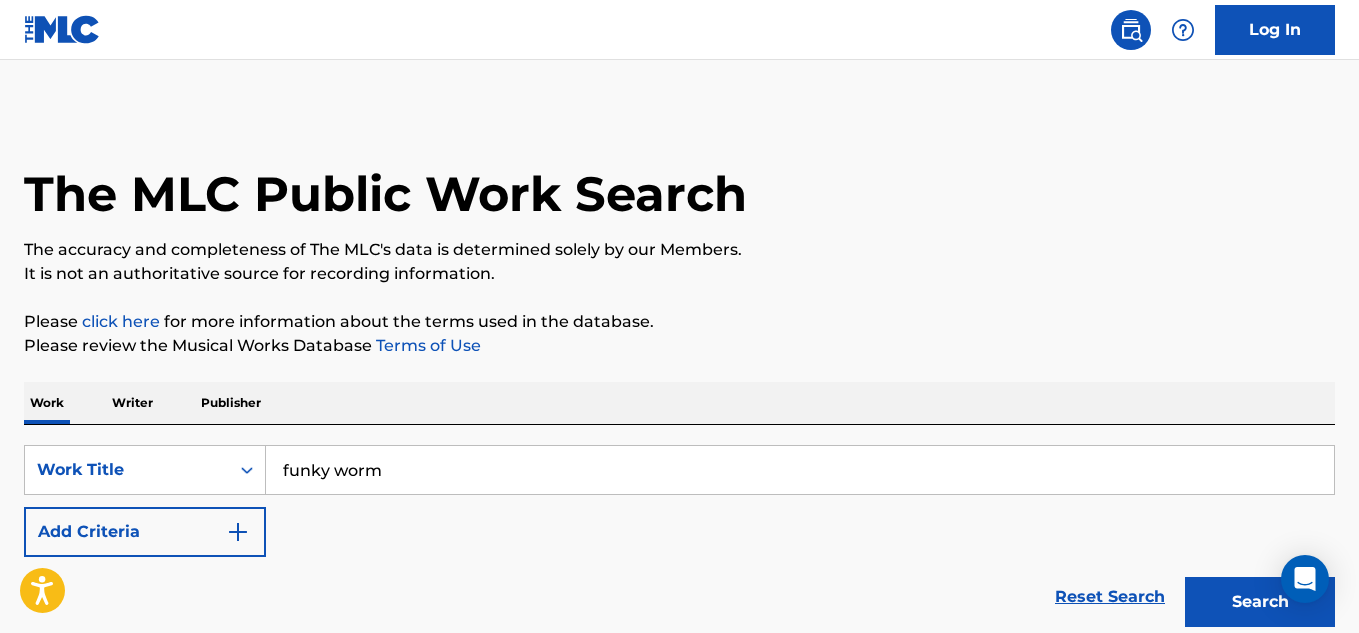 drag, startPoint x: 470, startPoint y: 451, endPoint x: 303, endPoint y: 445, distance: 167.10774 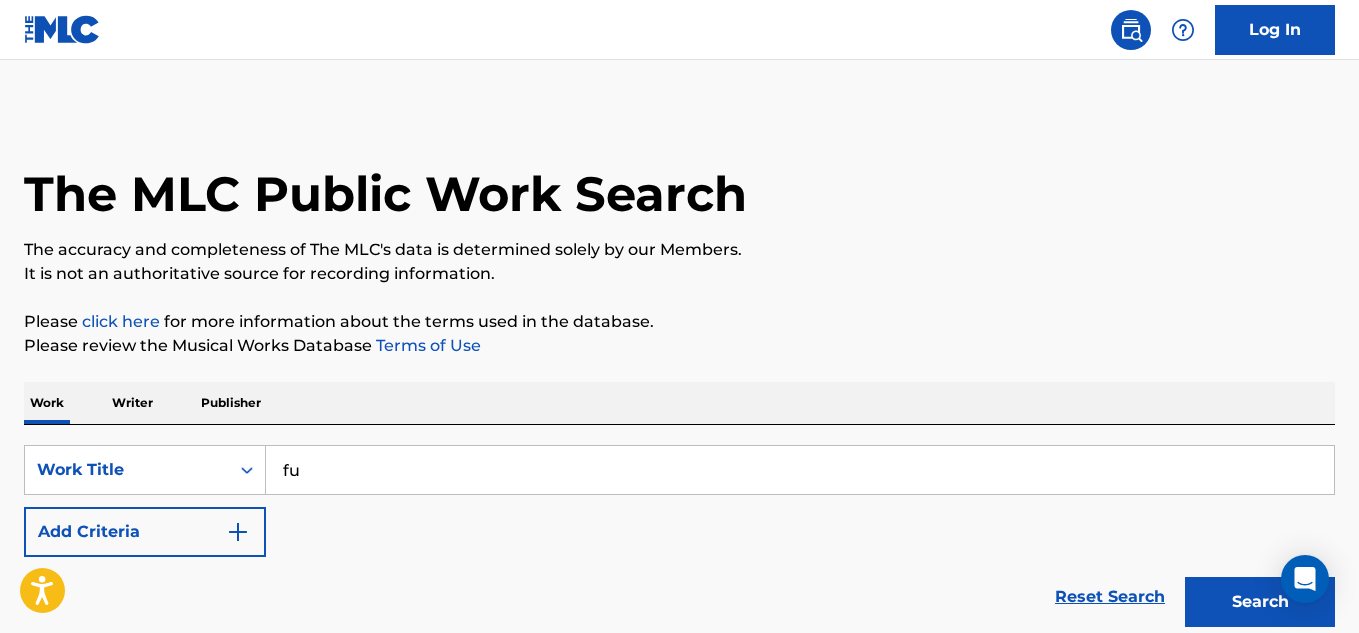 type on "f" 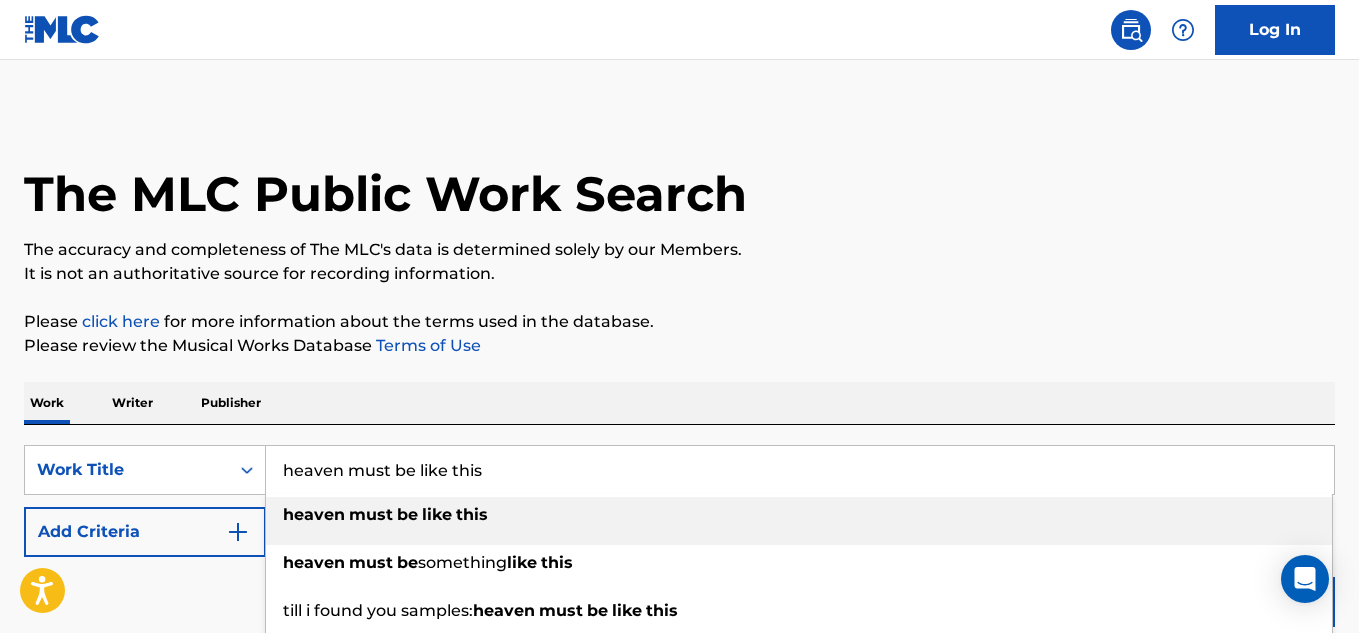 type on "heaven must be like this" 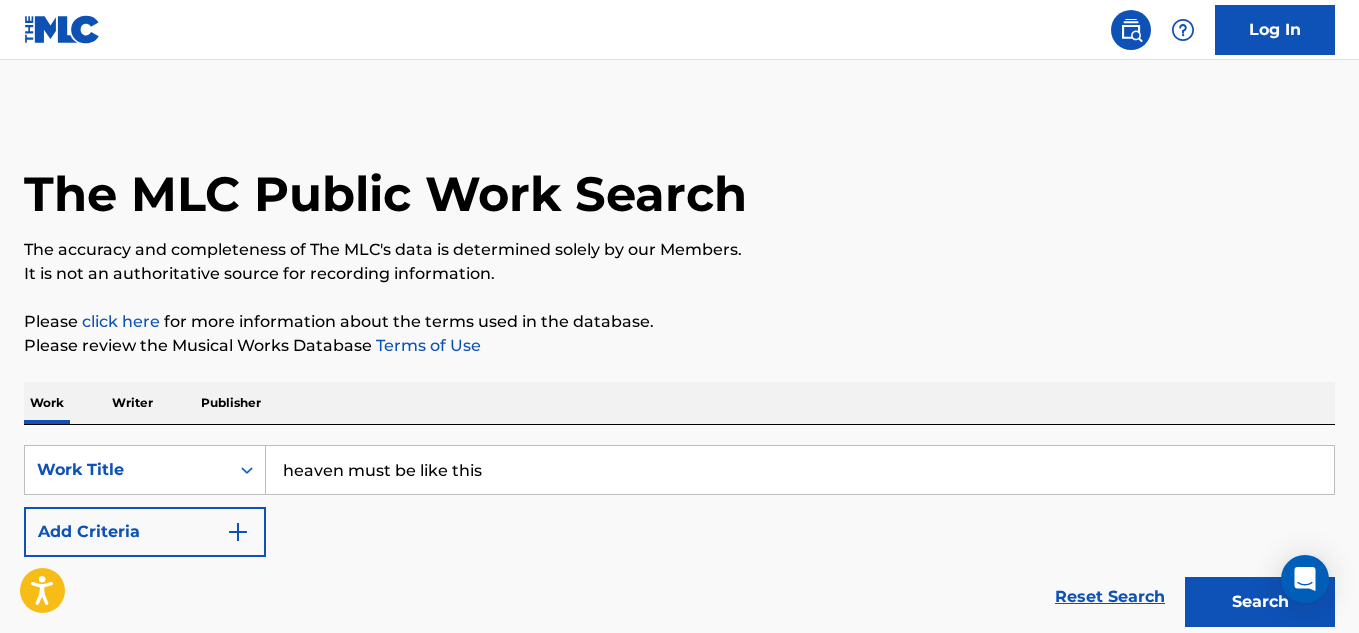 click on "Search" at bounding box center [1260, 602] 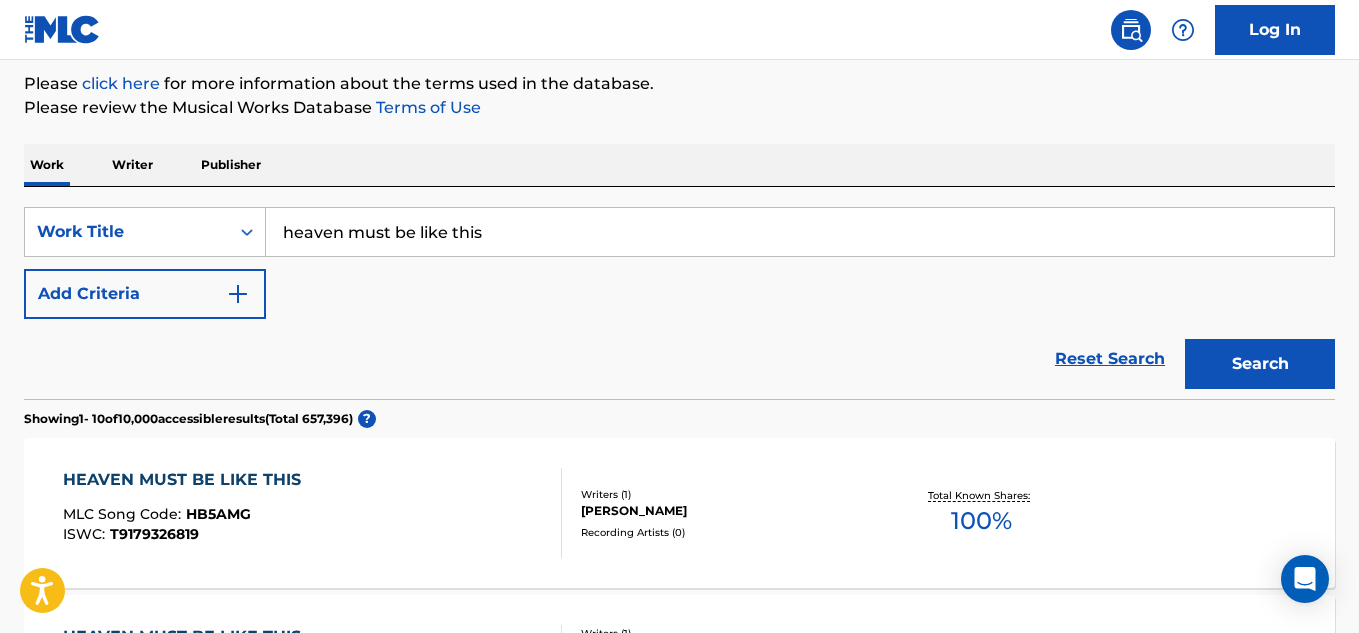 scroll, scrollTop: 775, scrollLeft: 0, axis: vertical 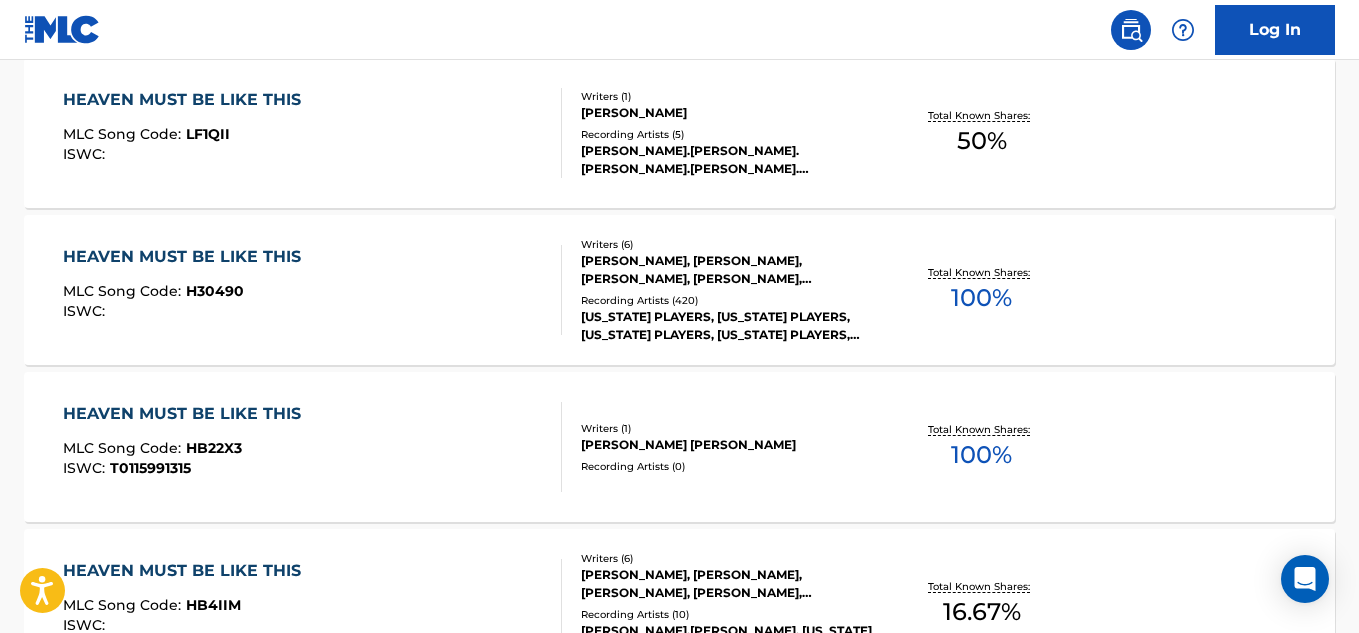 click on "HEAVEN MUST BE LIKE THIS MLC Song Code : H30490 ISWC : Writers ( 6 ) [PERSON_NAME], [PERSON_NAME], [PERSON_NAME], [PERSON_NAME], [PERSON_NAME], [PERSON_NAME] Recording Artists ( 420 ) [US_STATE] PLAYERS, [US_STATE] PLAYERS, [US_STATE] PLAYERS, [US_STATE] PLAYERS, D'ANGELO Total Known Shares: 100 %" at bounding box center (679, 290) 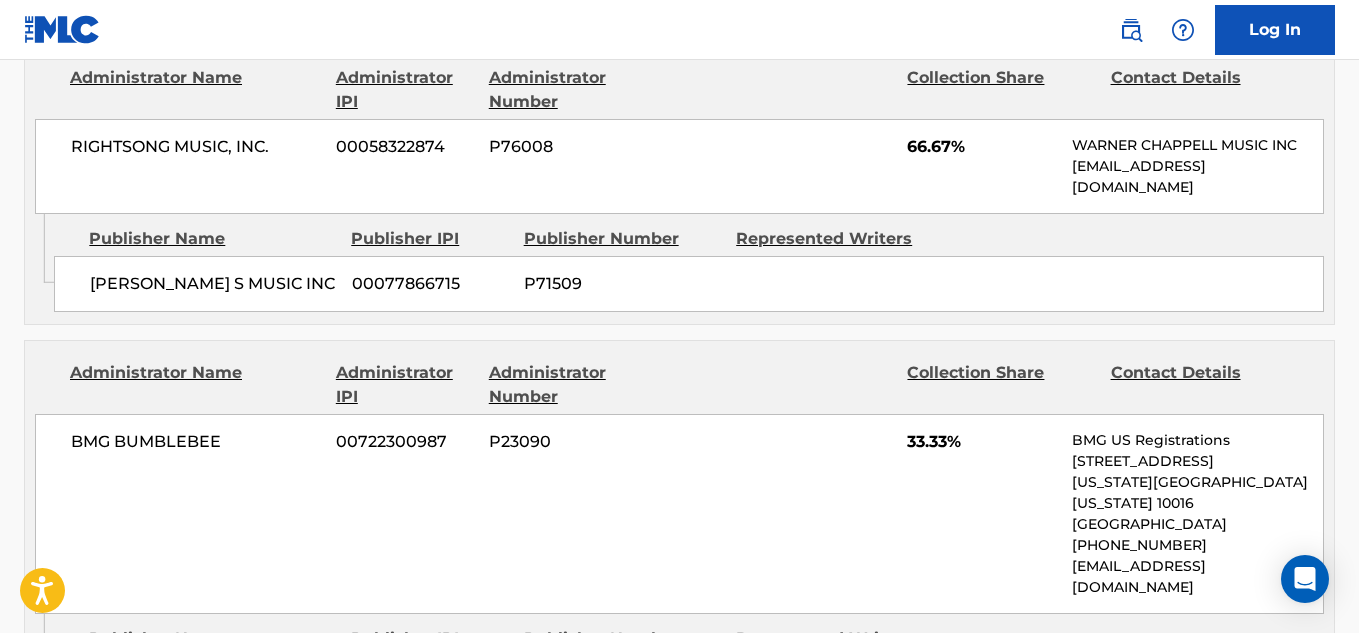 scroll, scrollTop: 1102, scrollLeft: 0, axis: vertical 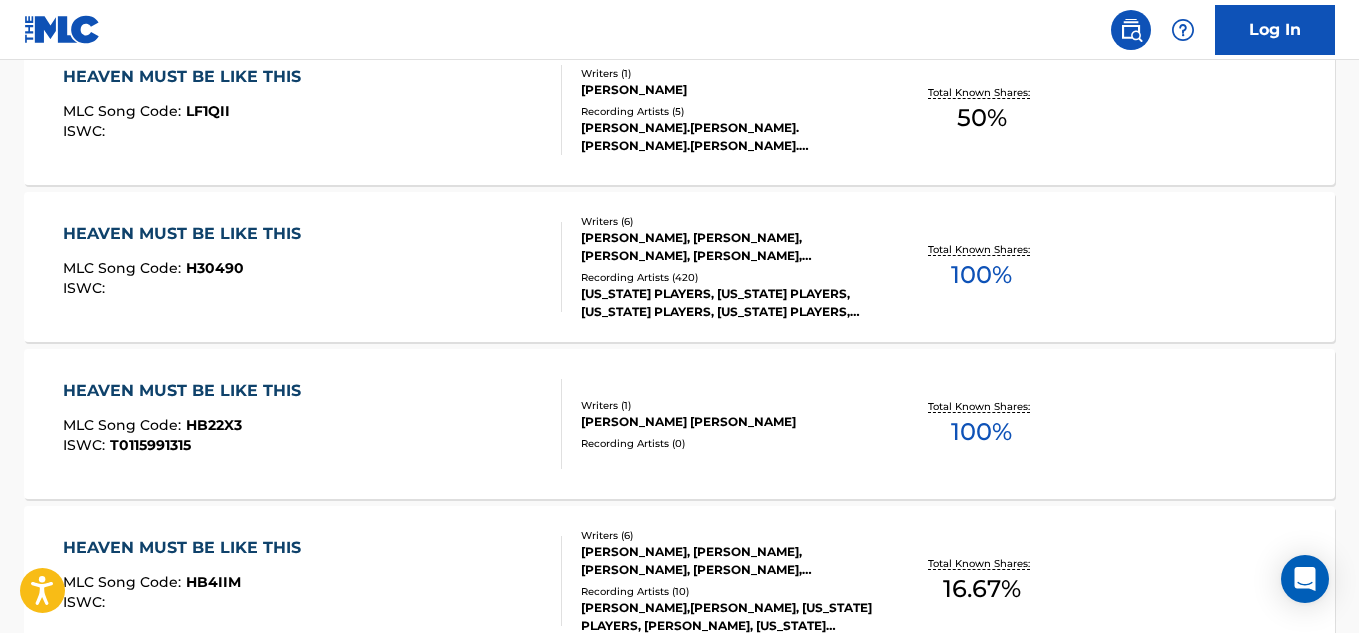 click on "HEAVEN MUST BE LIKE THIS" at bounding box center (187, 548) 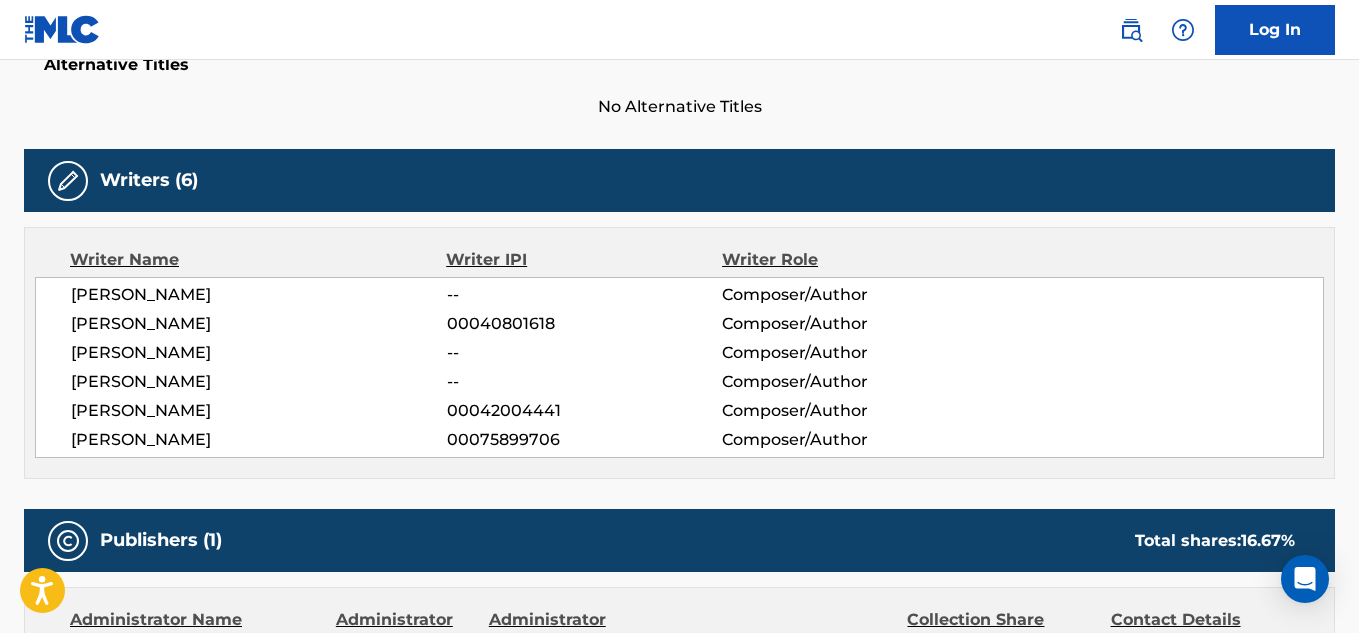 scroll, scrollTop: 559, scrollLeft: 0, axis: vertical 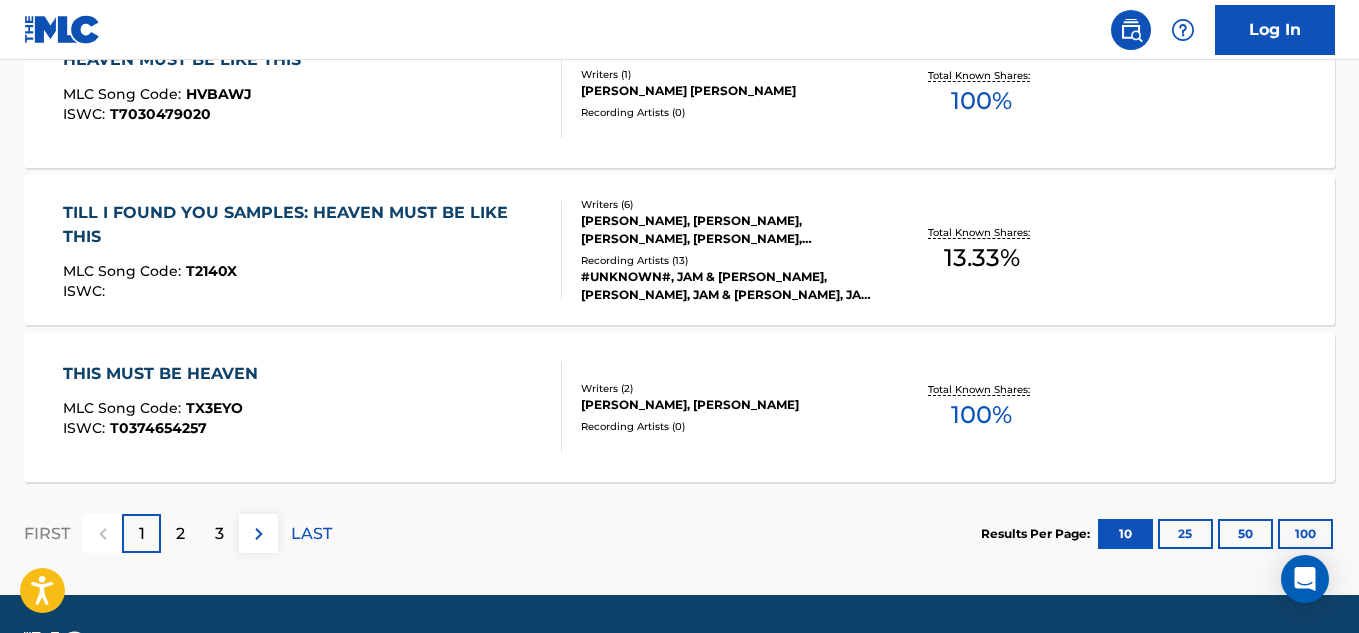 click on "2" at bounding box center [180, 533] 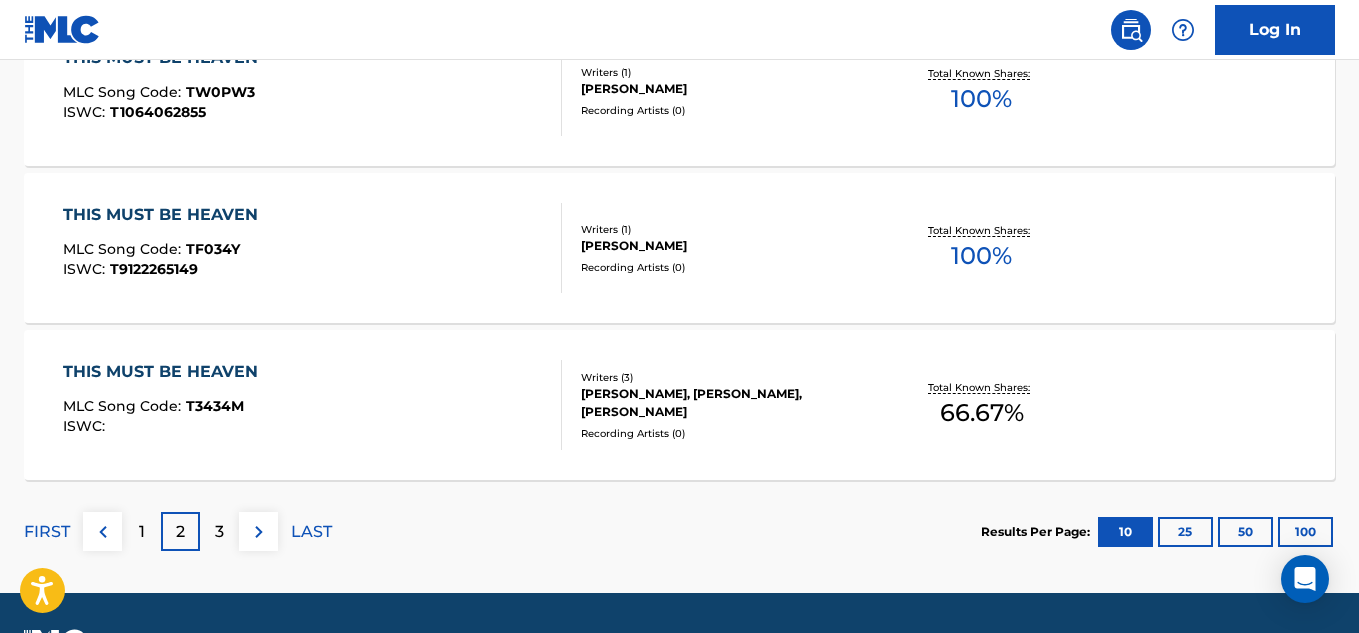 scroll, scrollTop: 1815, scrollLeft: 0, axis: vertical 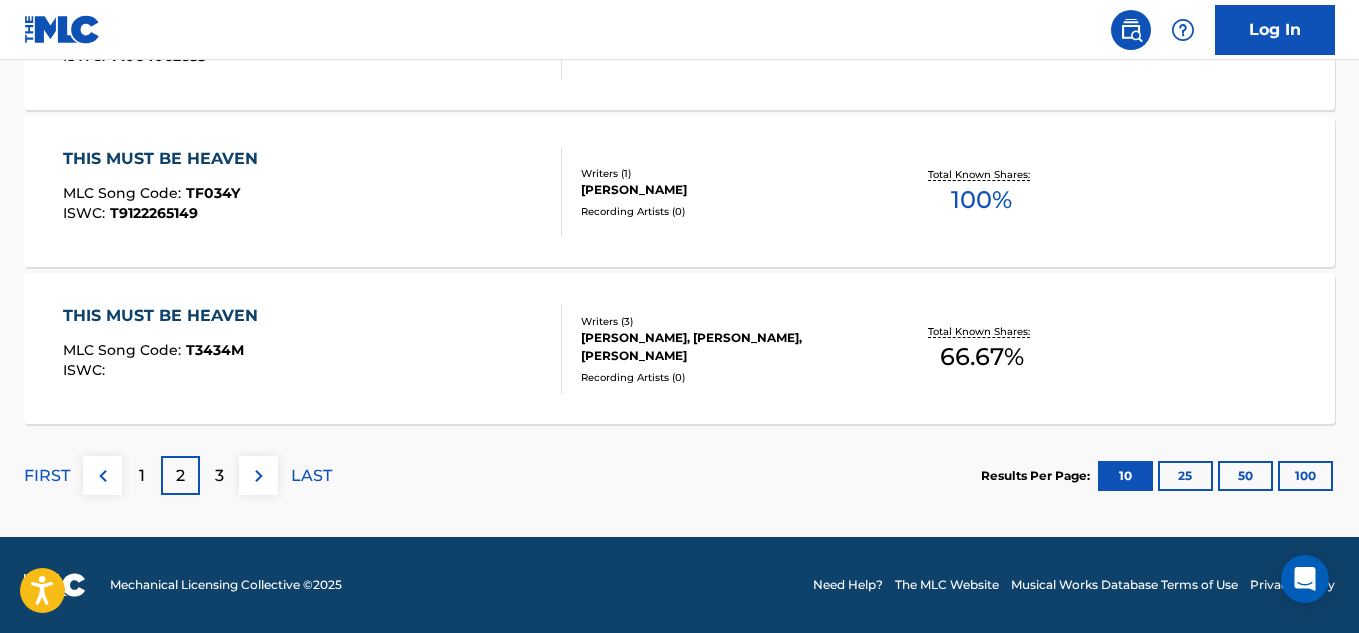 click on "1" at bounding box center (141, 475) 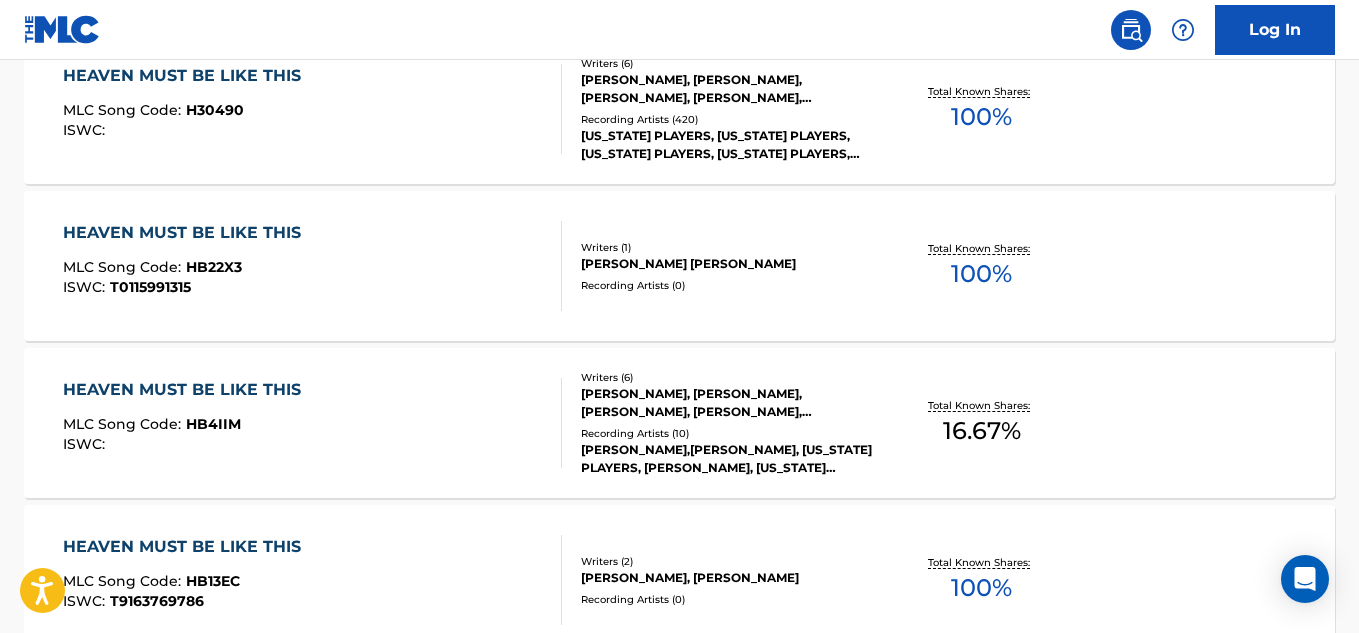 scroll, scrollTop: 970, scrollLeft: 0, axis: vertical 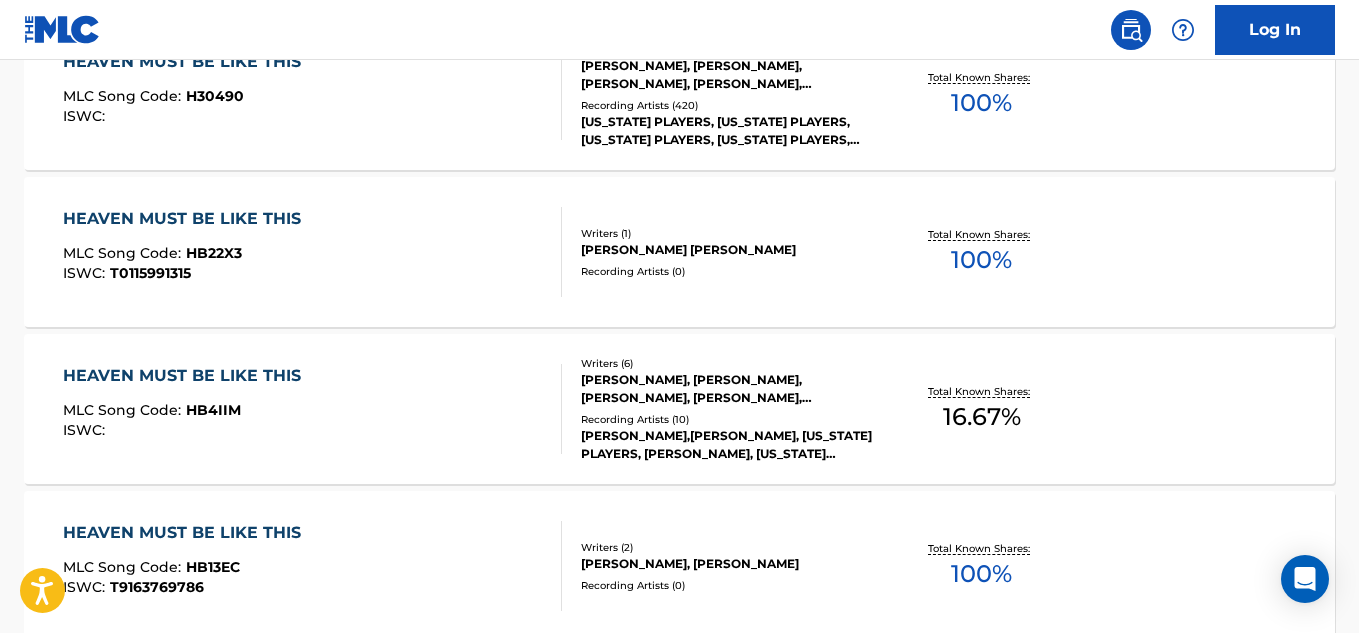 click on "HEAVEN MUST BE LIKE THIS" at bounding box center [187, 376] 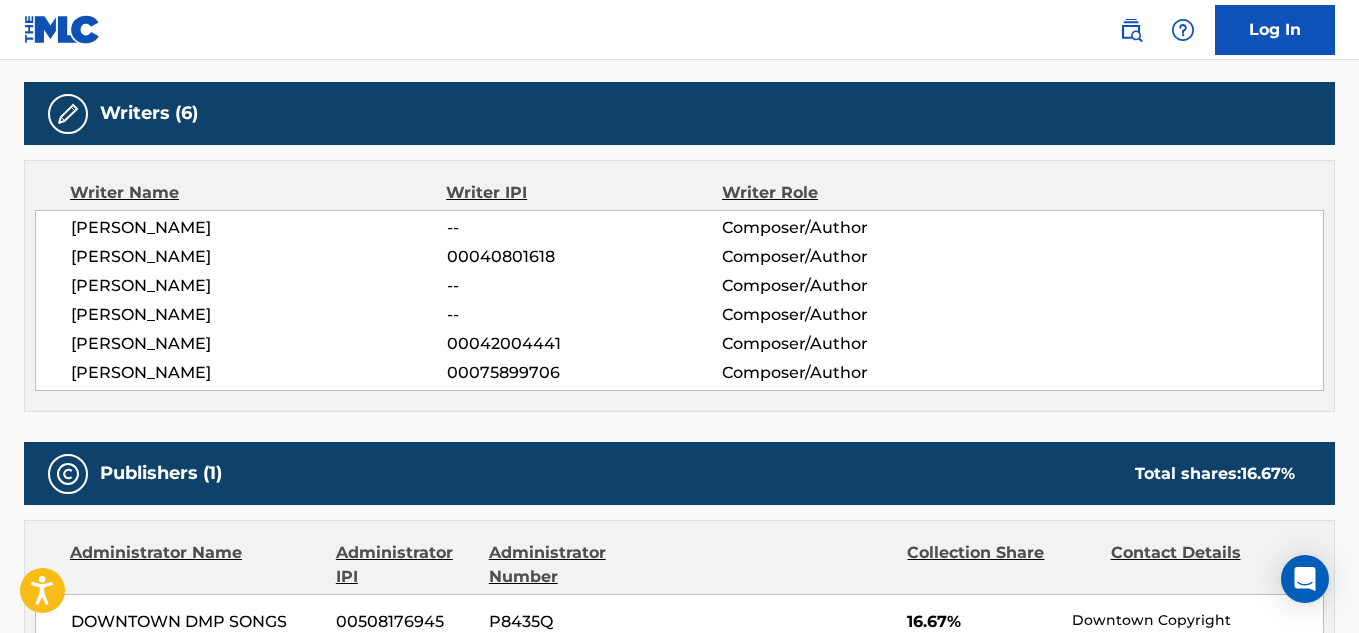 scroll, scrollTop: 623, scrollLeft: 0, axis: vertical 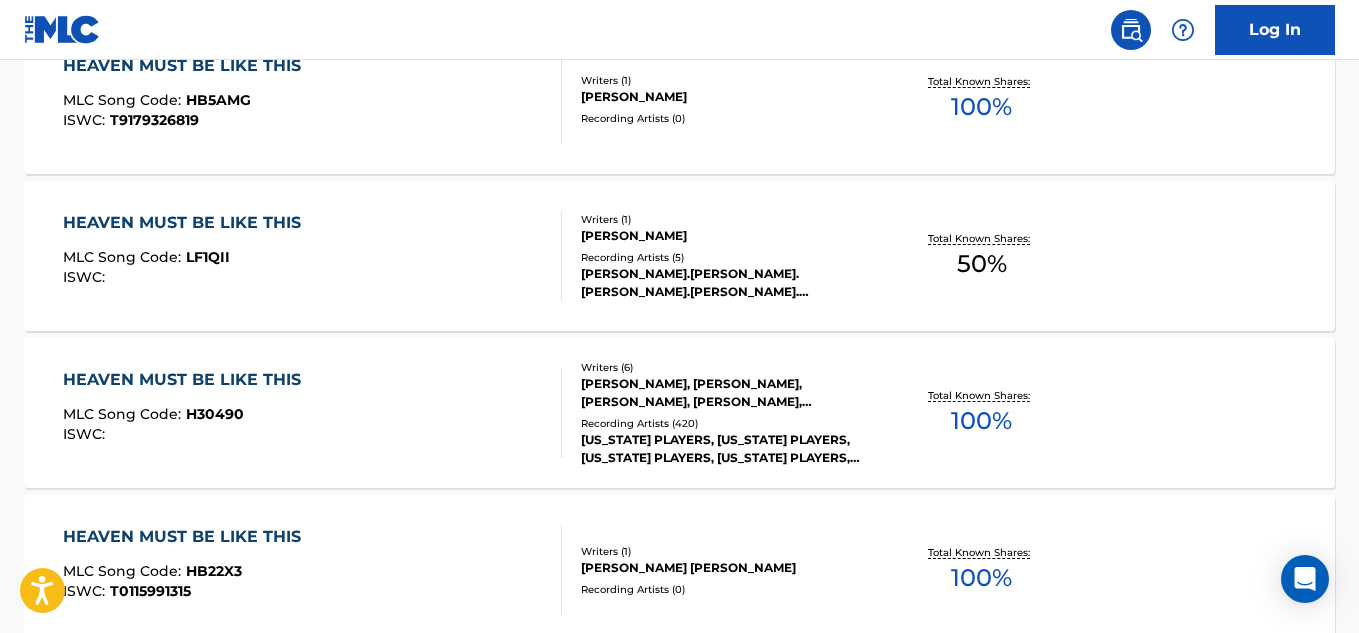 click on "HEAVEN MUST BE LIKE THIS MLC Song Code : H30490 ISWC : Writers ( 6 ) [PERSON_NAME], [PERSON_NAME], [PERSON_NAME], [PERSON_NAME], [PERSON_NAME], [PERSON_NAME] Recording Artists ( 420 ) [US_STATE] PLAYERS, [US_STATE] PLAYERS, [US_STATE] PLAYERS, [US_STATE] PLAYERS, D'ANGELO Total Known Shares: 100 %" at bounding box center [679, 413] 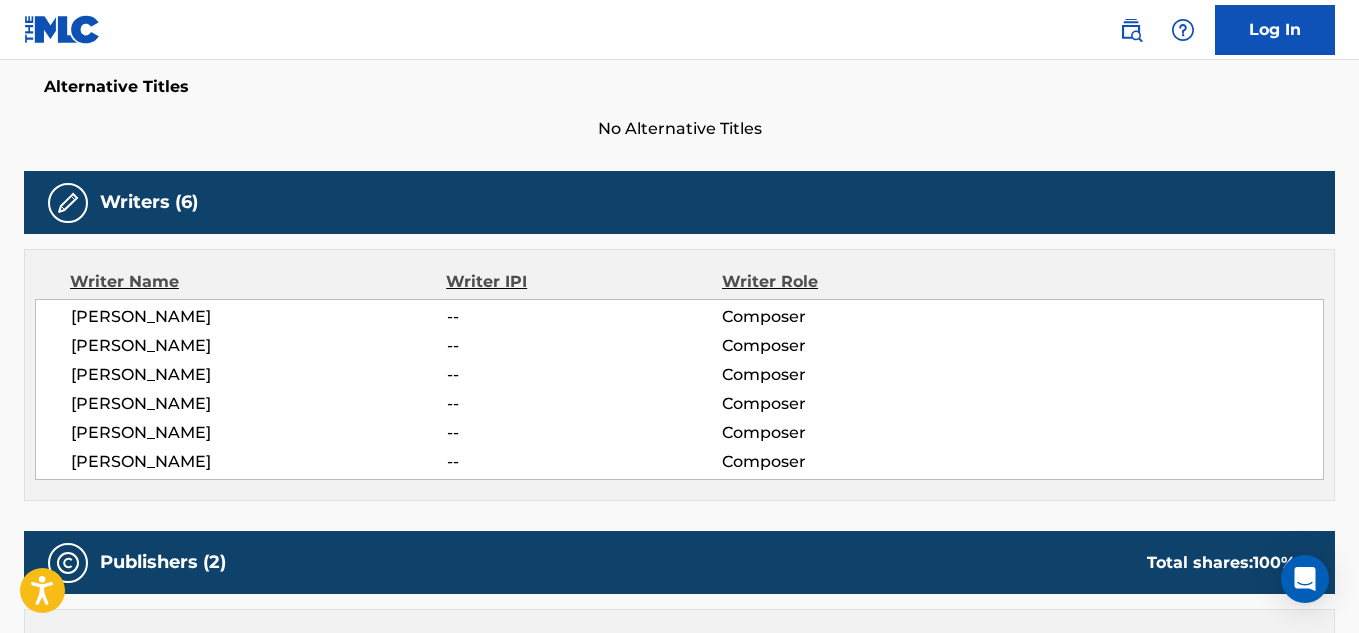 scroll, scrollTop: 539, scrollLeft: 0, axis: vertical 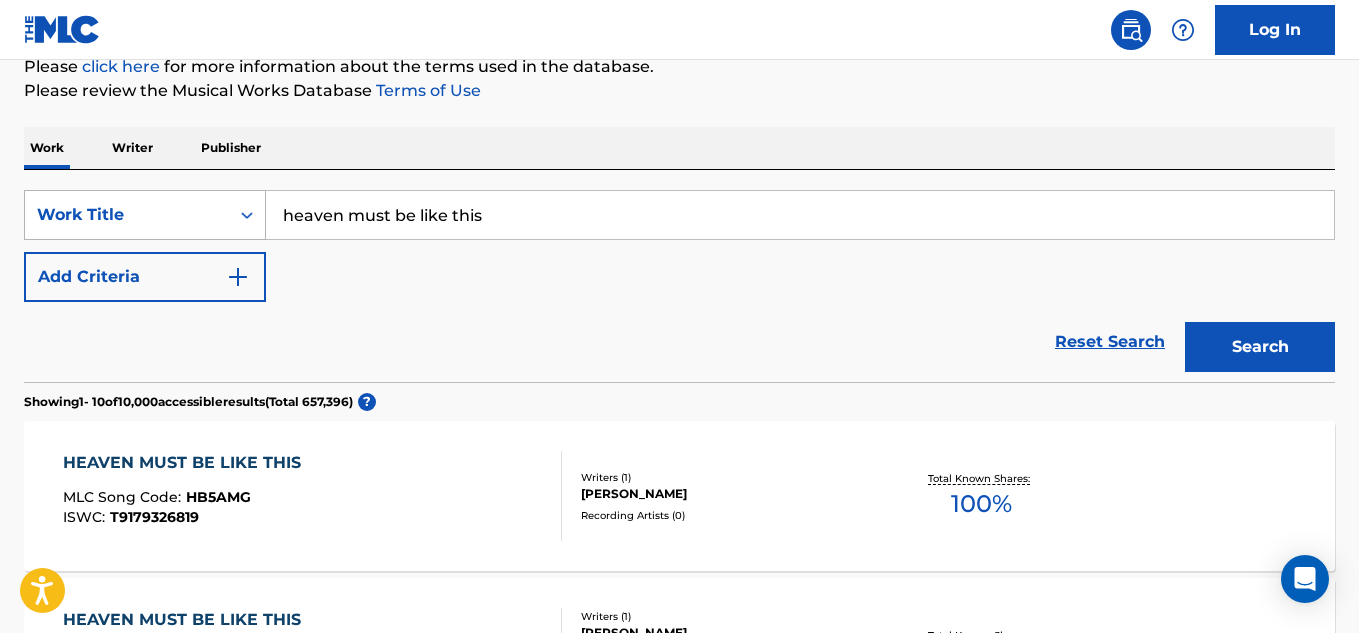 drag, startPoint x: 527, startPoint y: 218, endPoint x: 239, endPoint y: 194, distance: 288.99826 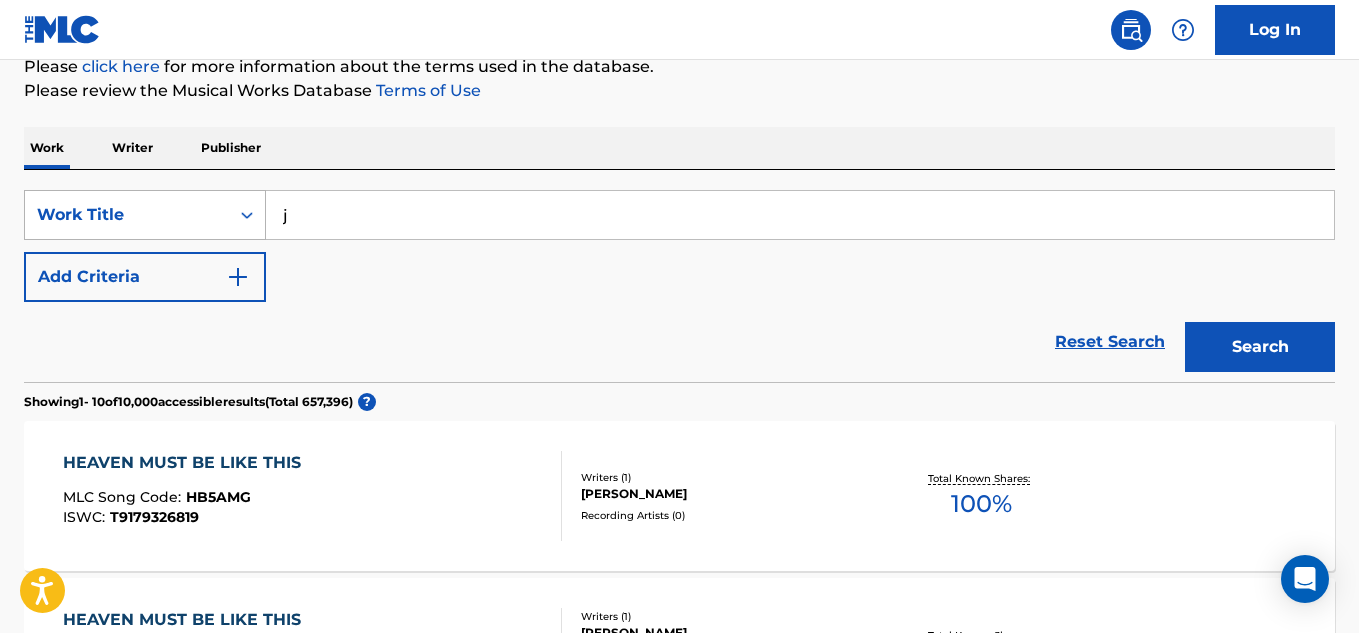 type on "j" 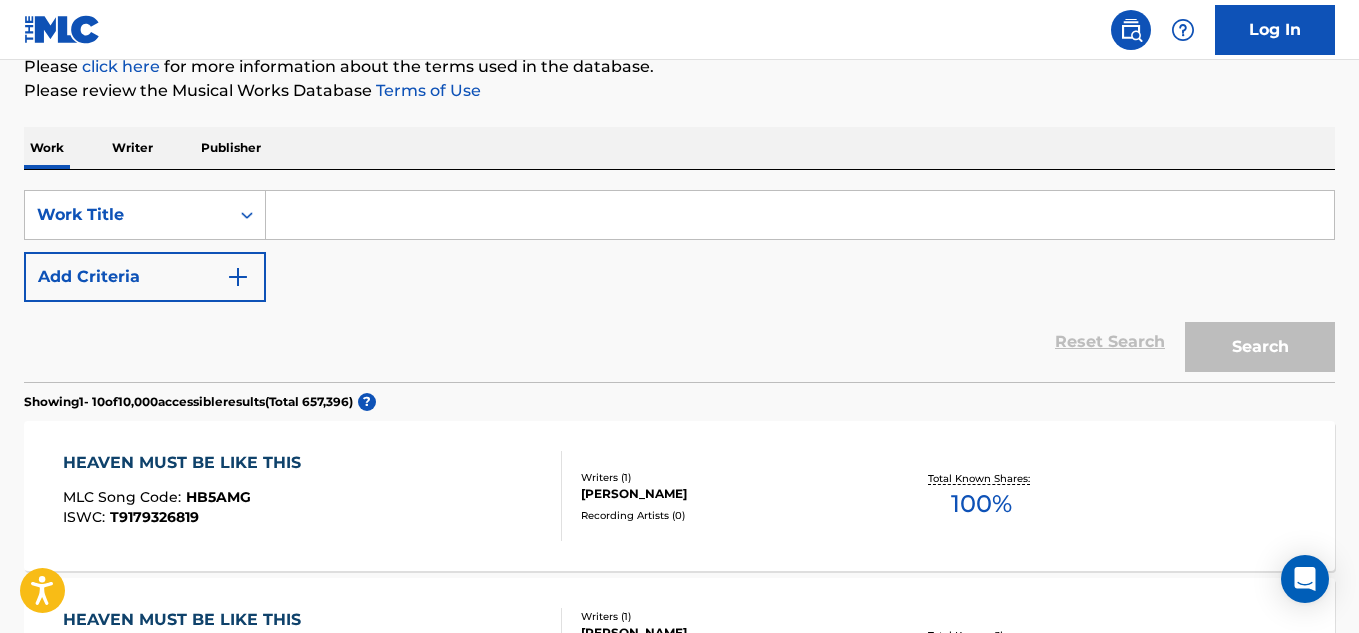type 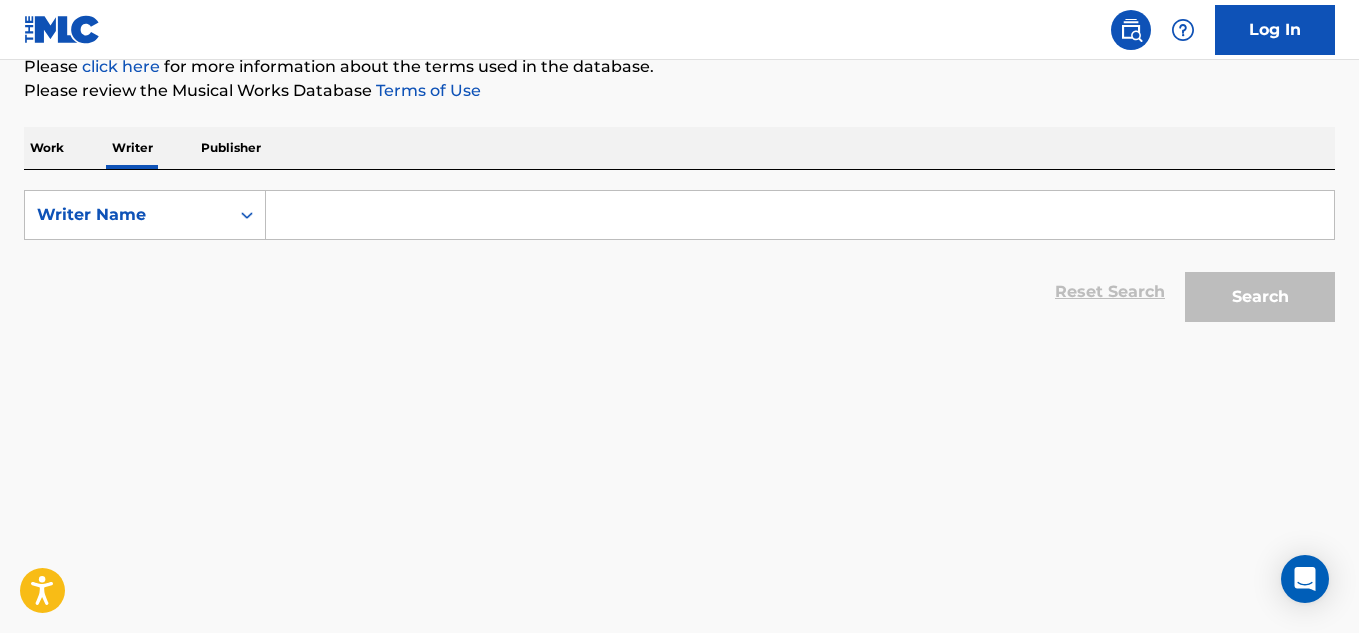 scroll, scrollTop: 0, scrollLeft: 0, axis: both 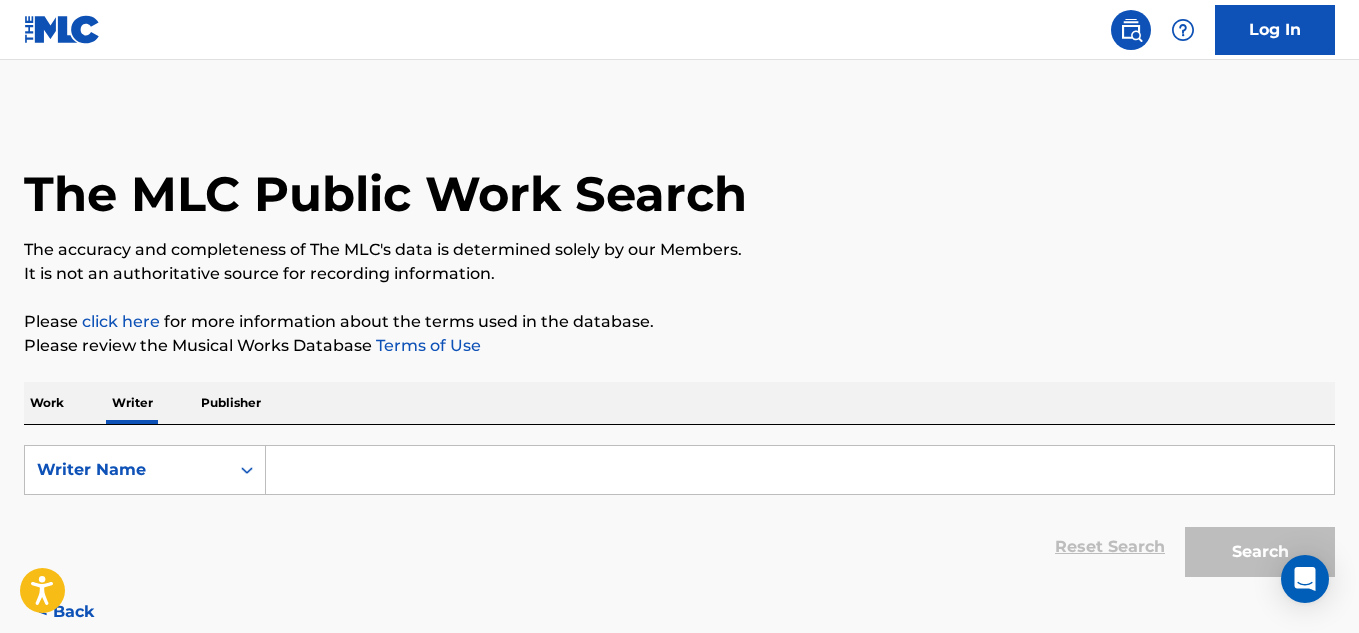 click at bounding box center (800, 470) 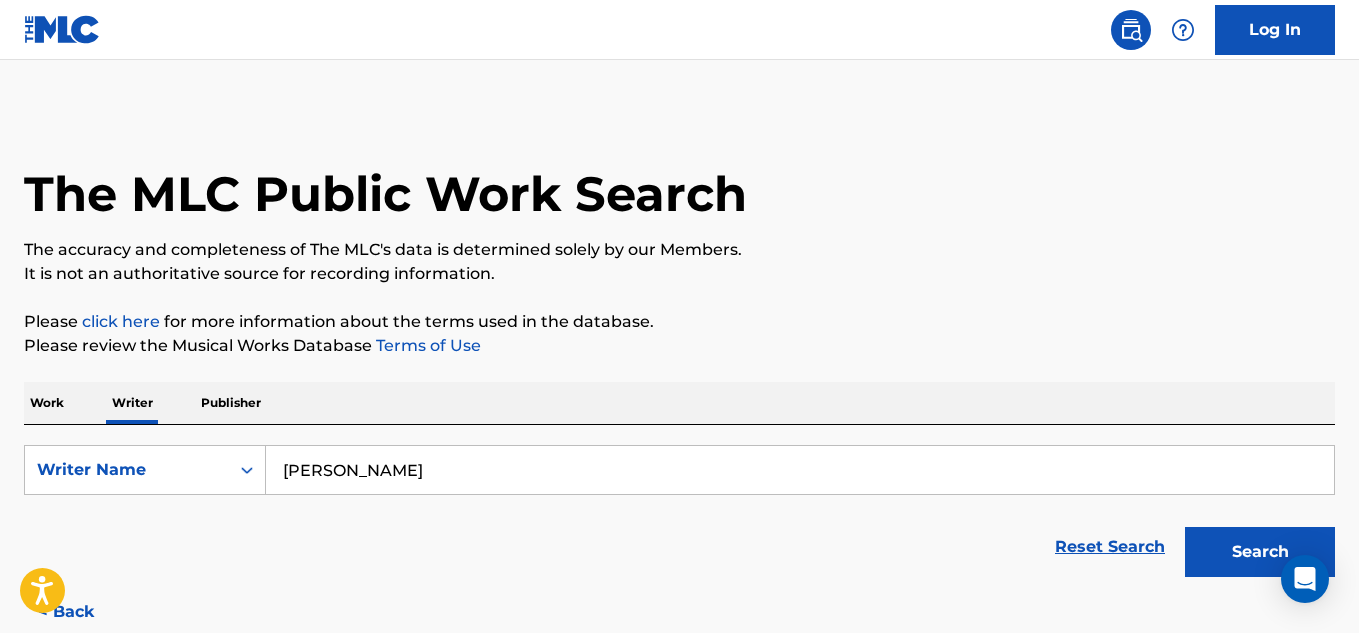 type on "[PERSON_NAME]" 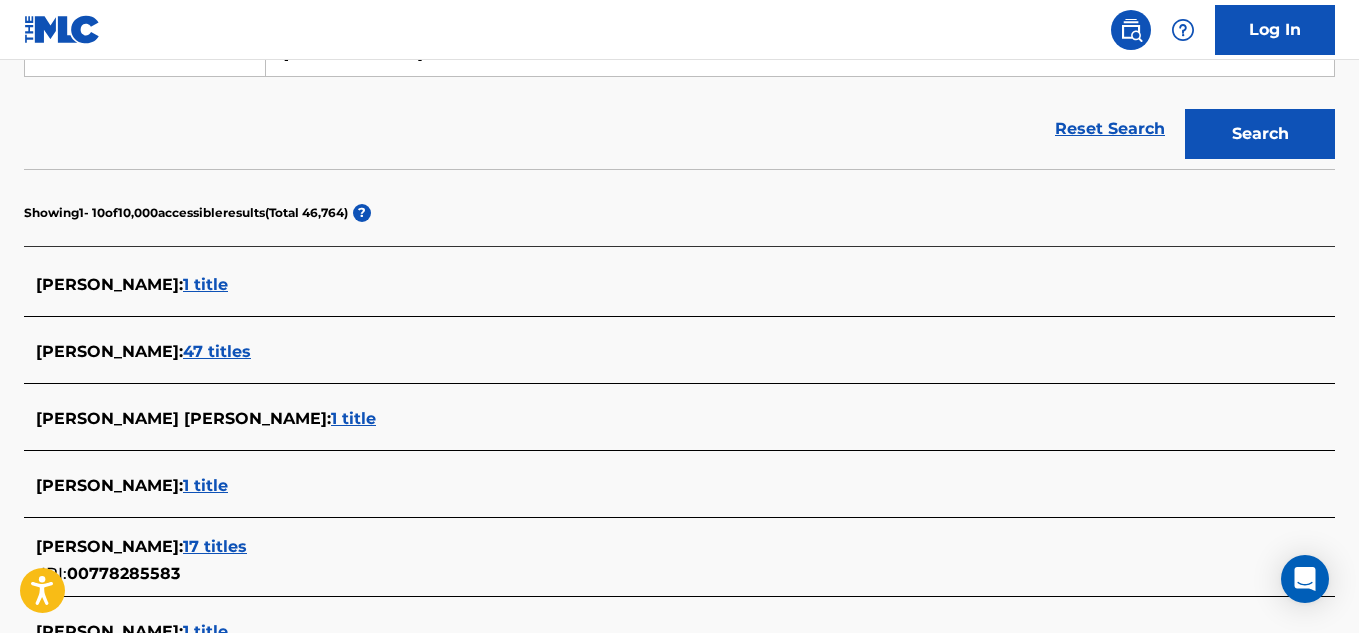 scroll, scrollTop: 419, scrollLeft: 0, axis: vertical 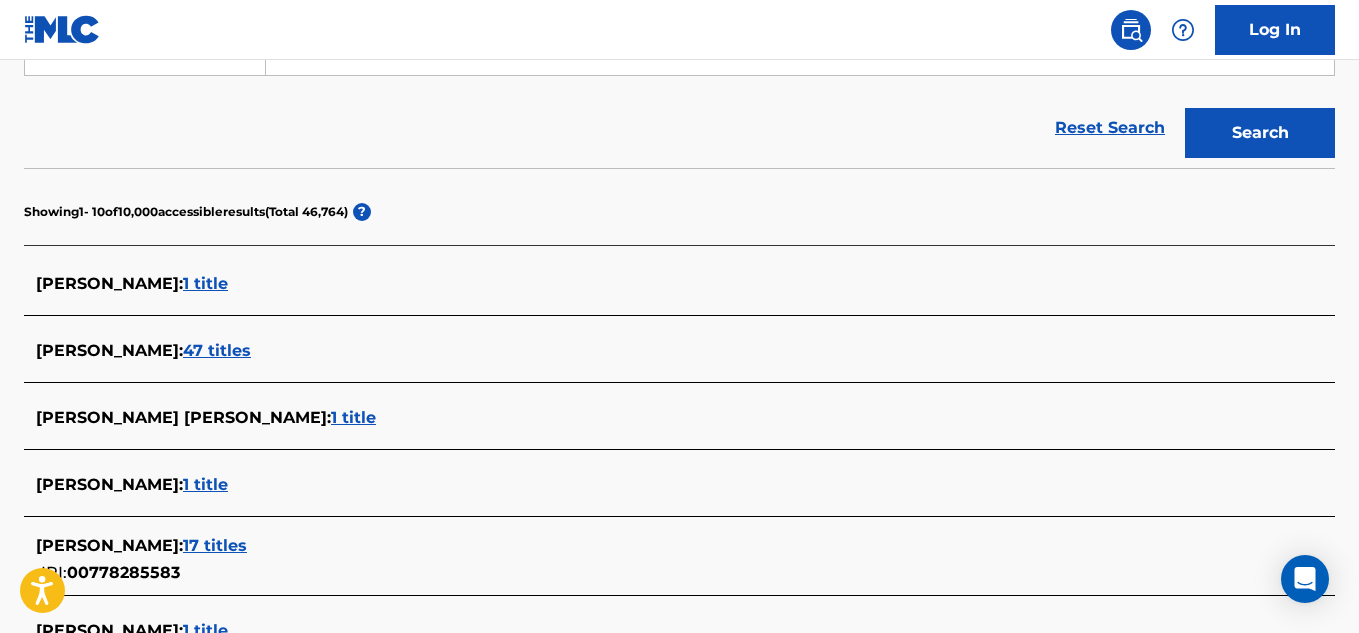 click on "47 titles" at bounding box center (217, 350) 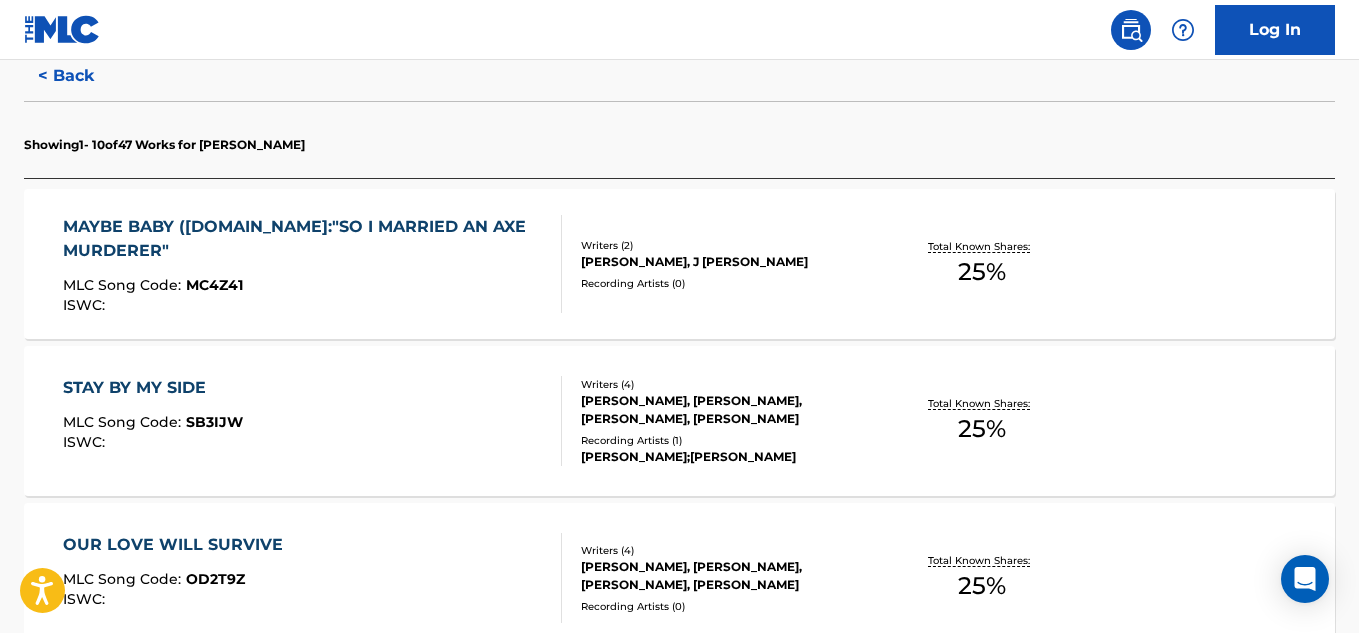 scroll, scrollTop: 537, scrollLeft: 0, axis: vertical 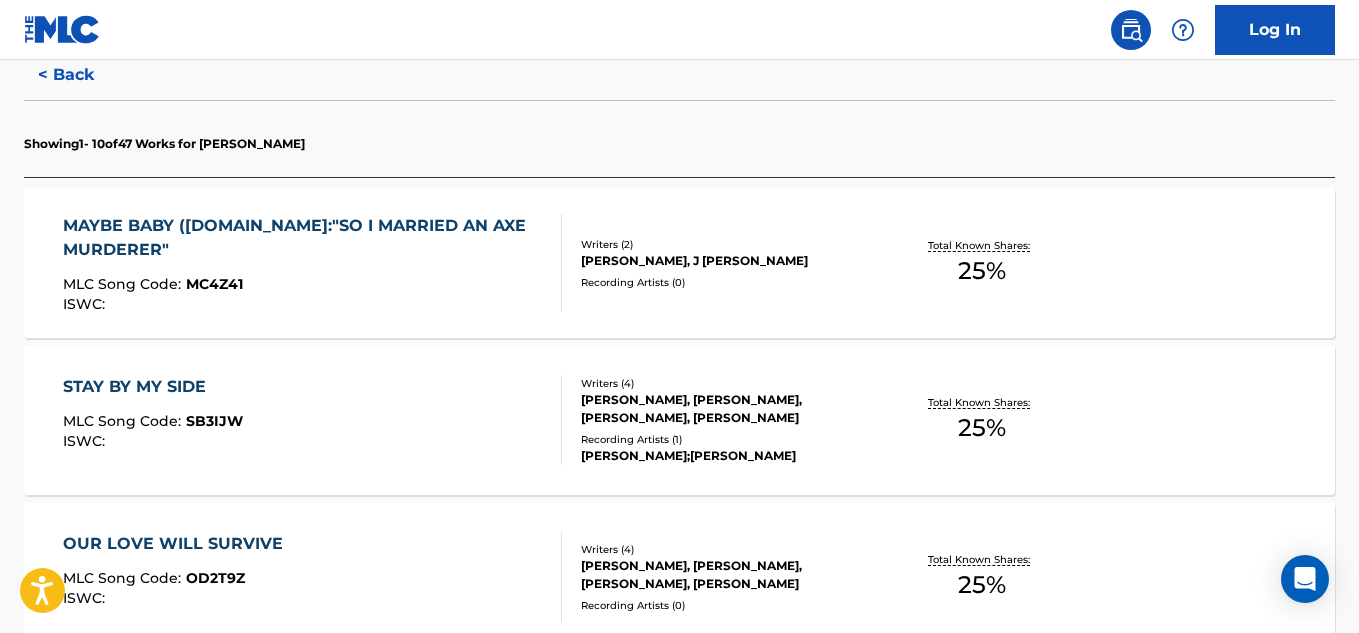 click on "STAY BY MY SIDE MLC Song Code : SB3IJW ISWC : Writers ( 4 ) [PERSON_NAME], [PERSON_NAME], [PERSON_NAME], [PERSON_NAME] Recording Artists ( 1 ) [PERSON_NAME];[PERSON_NAME] Total Known Shares: 25 %" at bounding box center (679, 420) 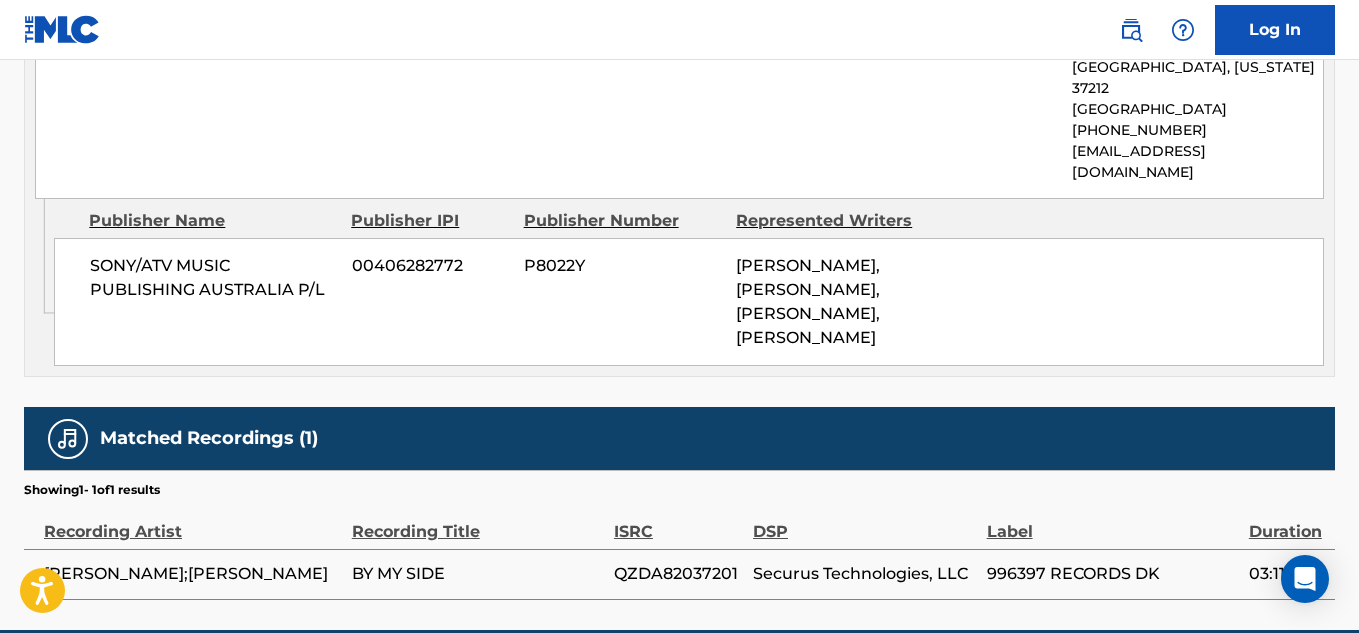 scroll, scrollTop: 1252, scrollLeft: 0, axis: vertical 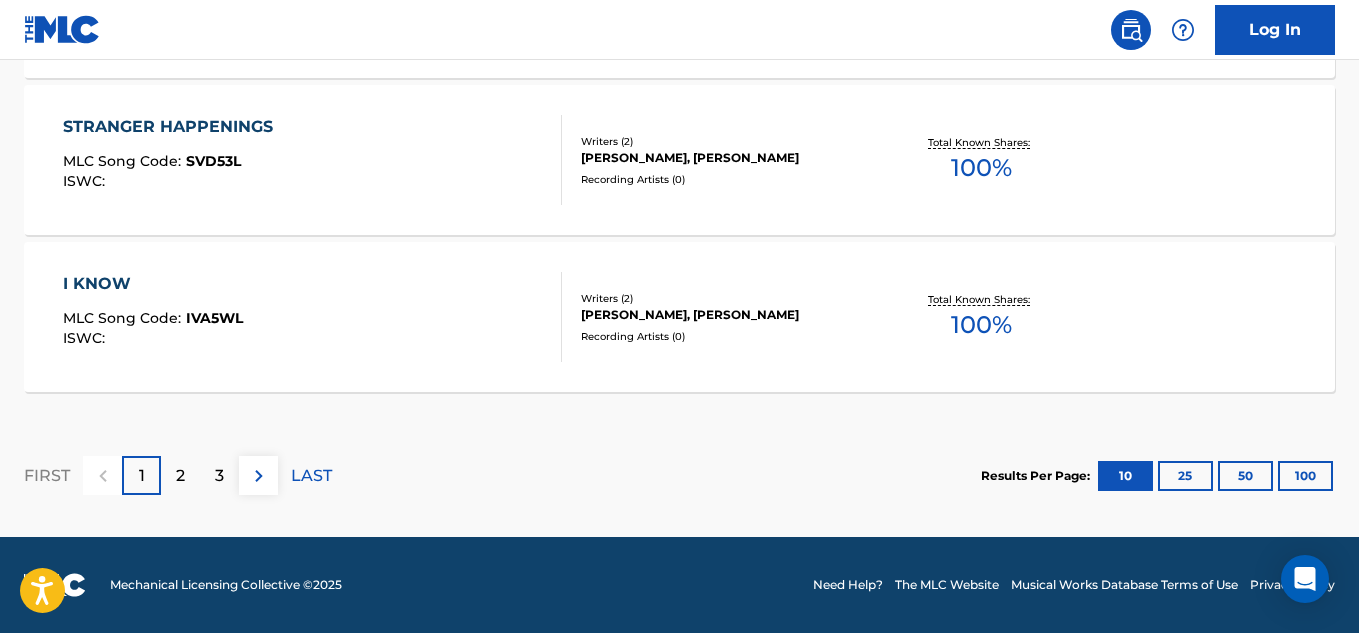 click on "IVA5WL" at bounding box center (214, 318) 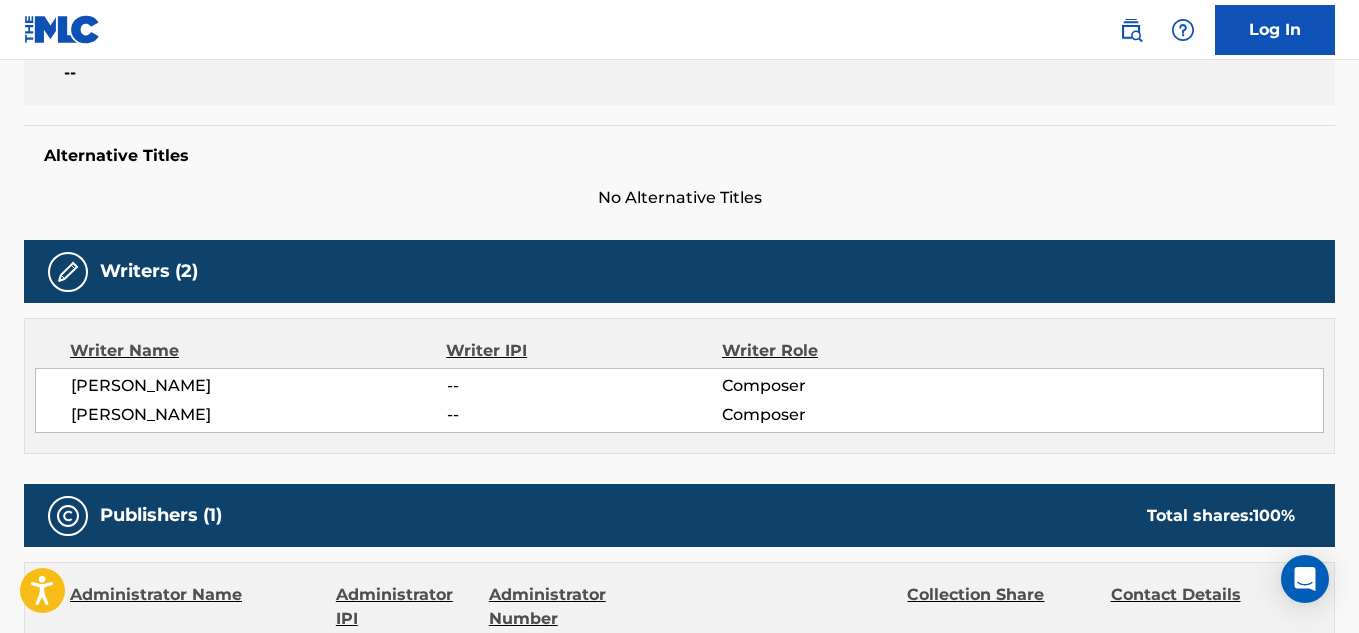 scroll, scrollTop: 463, scrollLeft: 0, axis: vertical 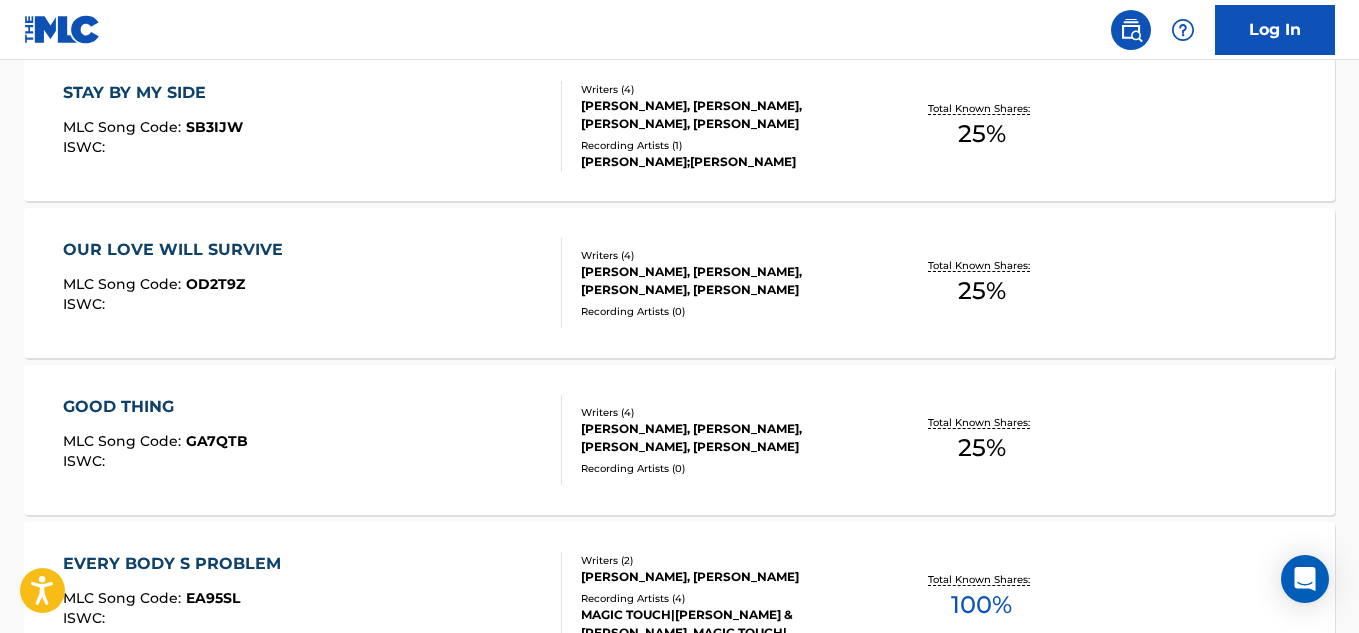 click on "OUR LOVE WILL SURVIVE" at bounding box center (178, 250) 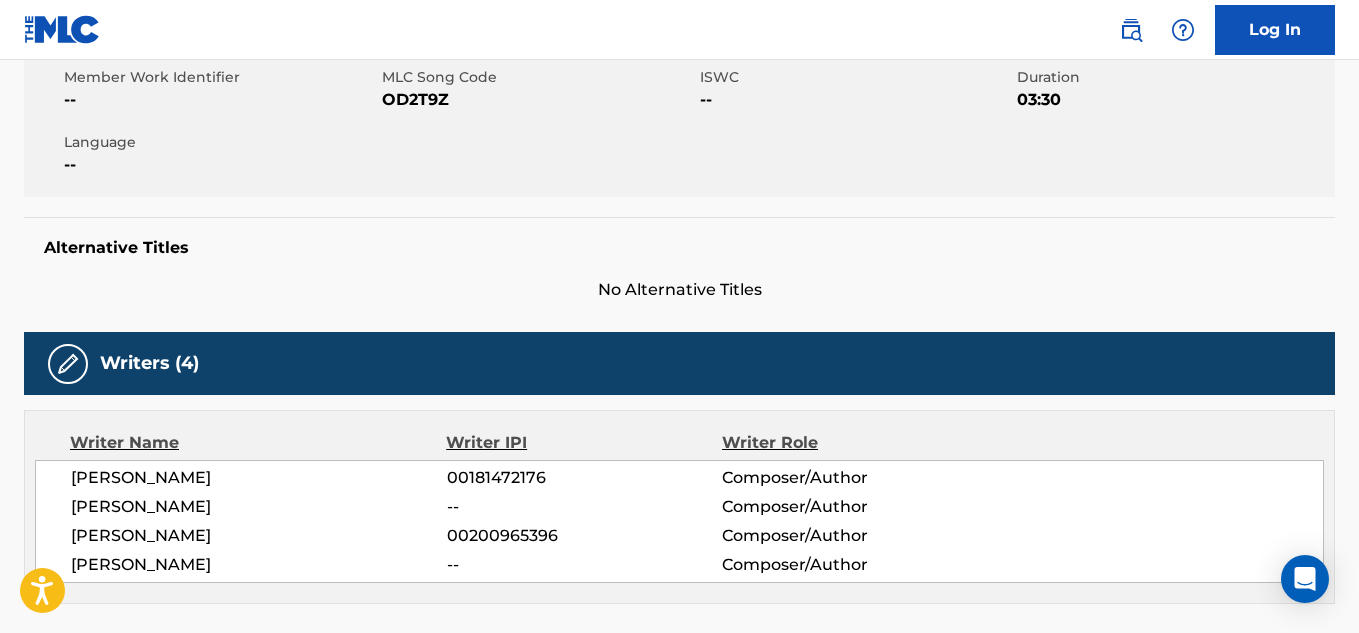 scroll, scrollTop: 248, scrollLeft: 0, axis: vertical 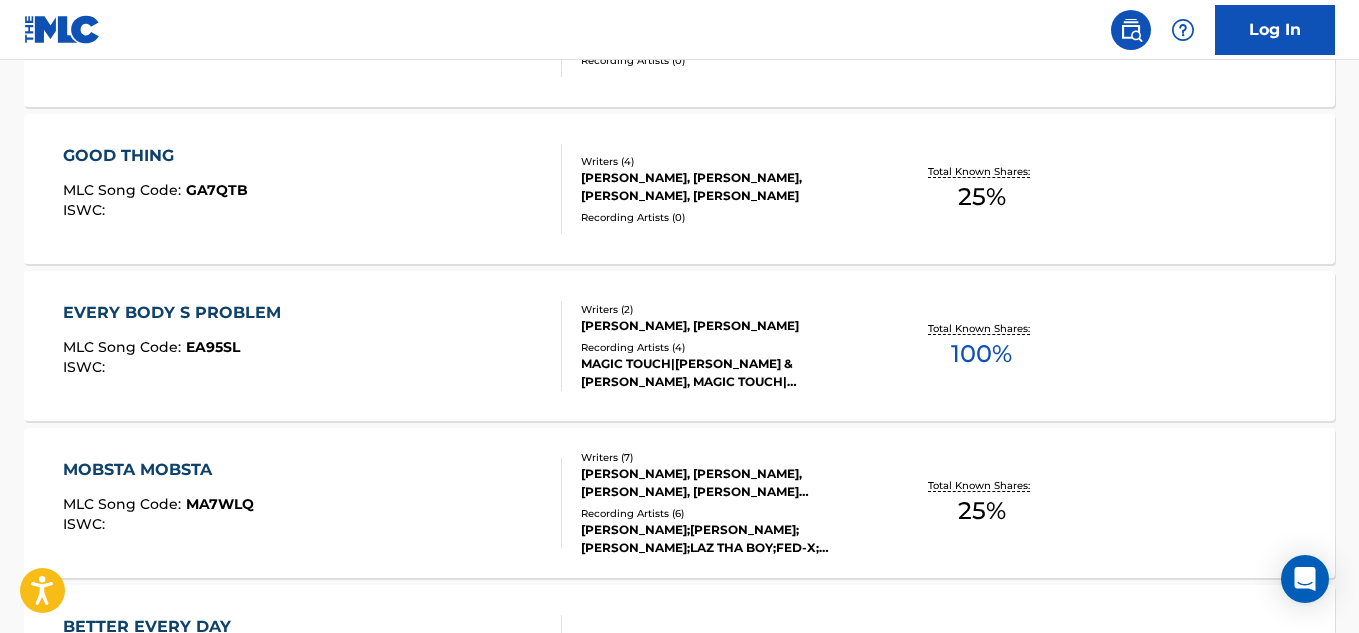 click on "MOBSTA MOBSTA MLC Song Code : MA7WLQ ISWC : Writers ( 7 ) [PERSON_NAME], [PERSON_NAME], [PERSON_NAME], [PERSON_NAME] [PERSON_NAME], [PERSON_NAME], [PERSON_NAME], [PERSON_NAME] Recording Artists ( 6 ) [PERSON_NAME];[PERSON_NAME];[PERSON_NAME];LAZ THA BOY;FED-X;[PERSON_NAME];CRASH;[PERSON_NAME], MONSTA,TECH N9NE,[PERSON_NAME], [PERSON_NAME], MONSTA, MONSTA Total Known Shares: 25 %" at bounding box center [679, 503] 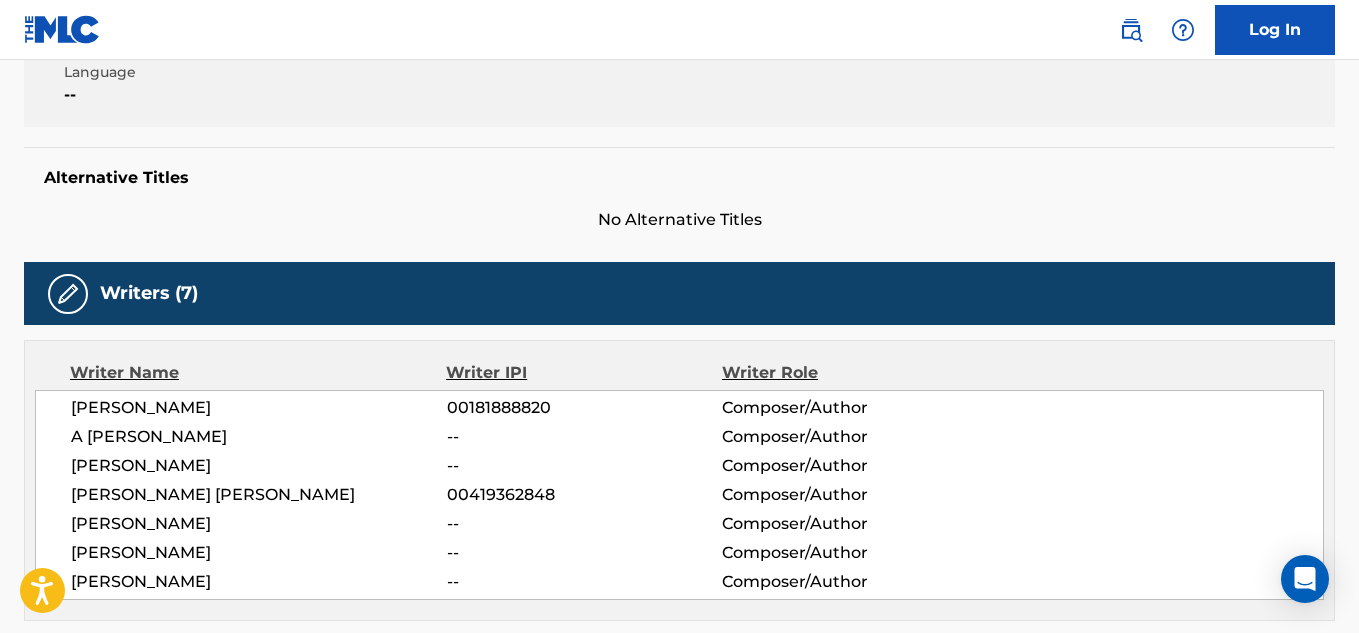 scroll, scrollTop: 444, scrollLeft: 0, axis: vertical 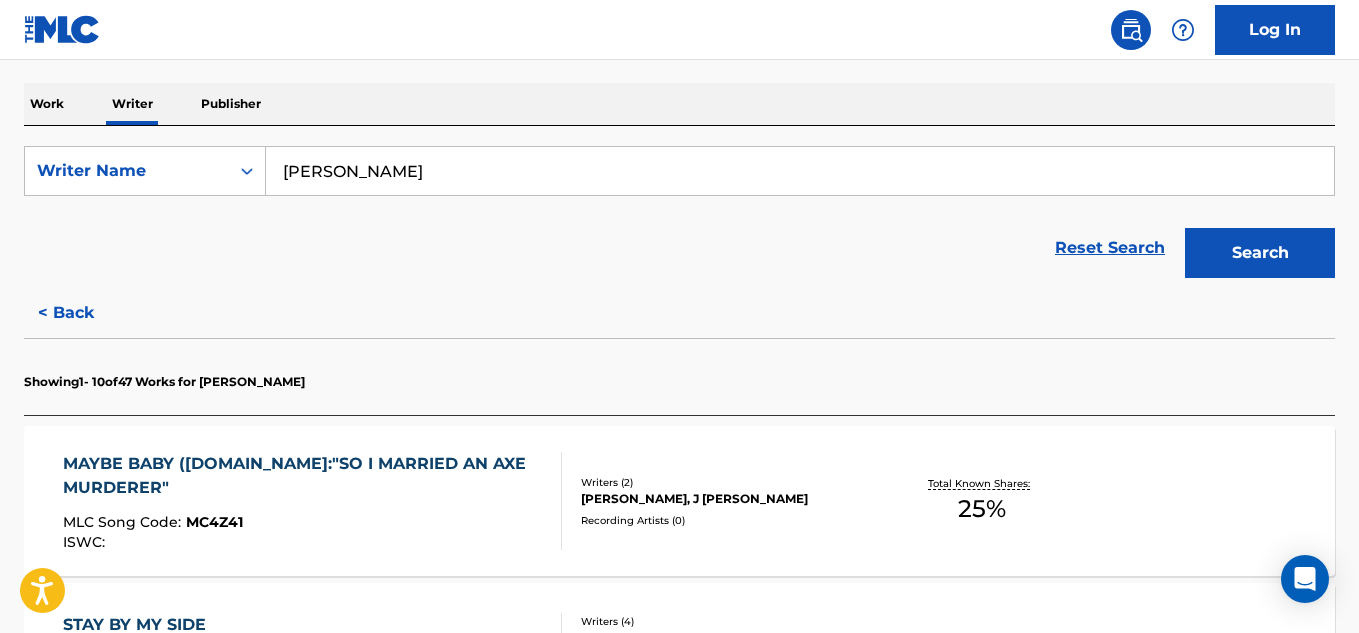click on "< Back" at bounding box center [84, 313] 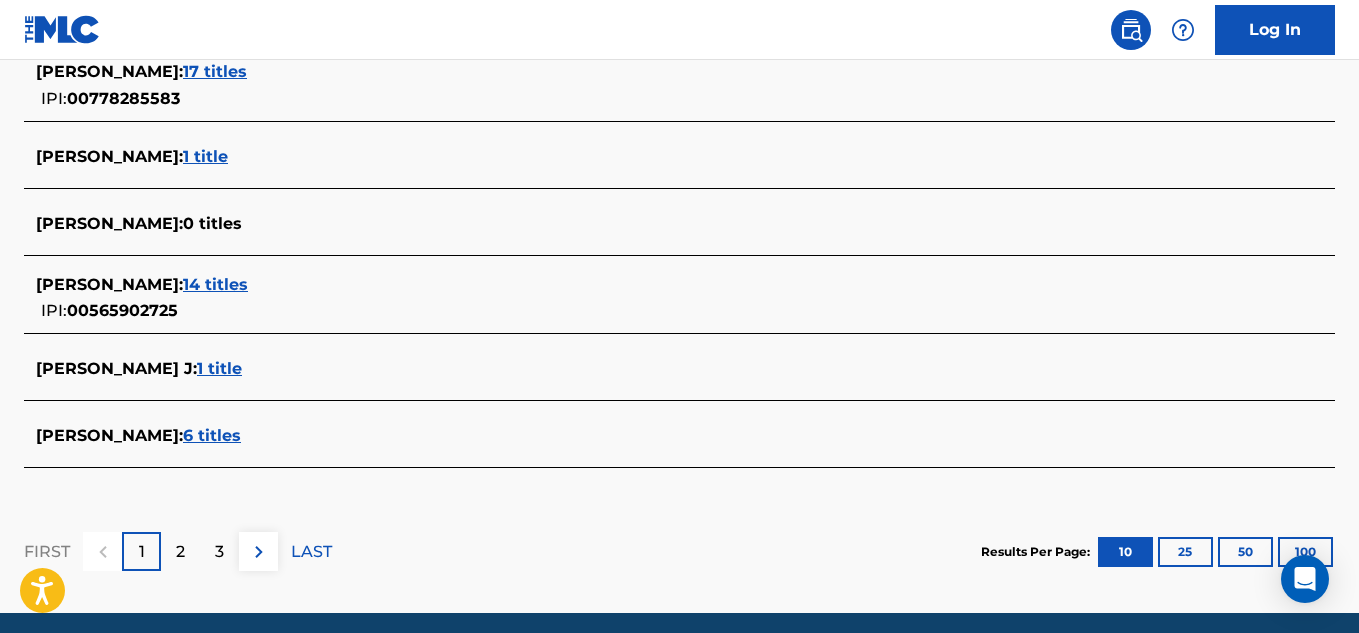 scroll, scrollTop: 894, scrollLeft: 0, axis: vertical 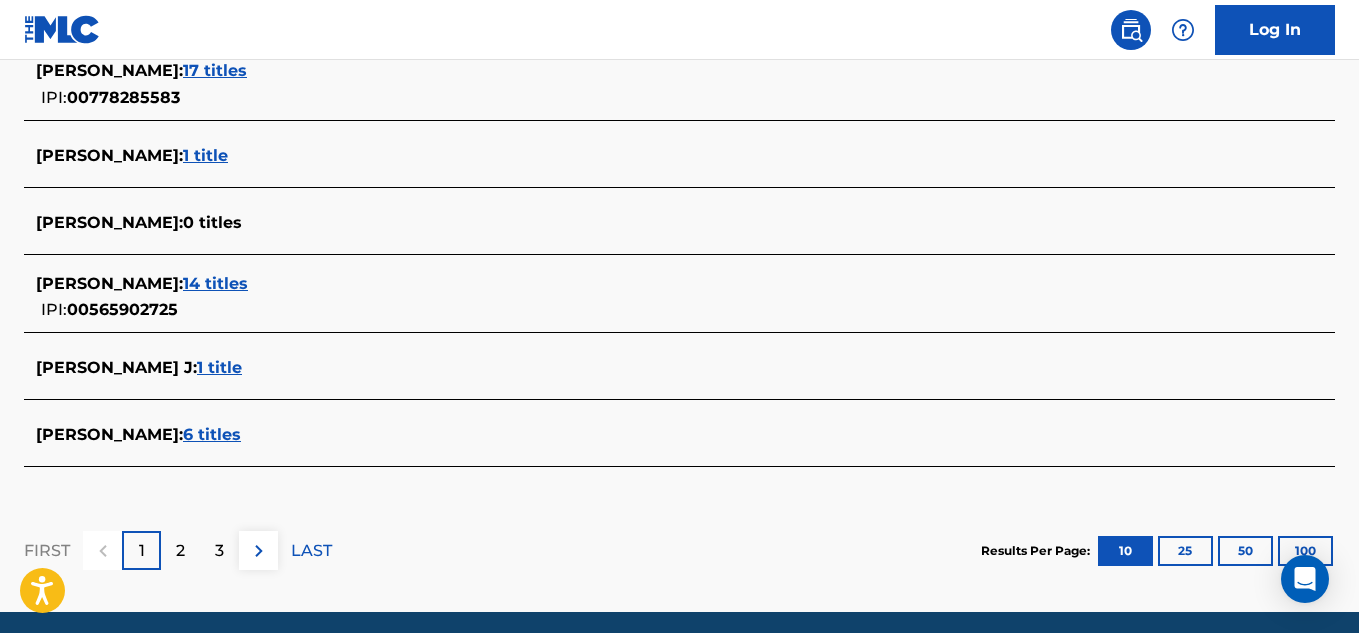 click on "1 title" at bounding box center [219, 367] 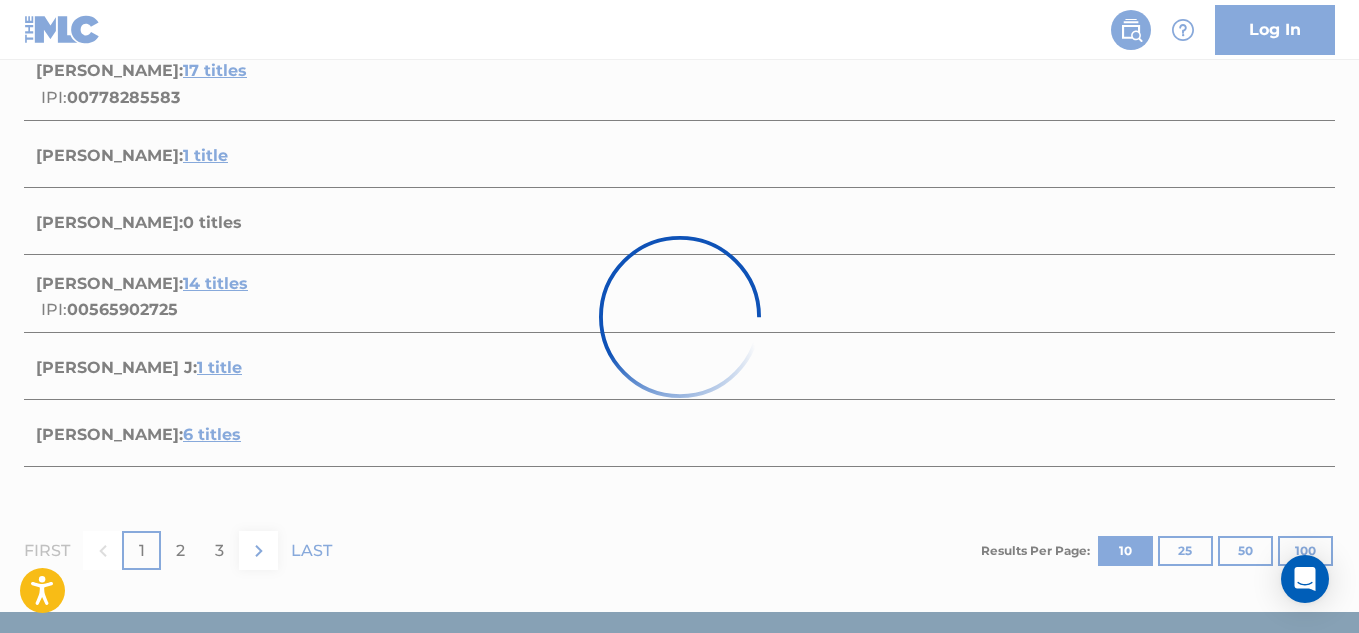 scroll, scrollTop: 474, scrollLeft: 0, axis: vertical 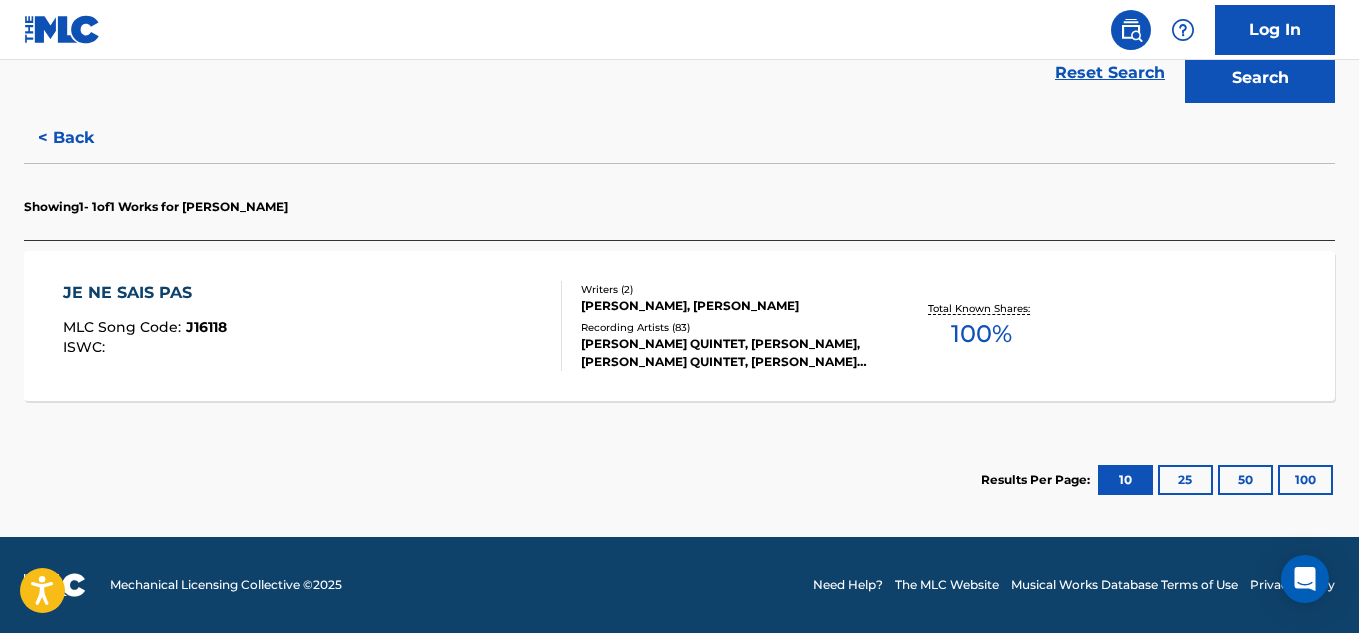 click on "JE NE SAIS PAS MLC Song Code : J16118 ISWC :" at bounding box center [145, 326] 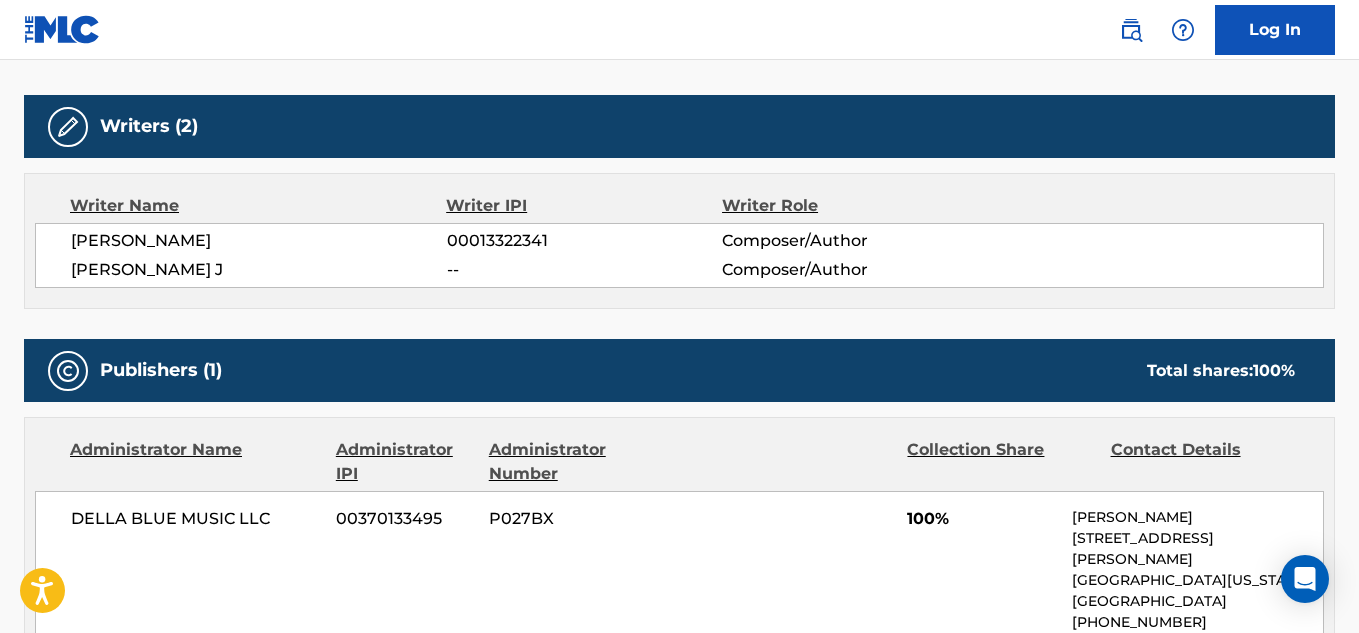 scroll, scrollTop: 608, scrollLeft: 0, axis: vertical 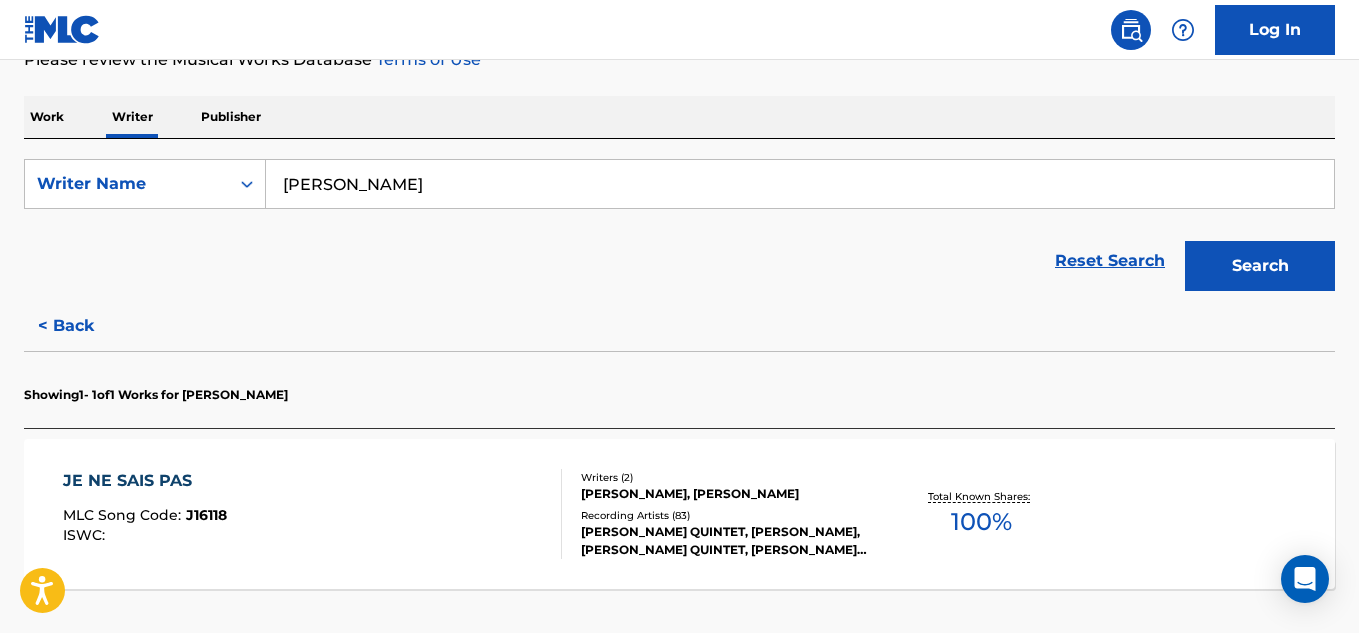 click on "< Back" at bounding box center (84, 326) 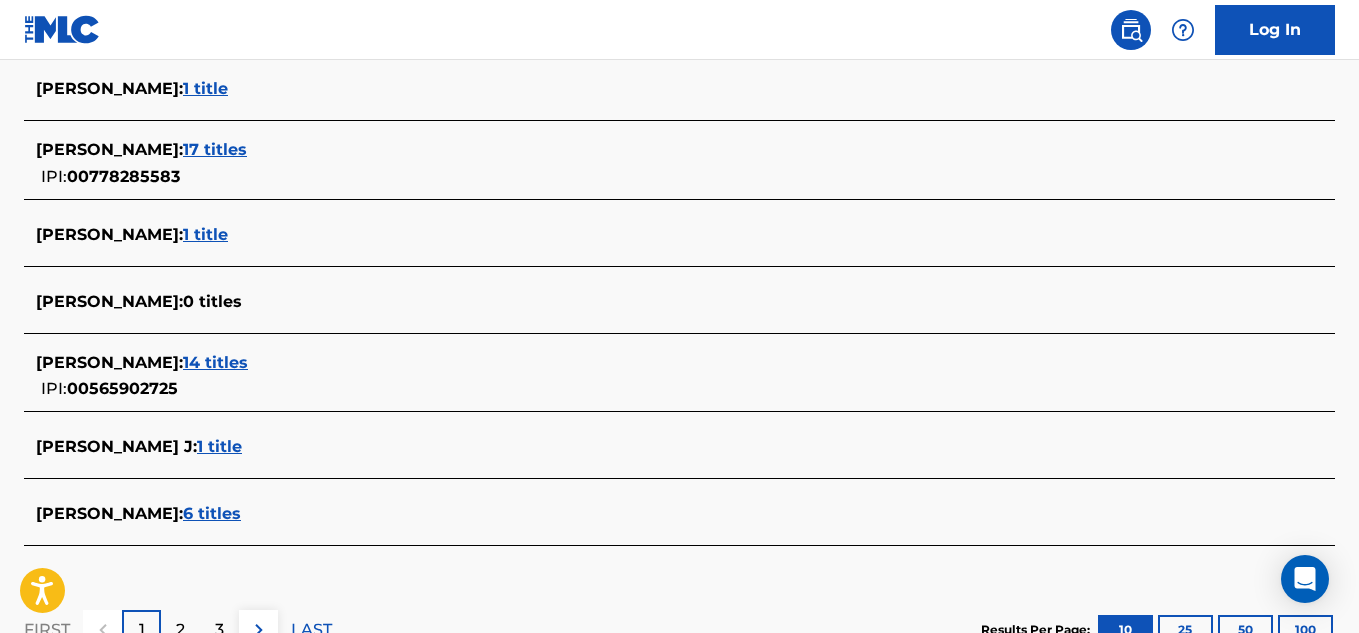 scroll, scrollTop: 969, scrollLeft: 0, axis: vertical 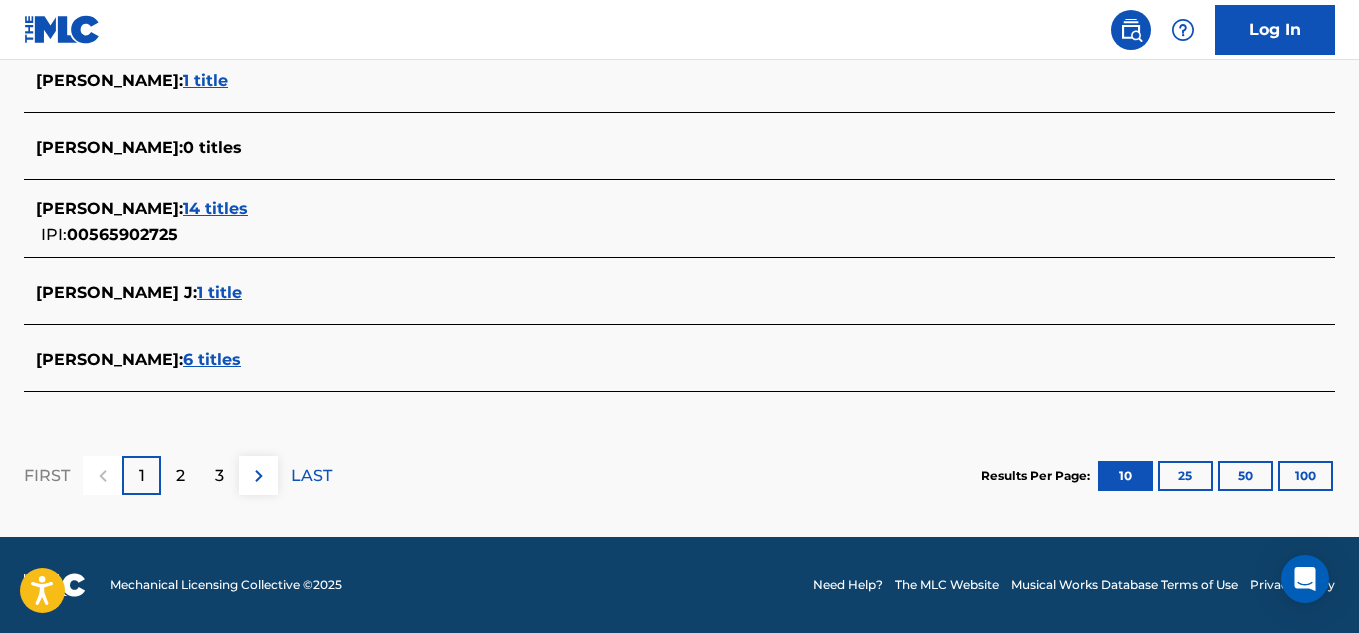 click on "[PERSON_NAME] :  6 titles" at bounding box center (653, 360) 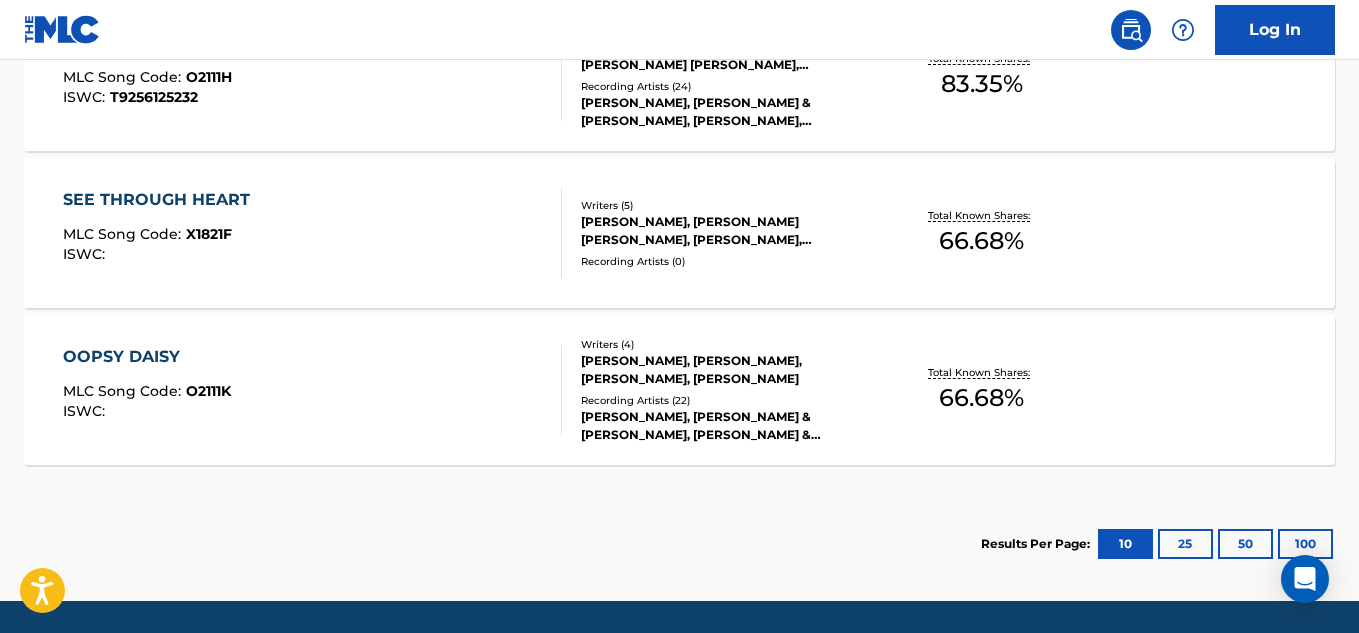 scroll, scrollTop: 1196, scrollLeft: 0, axis: vertical 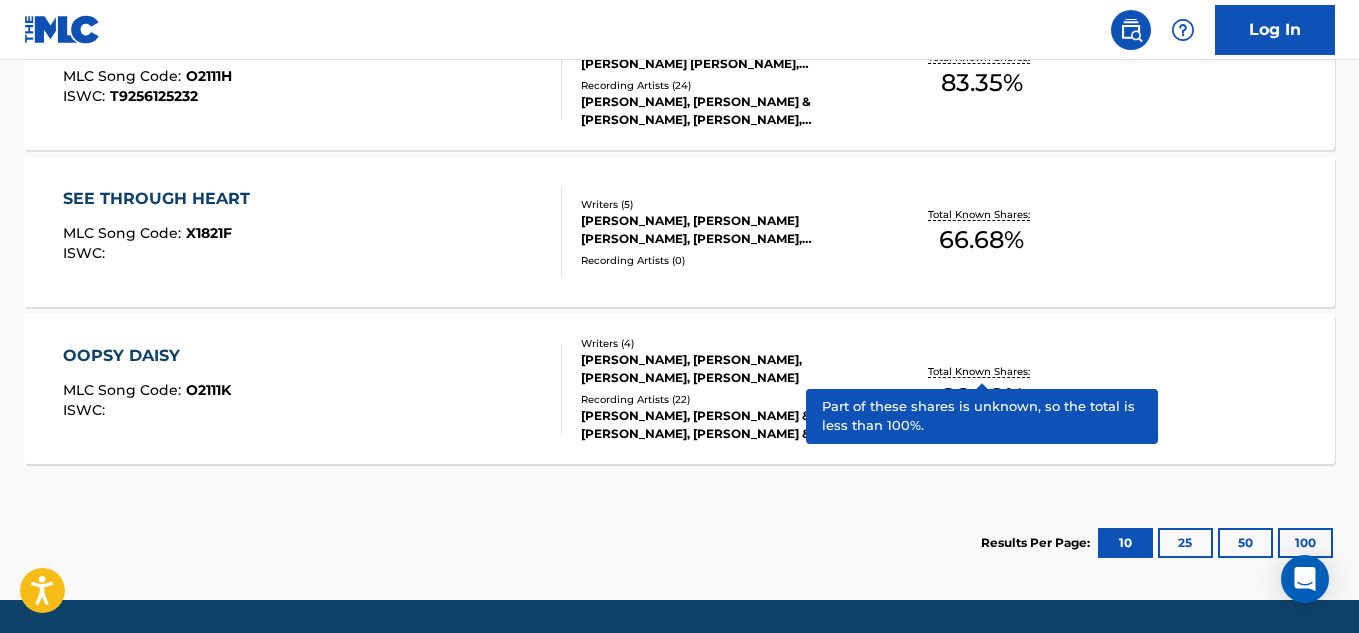 click on "100" at bounding box center (1305, 543) 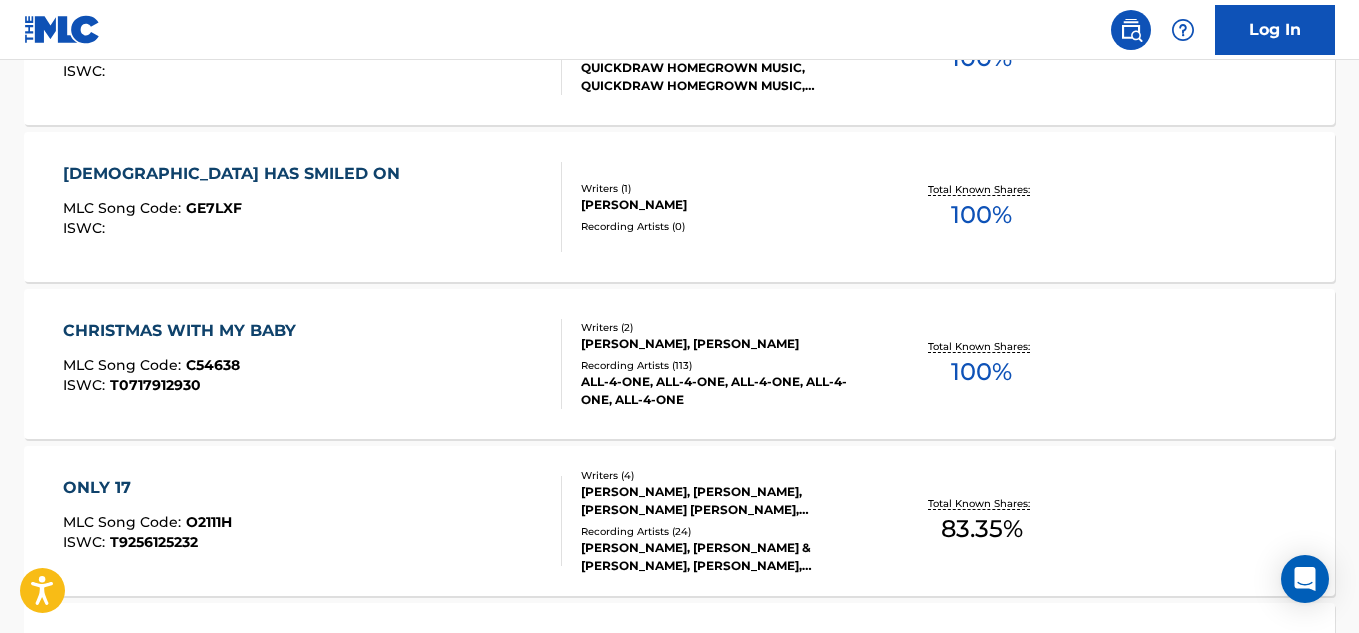 scroll, scrollTop: 812, scrollLeft: 0, axis: vertical 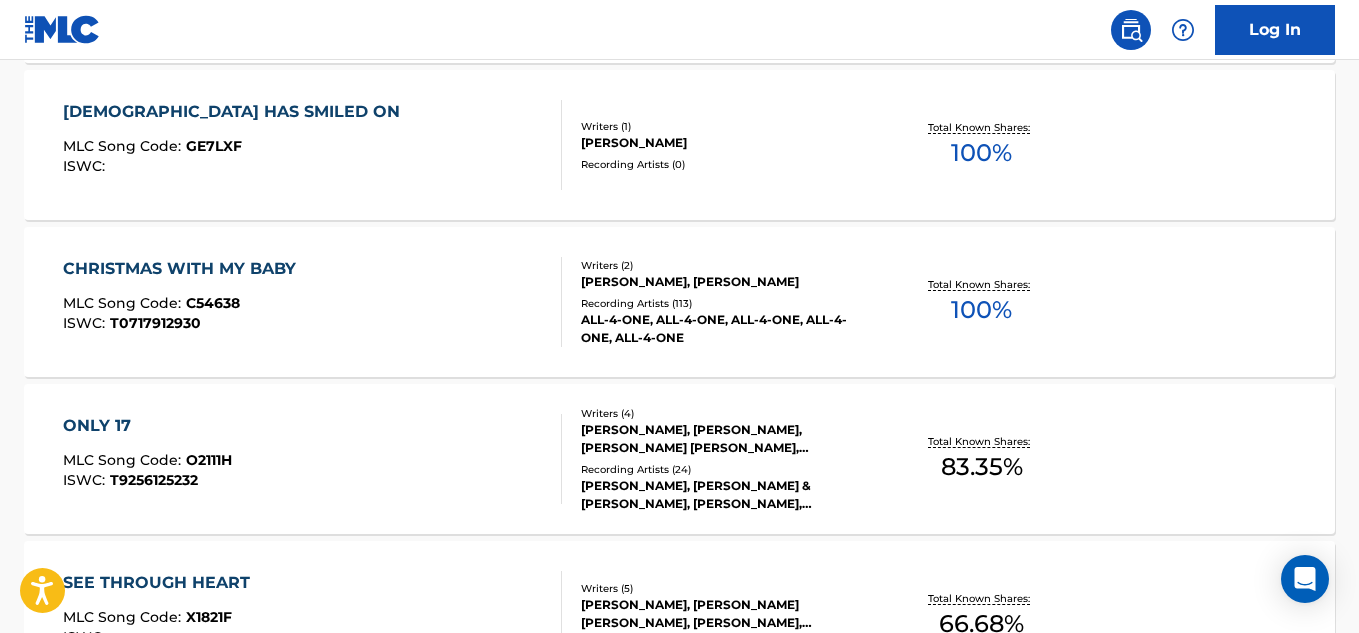 click on "CHRISTMAS WITH MY BABY" at bounding box center [184, 269] 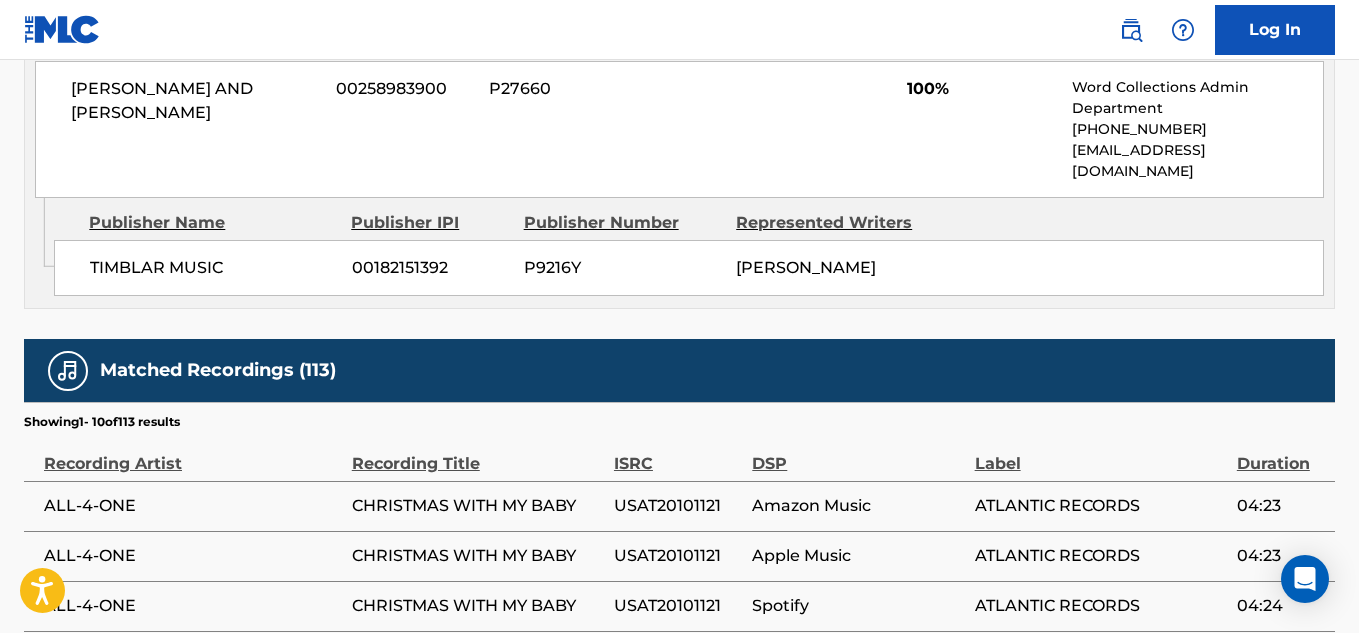 scroll, scrollTop: 1259, scrollLeft: 0, axis: vertical 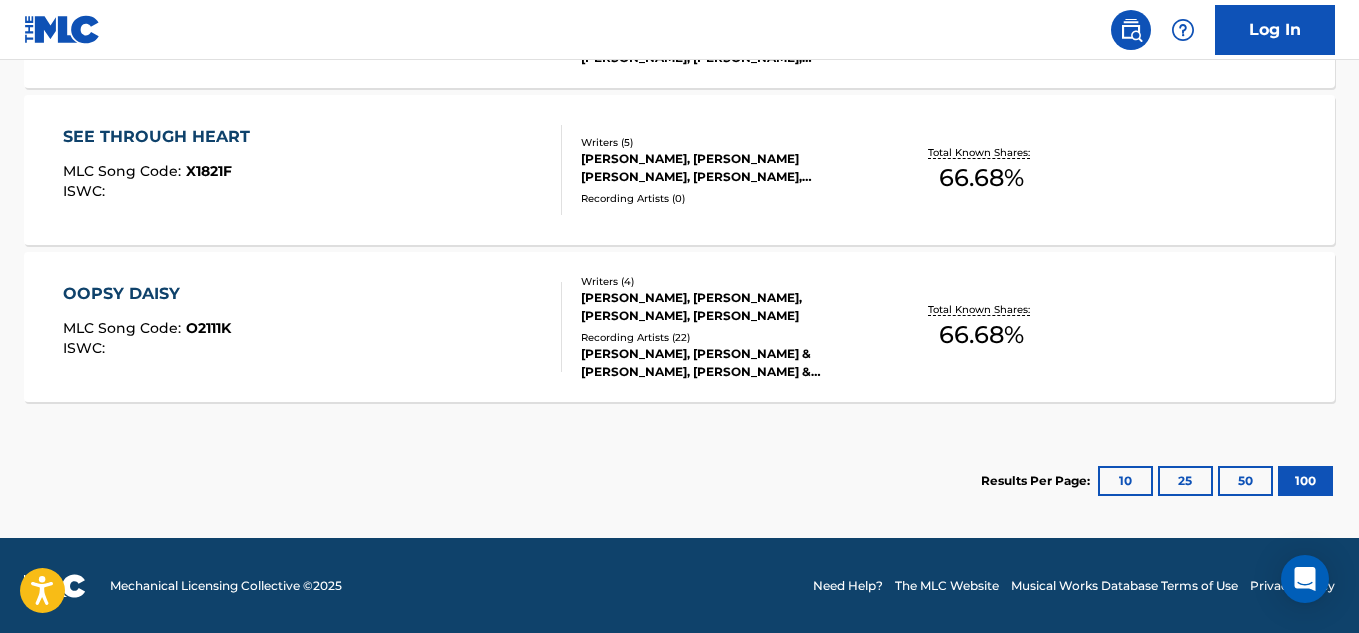 click on "OOPSY DAISY MLC Song Code : O2111K ISWC :" at bounding box center [312, 327] 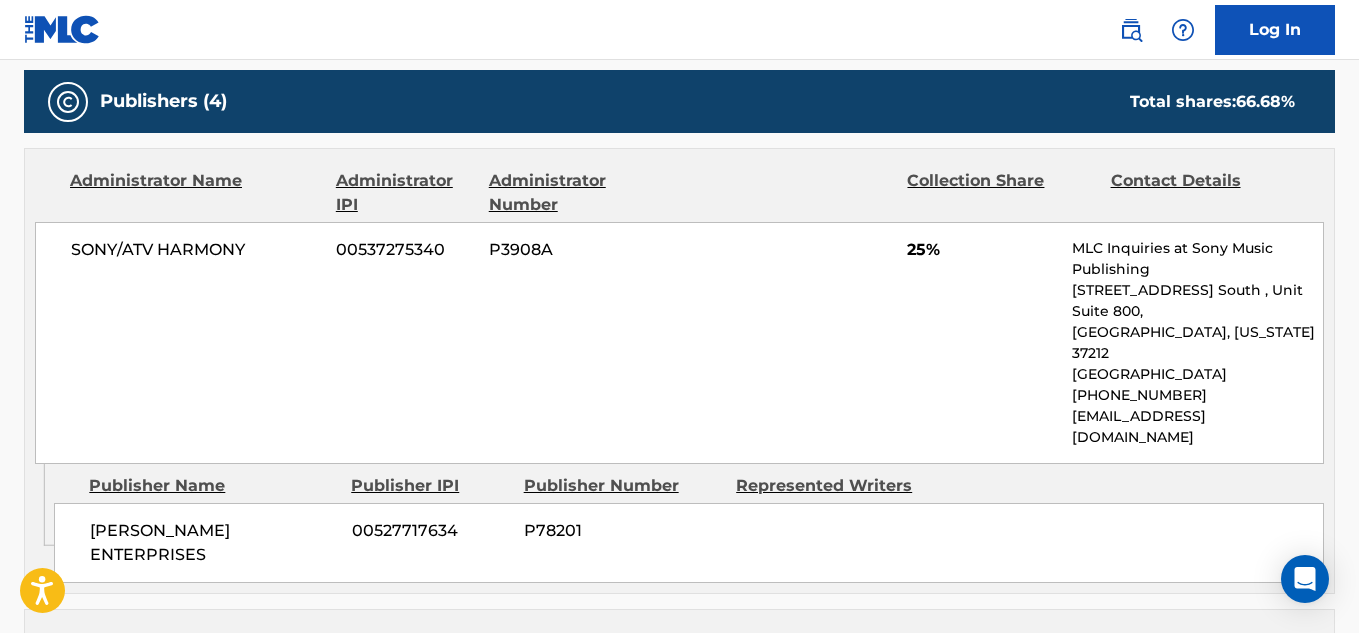 scroll, scrollTop: 946, scrollLeft: 0, axis: vertical 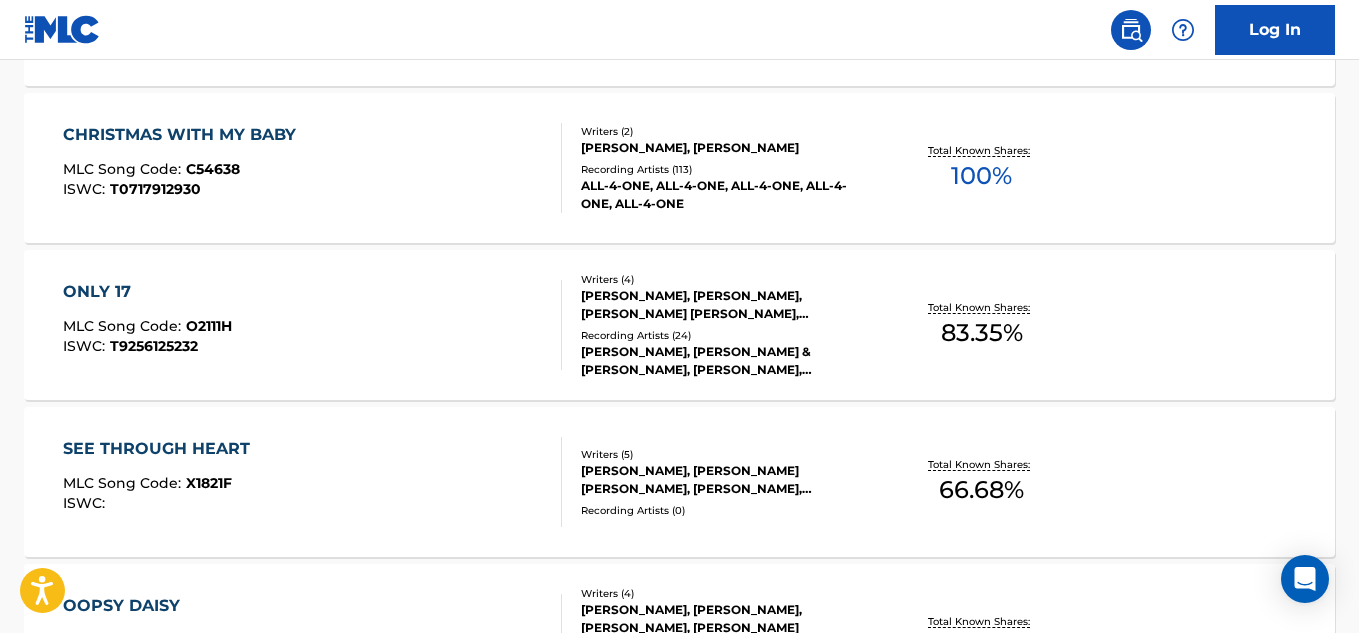 click on "[PERSON_NAME], [PERSON_NAME] [PERSON_NAME], [PERSON_NAME], [PERSON_NAME], [PERSON_NAME]" at bounding box center (727, 480) 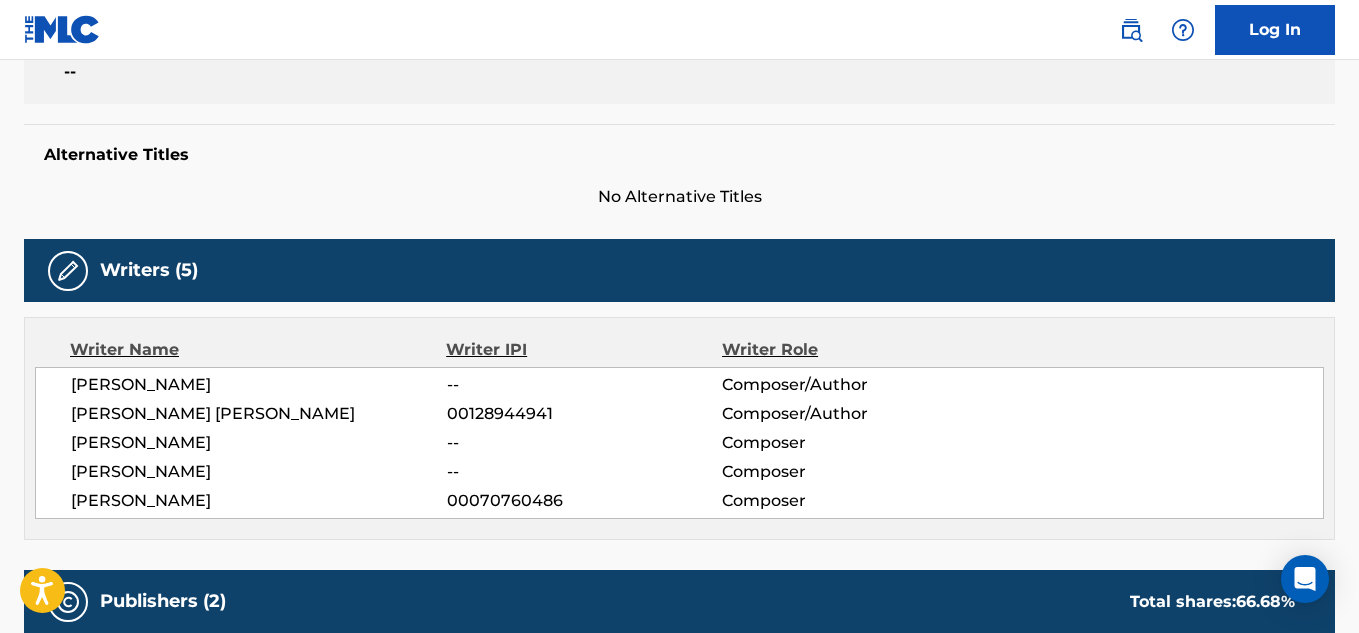 scroll, scrollTop: 466, scrollLeft: 0, axis: vertical 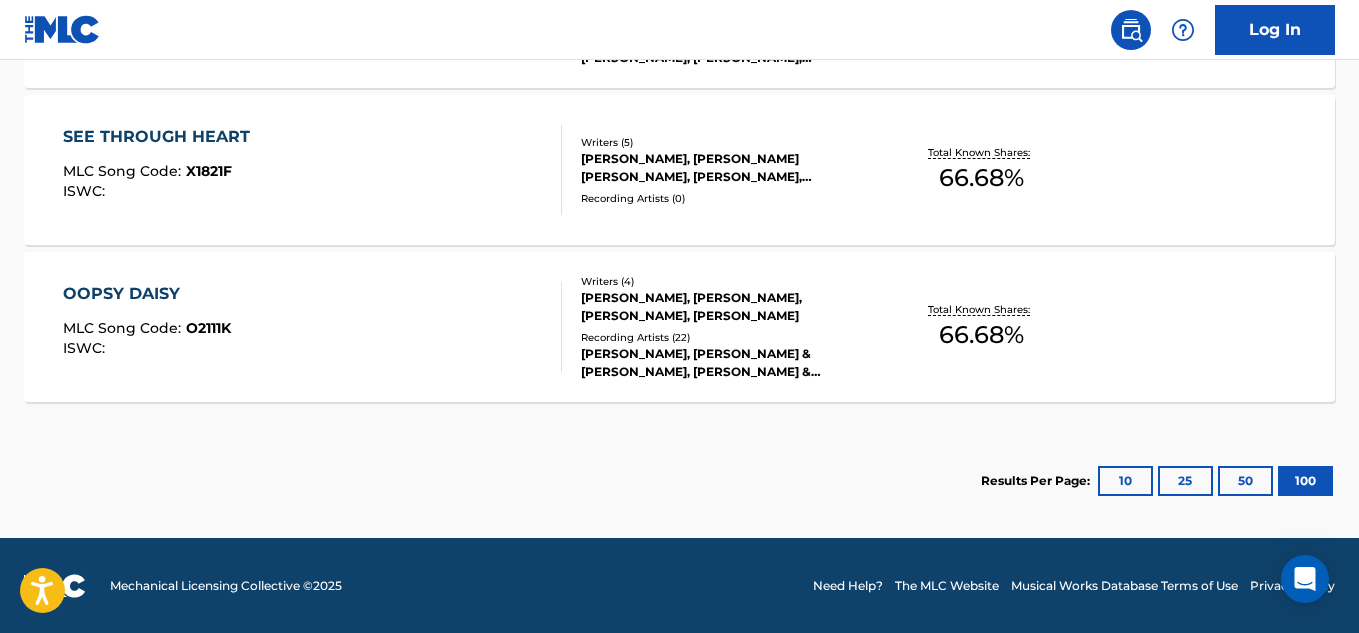 click on "10" at bounding box center (1125, 481) 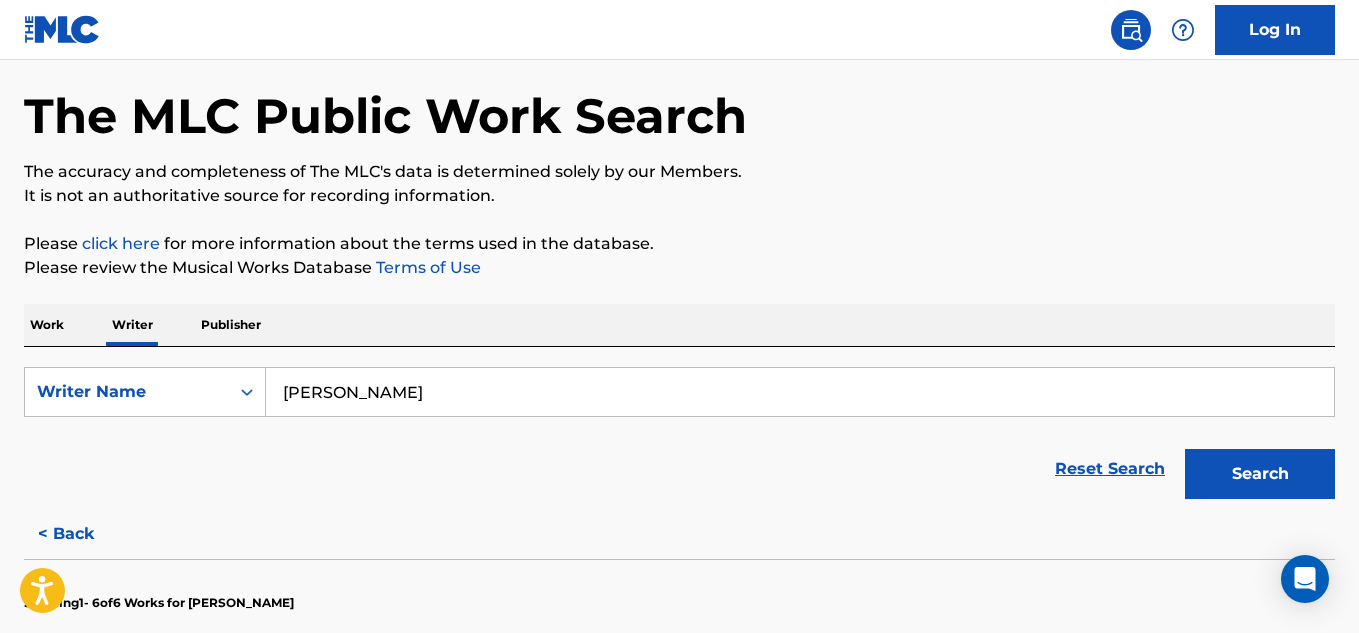 scroll, scrollTop: 0, scrollLeft: 0, axis: both 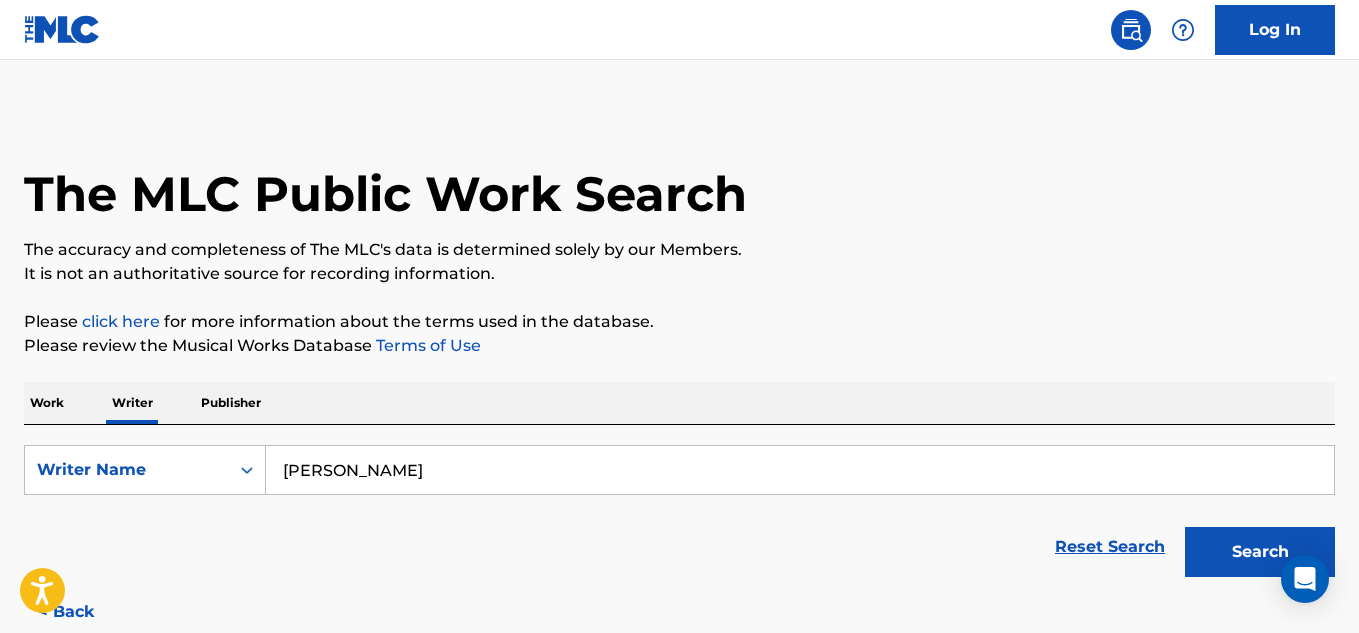 click on "Work" at bounding box center [47, 403] 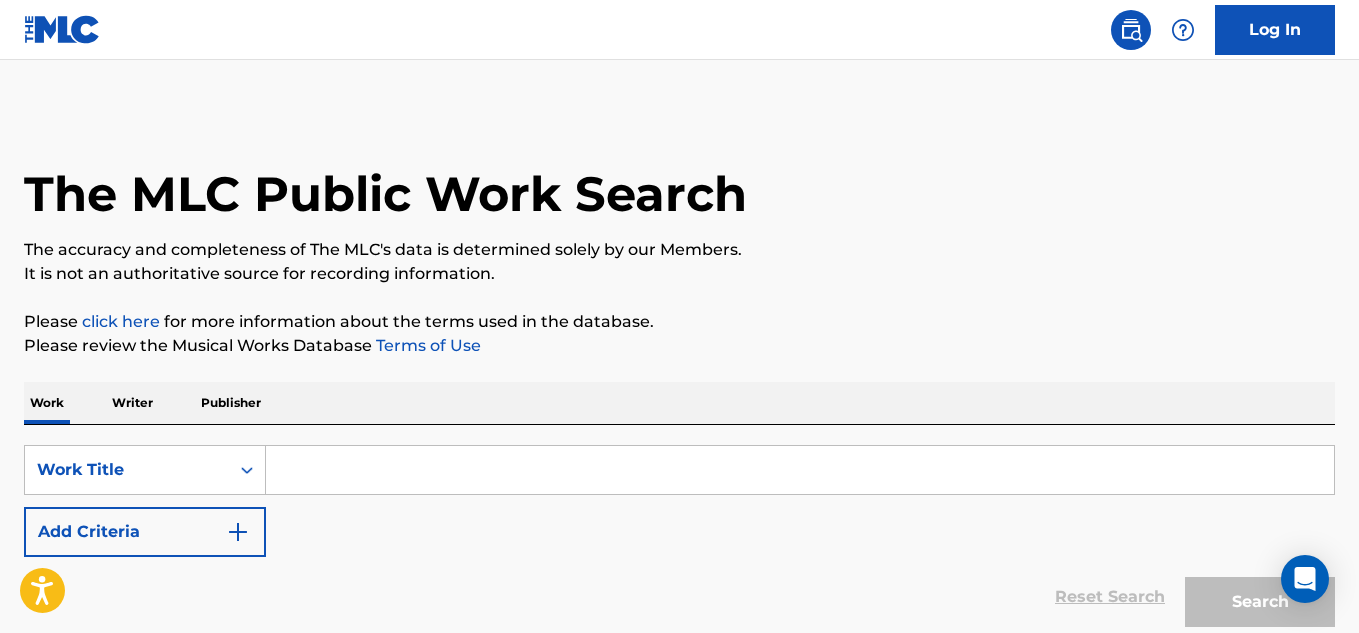 click at bounding box center (800, 470) 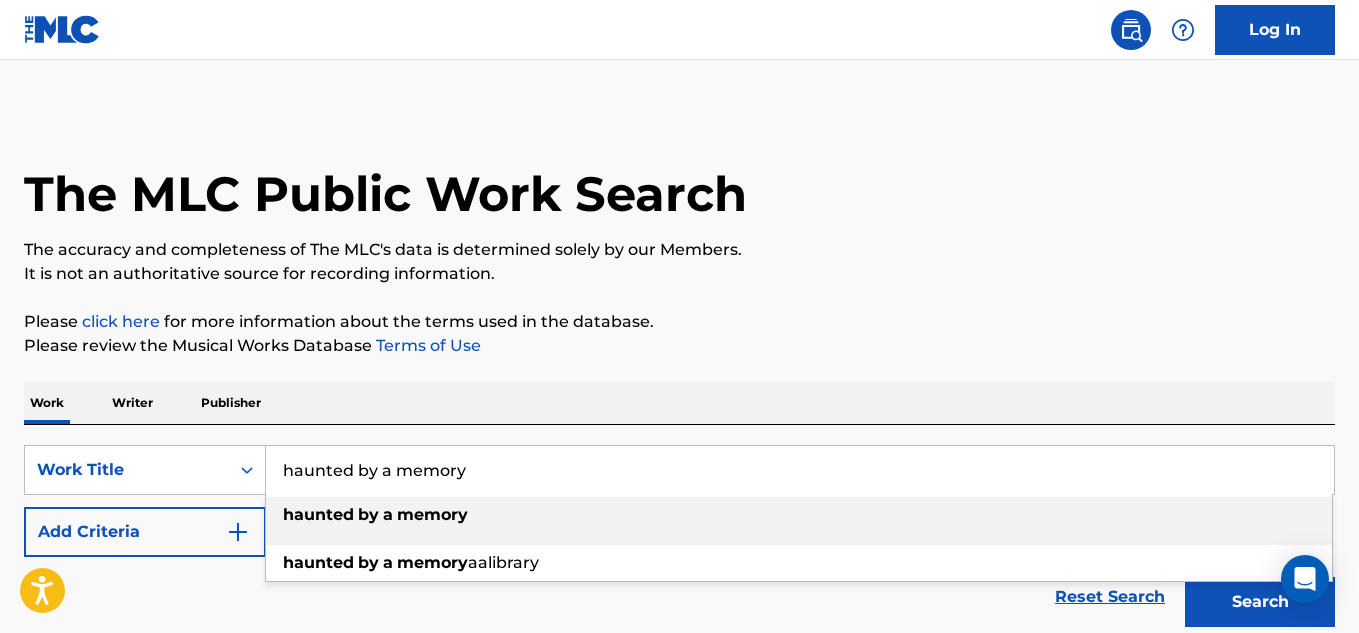 type on "haunted by a memory" 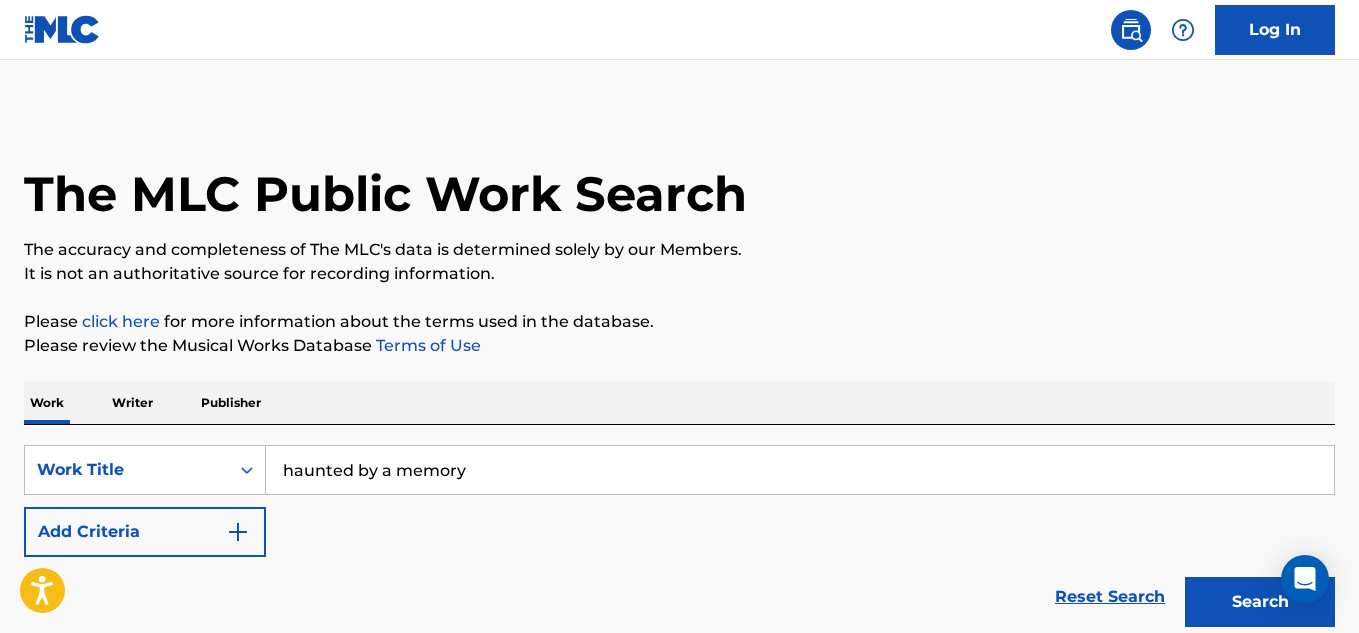 click on "Search" at bounding box center (1260, 602) 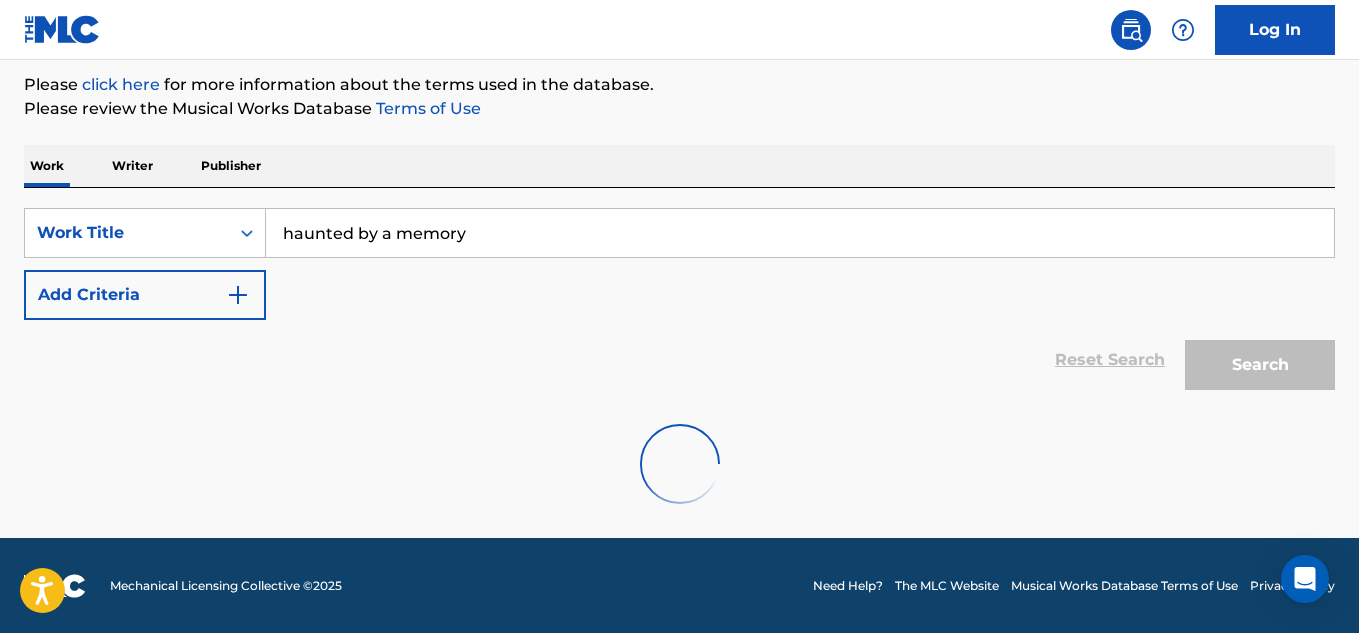 scroll, scrollTop: 238, scrollLeft: 0, axis: vertical 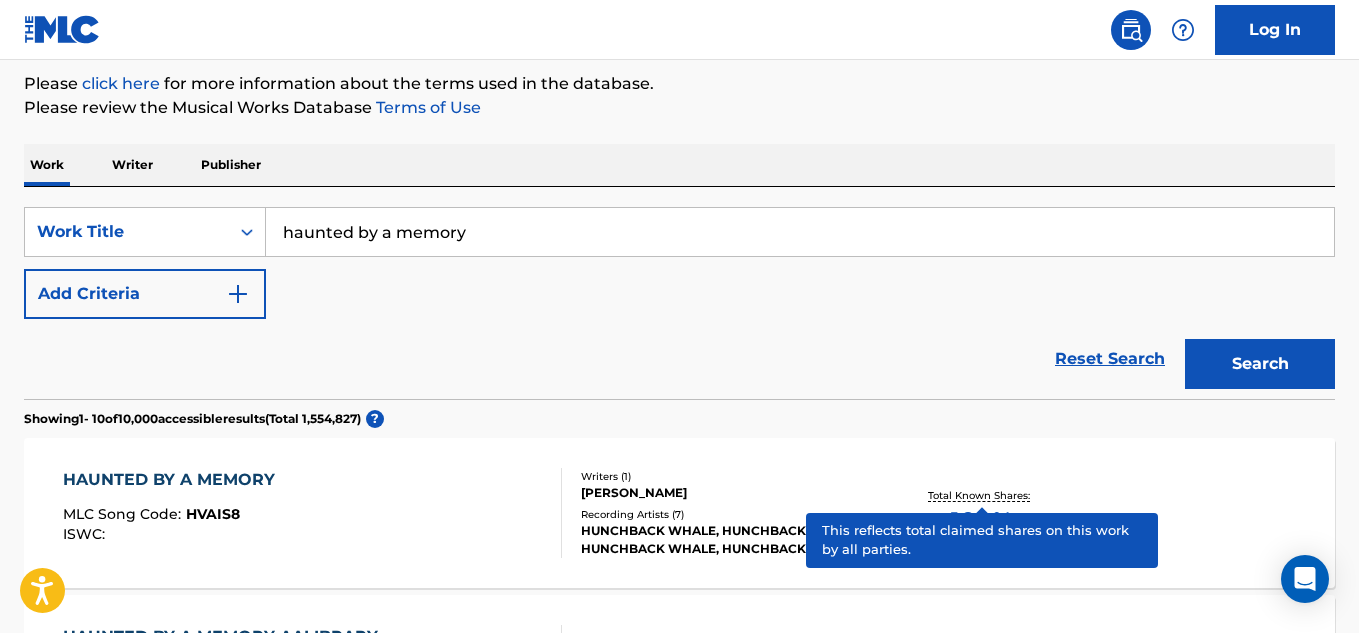 click on "Total Known Shares:" at bounding box center (981, 495) 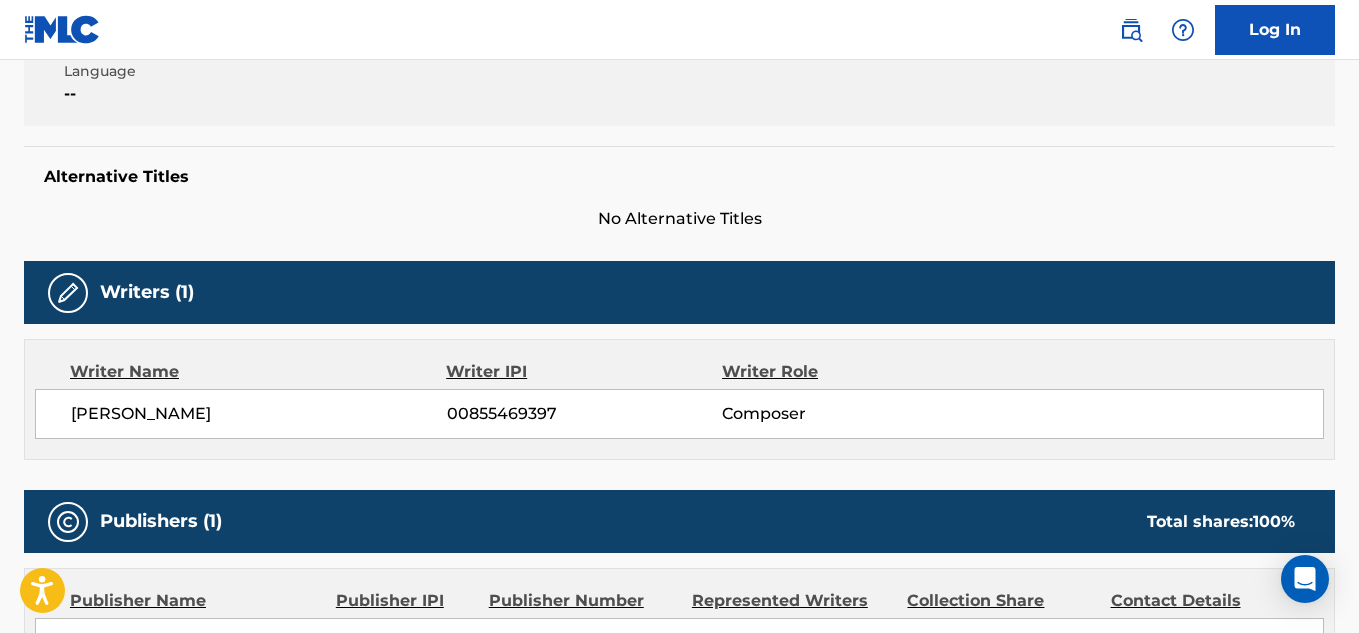 scroll, scrollTop: 444, scrollLeft: 0, axis: vertical 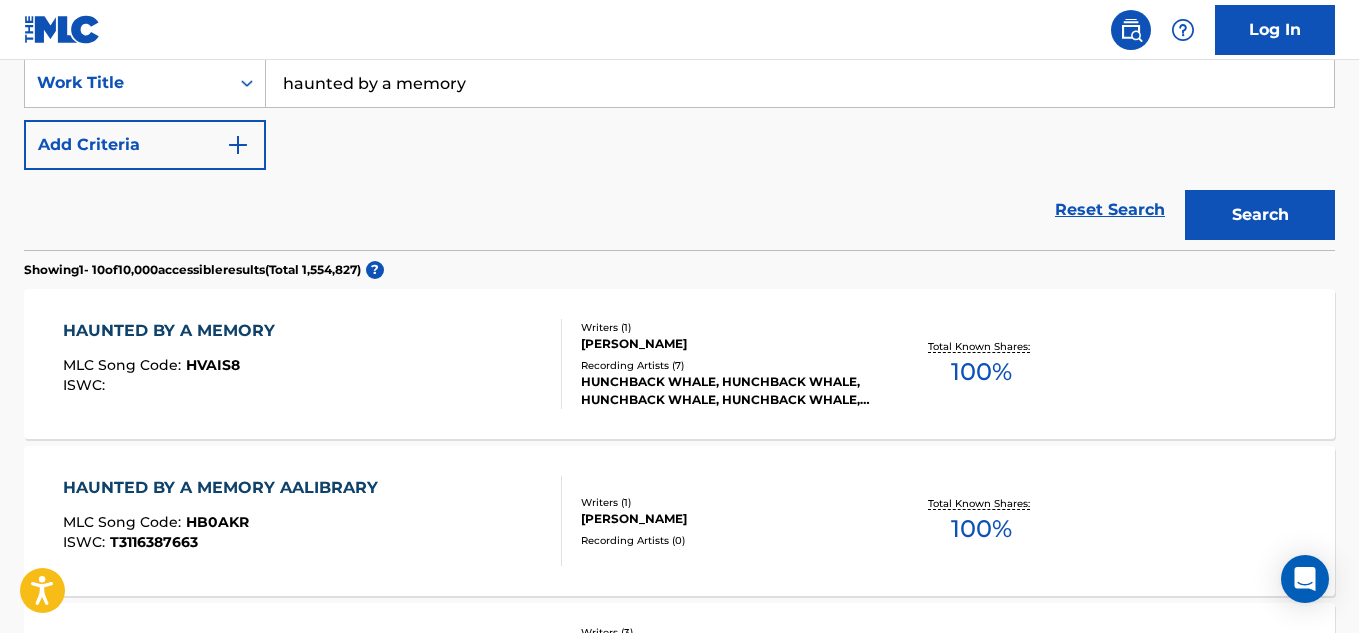drag, startPoint x: 259, startPoint y: 383, endPoint x: 213, endPoint y: 348, distance: 57.801384 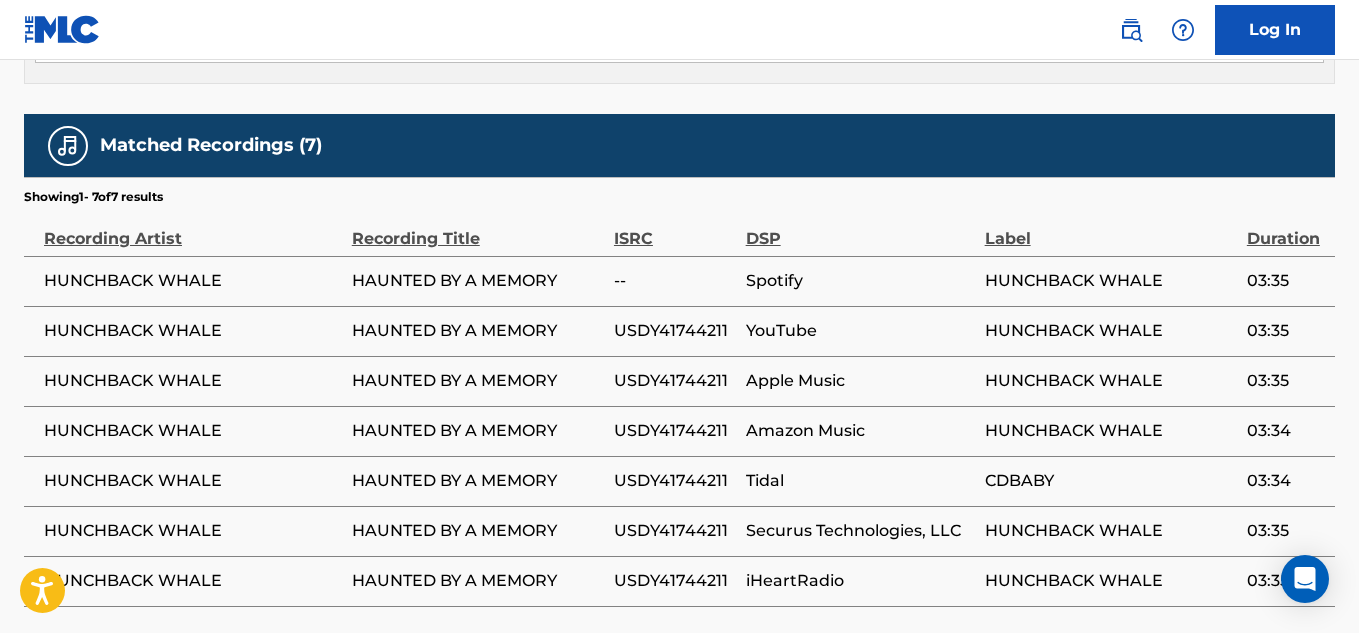 scroll, scrollTop: 1256, scrollLeft: 0, axis: vertical 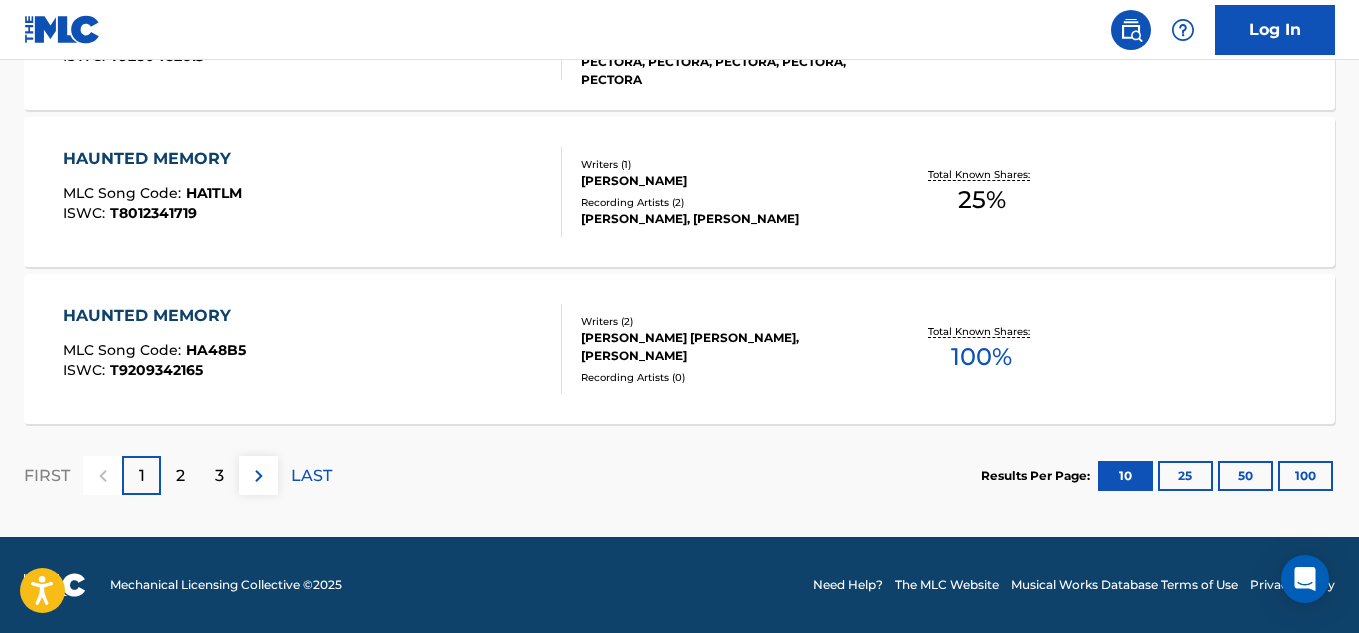 click on "2" at bounding box center (180, 476) 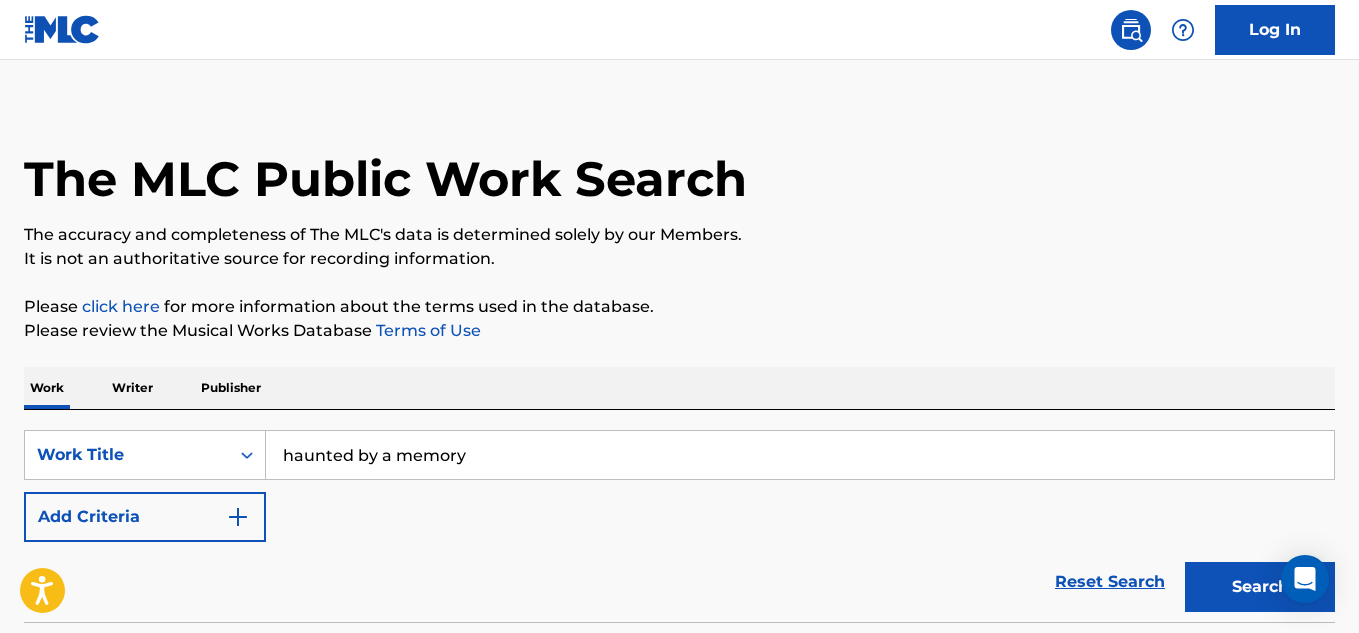scroll, scrollTop: 17, scrollLeft: 0, axis: vertical 